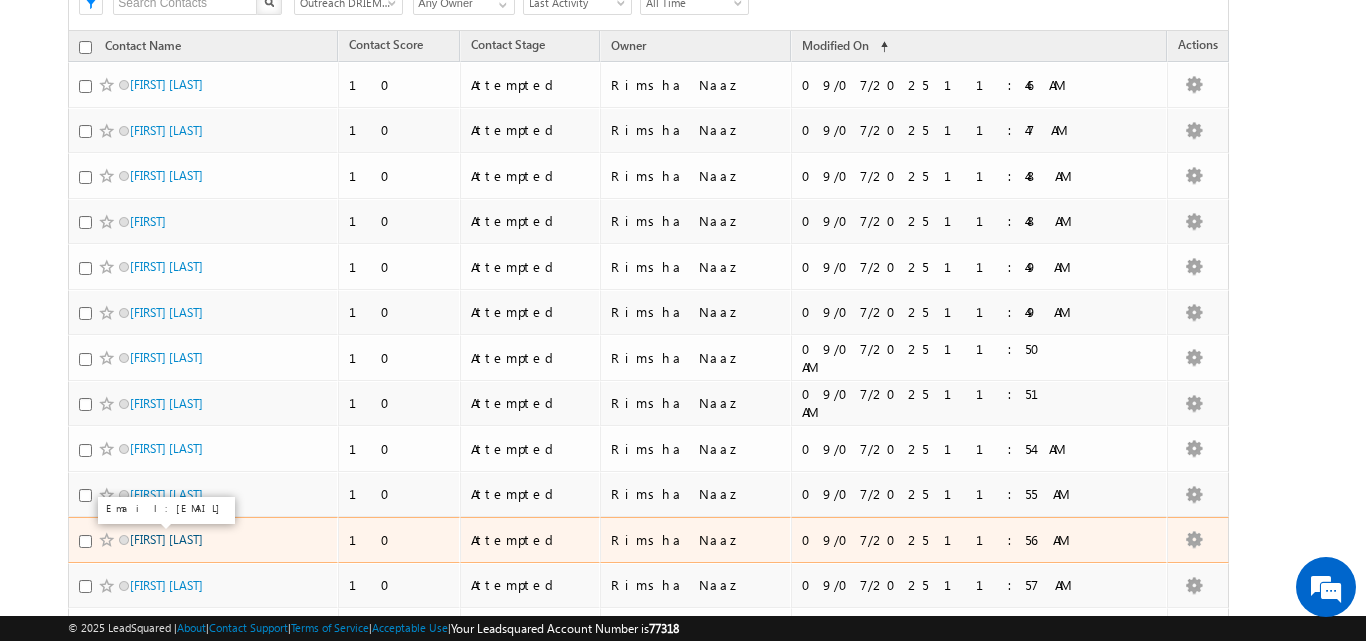 click on "Prachi pragyan Puhan" at bounding box center (166, 539) 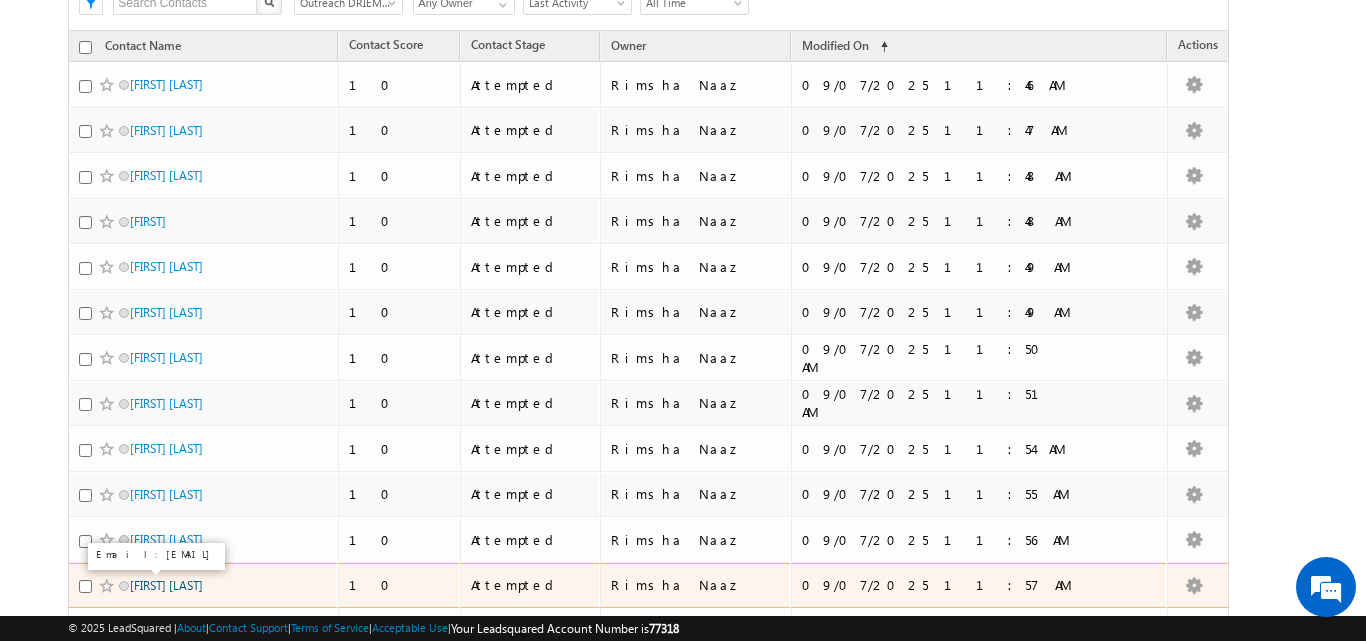 click on "Bhumika Paida" at bounding box center [166, 585] 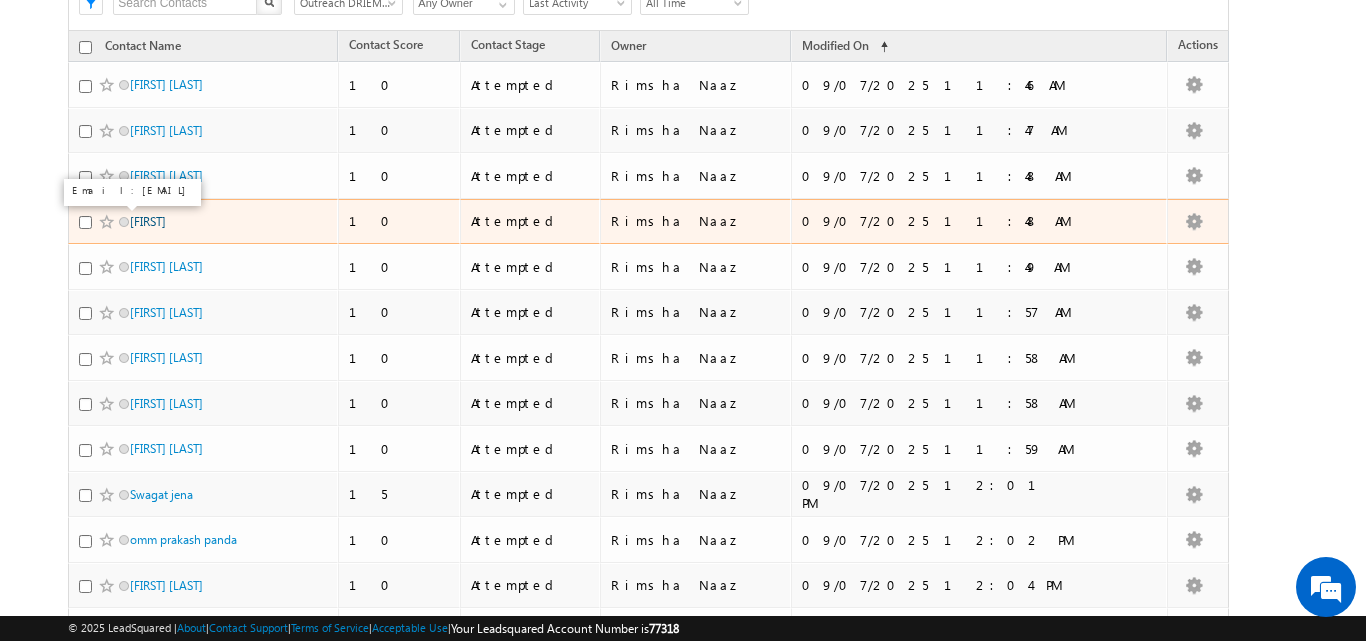 click on "Priyabrata" at bounding box center [148, 221] 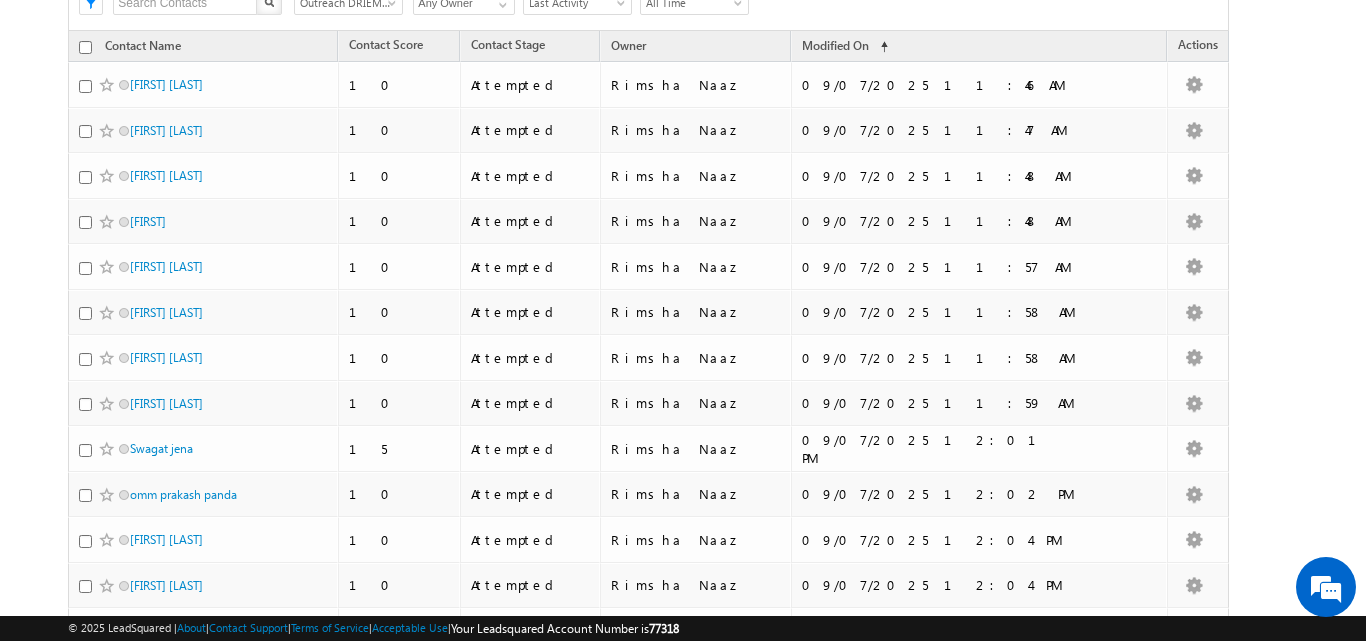 scroll, scrollTop: 0, scrollLeft: 0, axis: both 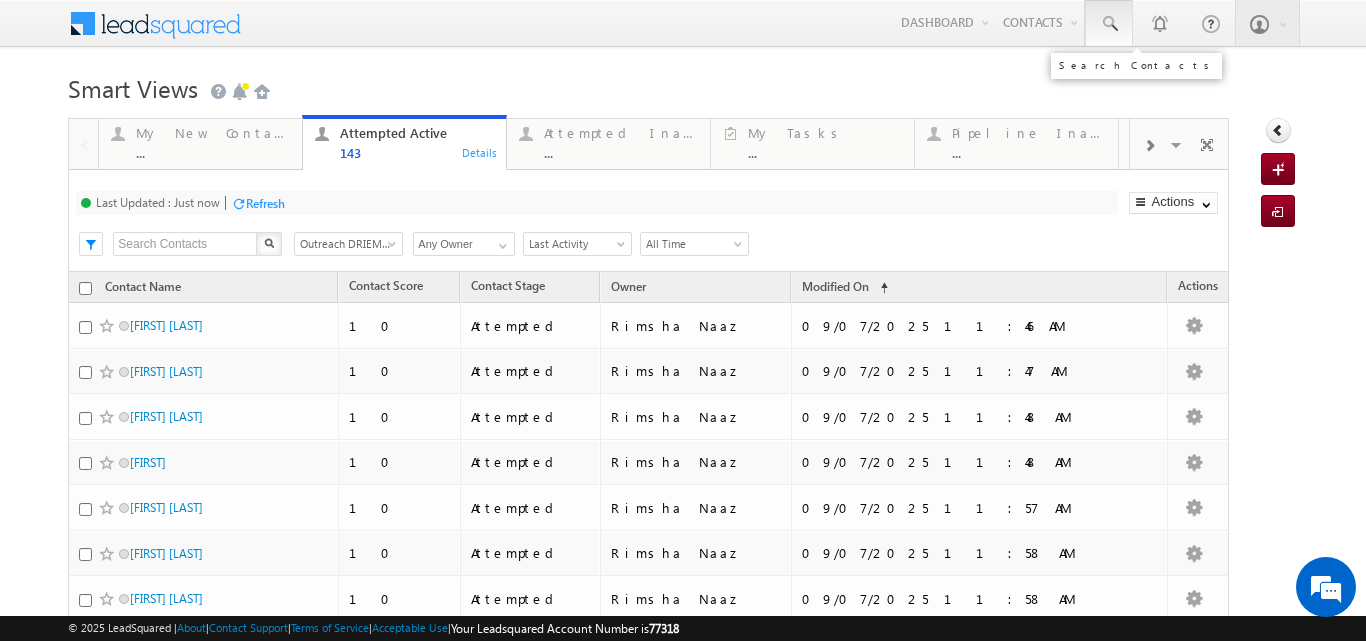 click at bounding box center [1109, 23] 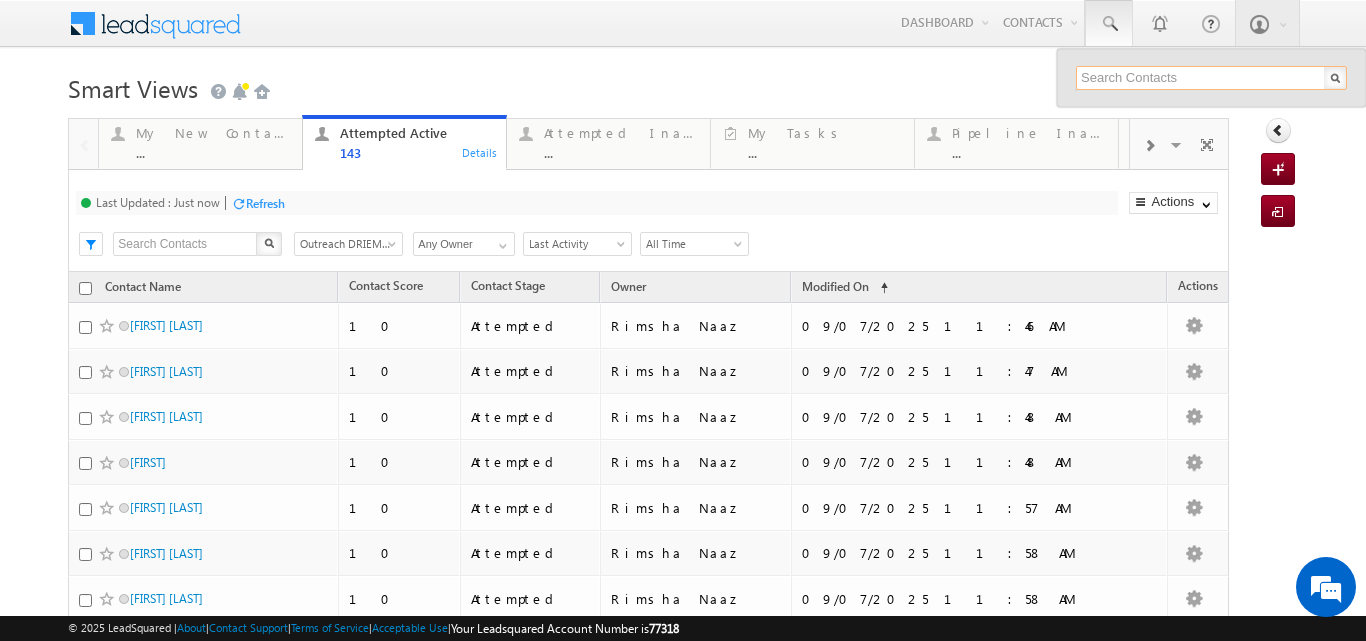 click at bounding box center [1211, 78] 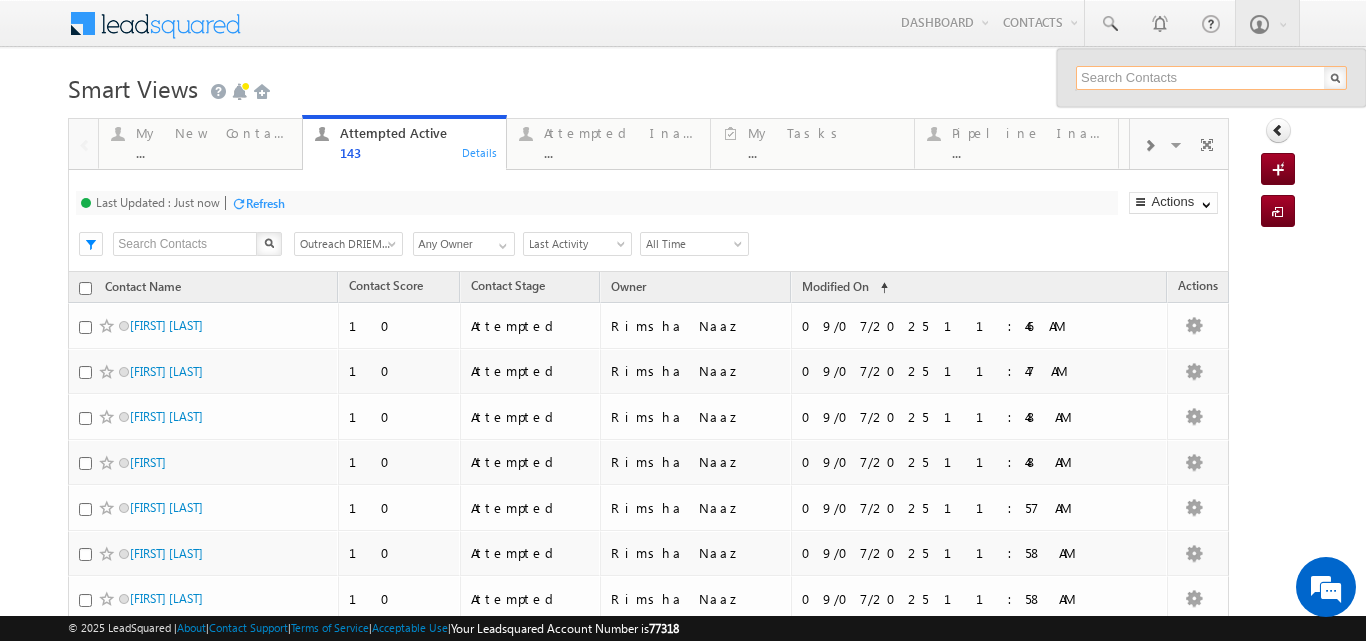 paste on "9556341962" 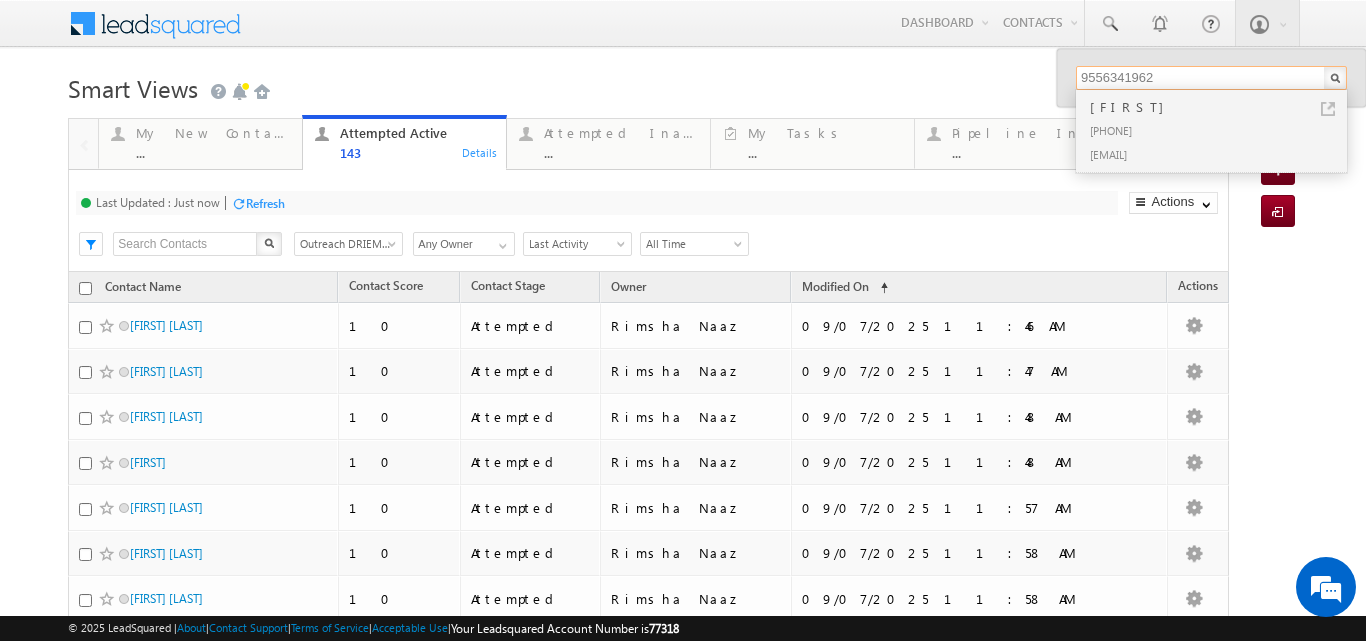 type on "9556341962" 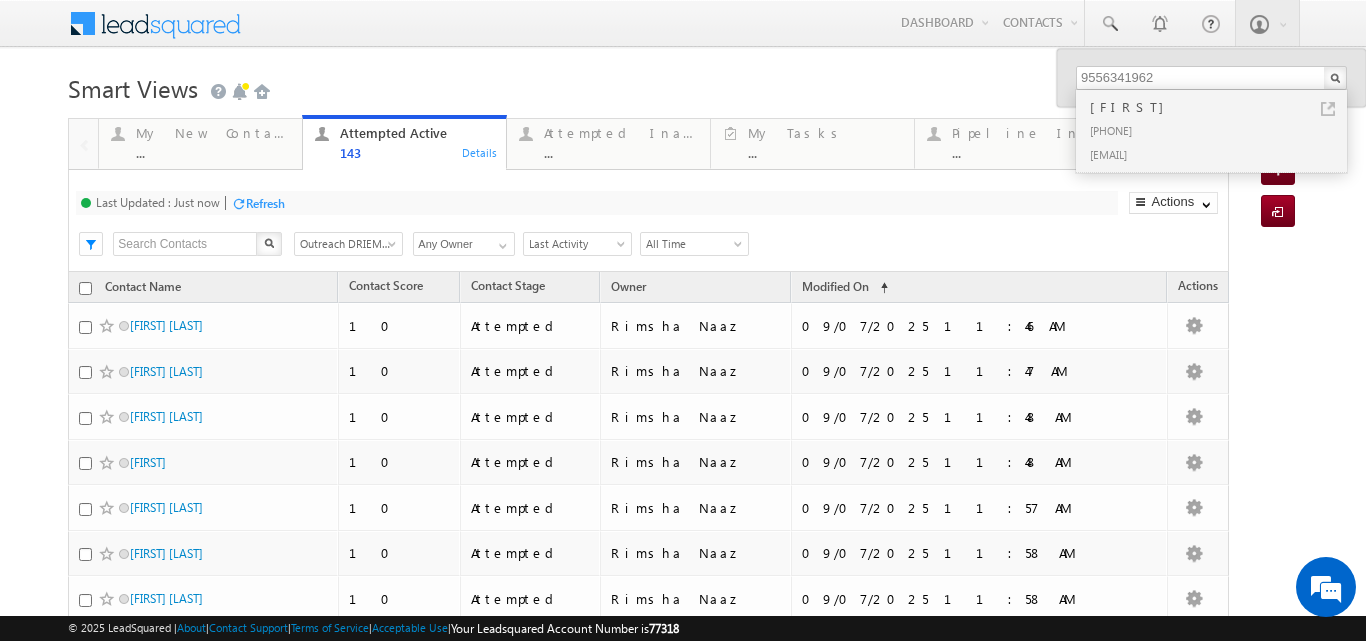 click on "Priyabrata" at bounding box center [1220, 107] 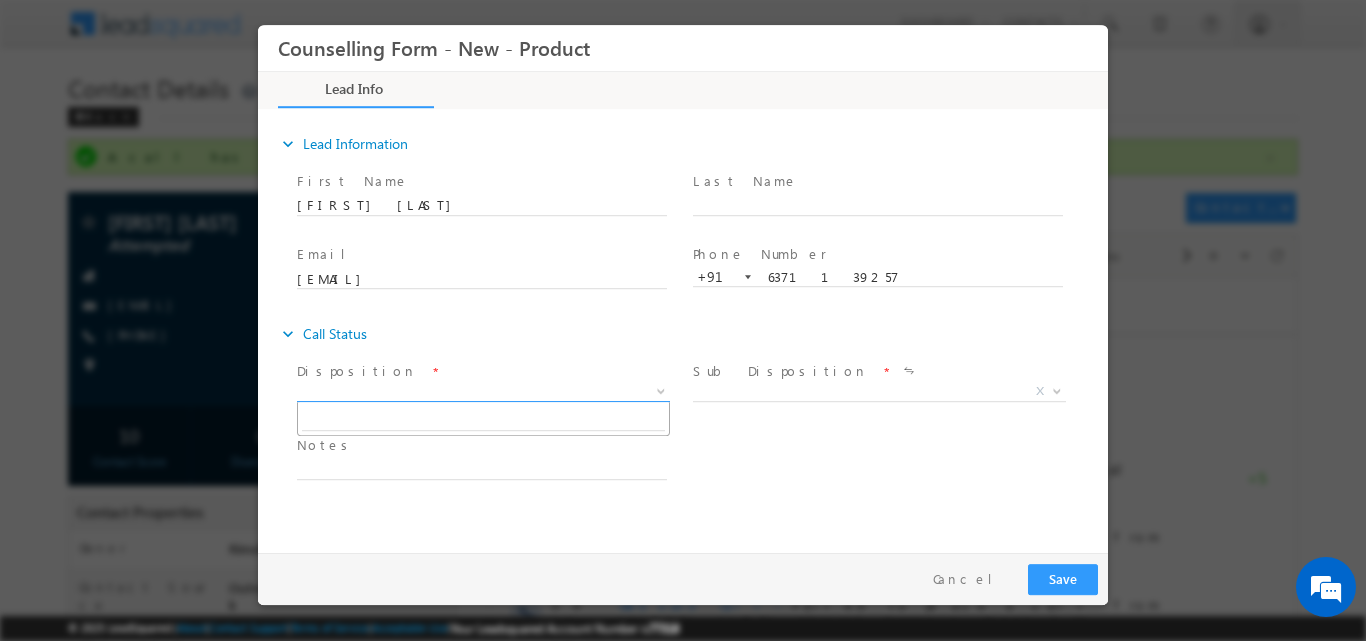click at bounding box center [661, 389] 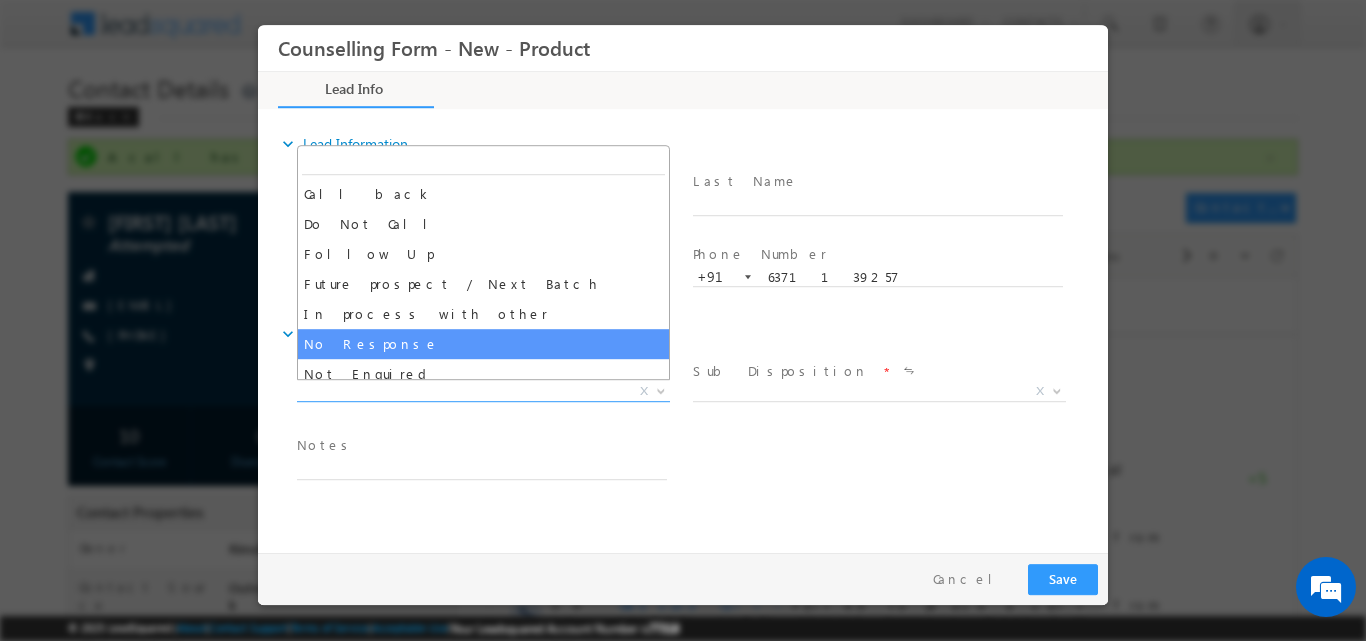 select on "No Response" 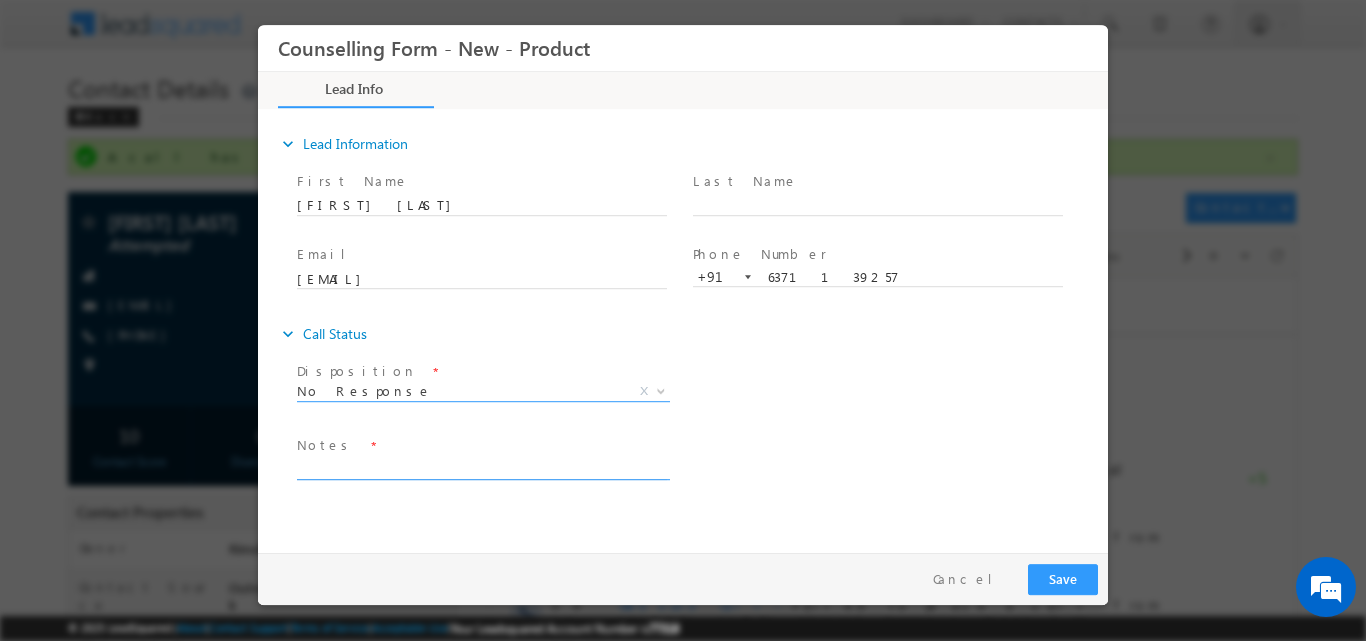 click at bounding box center [482, 467] 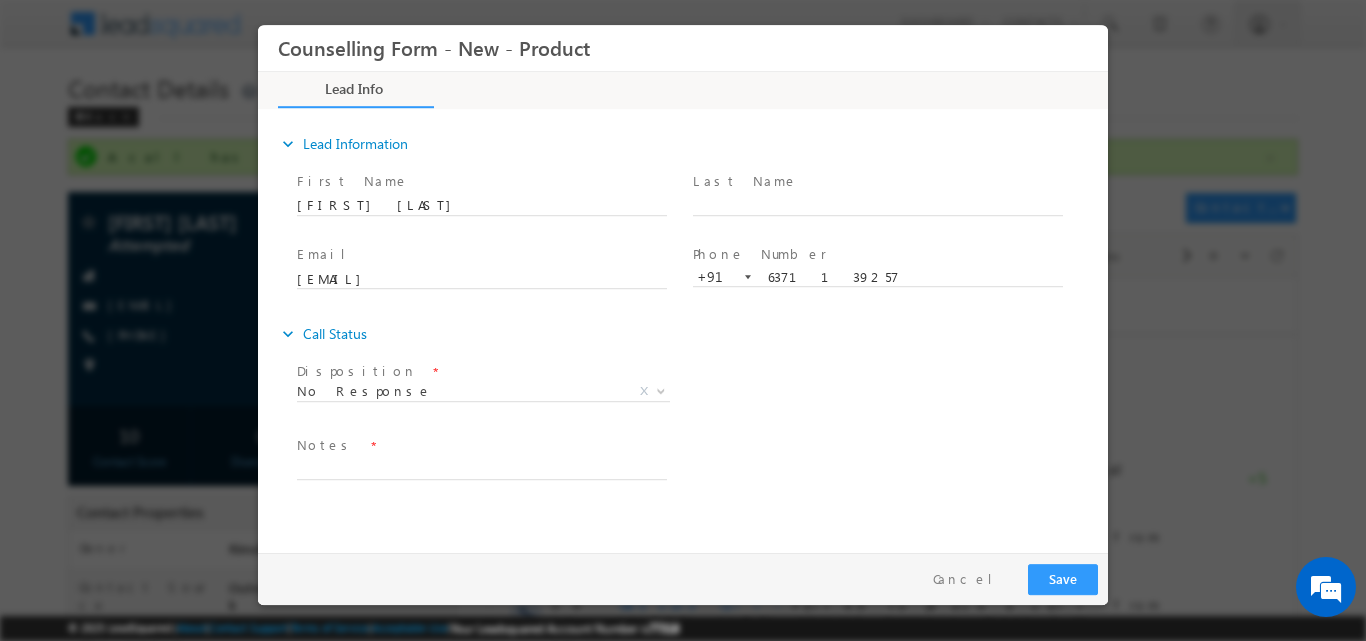 click on "expand_more Call Status" at bounding box center (693, 333) 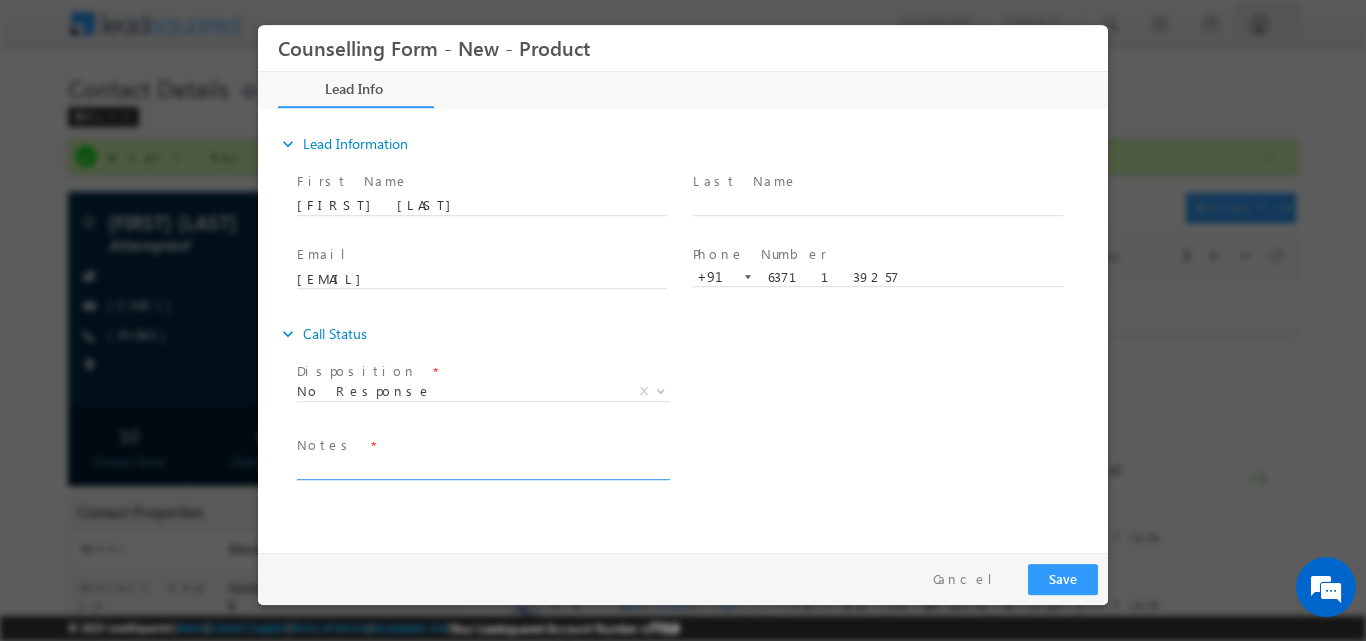 click at bounding box center (482, 467) 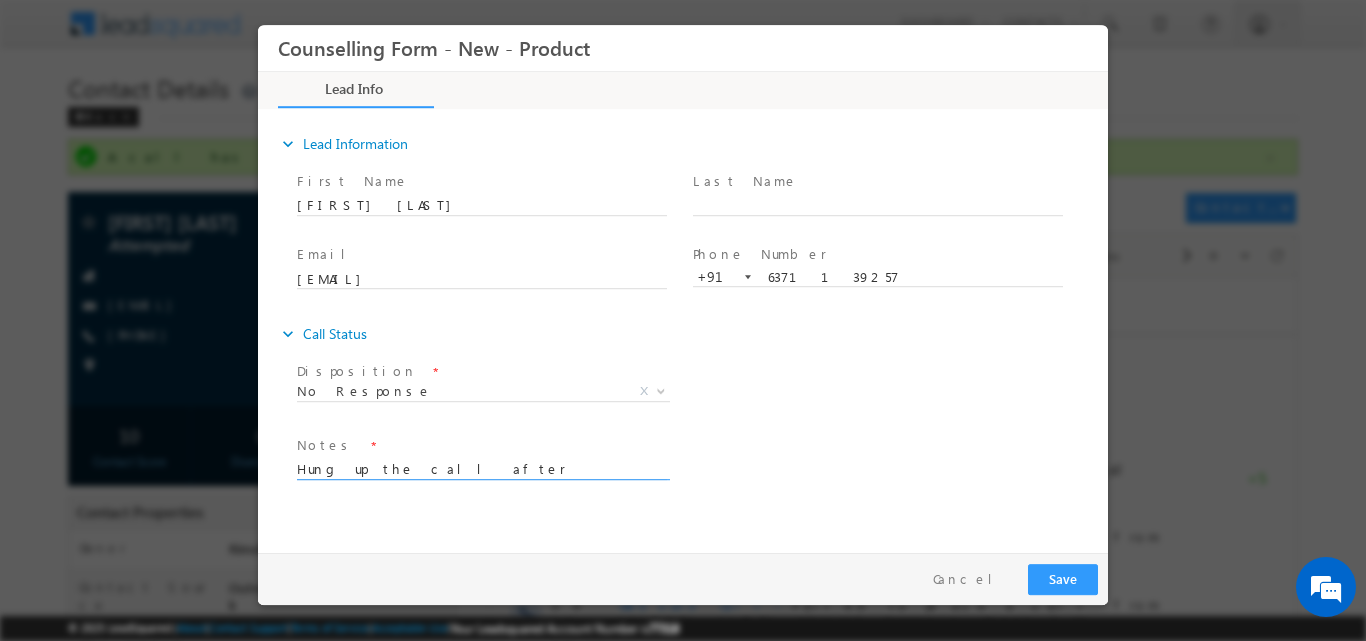 type on "Hung up the call after hearing Amity University(1)" 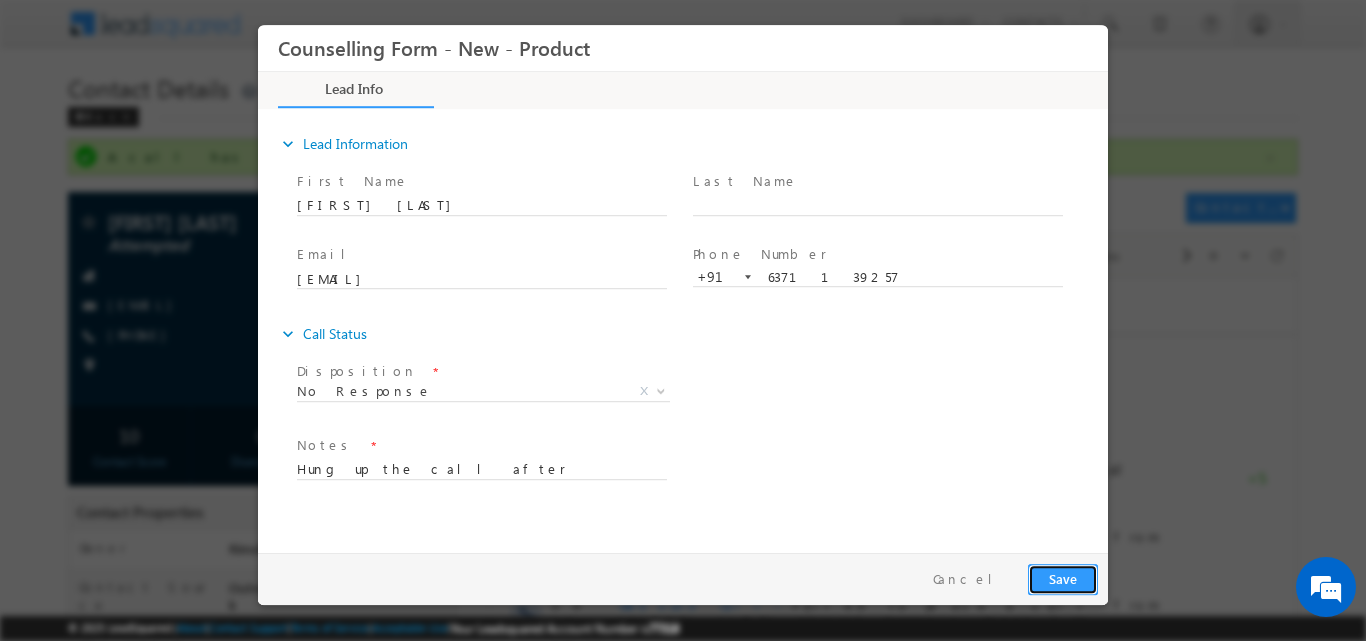 click on "Save" at bounding box center [1063, 578] 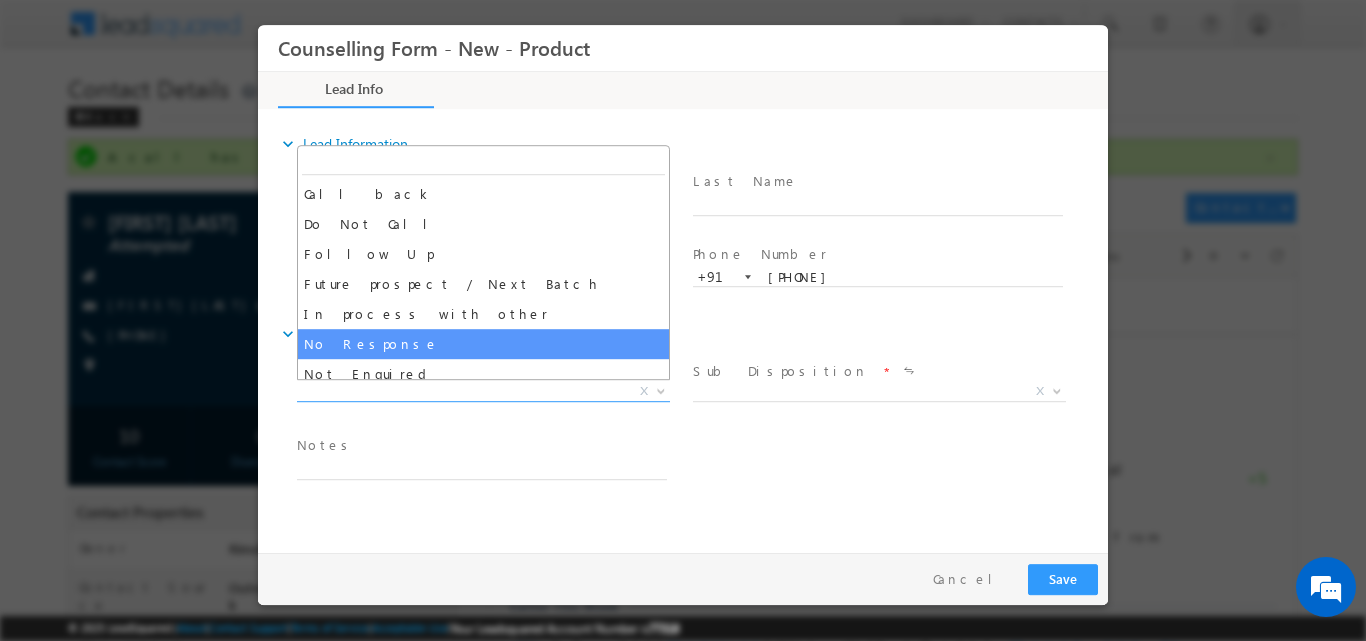 select on "No Response" 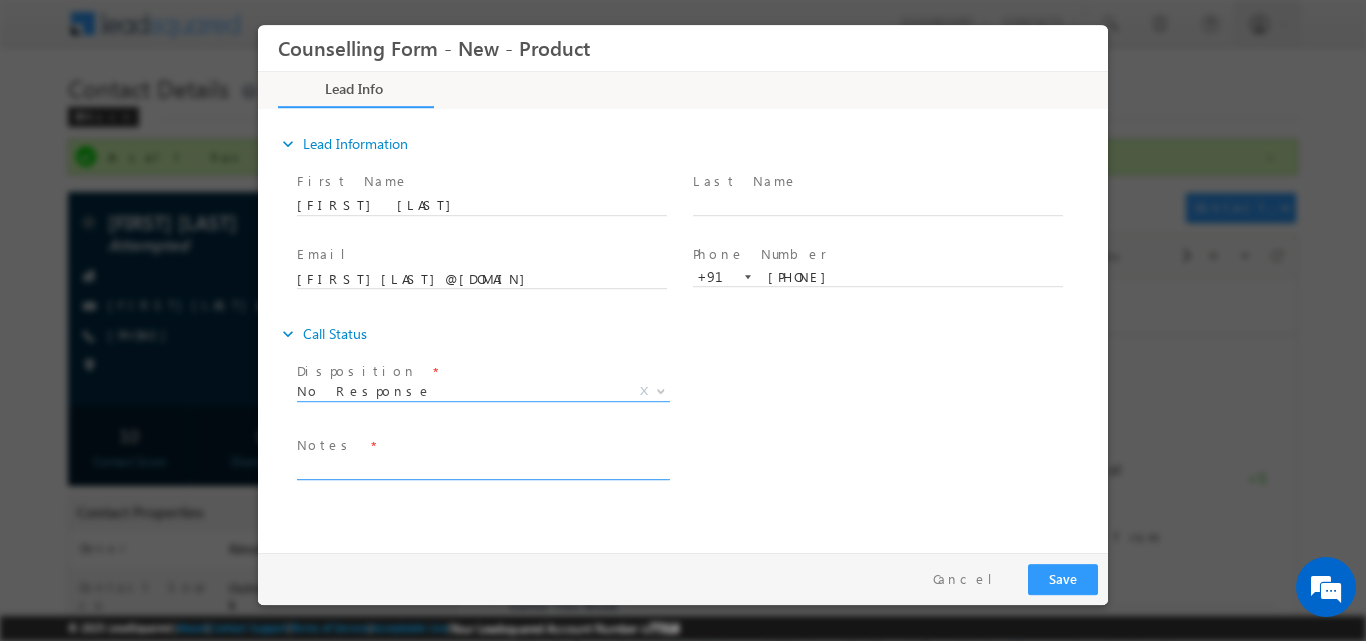 click at bounding box center (482, 467) 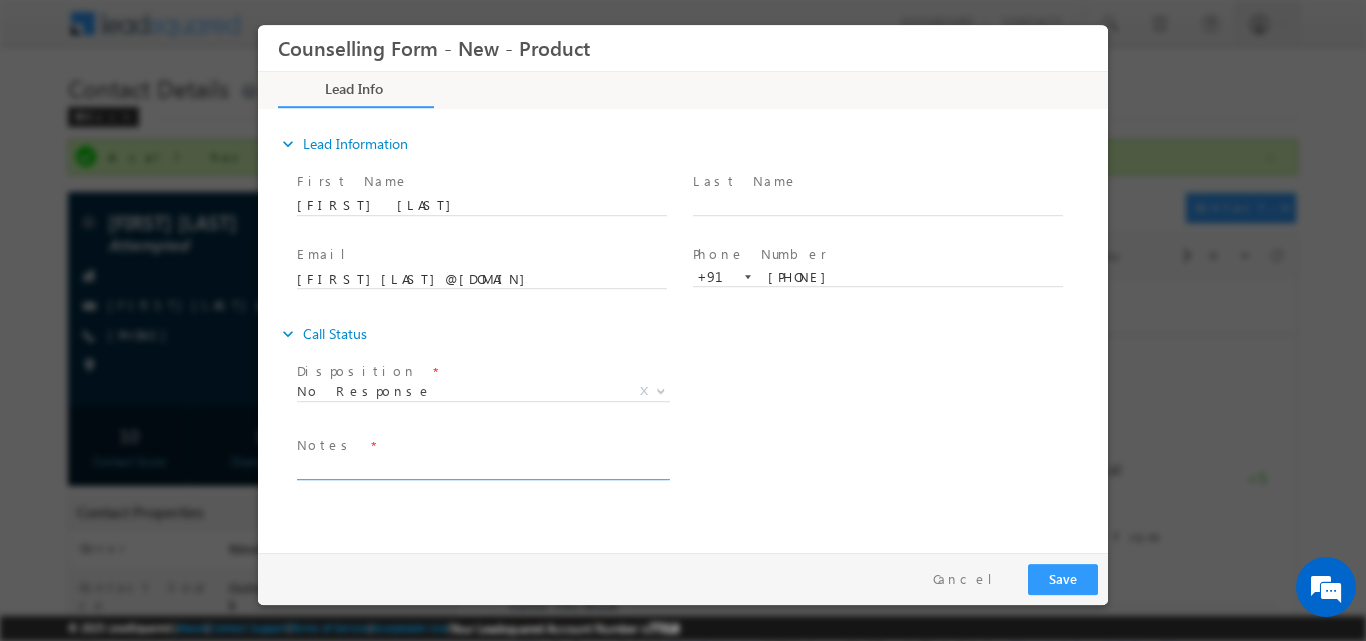 paste on "No response, dnp" 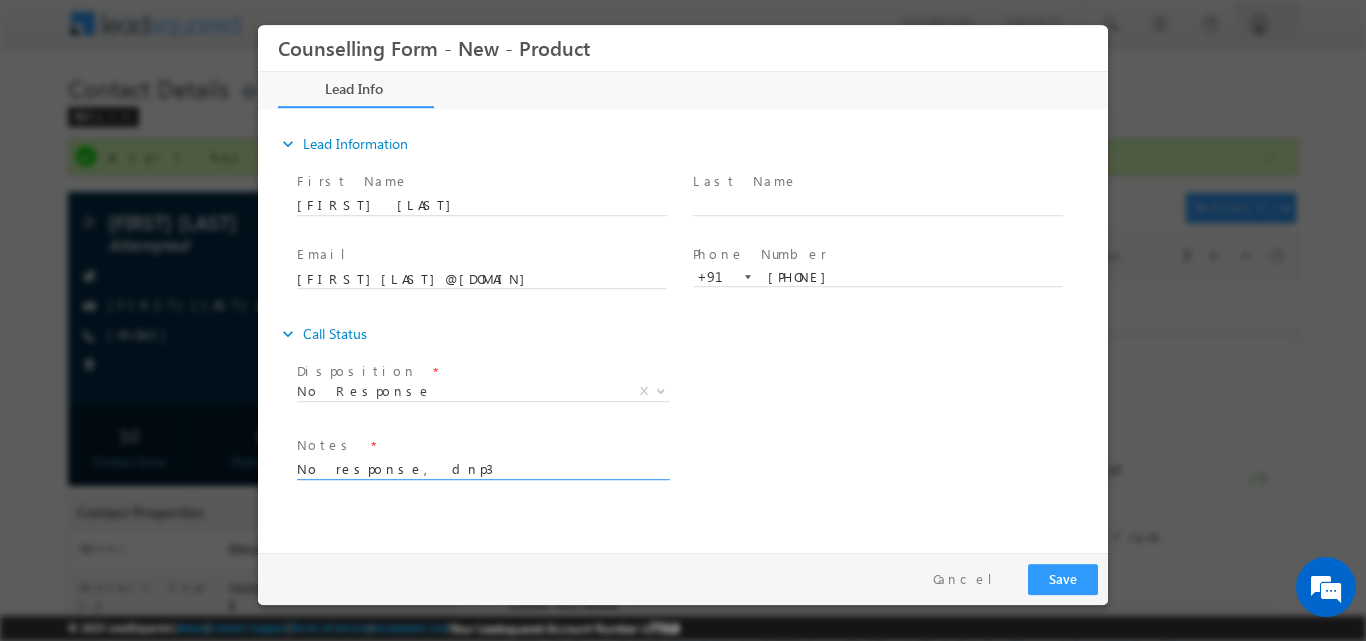 type on "No response, dnp3" 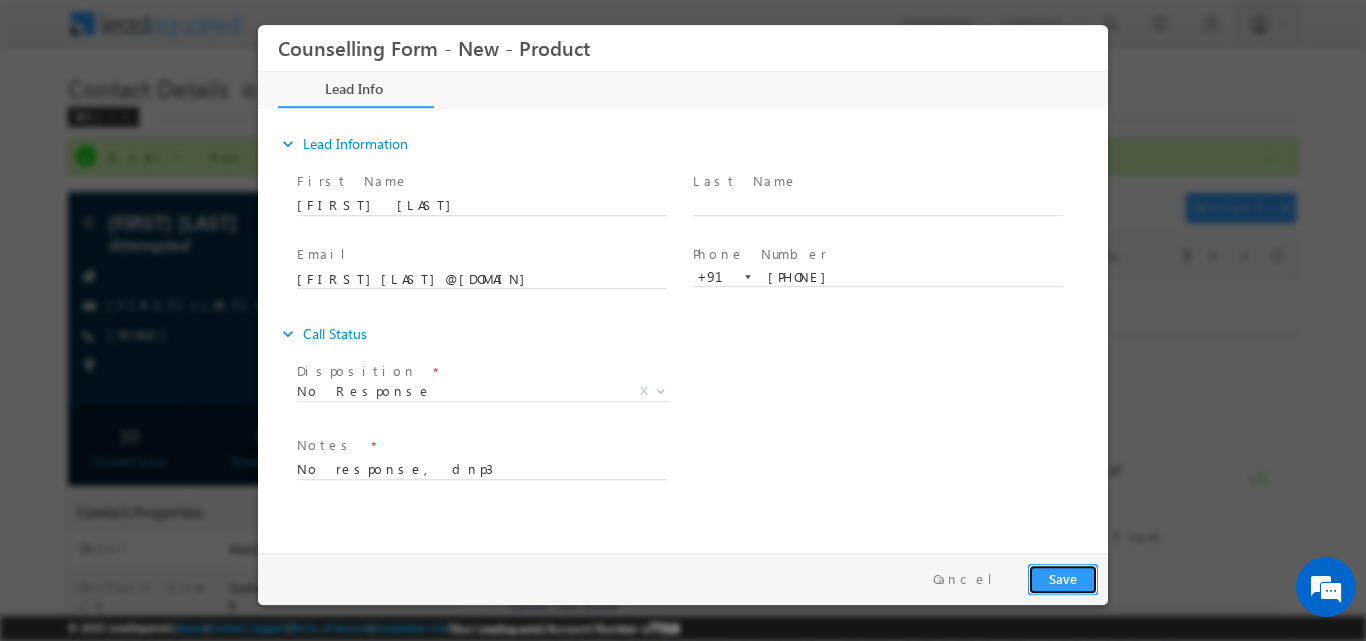 click on "Save" at bounding box center [1063, 578] 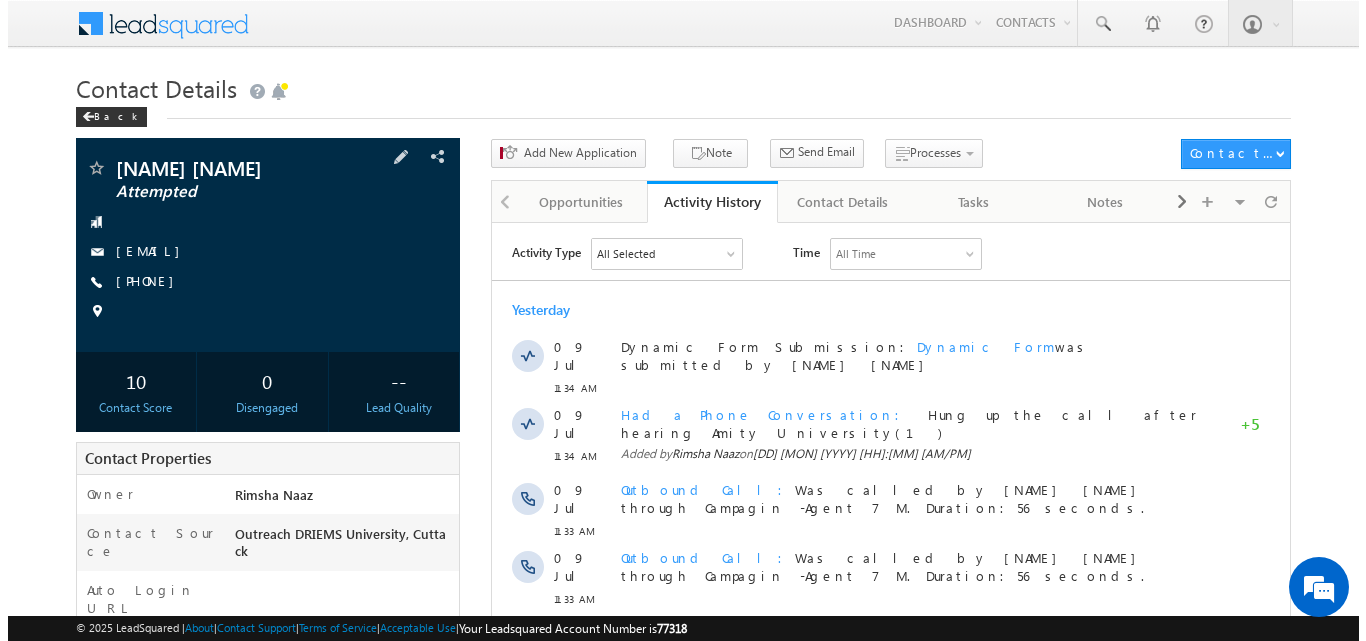 scroll, scrollTop: 0, scrollLeft: 0, axis: both 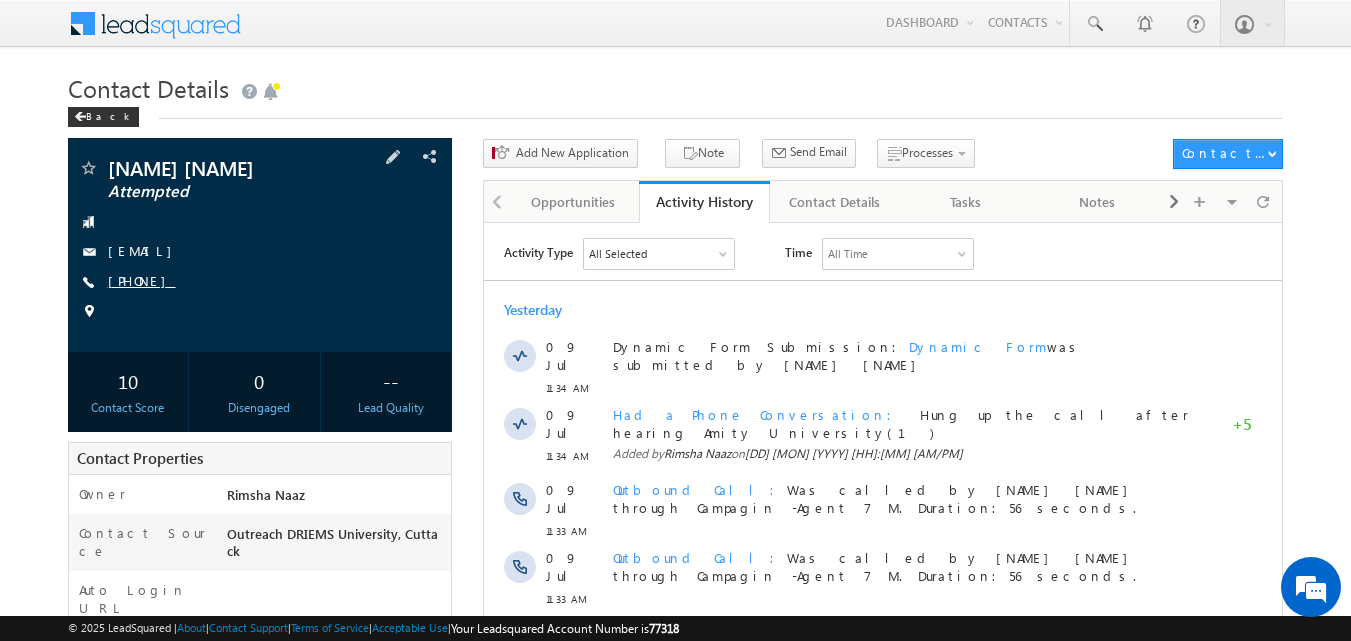 click on "[PHONE]" at bounding box center (142, 280) 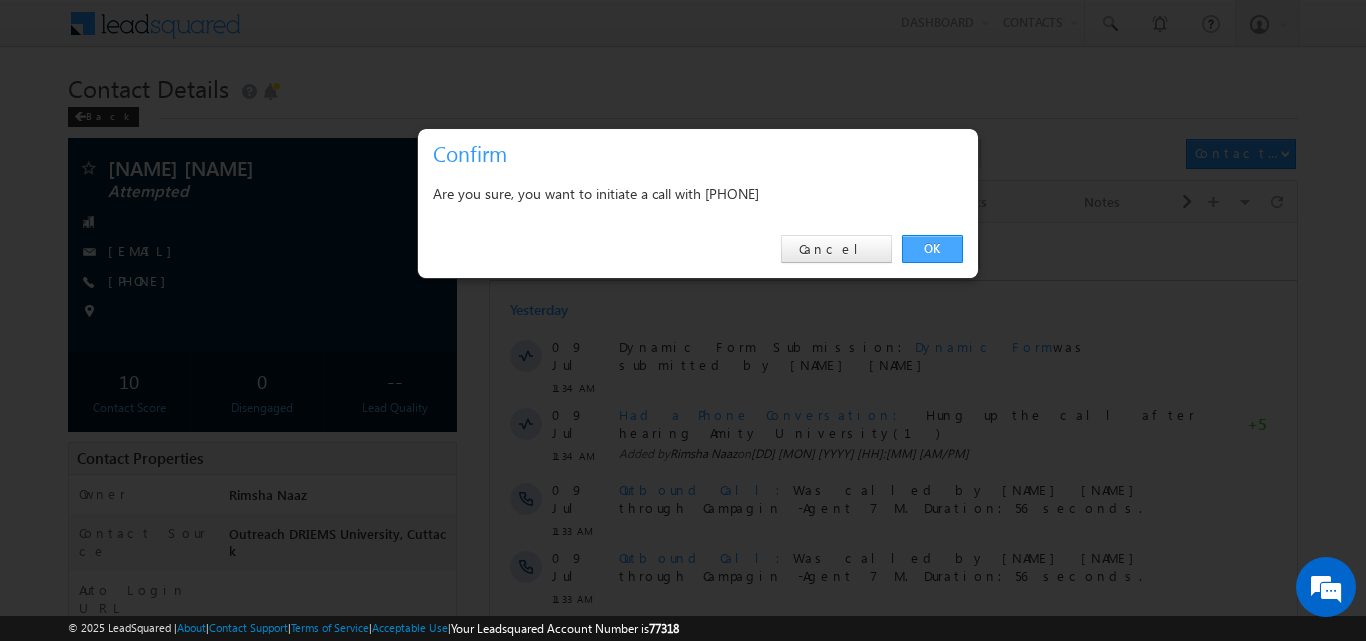 click on "OK" at bounding box center [932, 249] 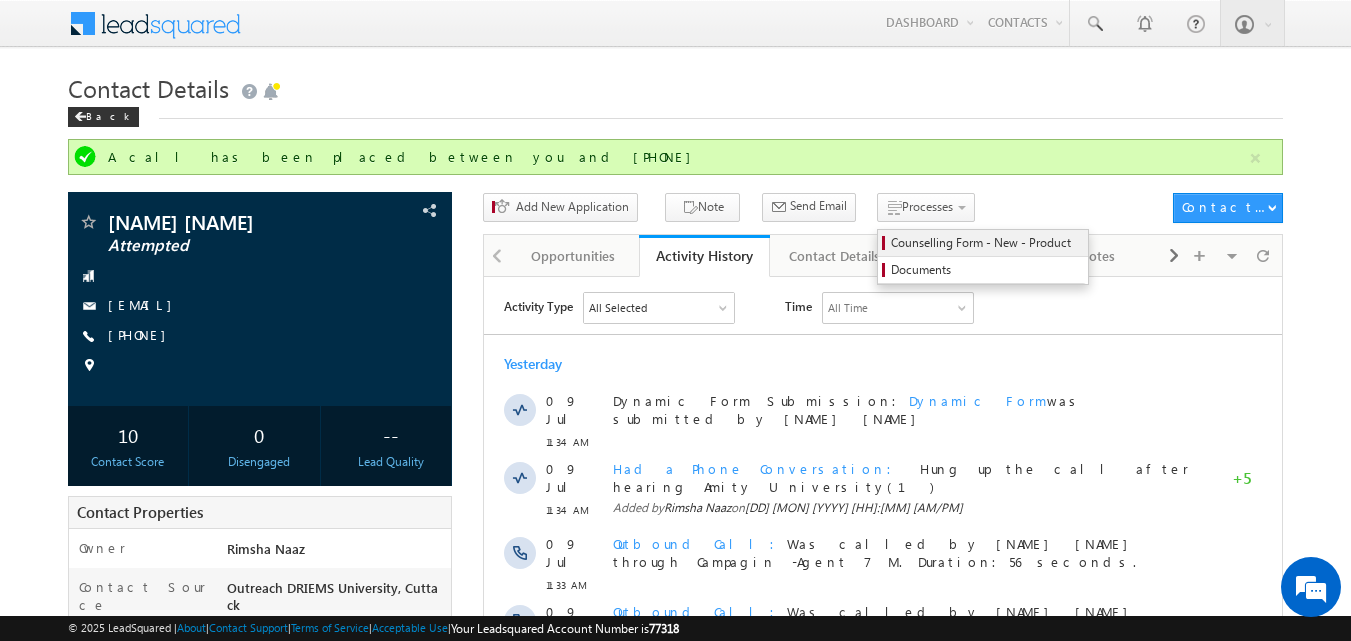 click on "Counselling Form - New - Product" at bounding box center (986, 243) 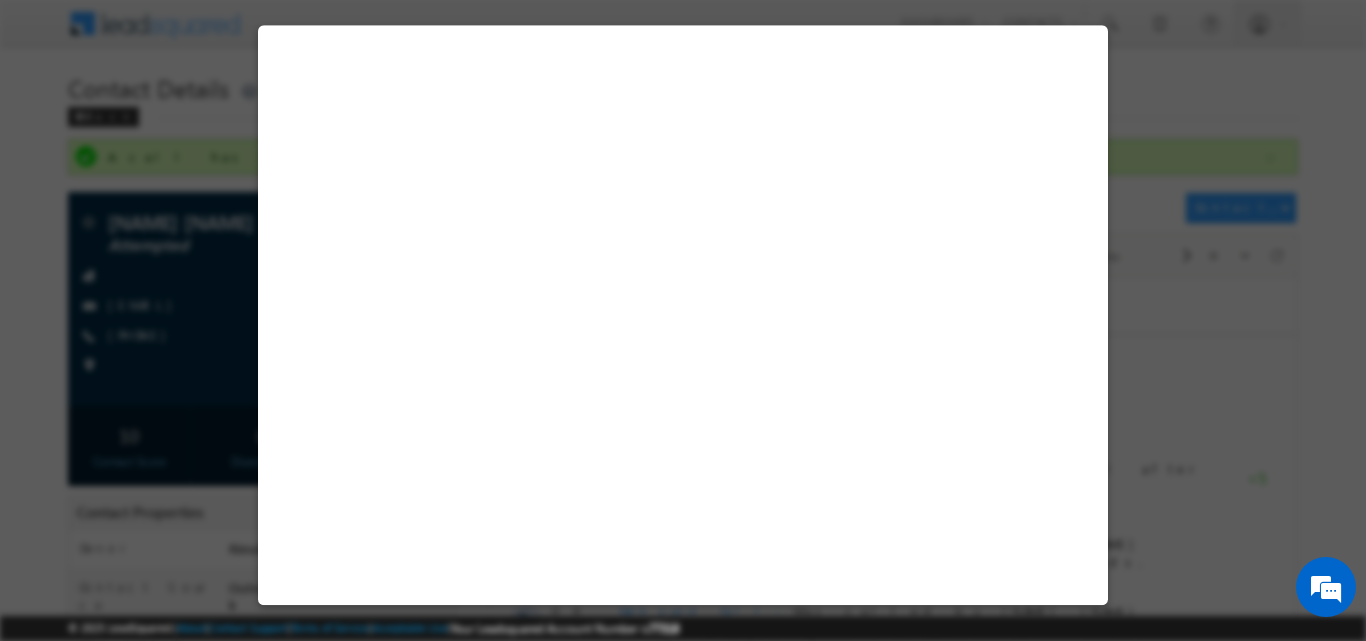 scroll, scrollTop: 0, scrollLeft: 0, axis: both 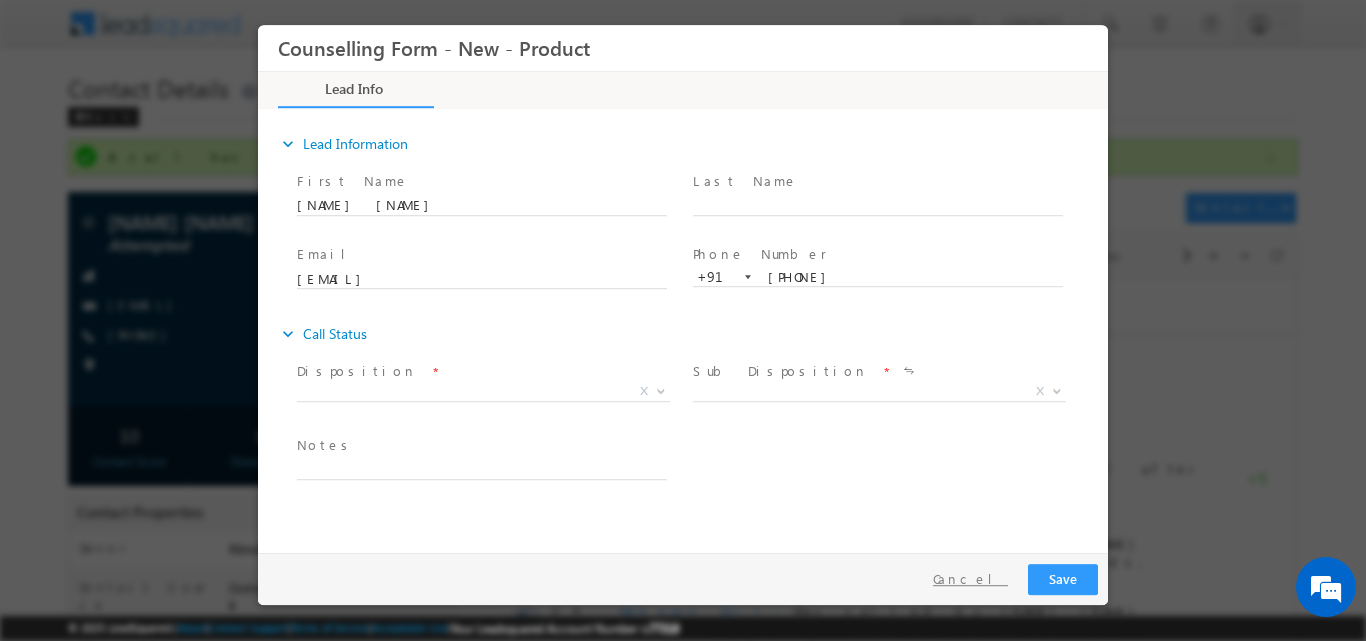click on "Cancel" at bounding box center [970, 578] 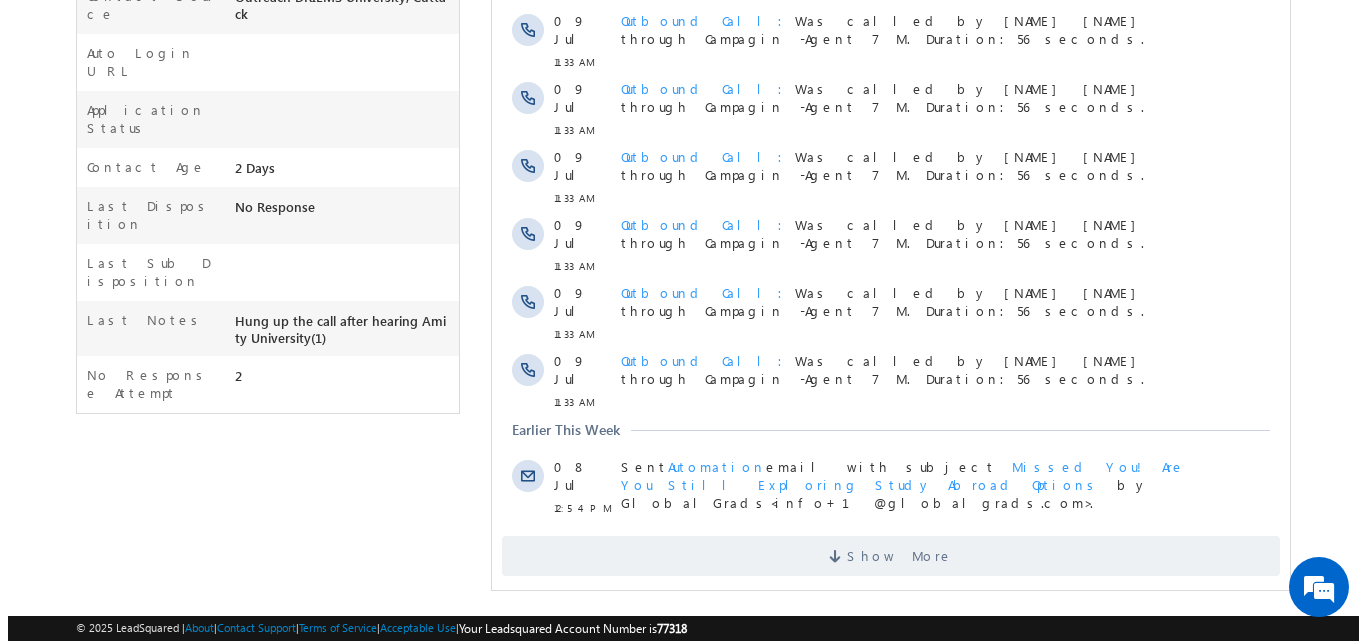 scroll, scrollTop: 0, scrollLeft: 0, axis: both 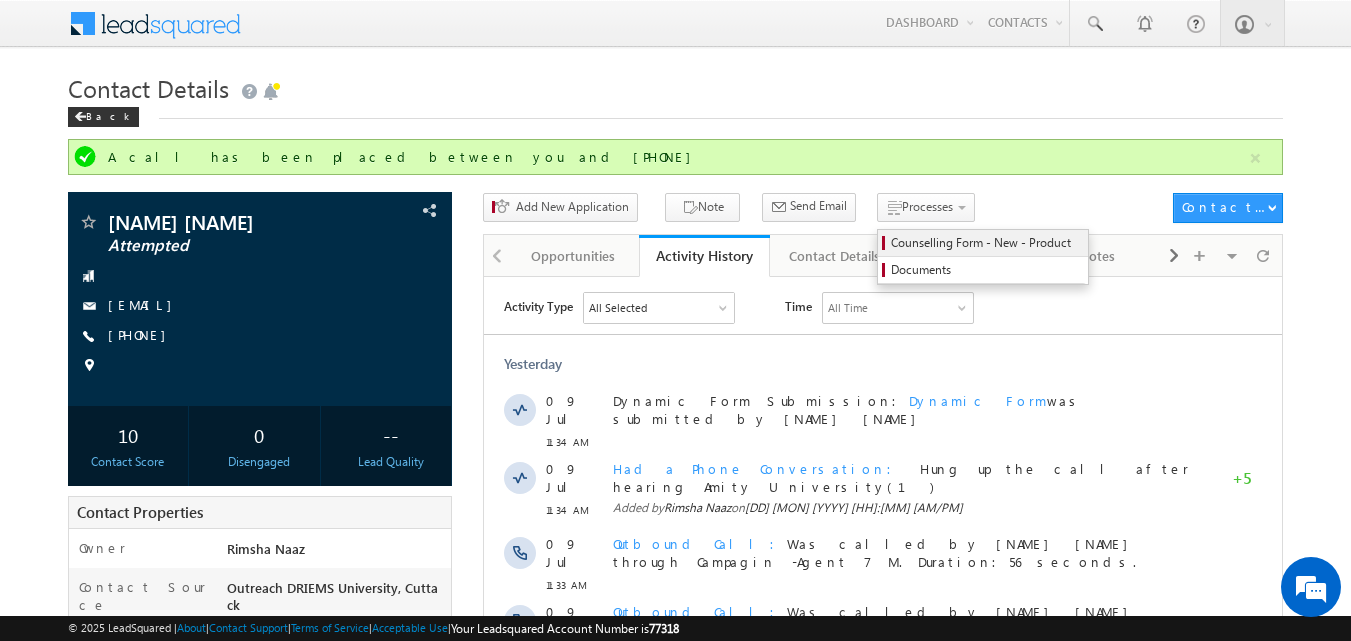 click on "Counselling Form - New - Product" at bounding box center (986, 243) 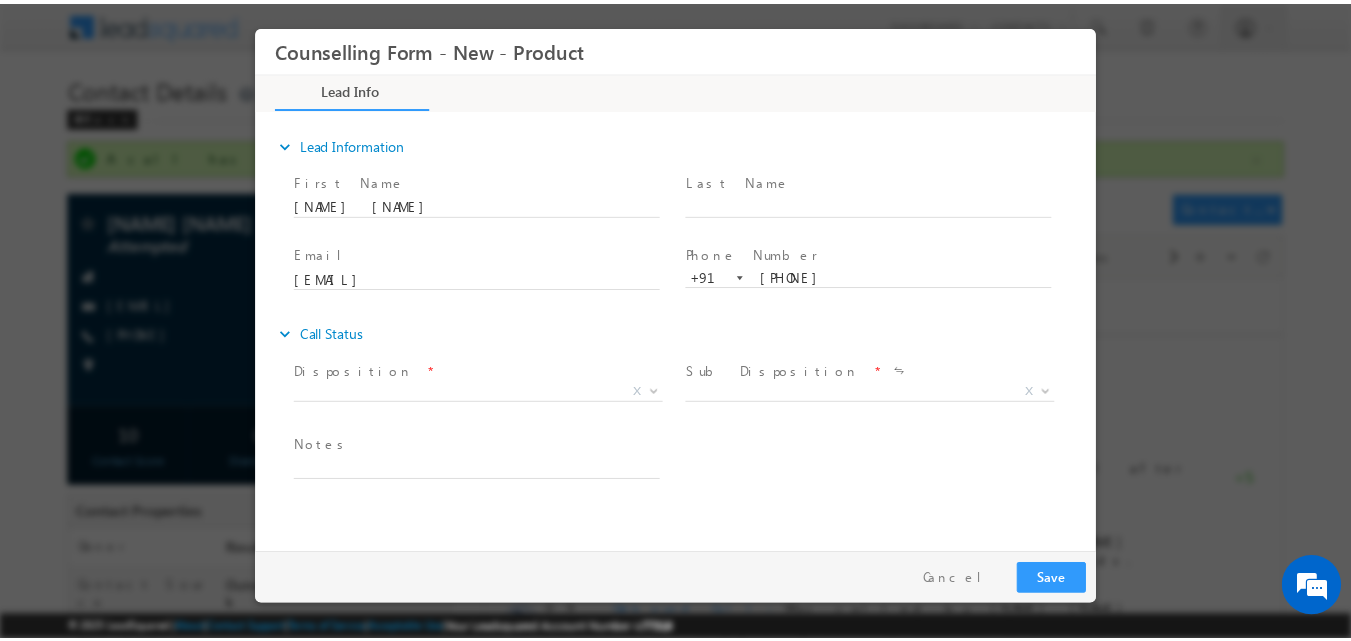 scroll, scrollTop: 0, scrollLeft: 0, axis: both 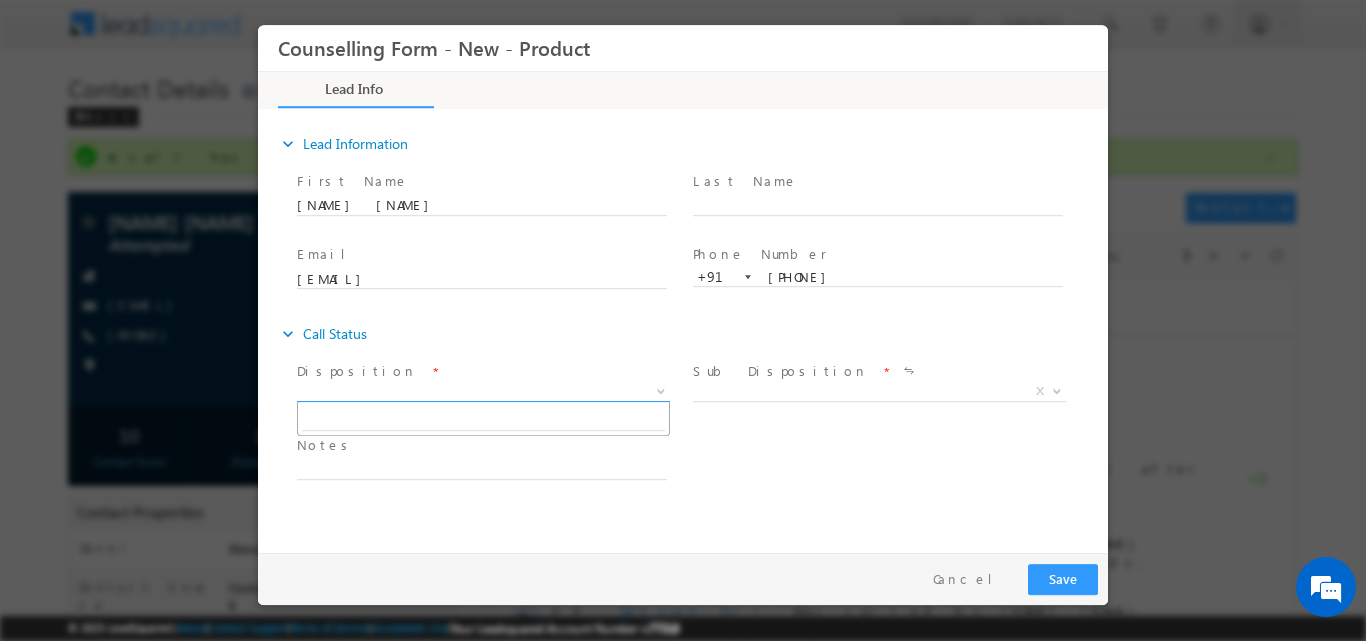 click at bounding box center [659, 390] 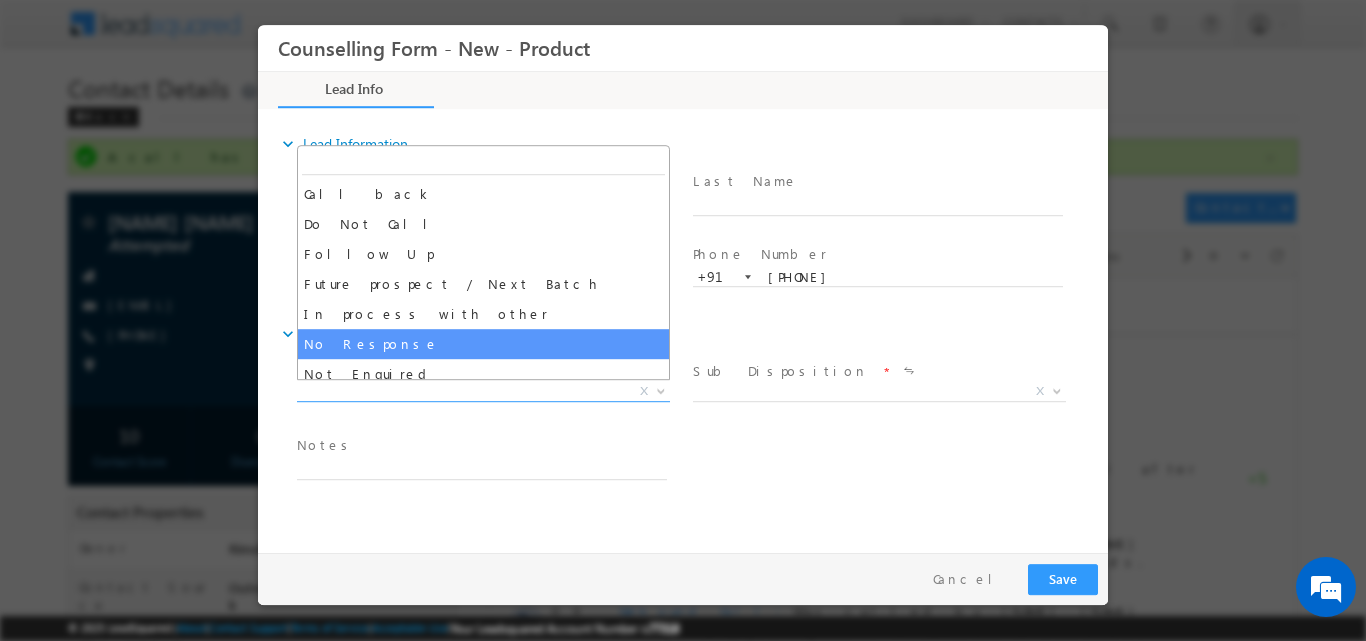 select on "No Response" 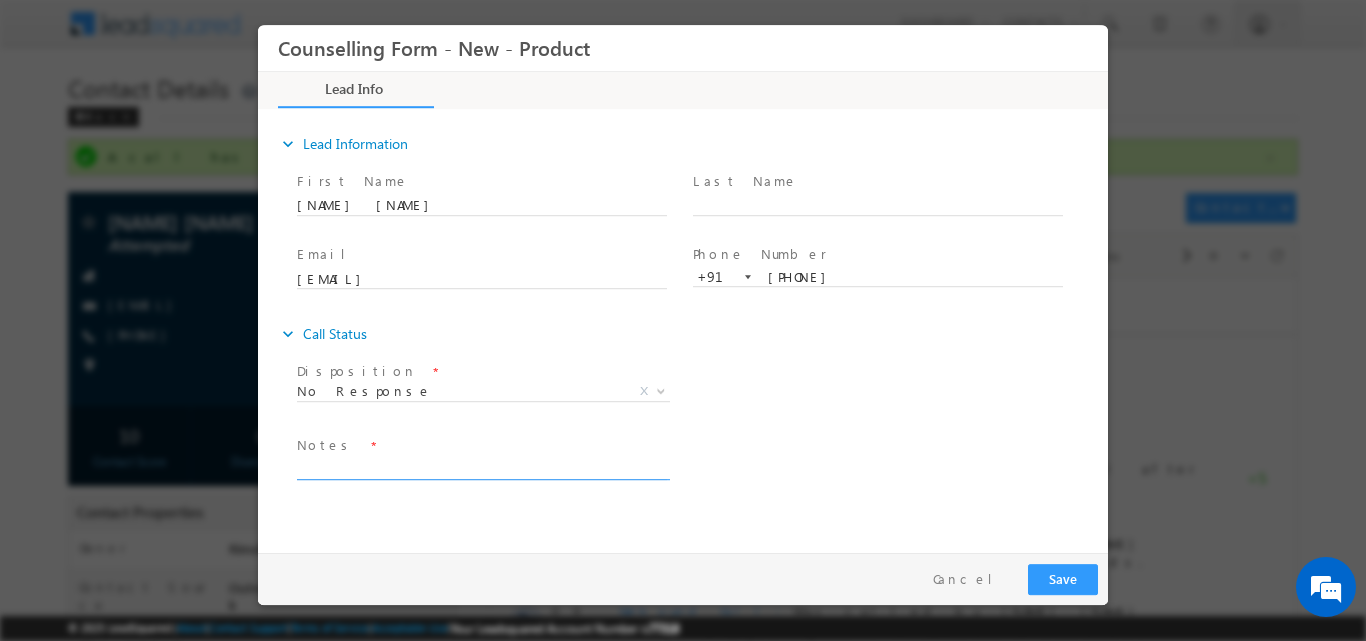 click at bounding box center (482, 467) 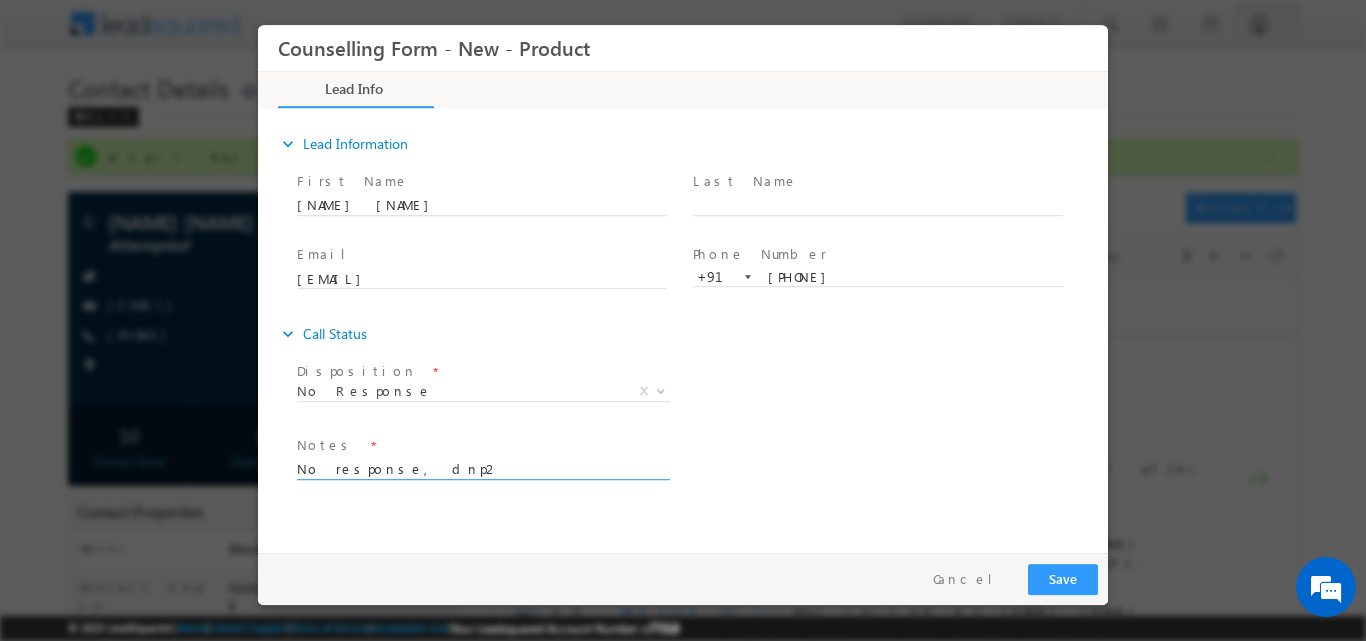type on "No response, dnp2" 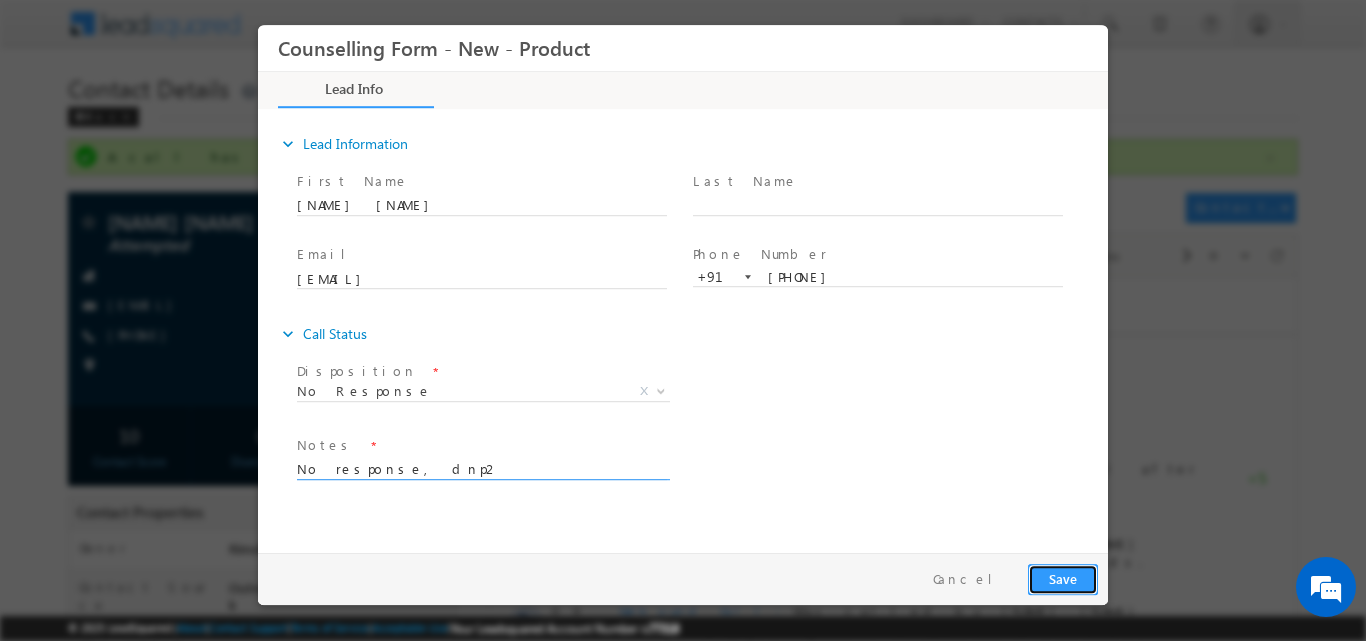 click on "Save" at bounding box center (1063, 578) 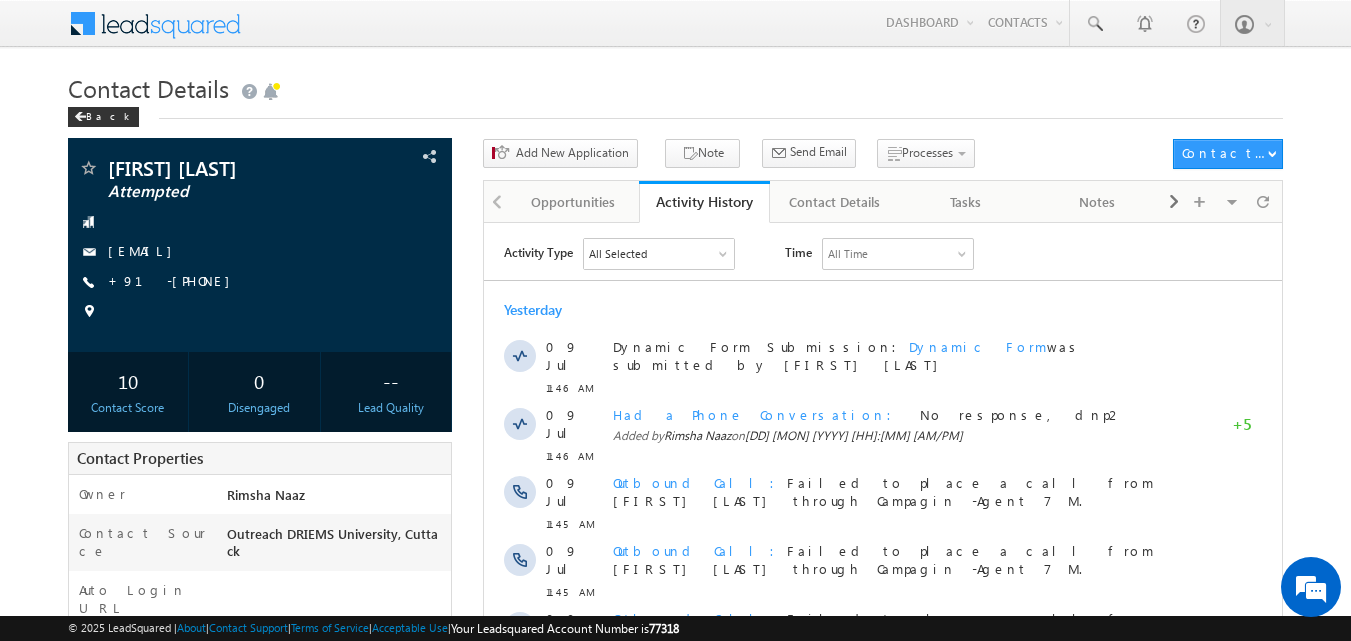 scroll, scrollTop: 0, scrollLeft: 0, axis: both 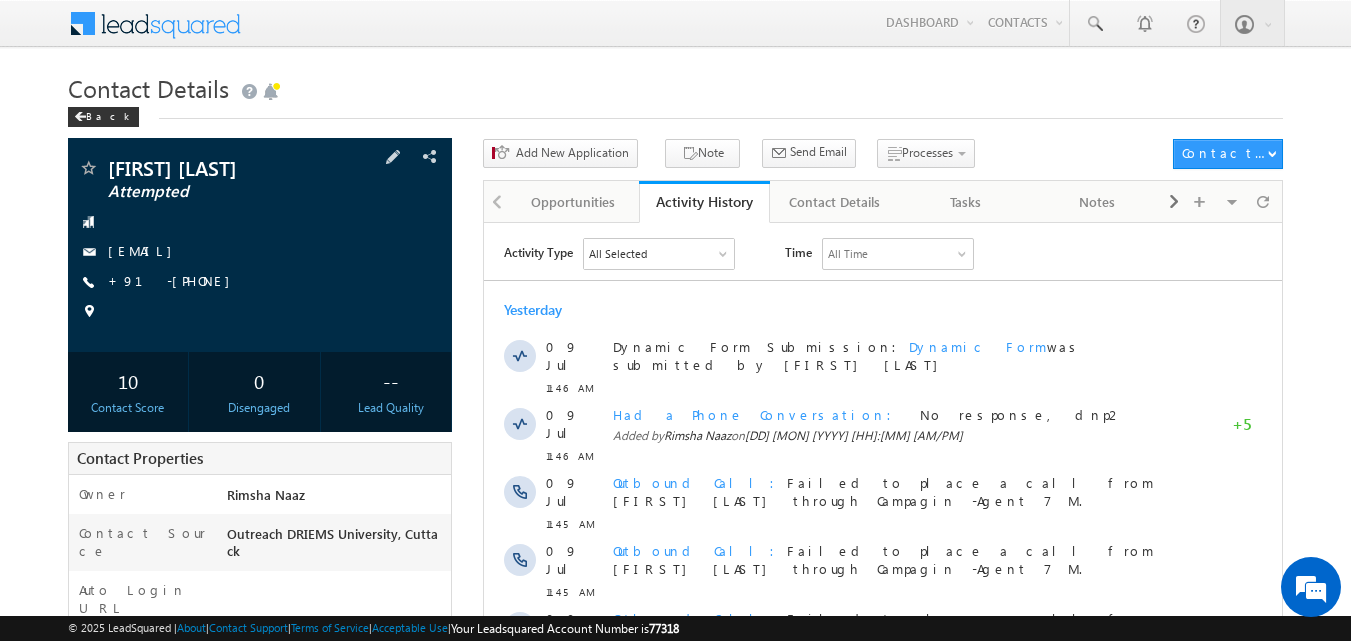 click on "+91-[PHONE]" at bounding box center [174, 282] 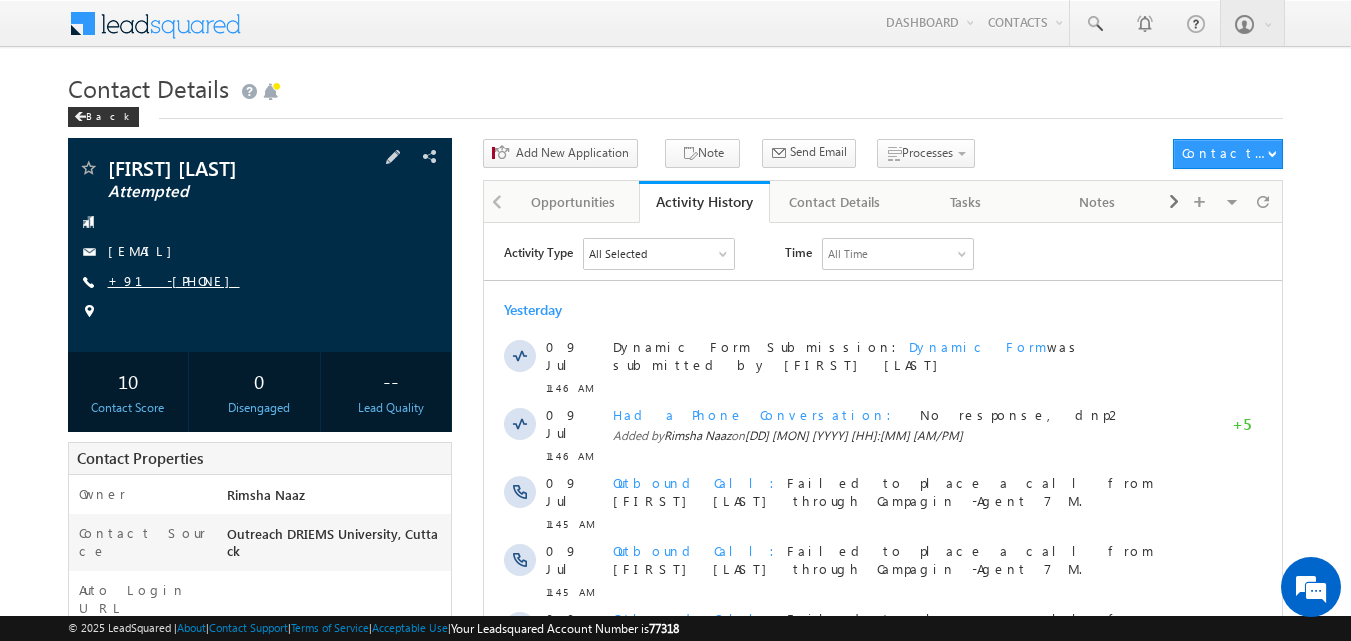 click on "+91-[PHONE]" at bounding box center [174, 280] 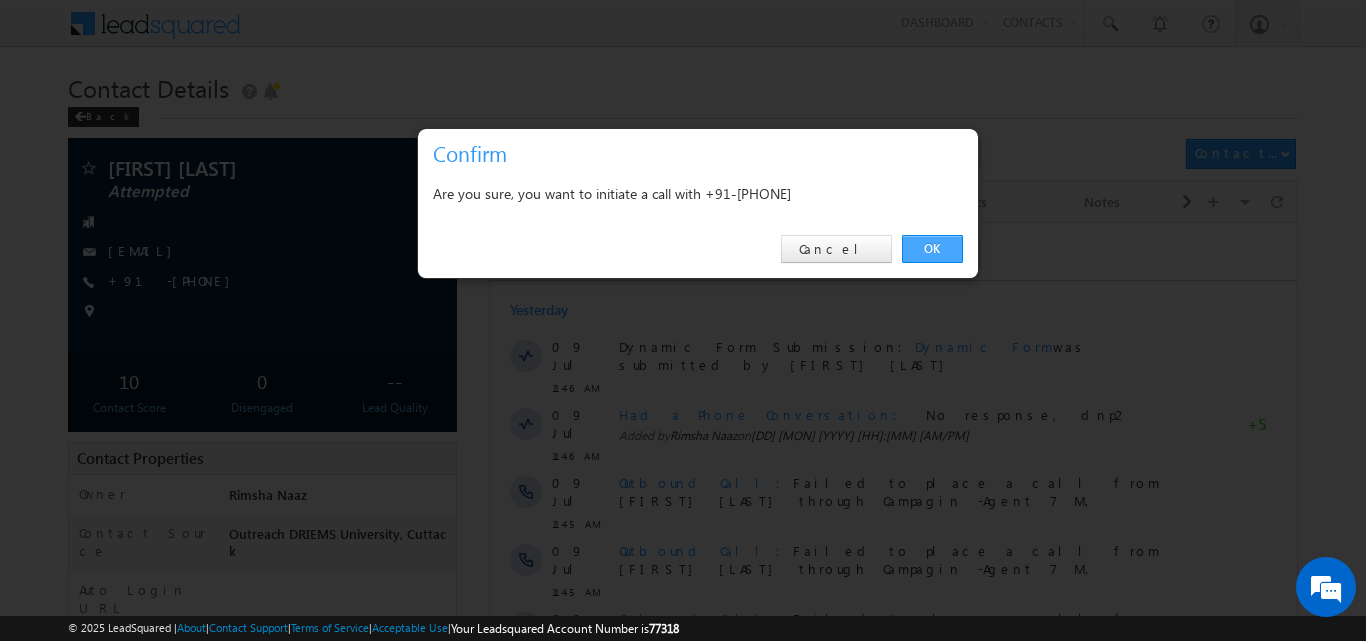 click on "OK" at bounding box center (932, 249) 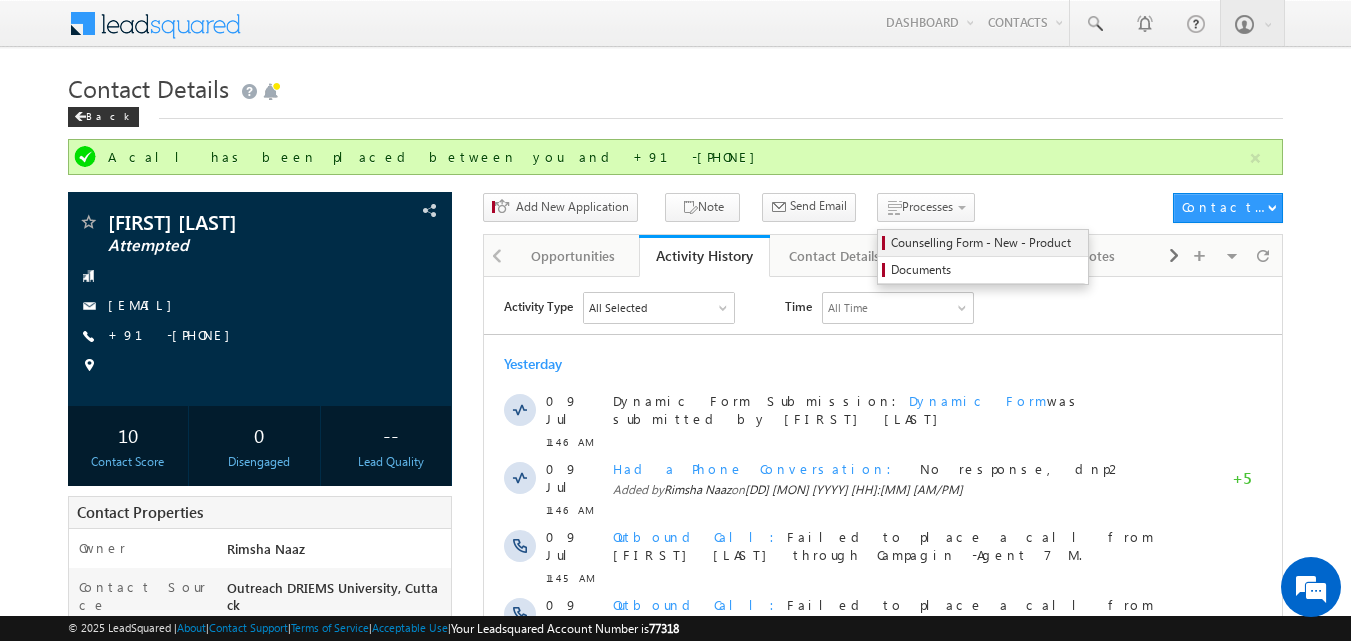 click on "Counselling Form - New - Product" at bounding box center (986, 243) 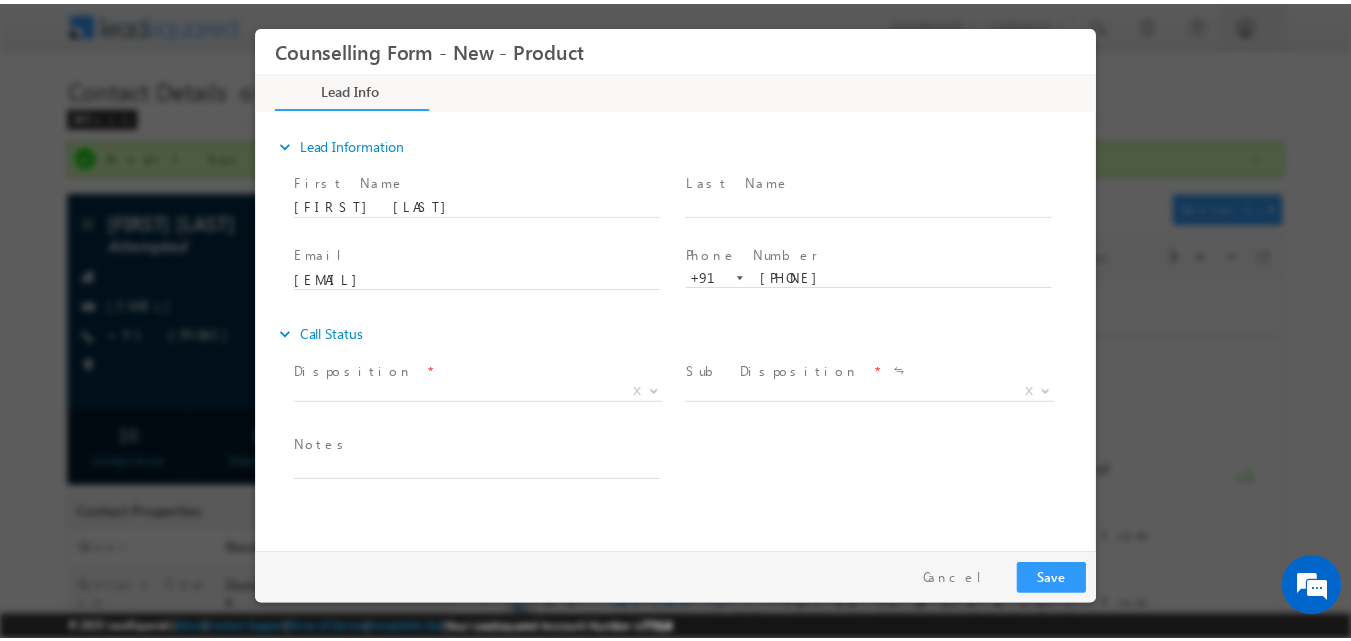 scroll, scrollTop: 0, scrollLeft: 0, axis: both 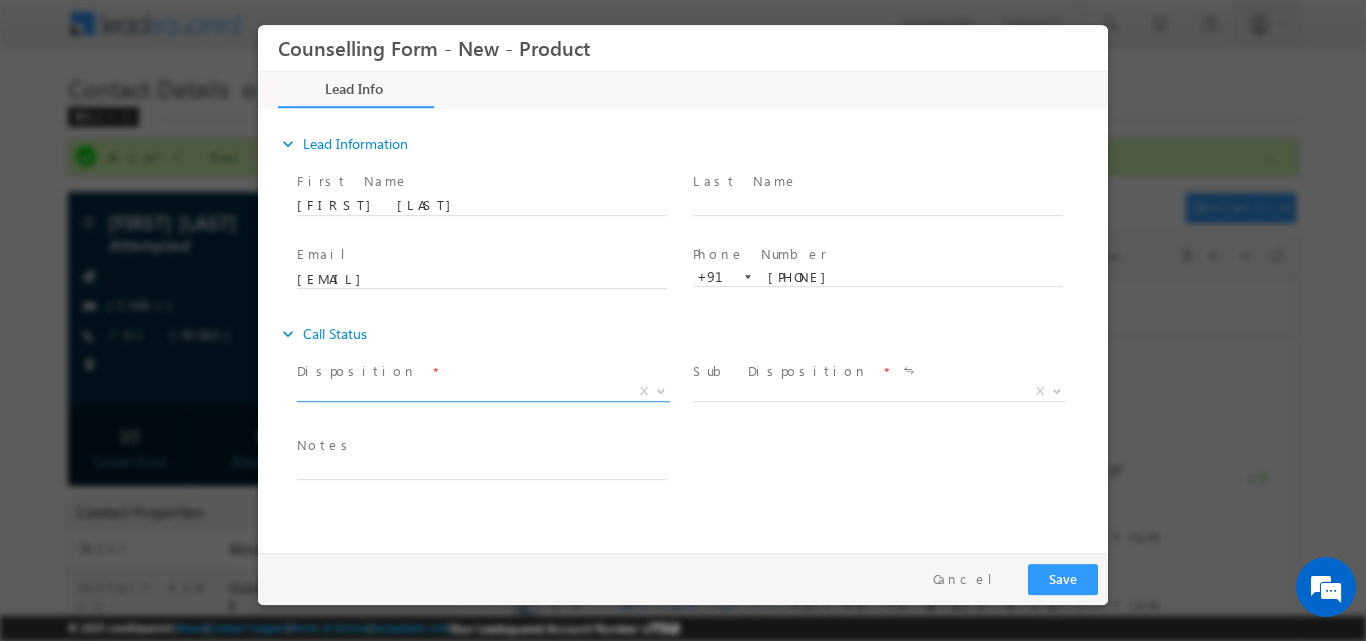 click at bounding box center [659, 390] 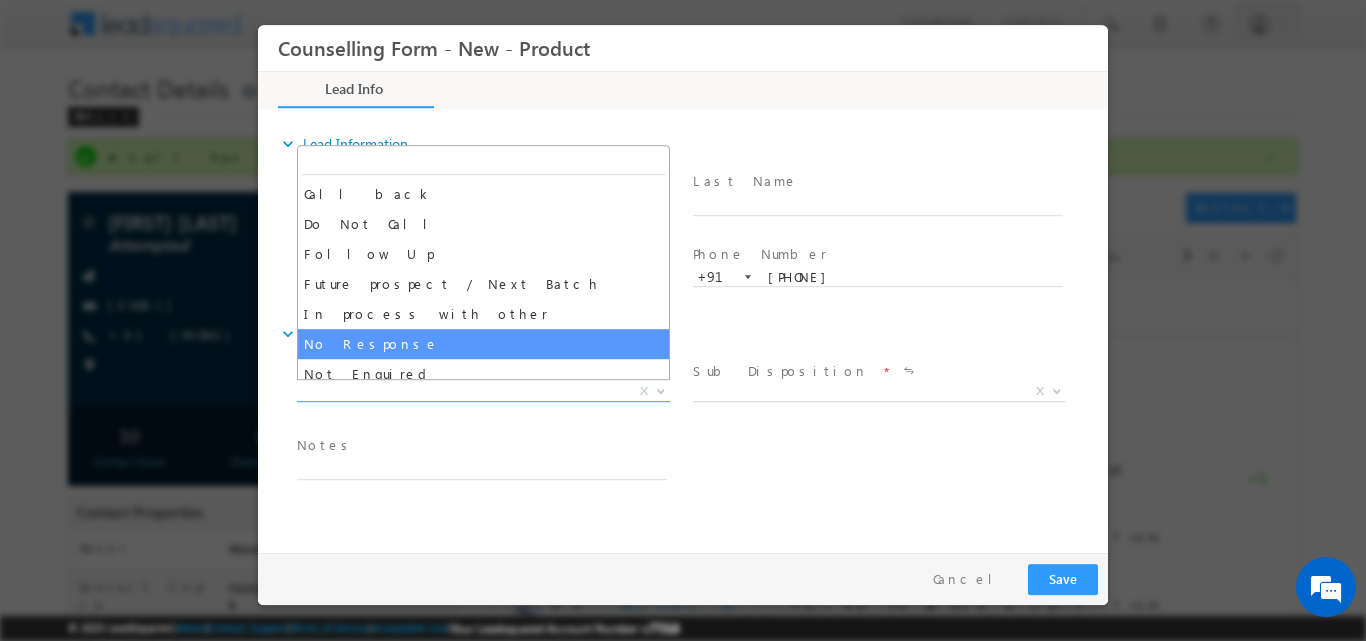 select on "No Response" 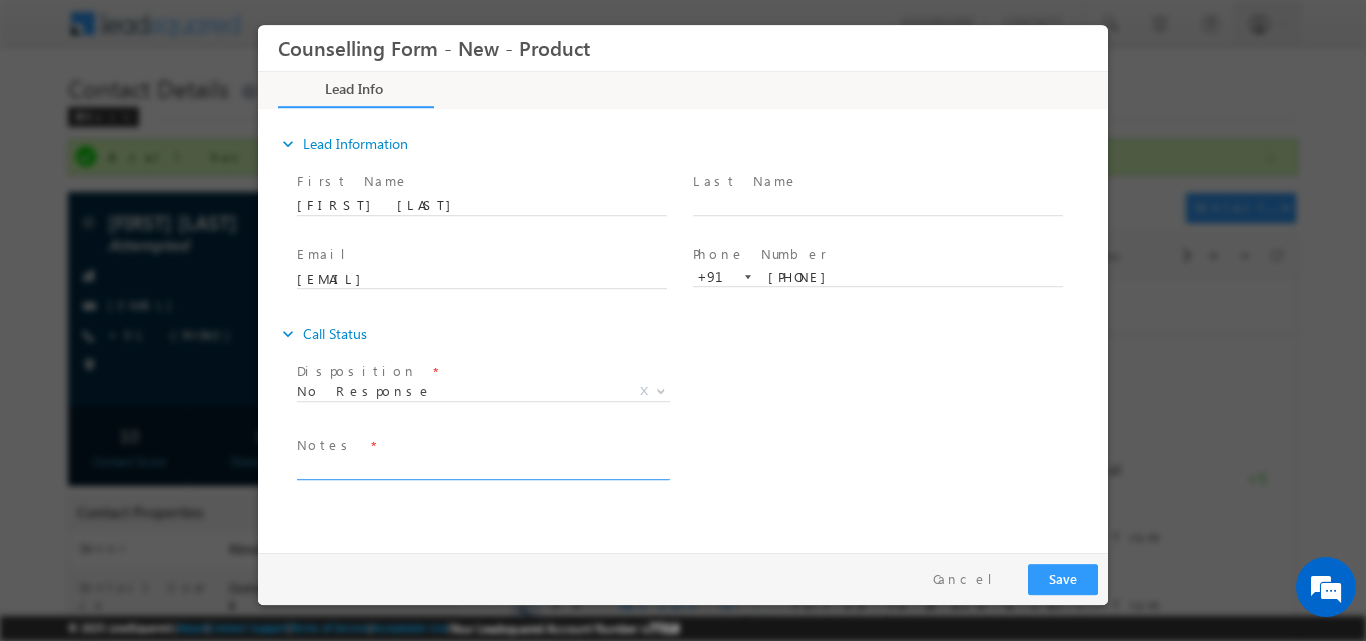 click at bounding box center [482, 467] 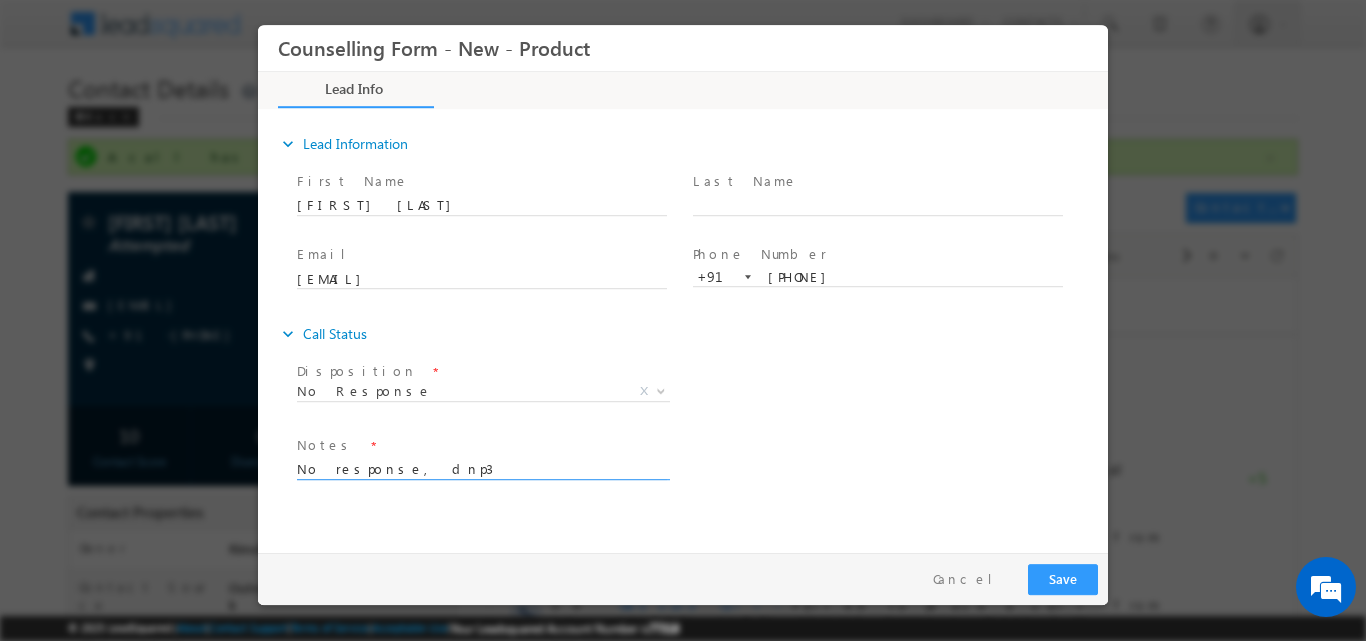 type on "No response, dnp3" 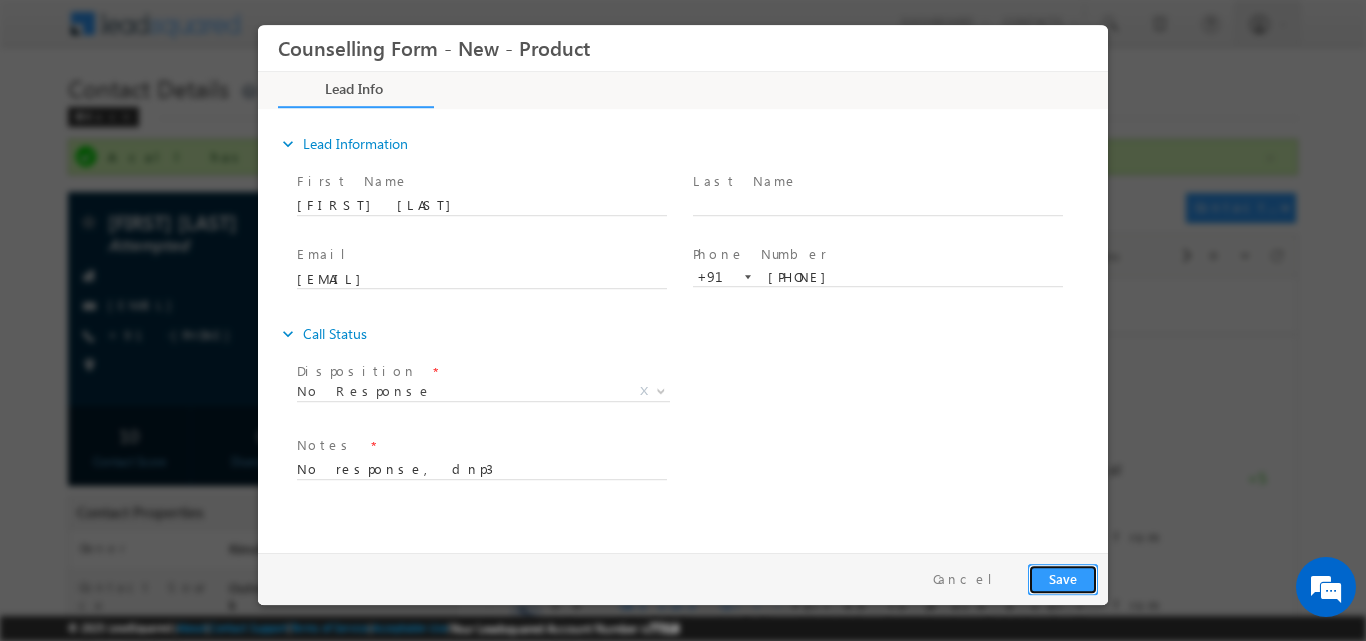 click on "Save" at bounding box center [1063, 578] 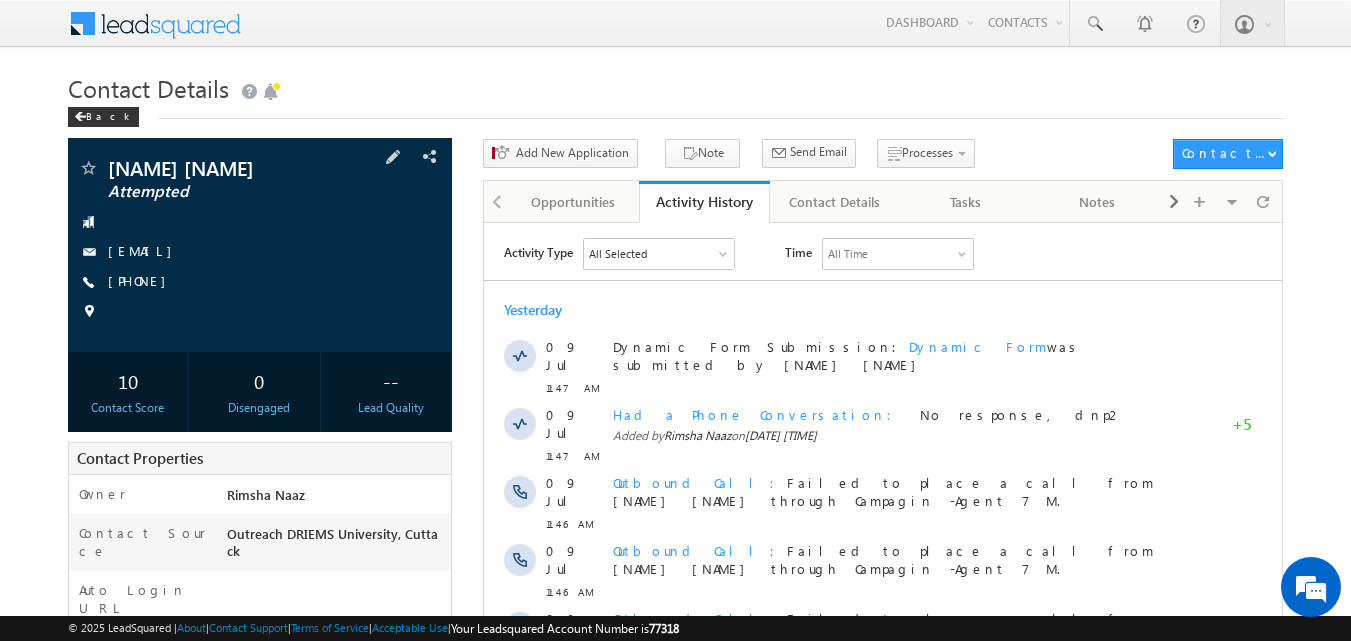 scroll, scrollTop: 0, scrollLeft: 0, axis: both 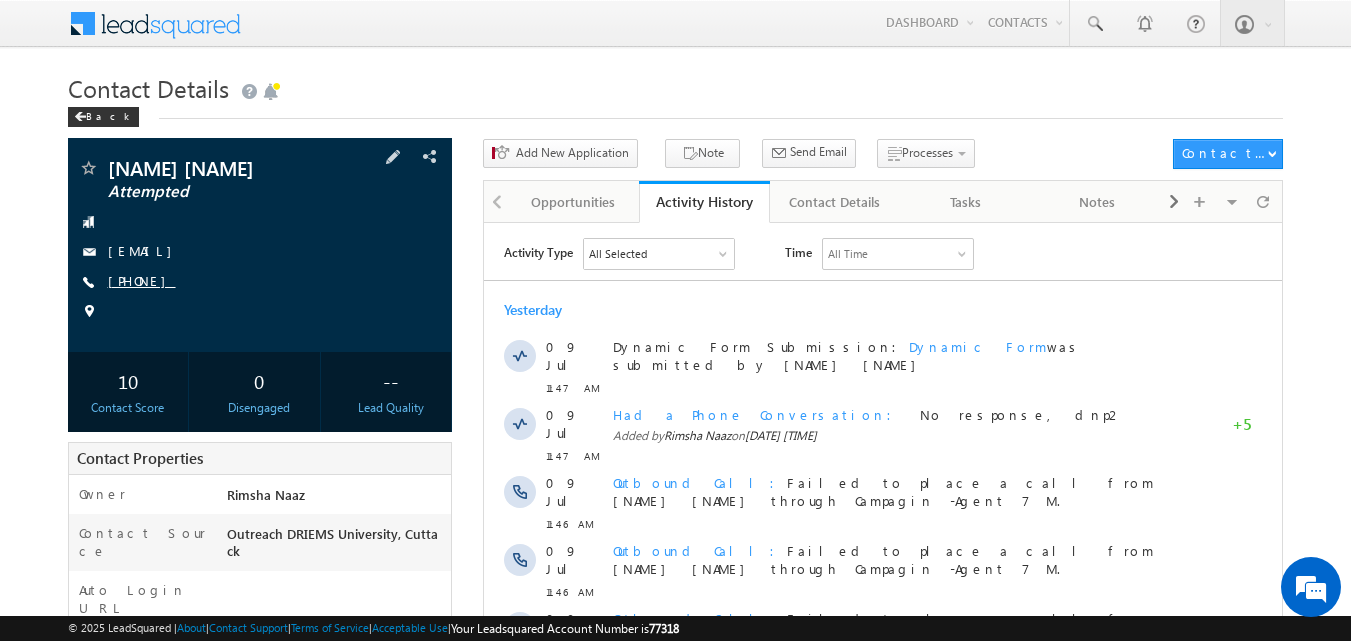 click on "[PHONE]" at bounding box center (142, 280) 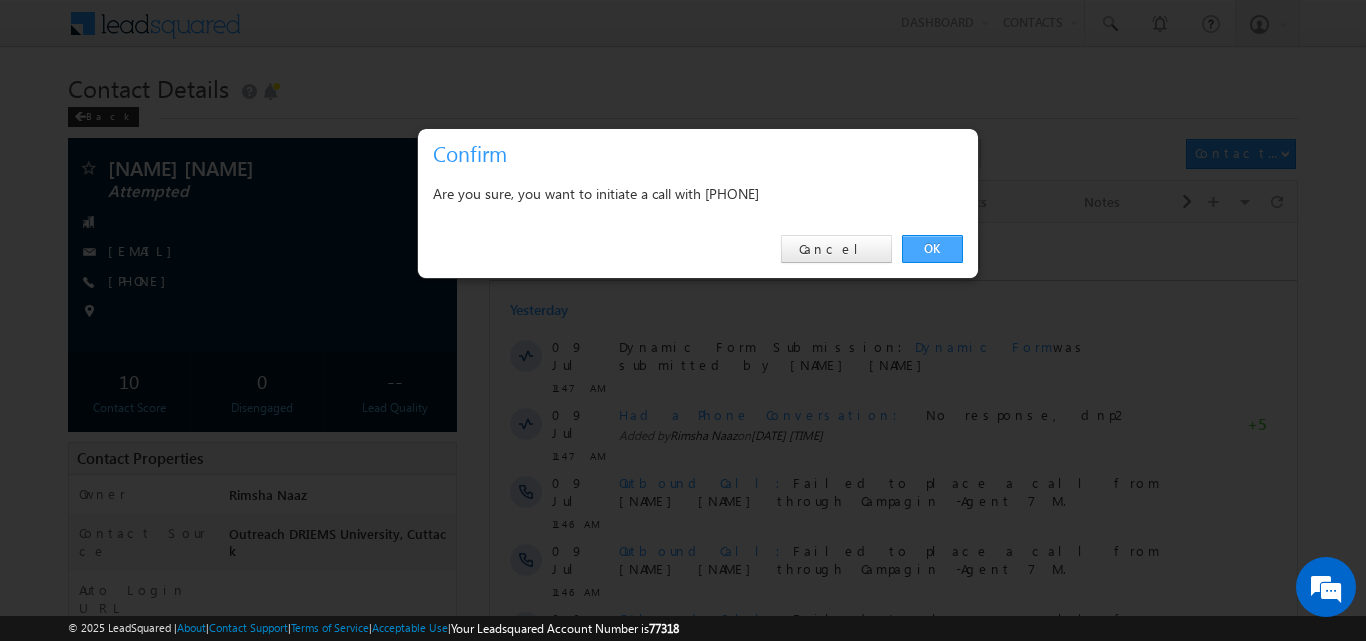 click on "OK" at bounding box center [932, 249] 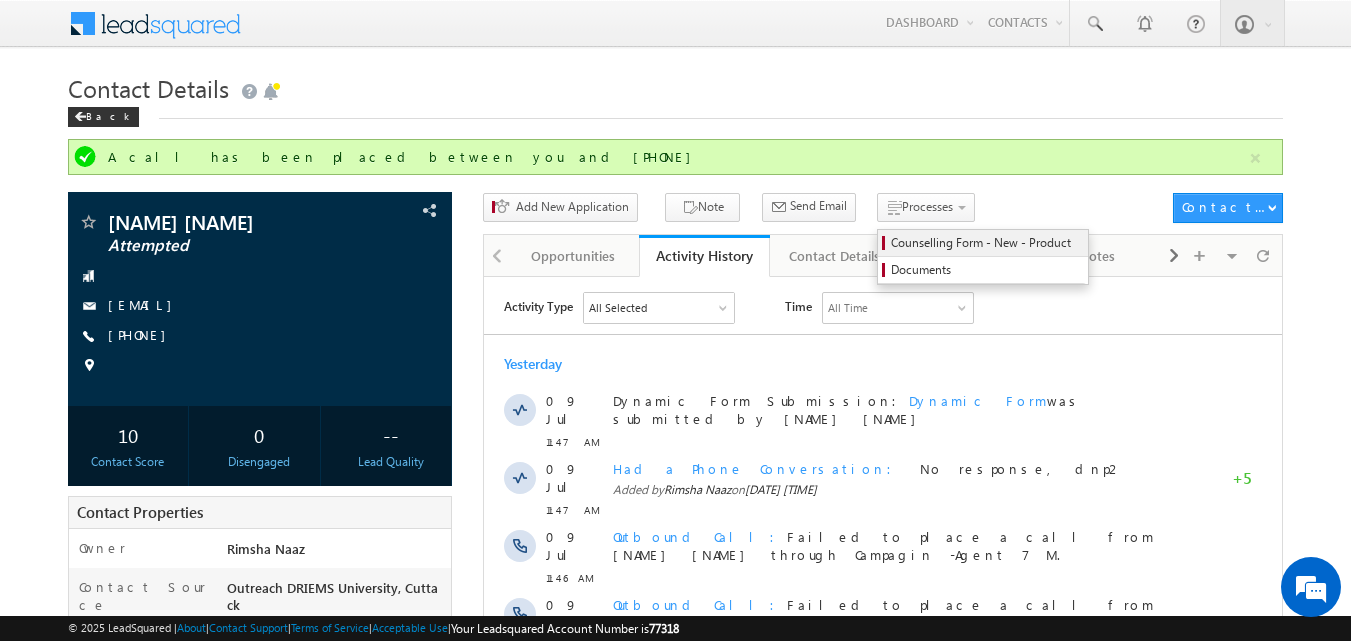 click on "Counselling Form - New - Product" at bounding box center (986, 243) 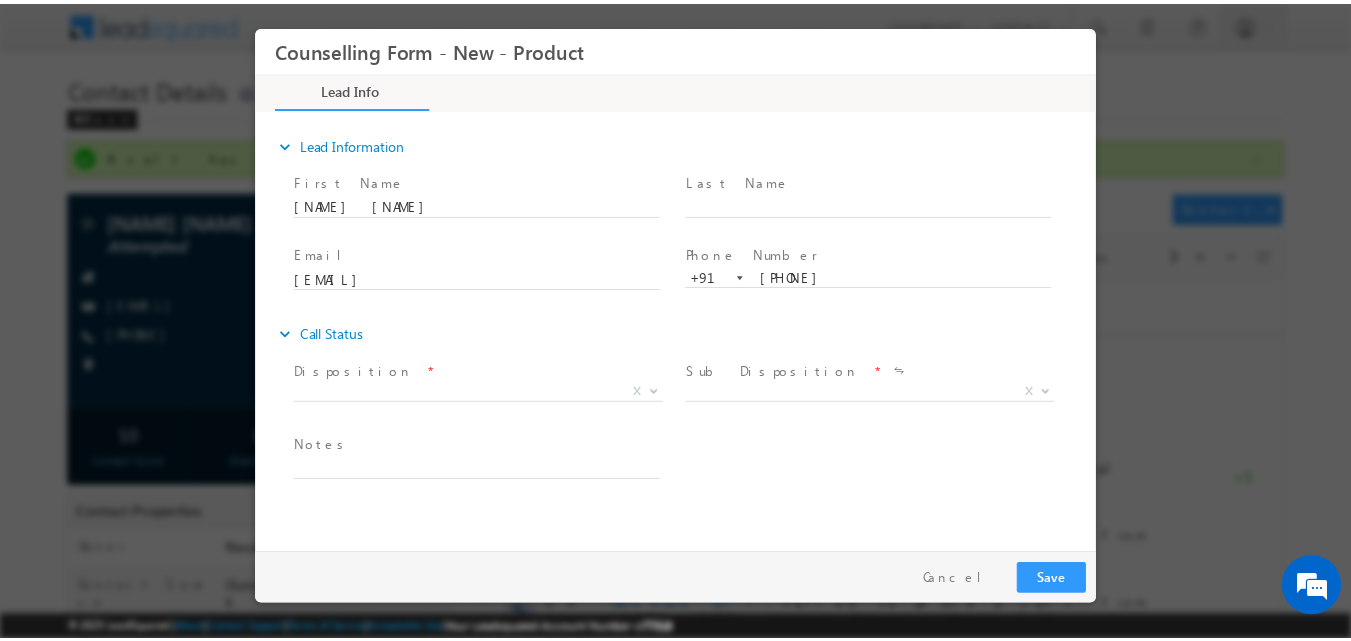 scroll, scrollTop: 0, scrollLeft: 0, axis: both 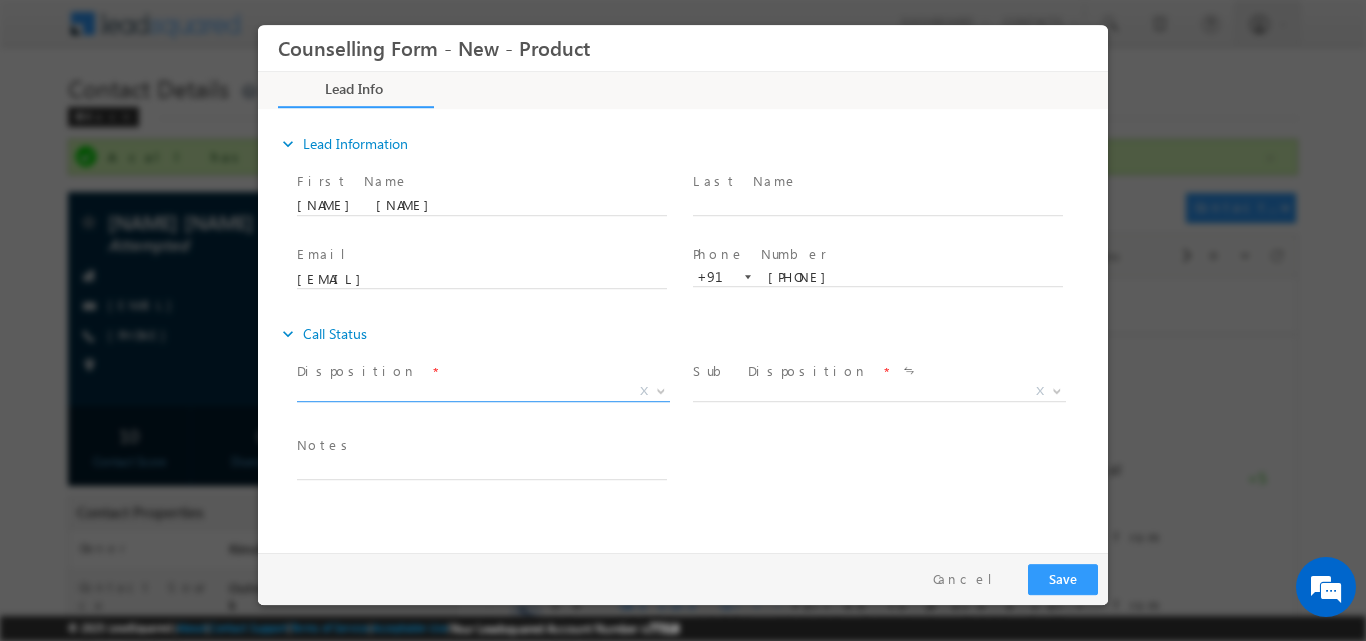 click at bounding box center (661, 389) 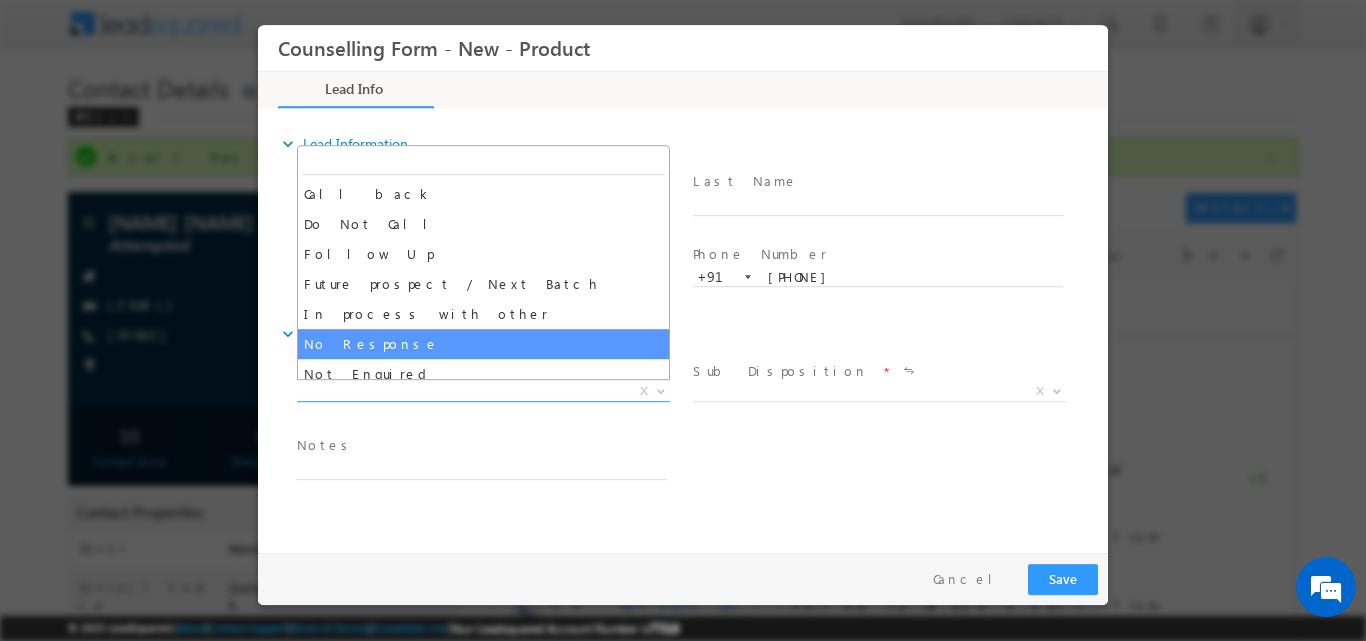 select on "No Response" 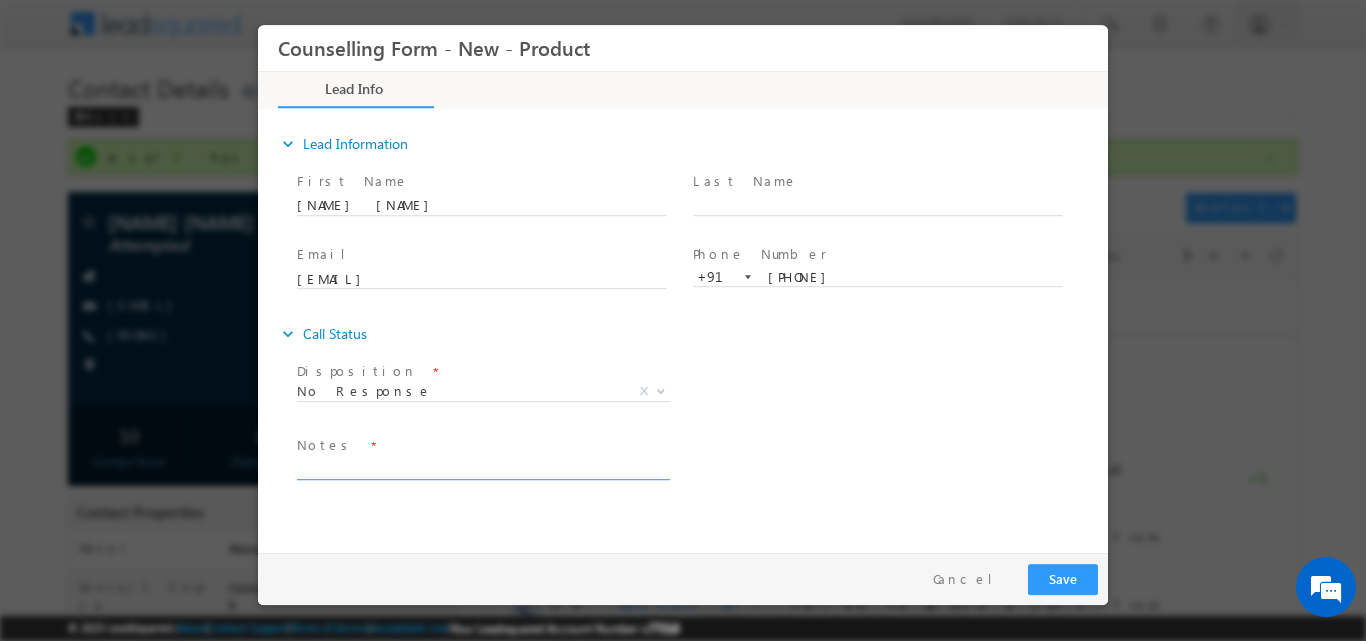 click at bounding box center [482, 467] 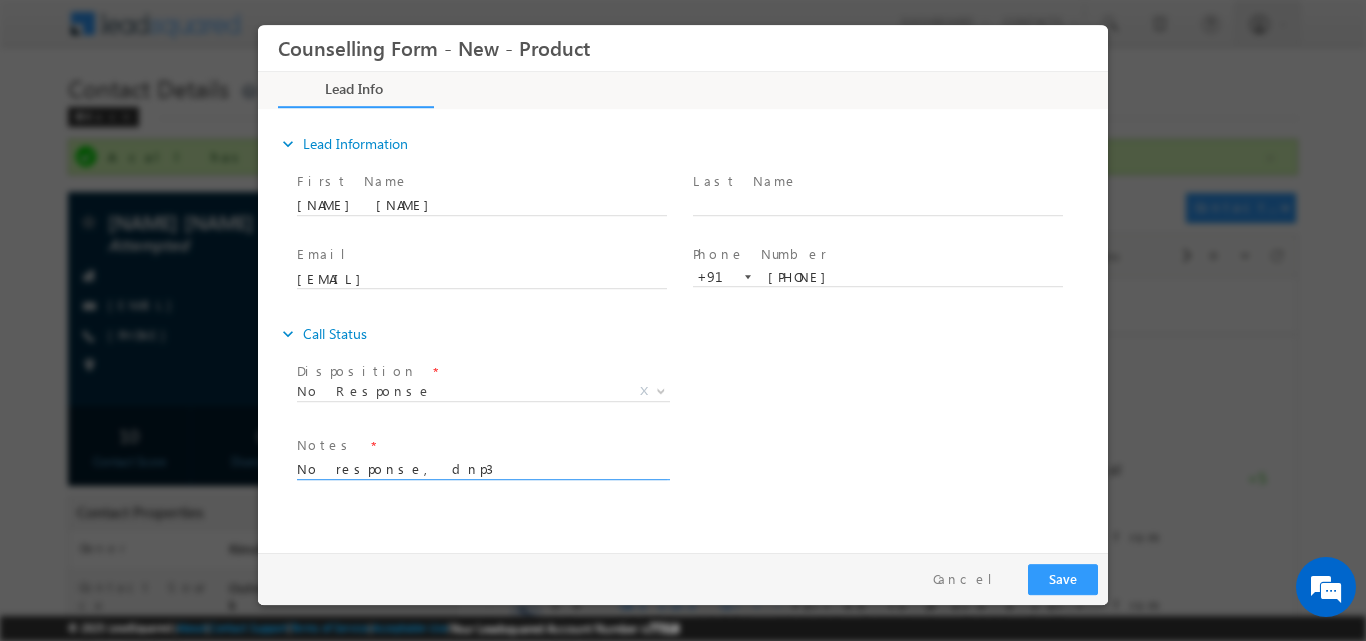 type on "No response, dnp3" 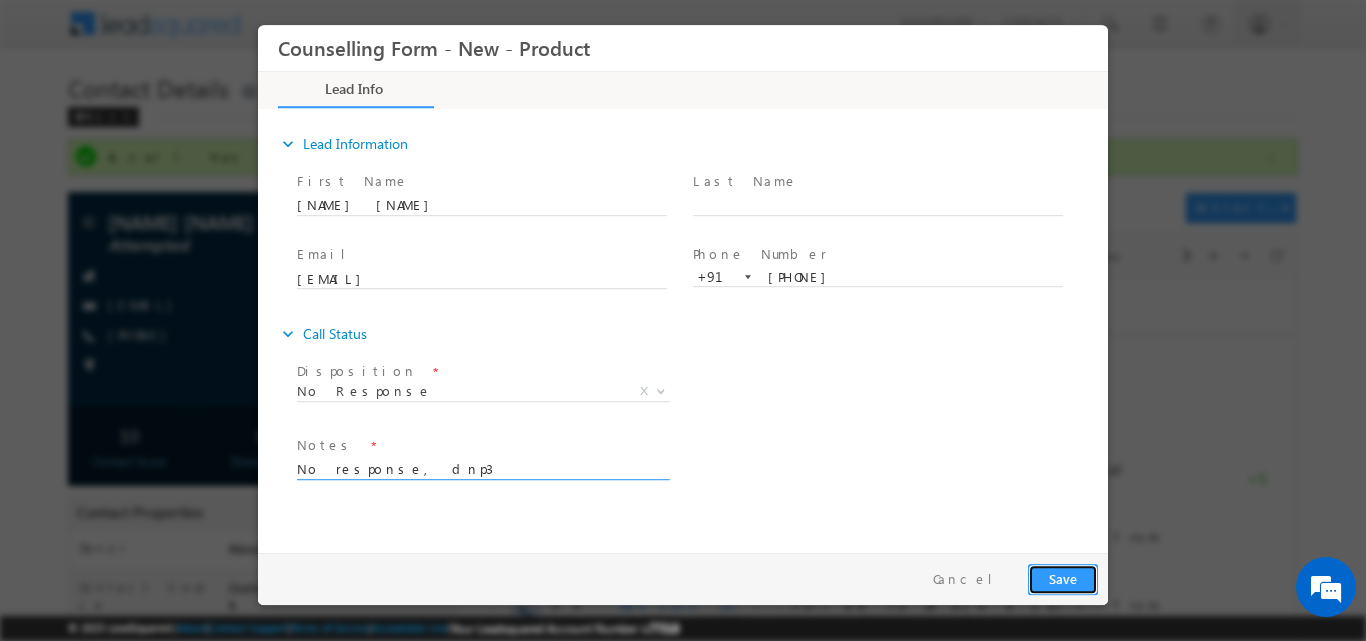 click on "Save" at bounding box center (1063, 578) 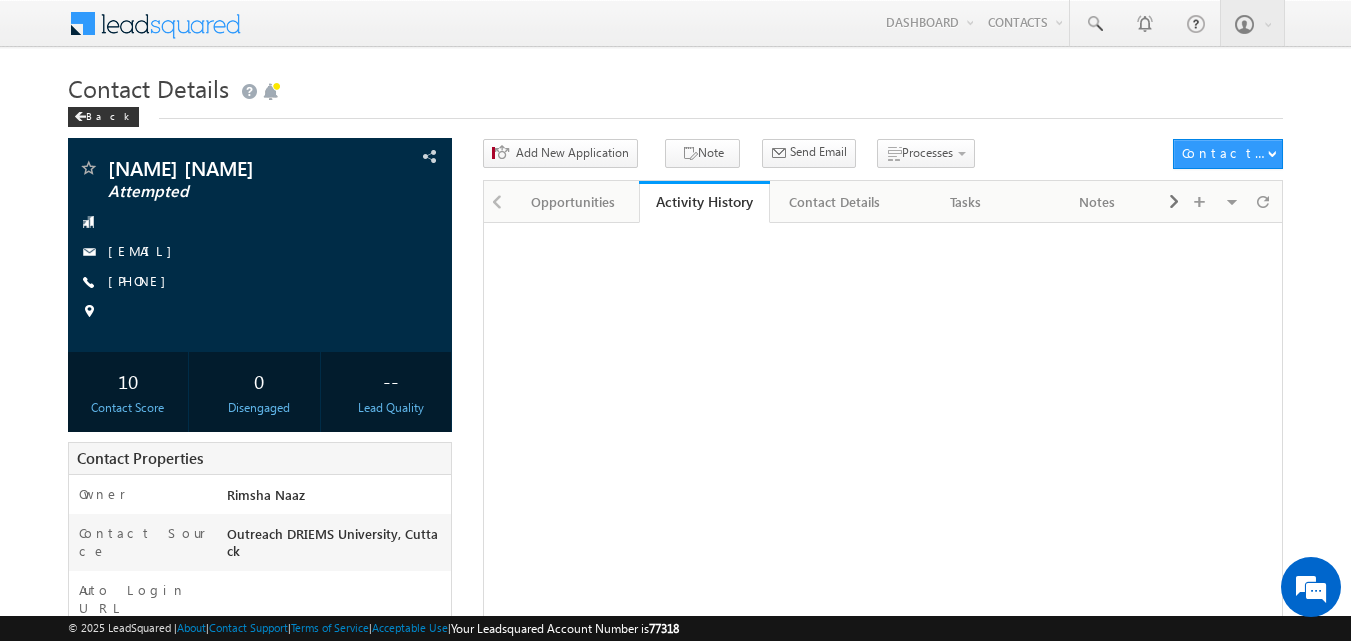 scroll, scrollTop: 0, scrollLeft: 0, axis: both 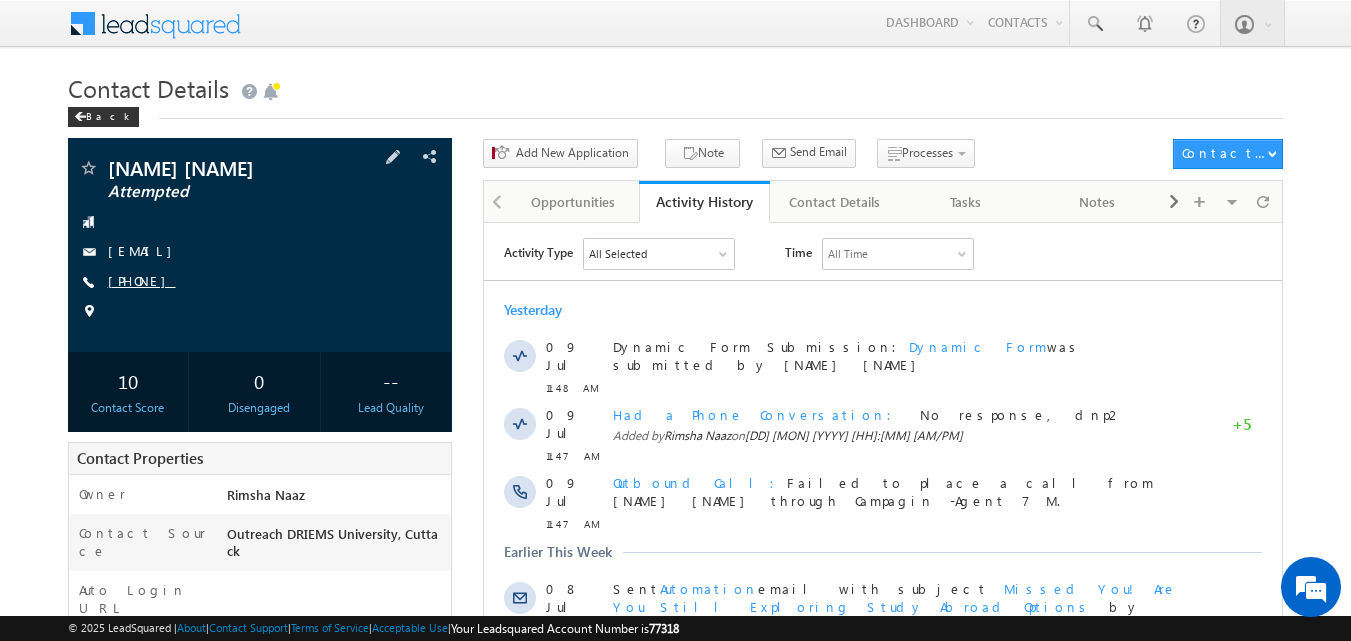 click on "+91-8480624285" at bounding box center [142, 280] 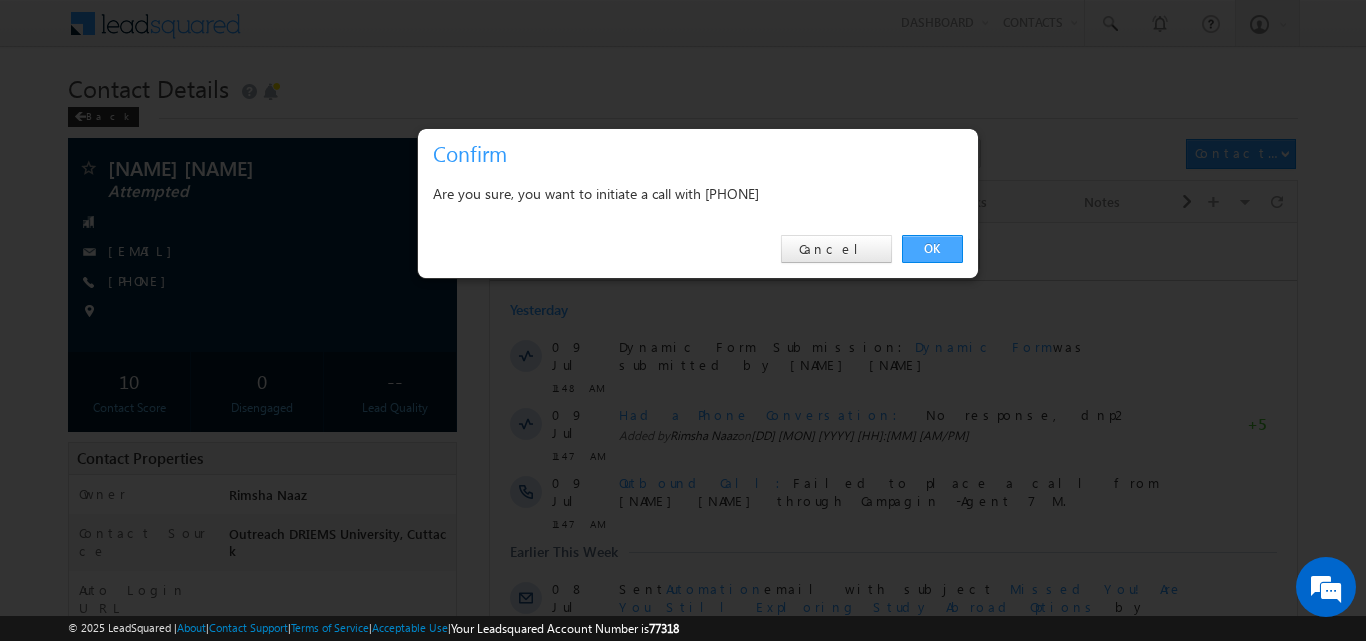 click on "OK" at bounding box center (932, 249) 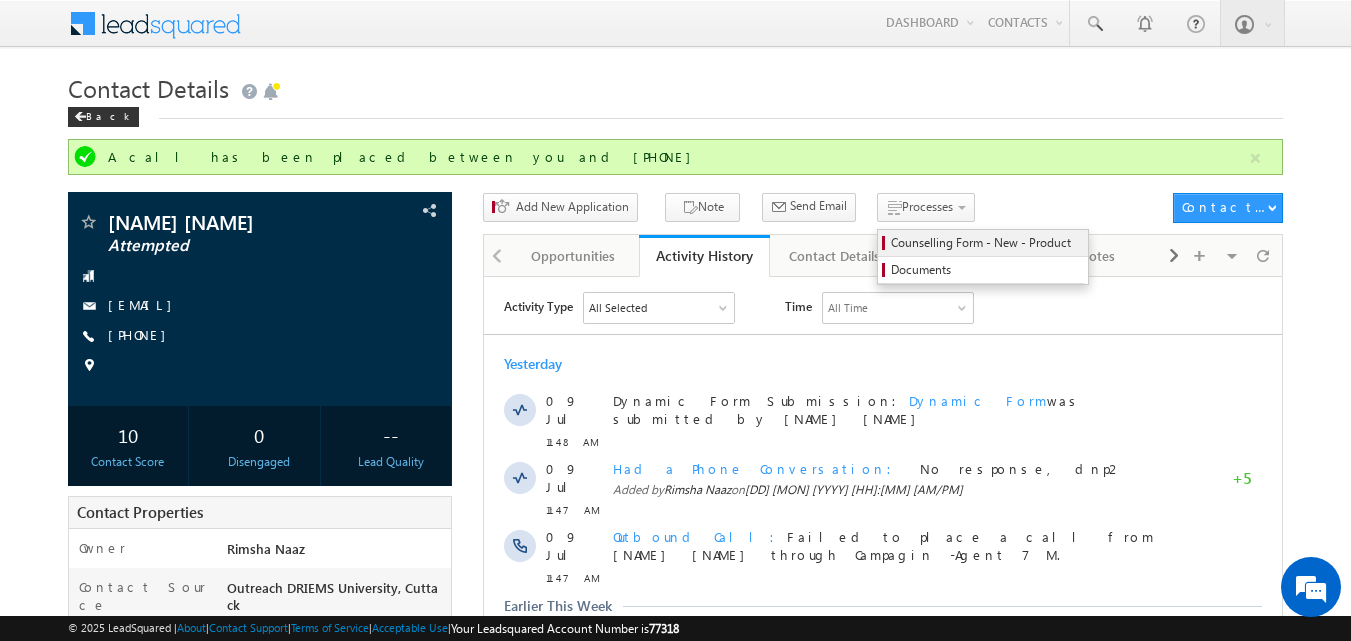 click on "Counselling Form - New - Product" at bounding box center (986, 243) 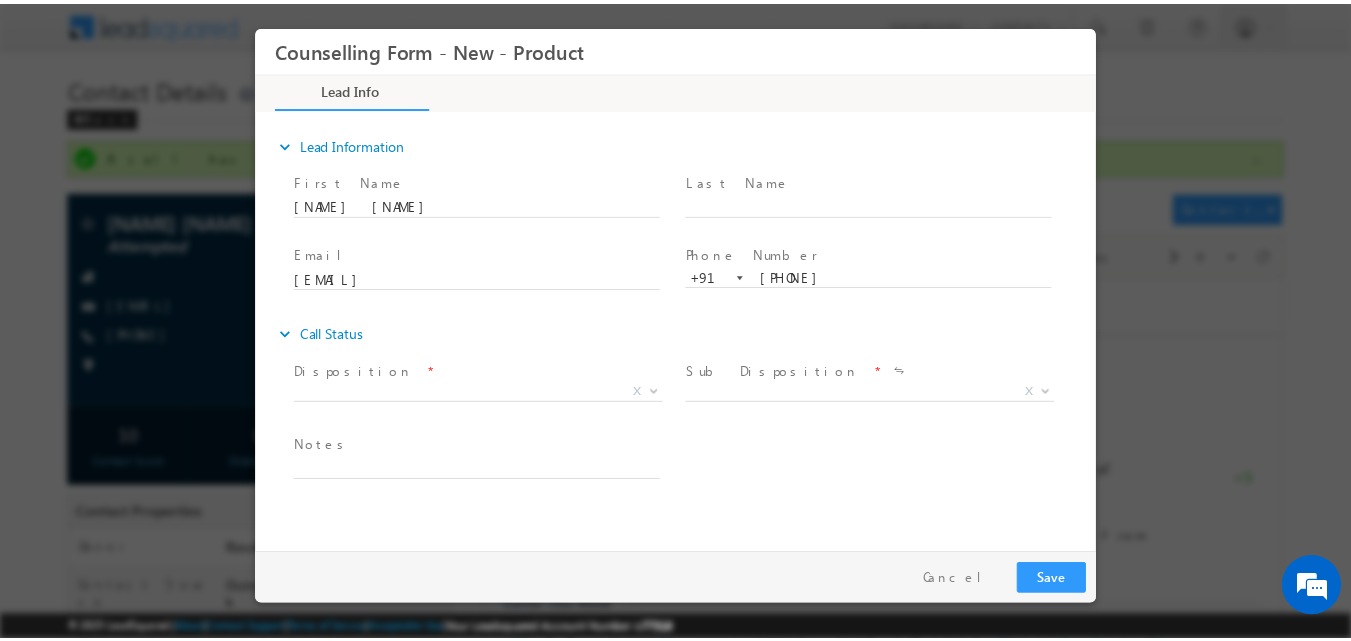 scroll, scrollTop: 0, scrollLeft: 0, axis: both 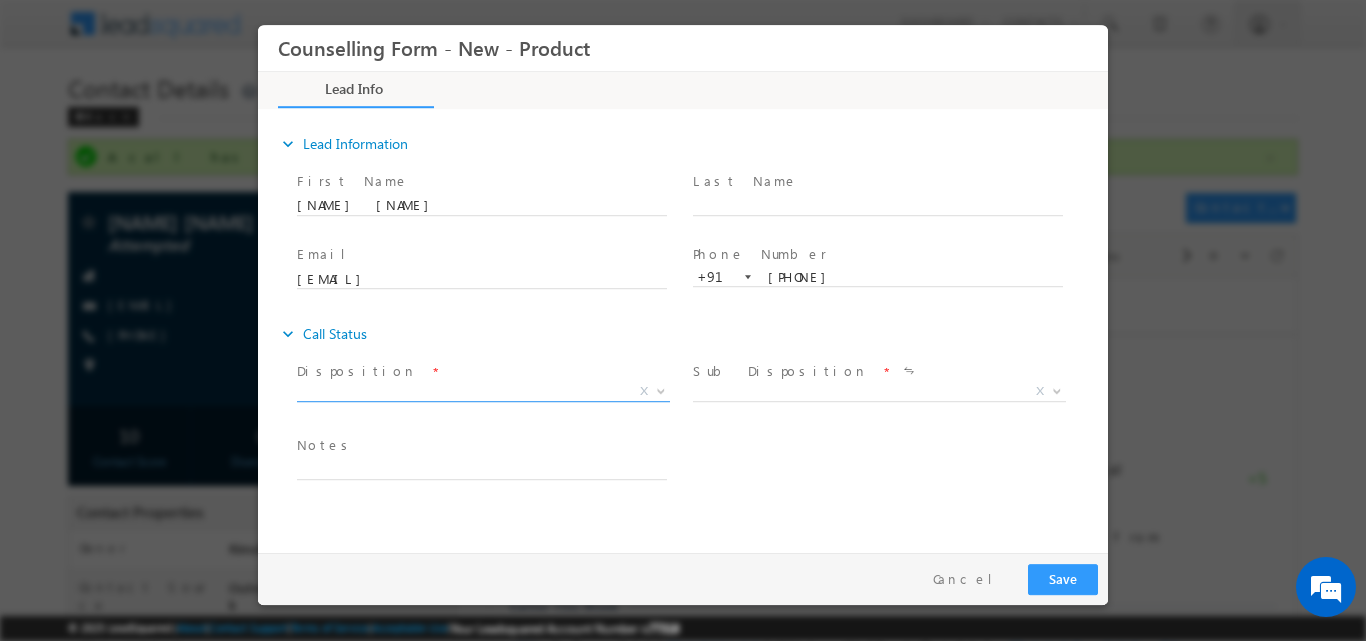 click at bounding box center (659, 390) 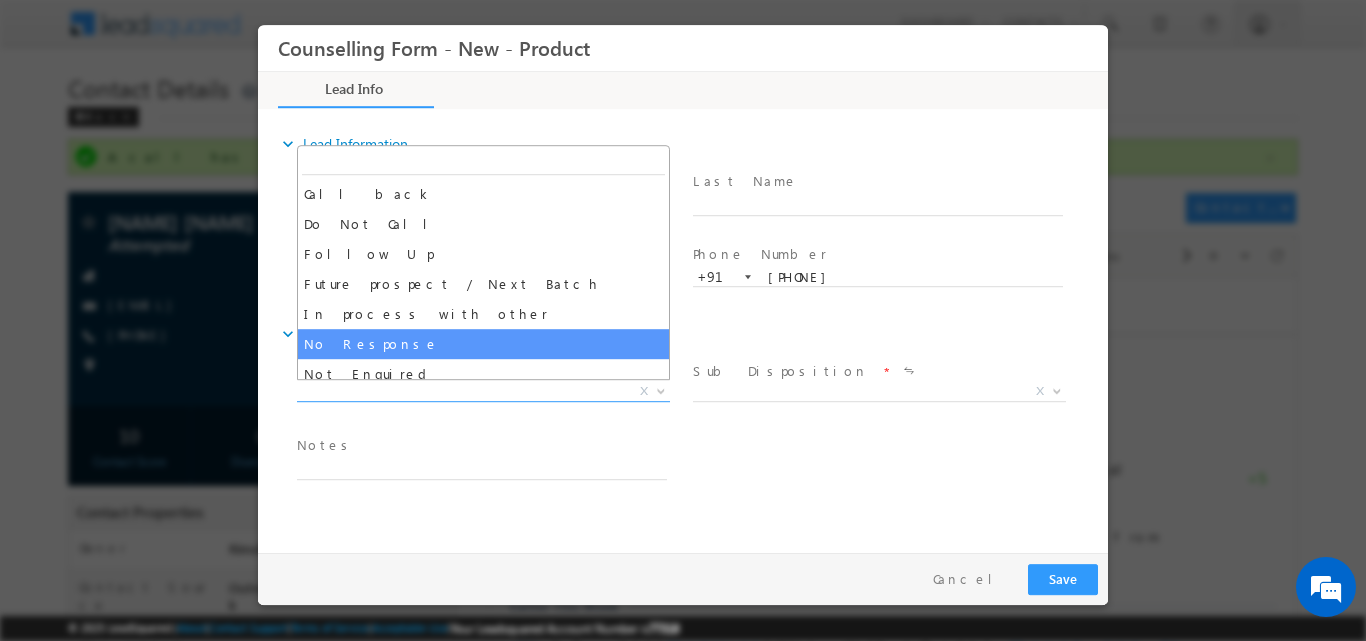 select on "No Response" 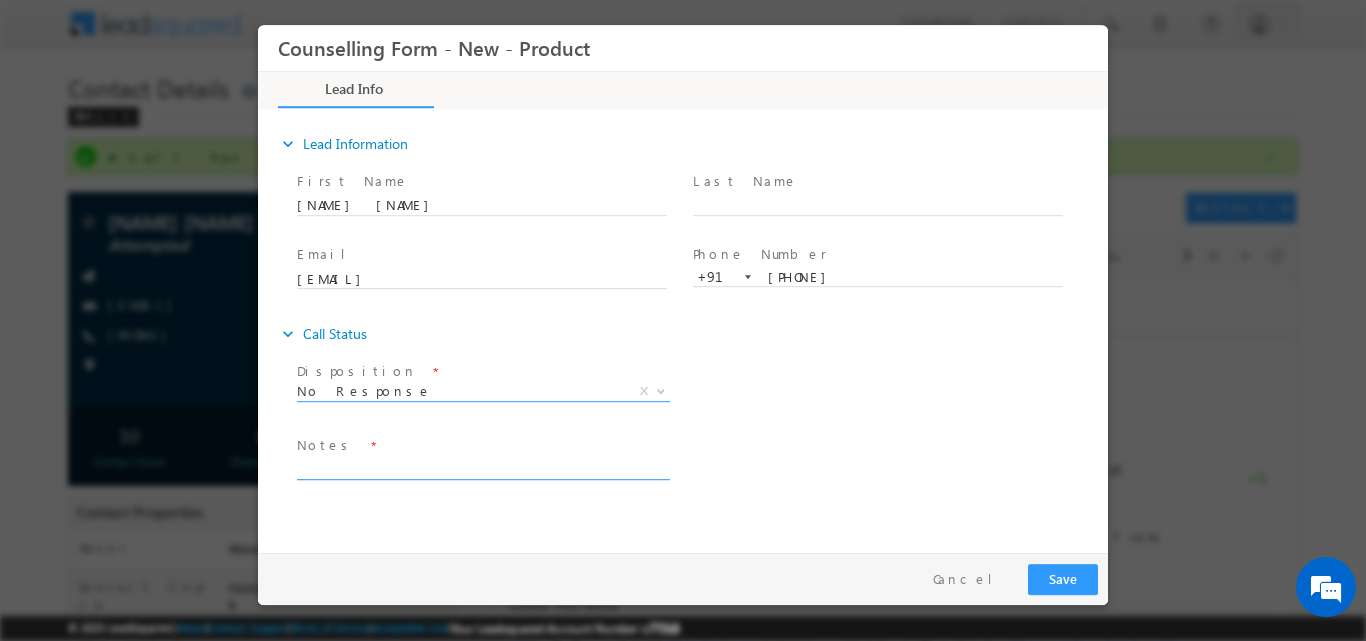 click at bounding box center (482, 467) 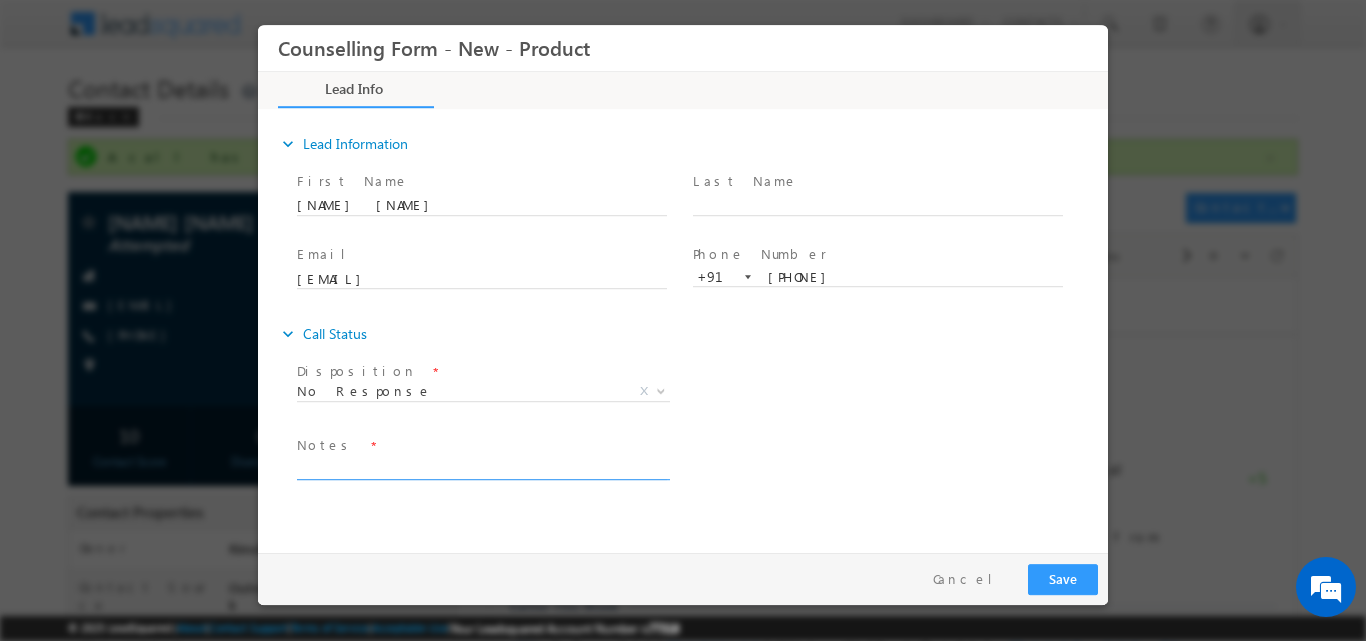 paste on "9556341962" 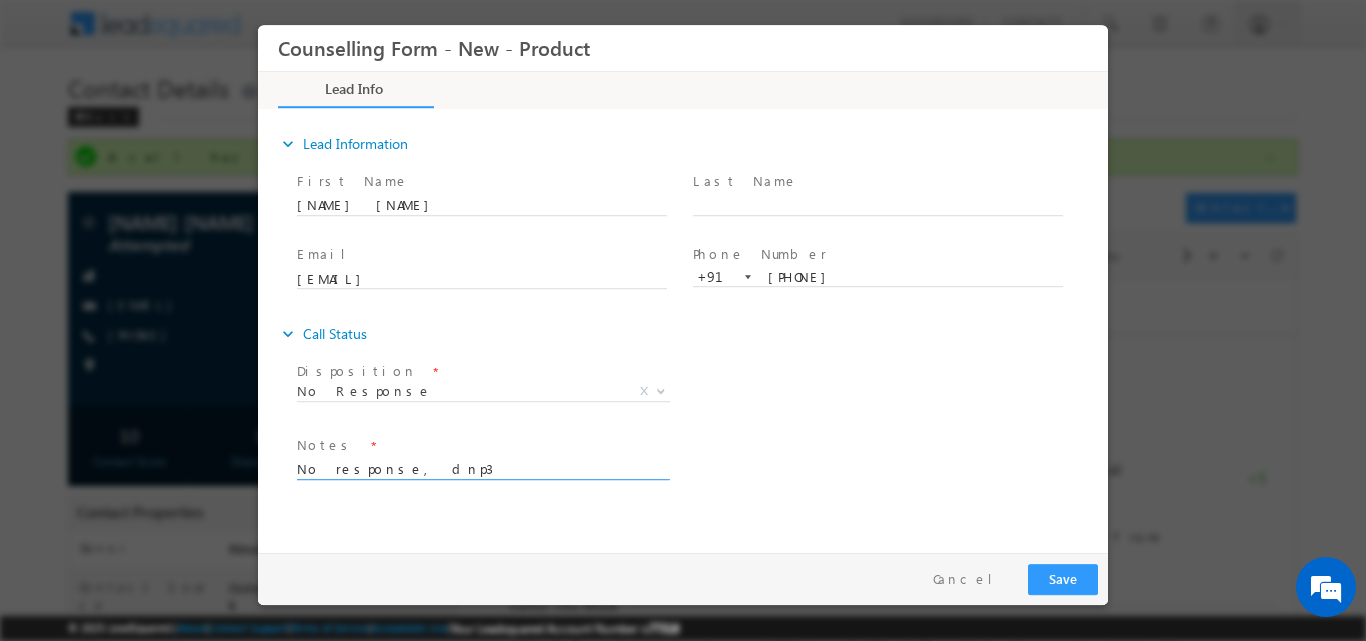drag, startPoint x: 398, startPoint y: 468, endPoint x: 290, endPoint y: 472, distance: 108.07405 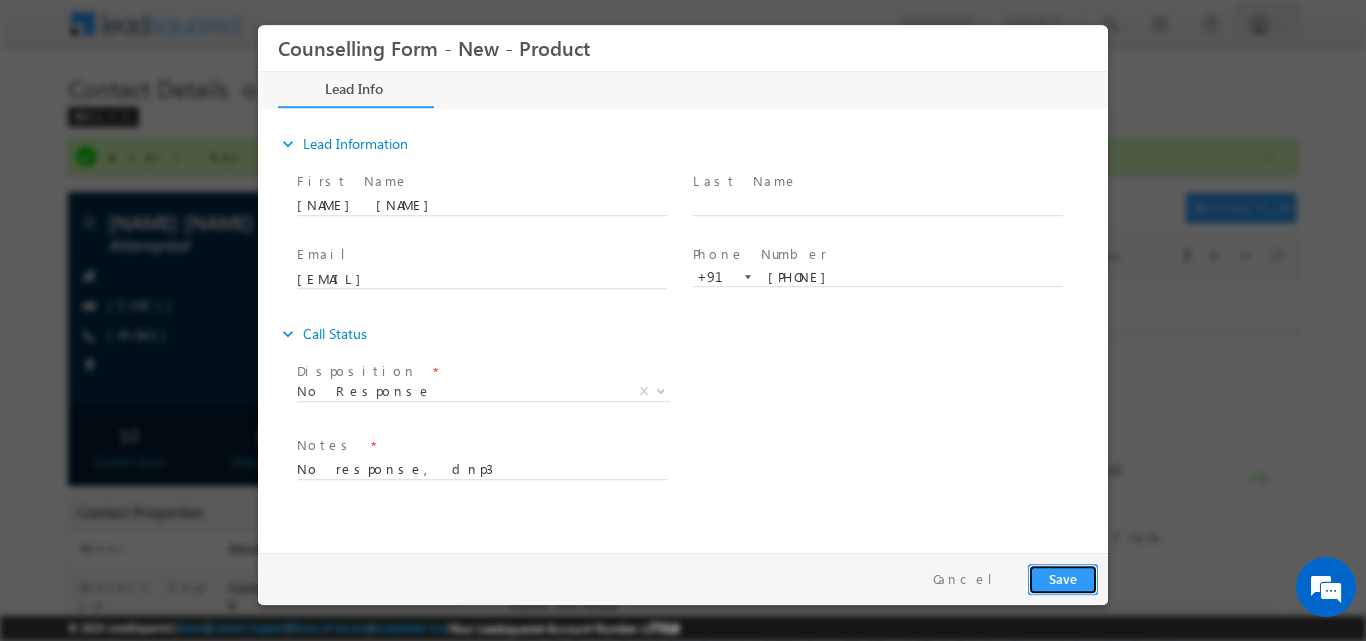click on "Save" at bounding box center [1063, 578] 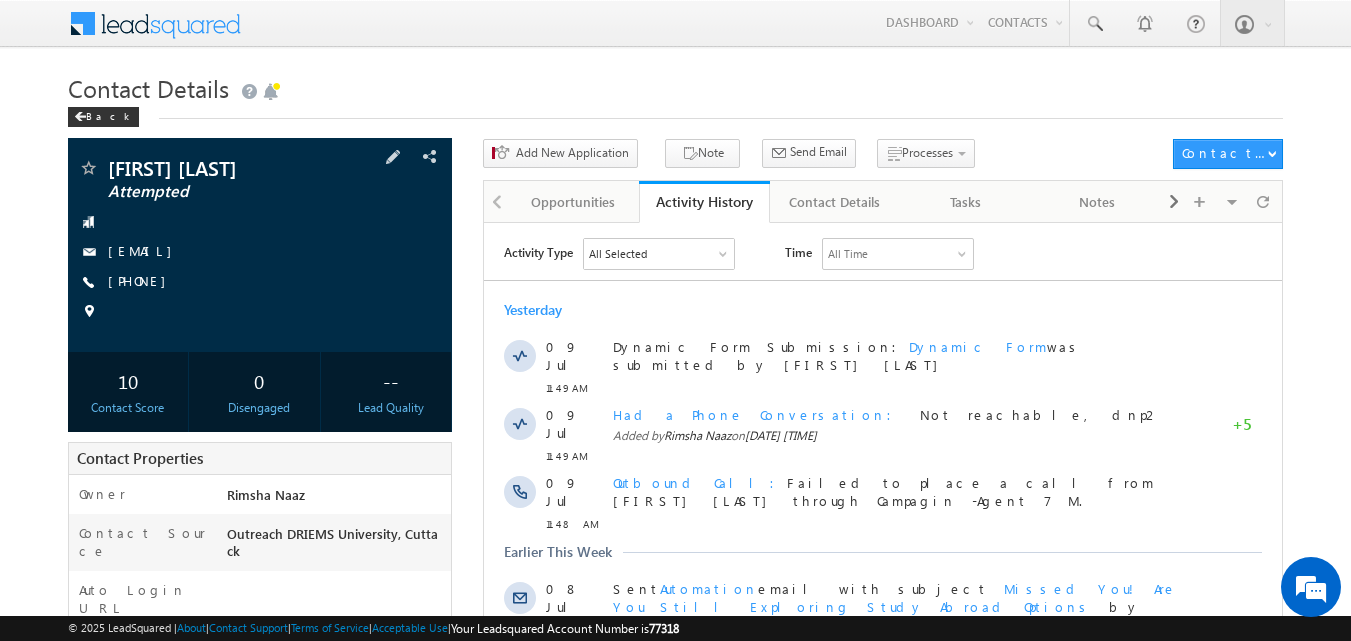 scroll, scrollTop: 0, scrollLeft: 0, axis: both 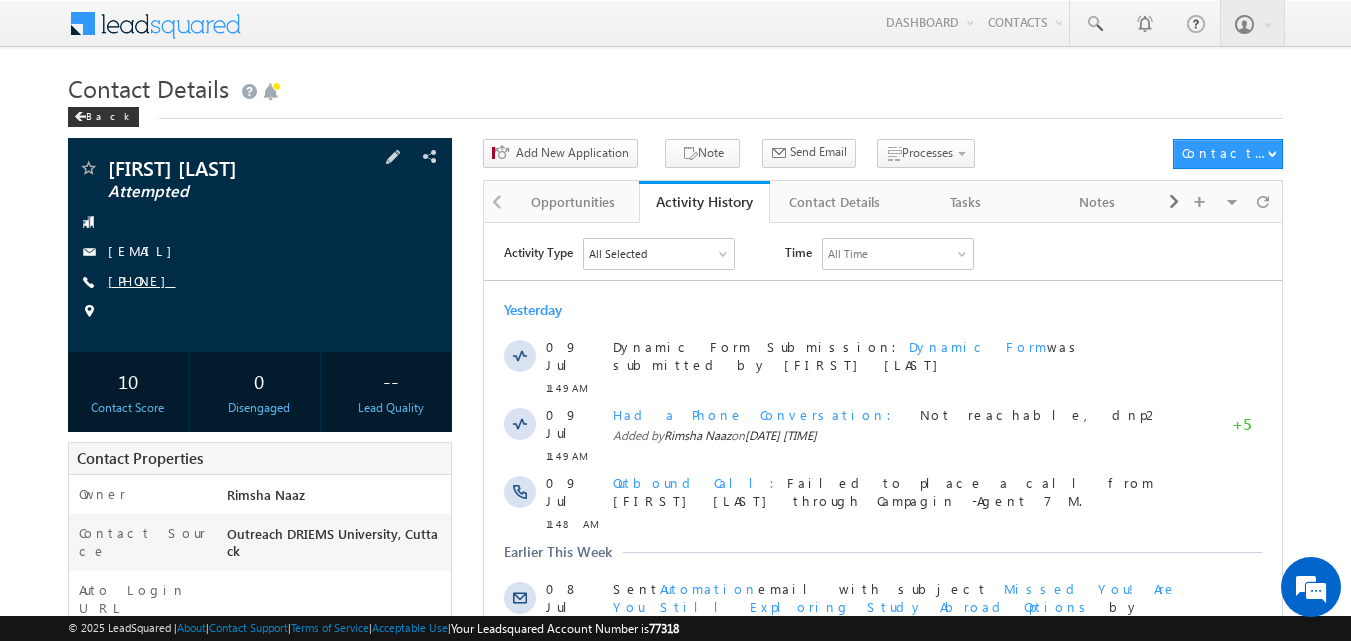 click on "[PHONE]" at bounding box center [142, 280] 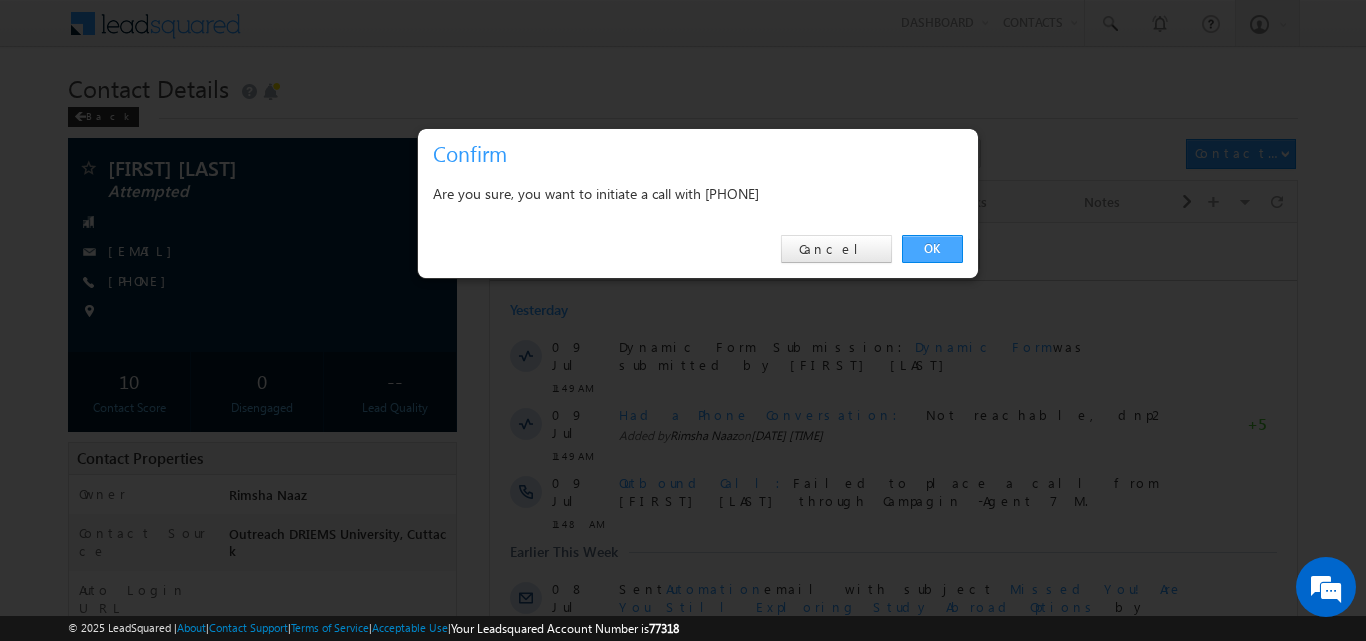 click on "OK" at bounding box center (932, 249) 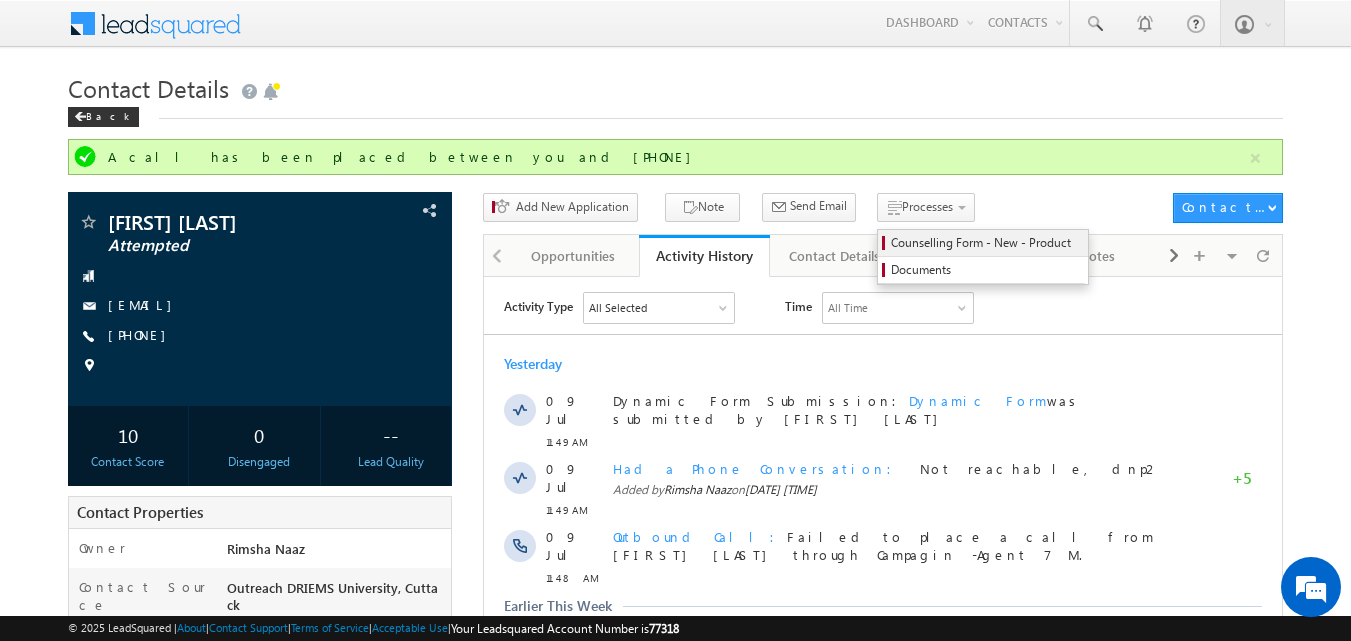 click on "Counselling Form - New - Product" at bounding box center [983, 243] 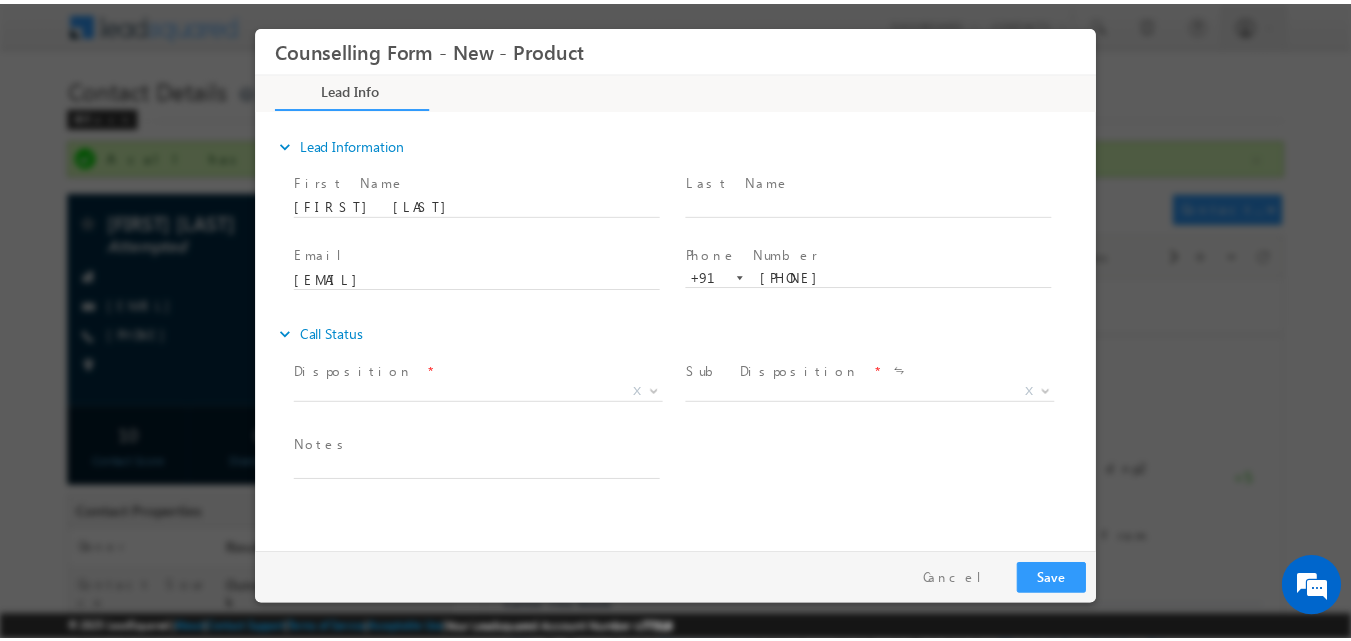 scroll, scrollTop: 0, scrollLeft: 0, axis: both 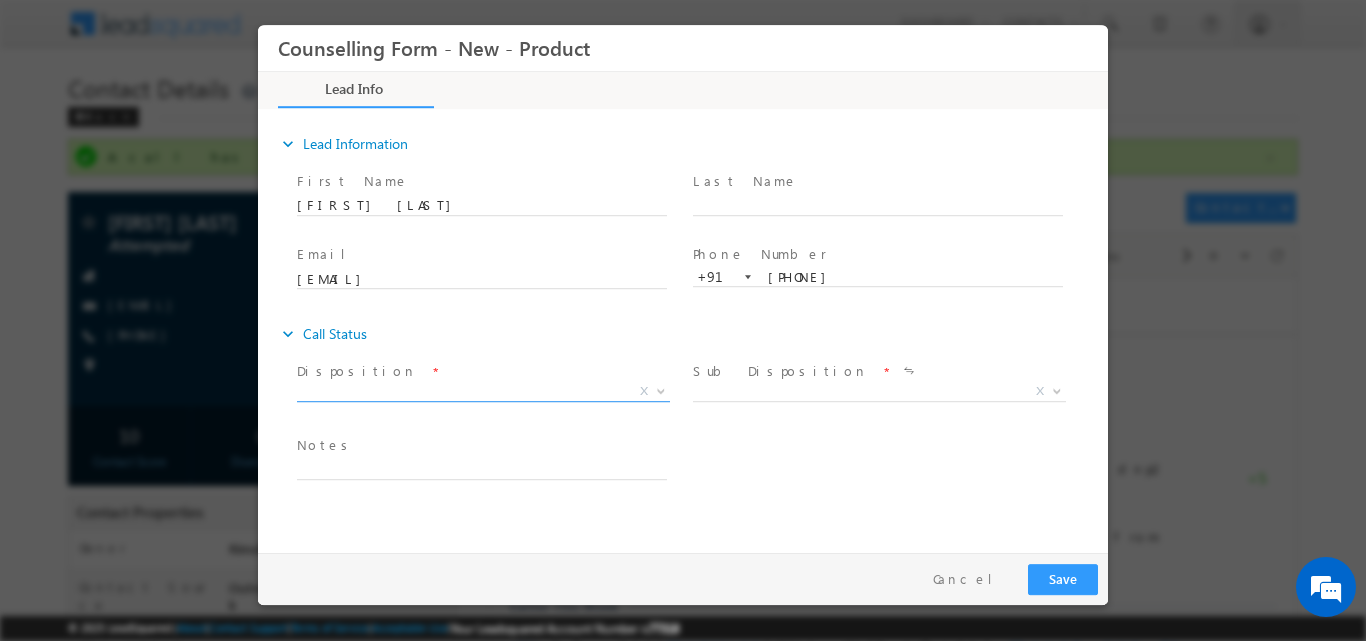 click at bounding box center [661, 389] 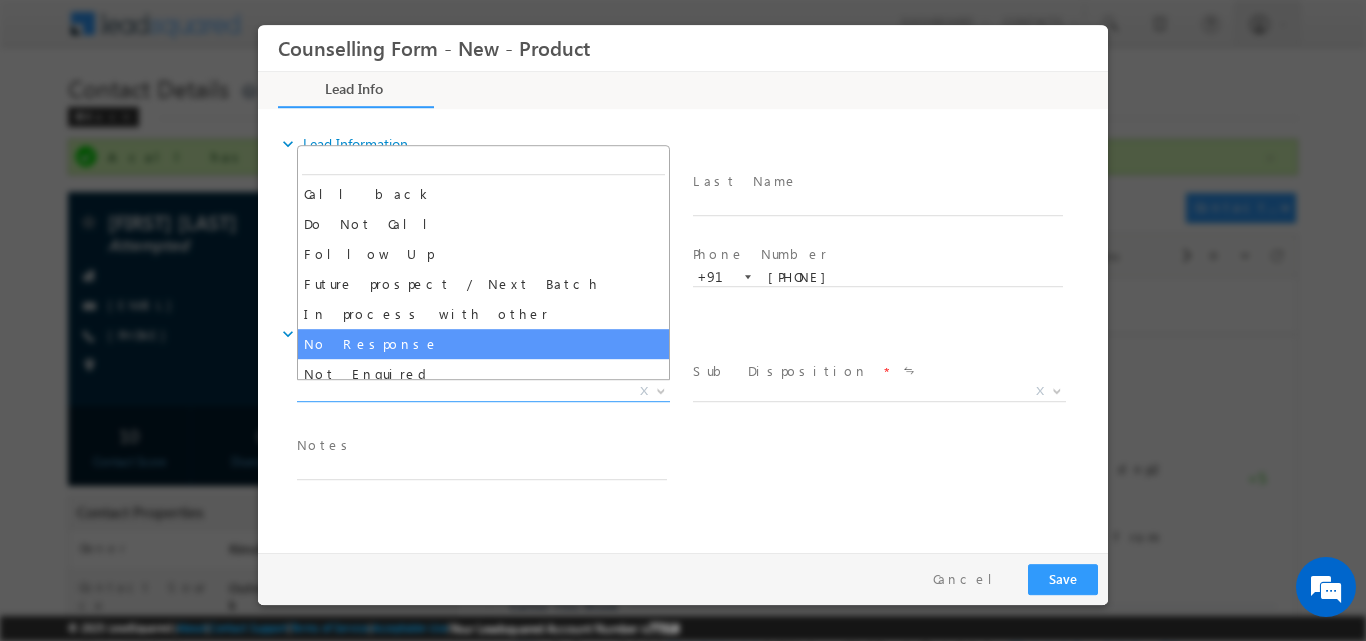 select on "No Response" 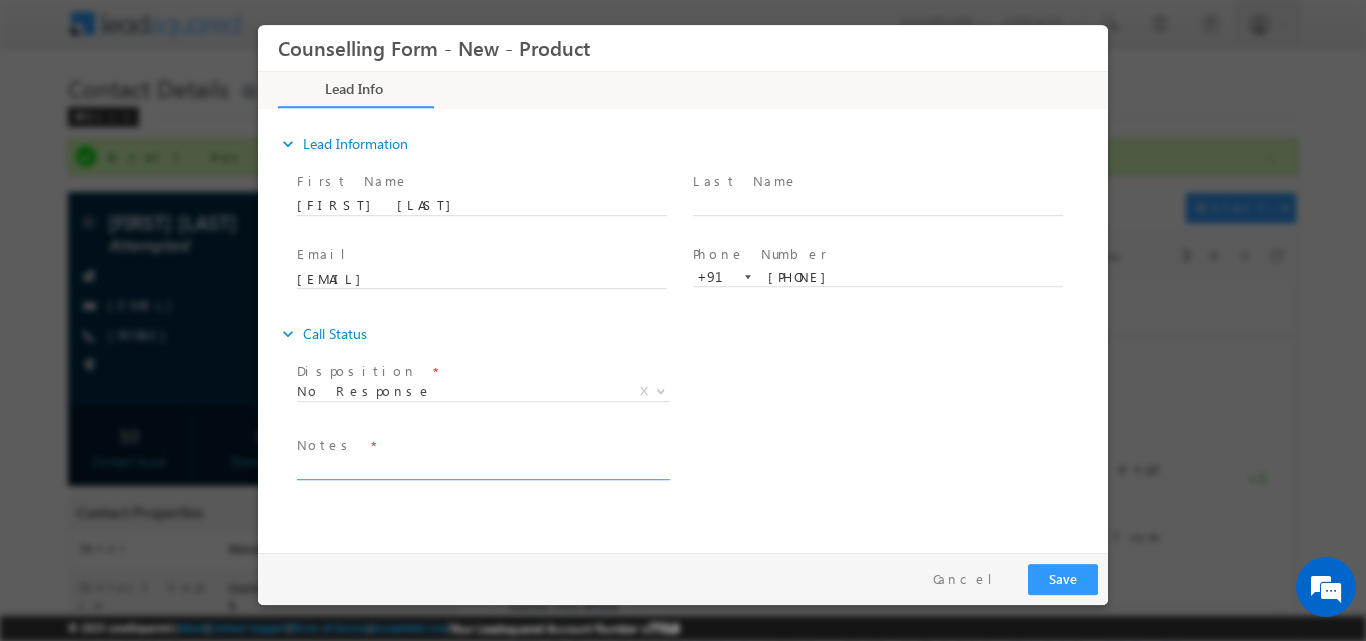 click at bounding box center [482, 467] 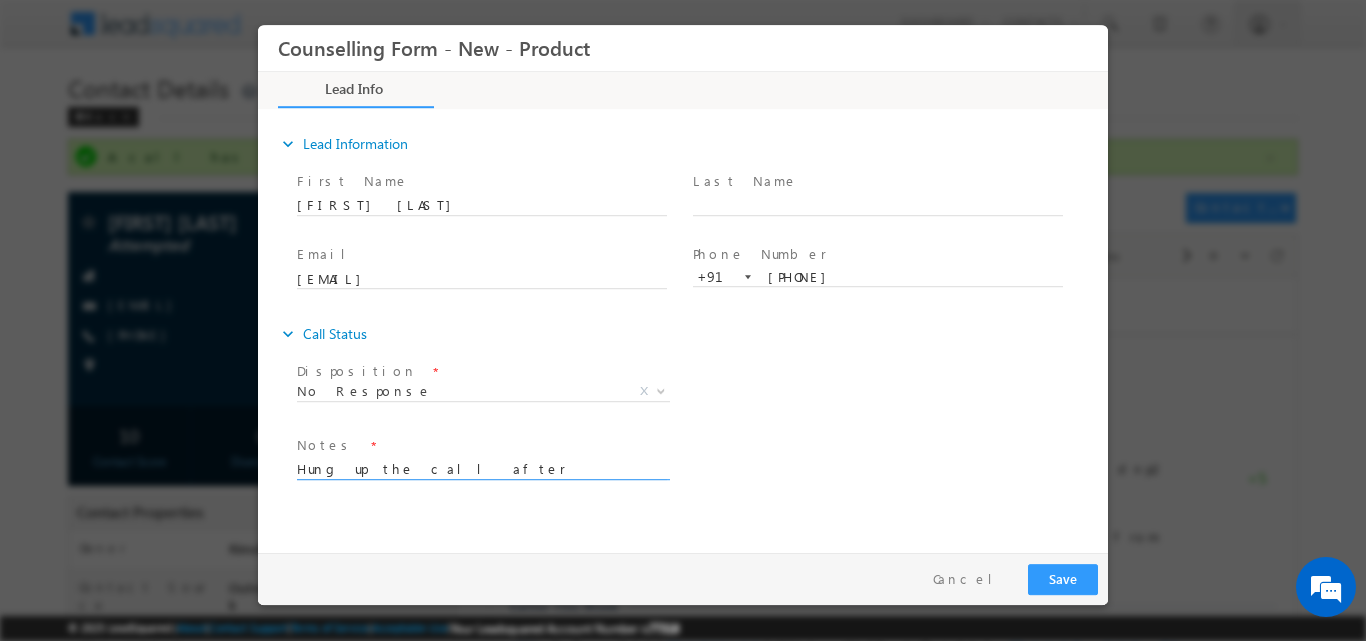 drag, startPoint x: 564, startPoint y: 468, endPoint x: 293, endPoint y: 430, distance: 273.65125 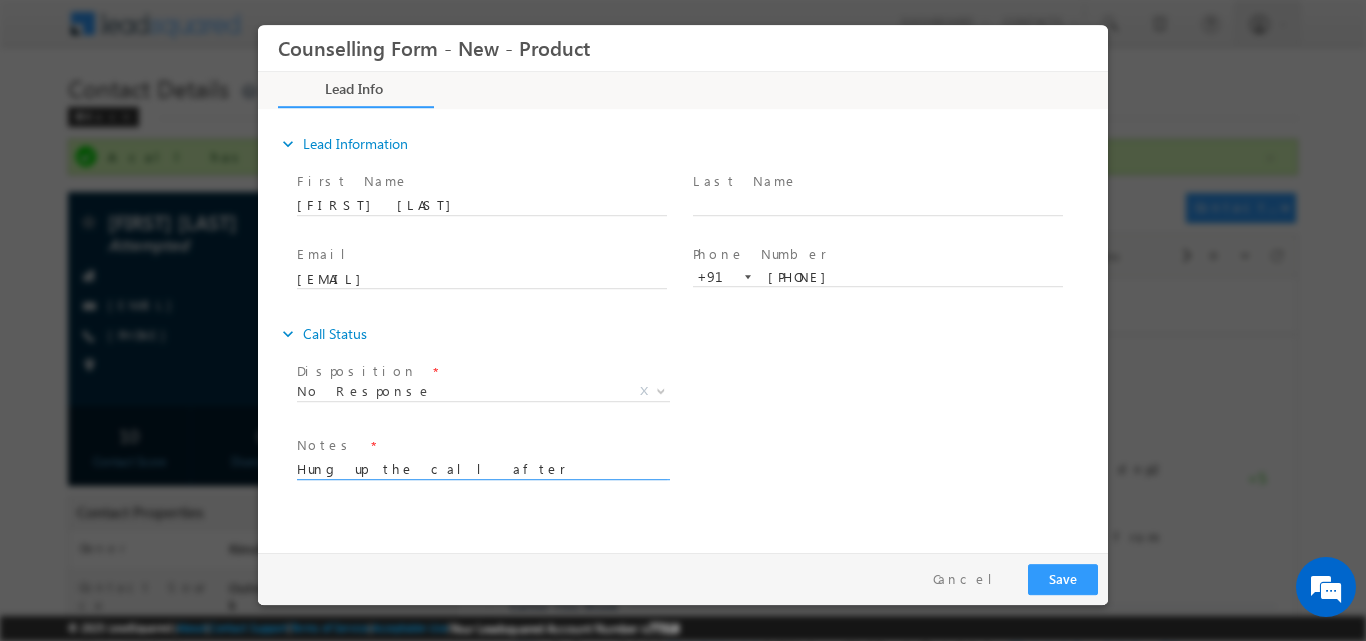 click on "Notes
*
Hung up the call after hearing Amity UniversityNo response" at bounding box center (491, 467) 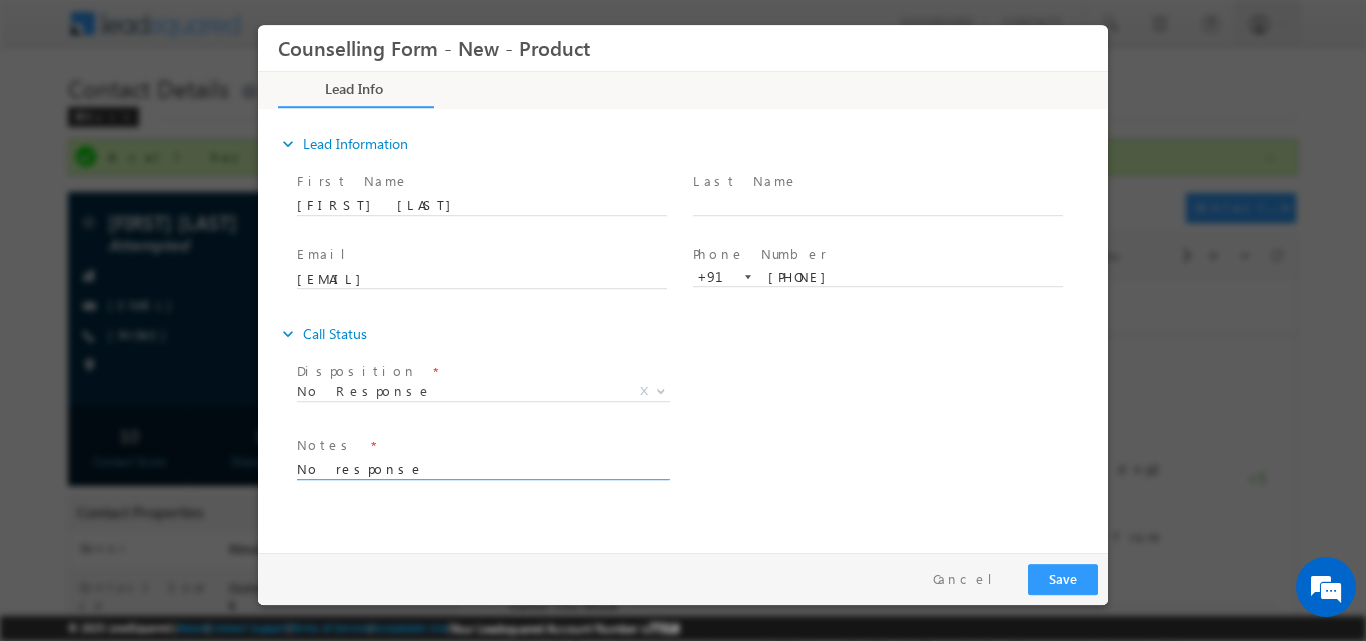 type on "No response" 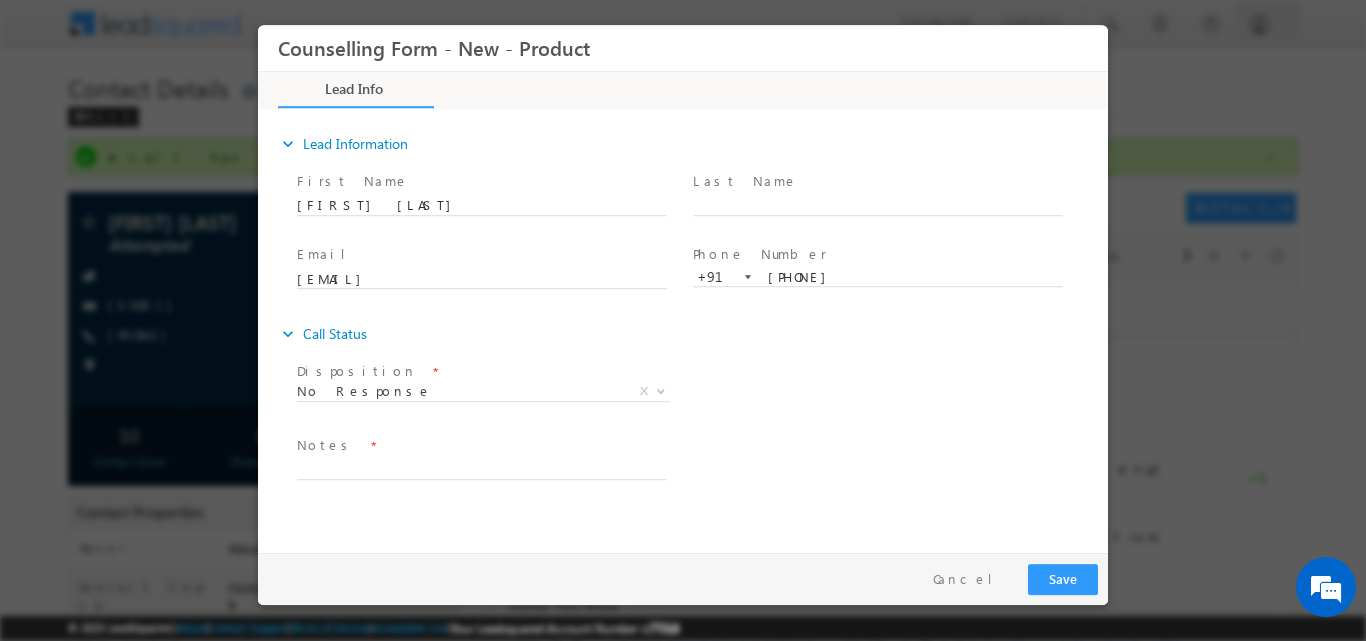 click on "Follow Up Date
*
Notes
*" at bounding box center (700, 467) 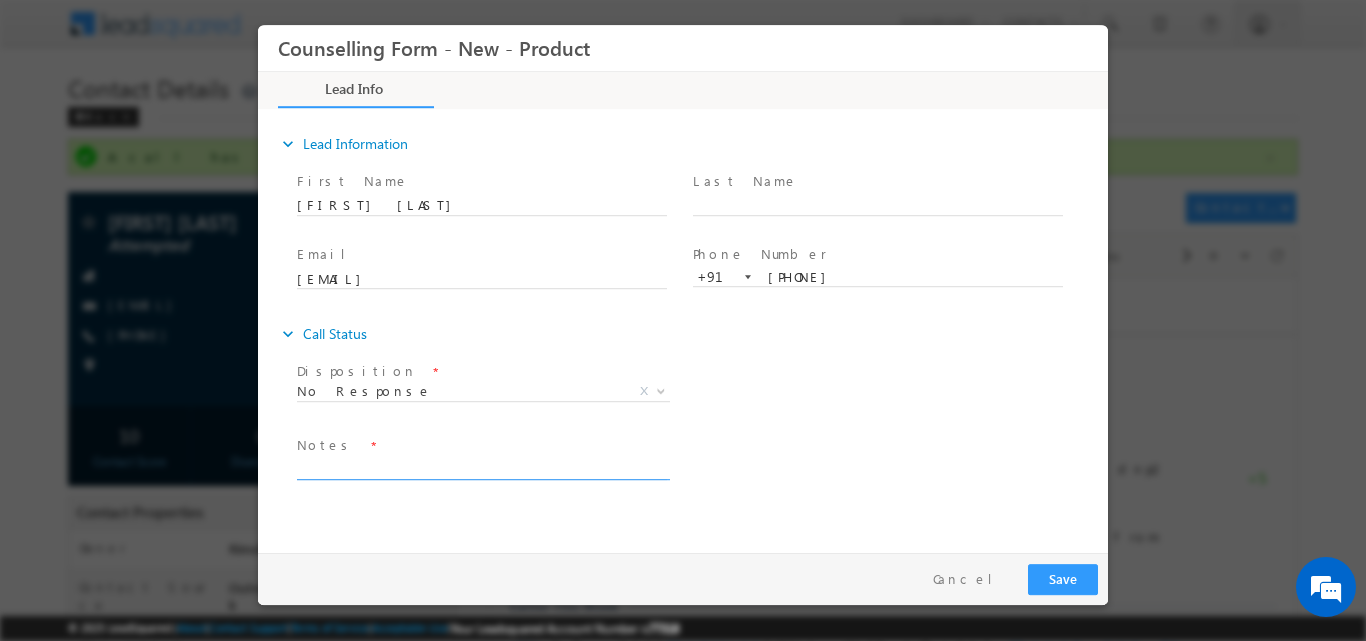 click at bounding box center (482, 467) 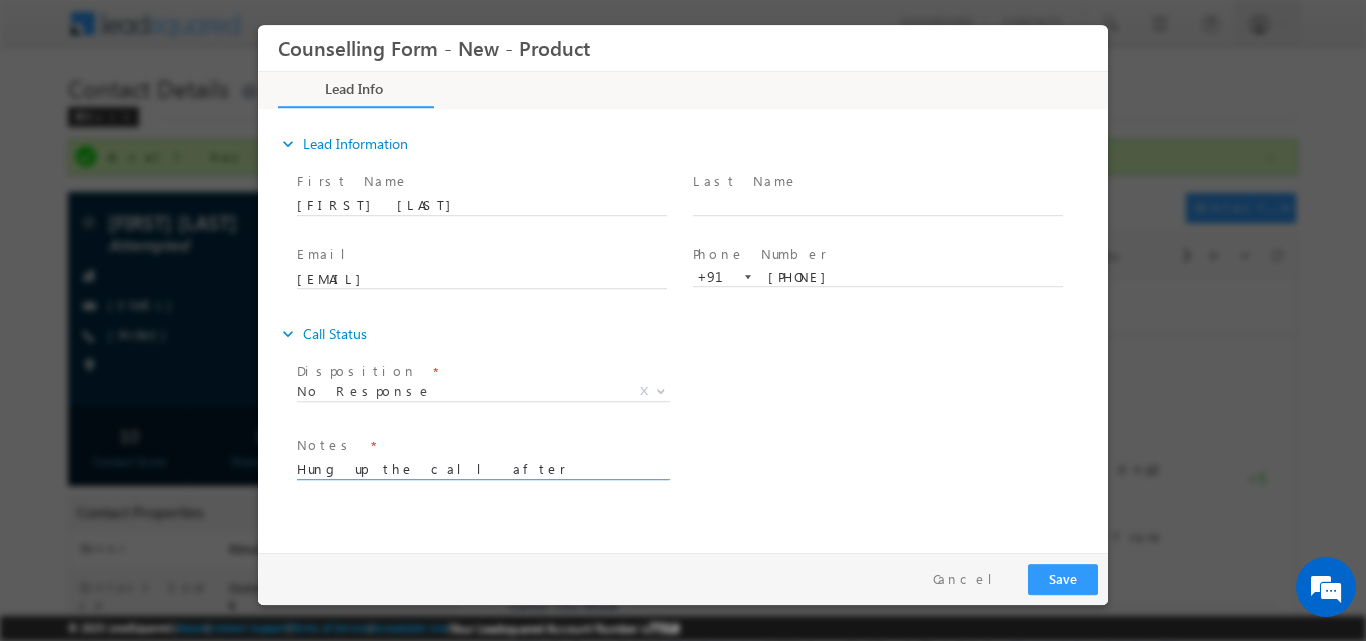 type on "Hung up the call after hearing Amity University(1)" 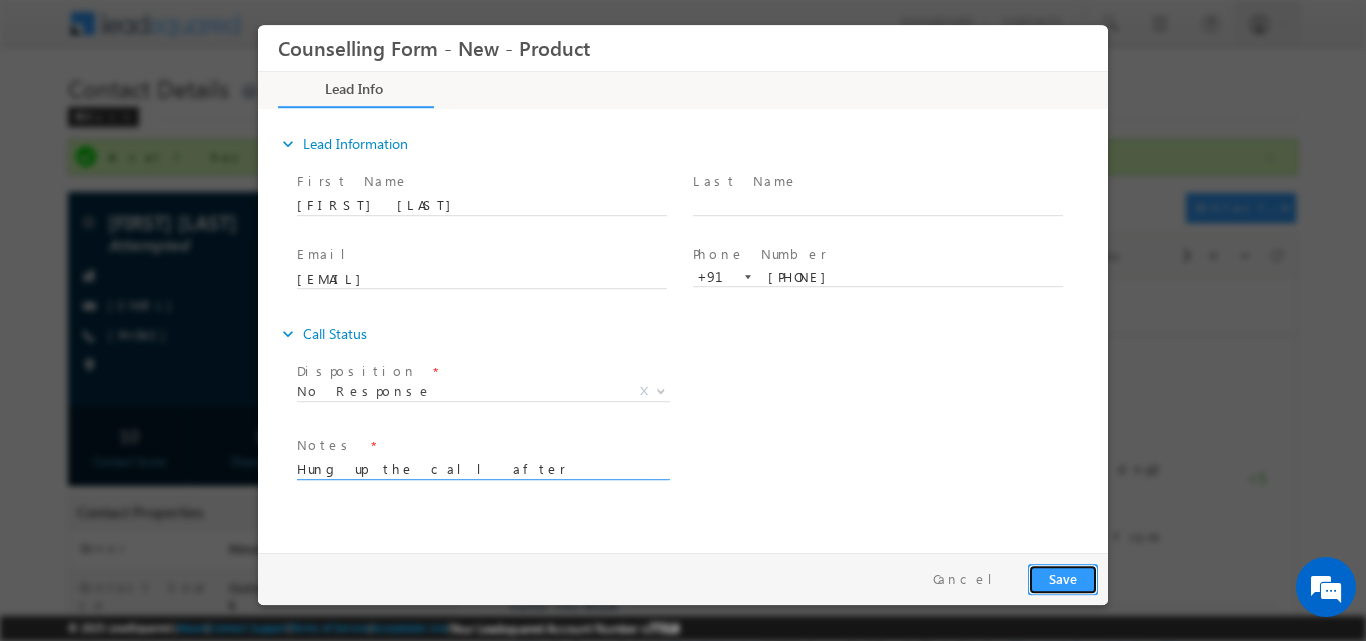click on "Save" at bounding box center [1063, 578] 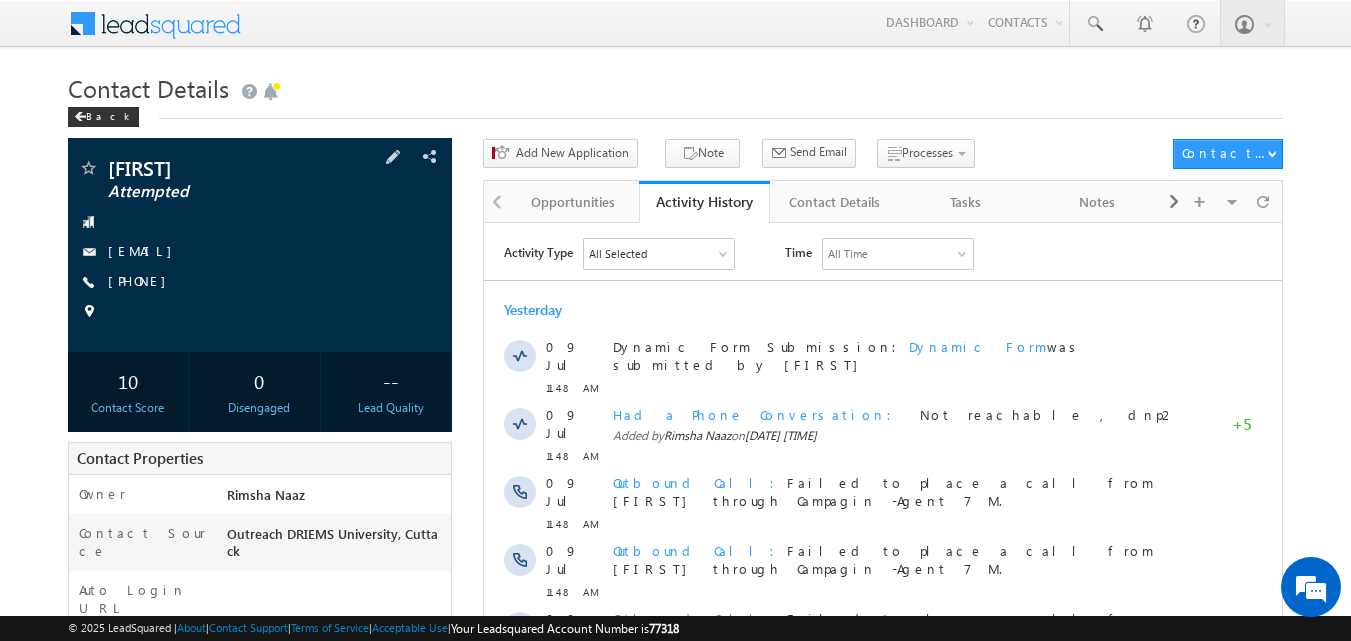 scroll, scrollTop: 0, scrollLeft: 0, axis: both 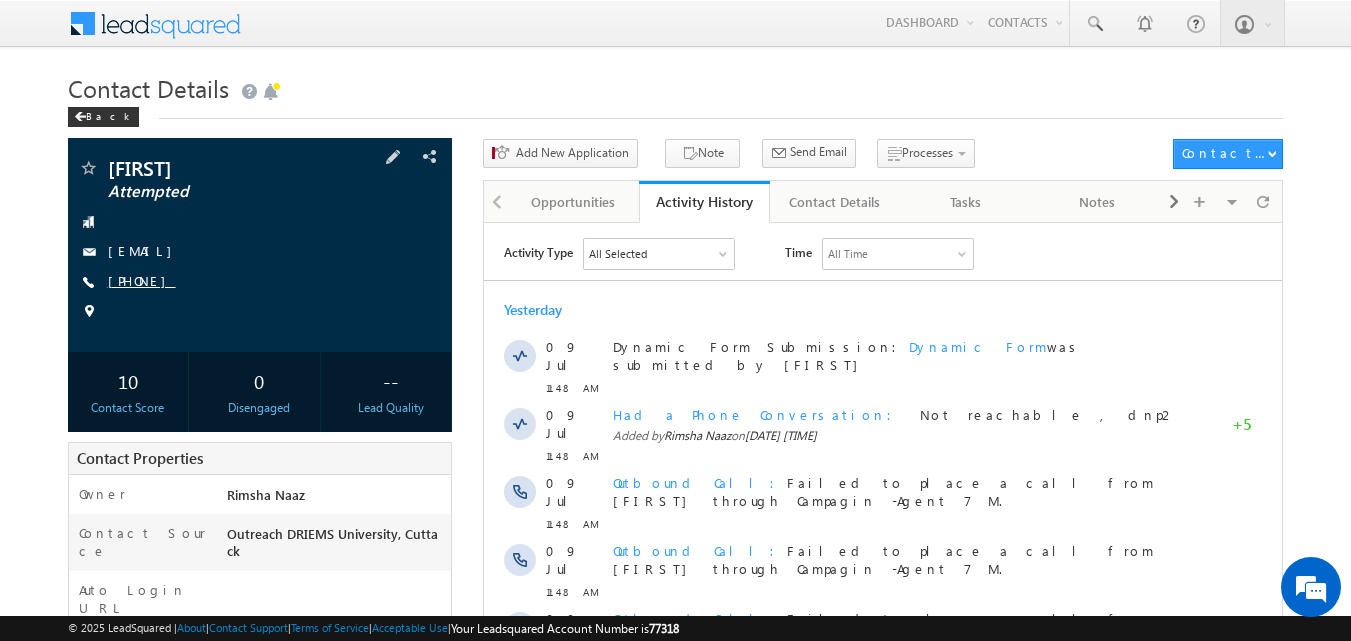 click on "[PHONE]" at bounding box center (142, 280) 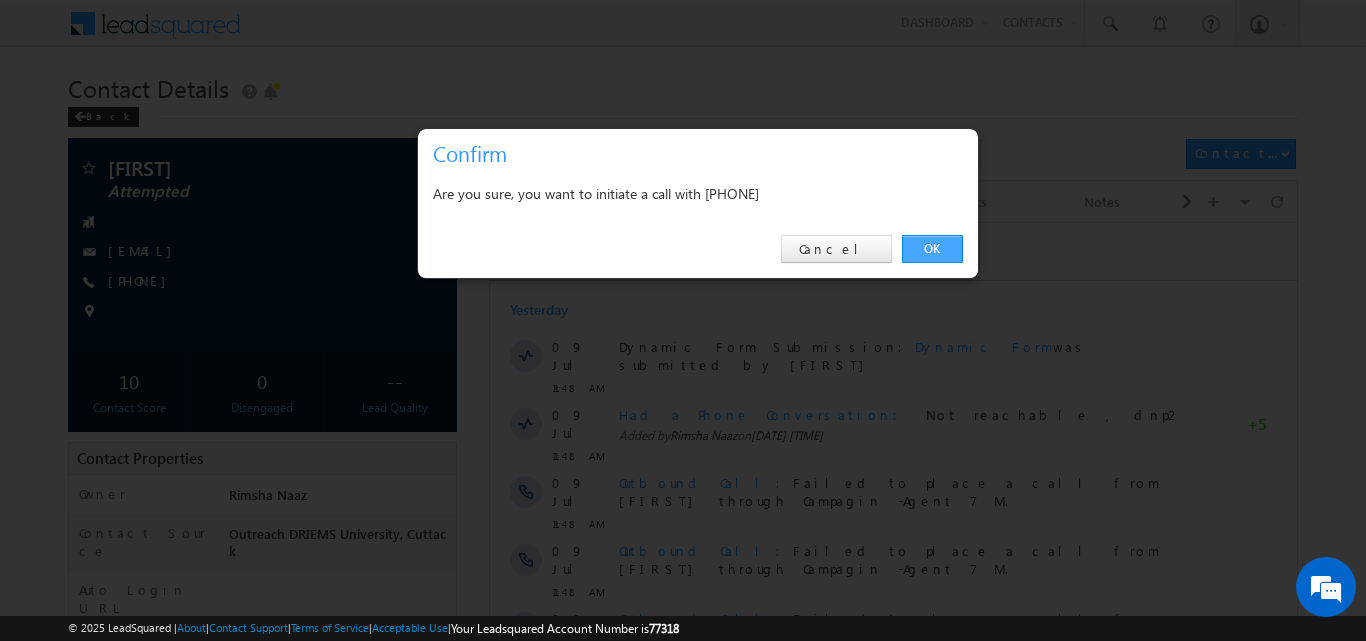click on "OK" at bounding box center [932, 249] 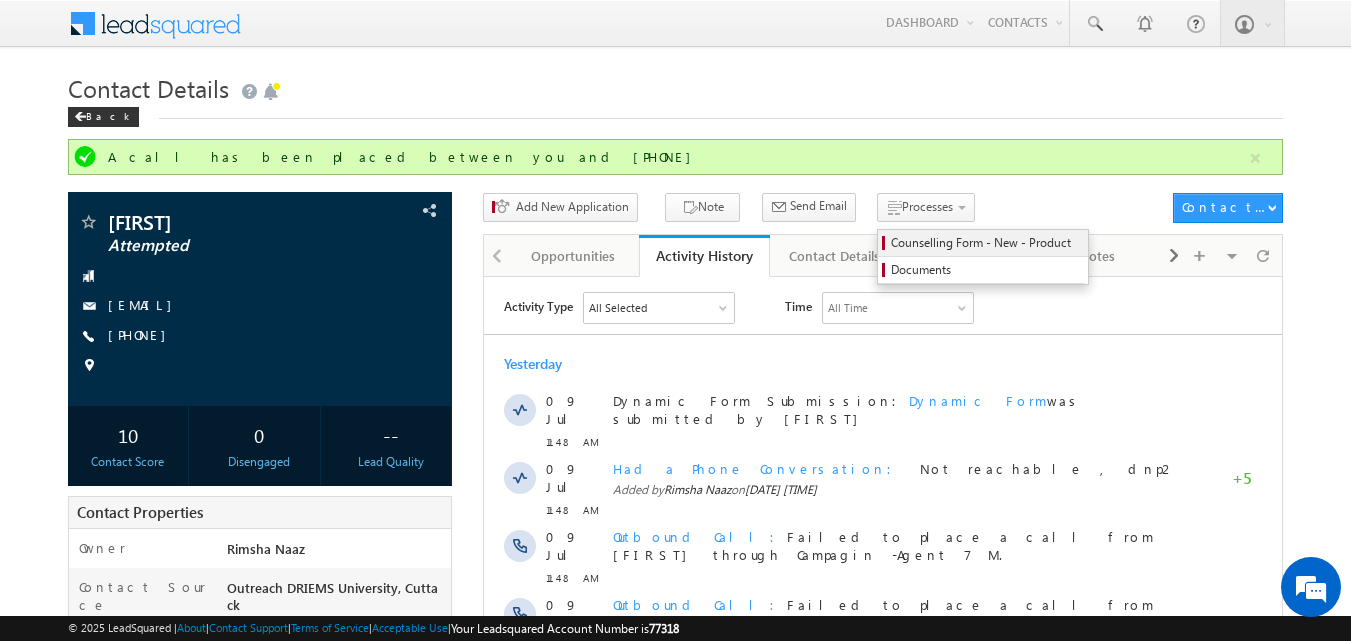click on "Counselling Form - New - Product" at bounding box center (986, 243) 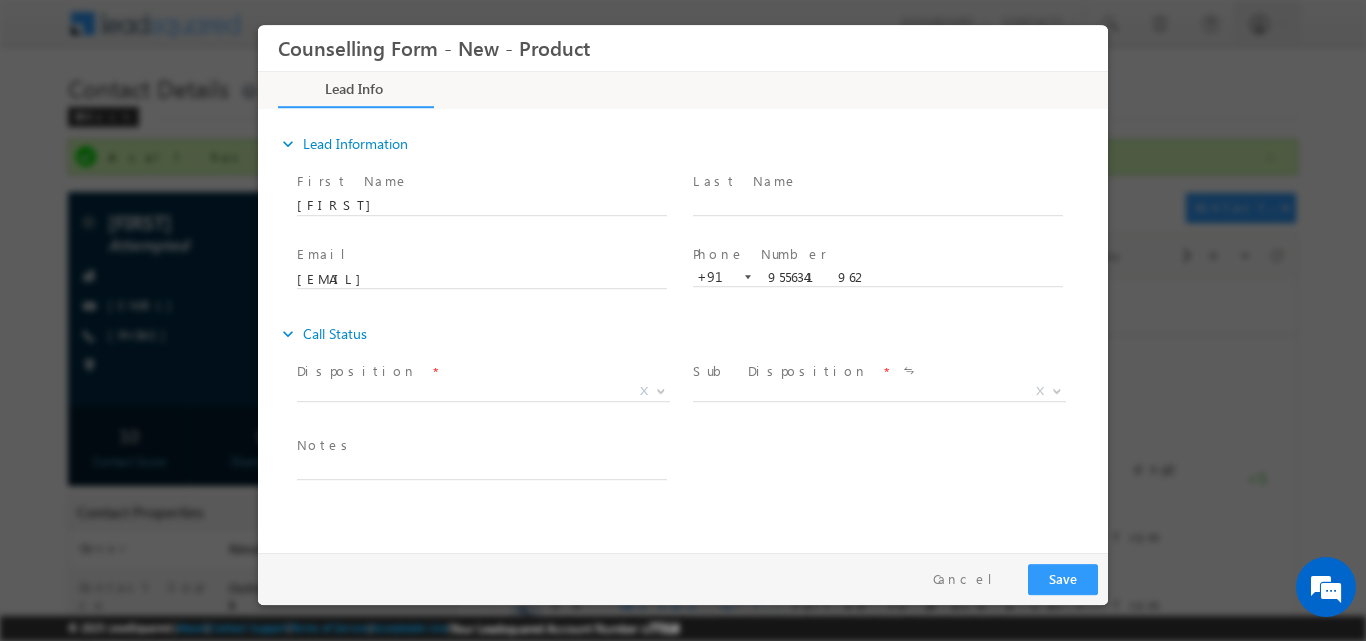 scroll, scrollTop: 0, scrollLeft: 0, axis: both 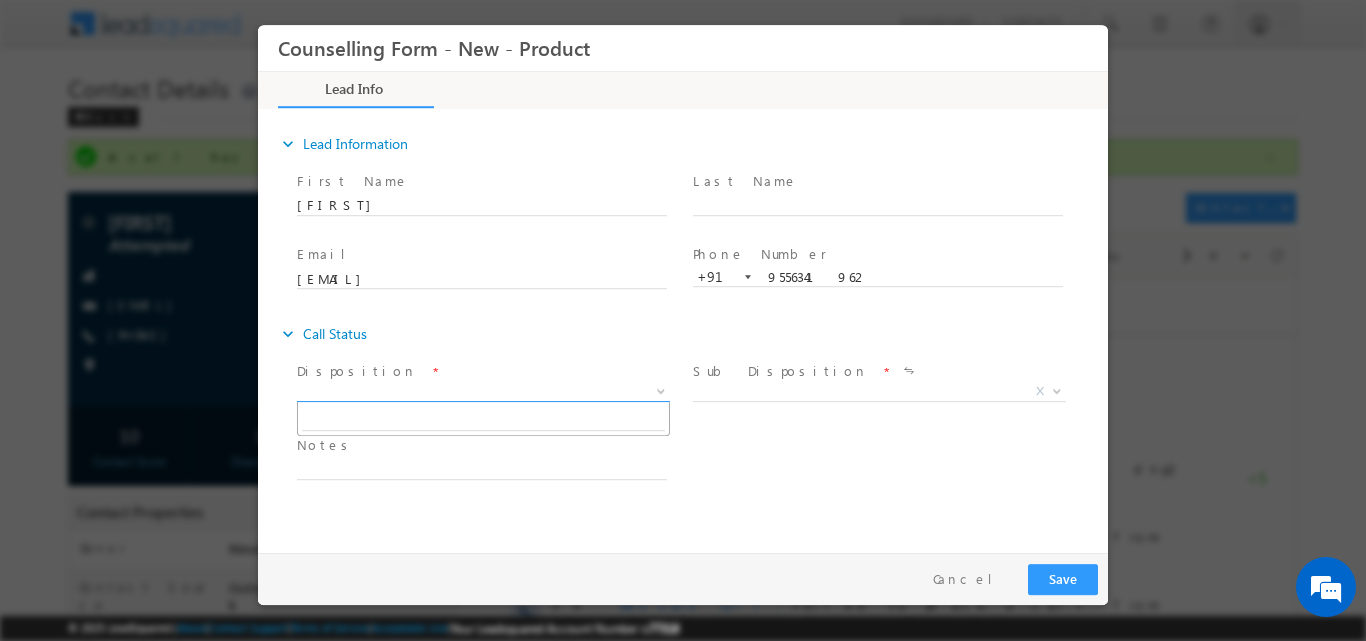 click at bounding box center [659, 390] 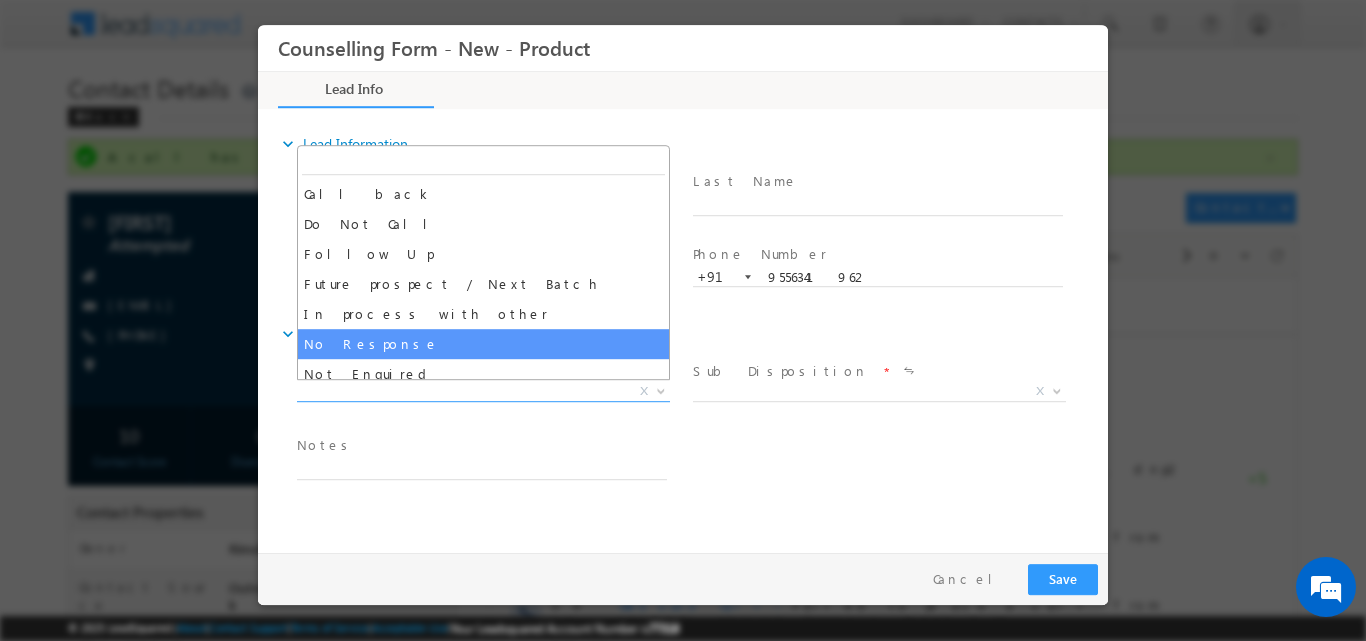 select on "No Response" 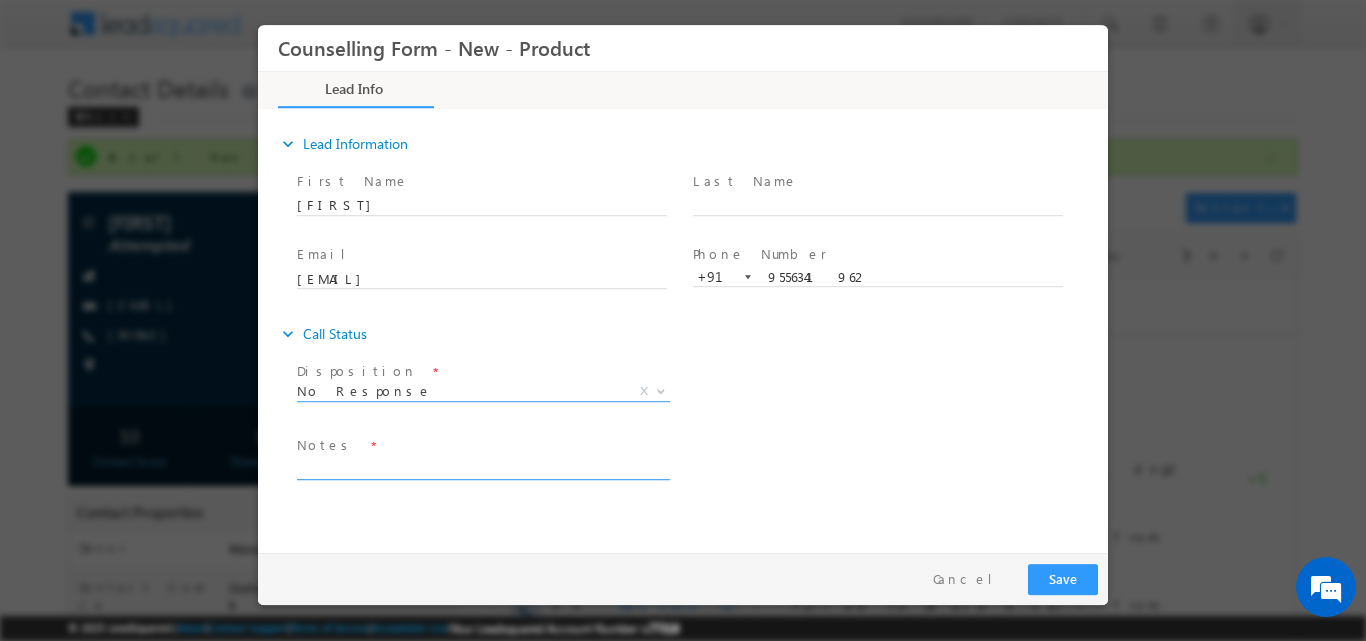 click at bounding box center (482, 467) 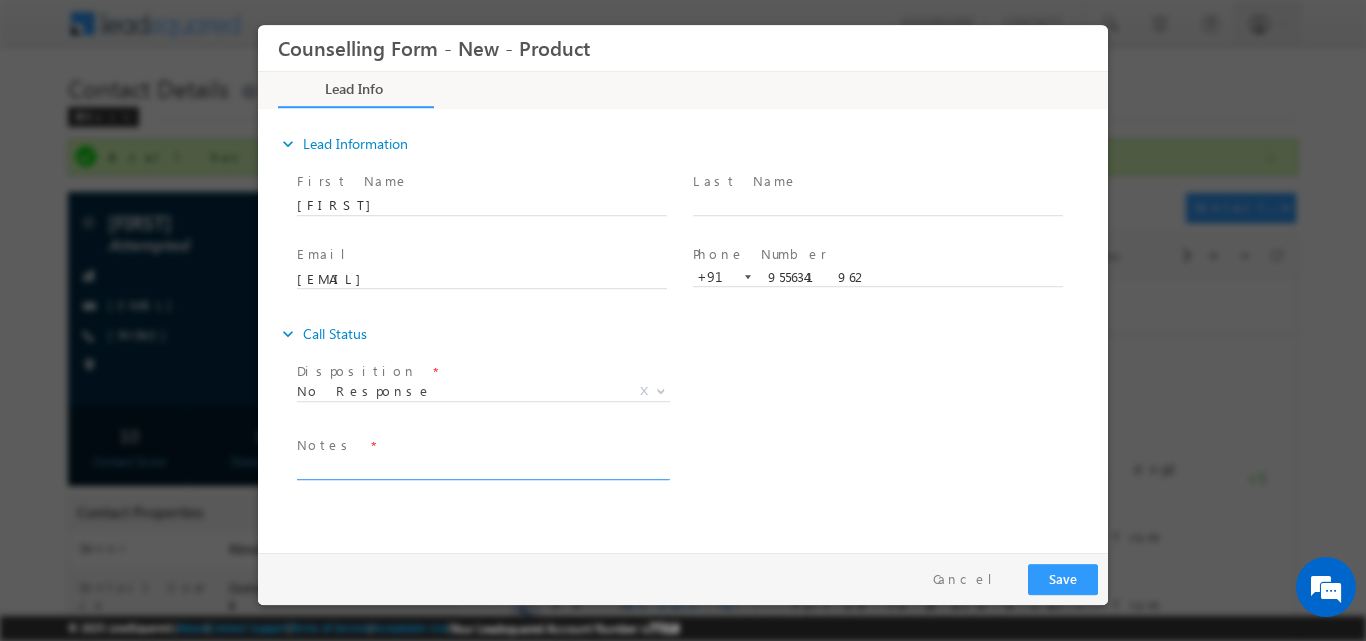 paste on "Hung up the call after hearing Amity University" 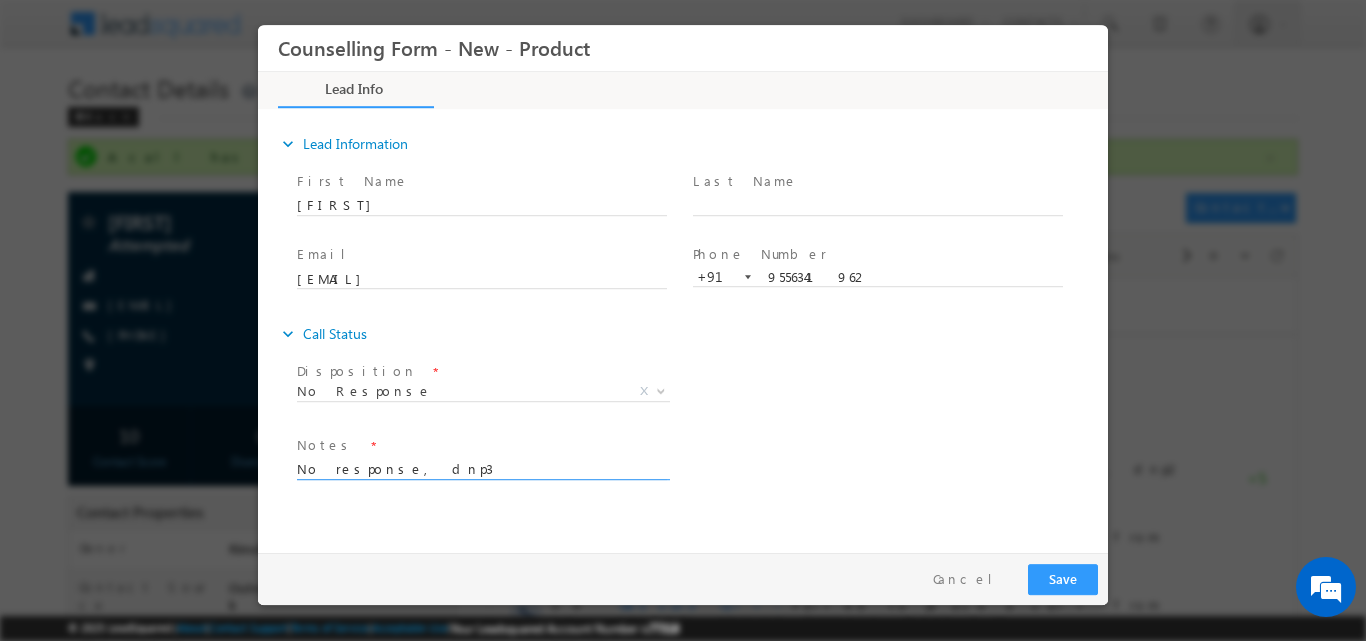 drag, startPoint x: 399, startPoint y: 467, endPoint x: 294, endPoint y: 467, distance: 105 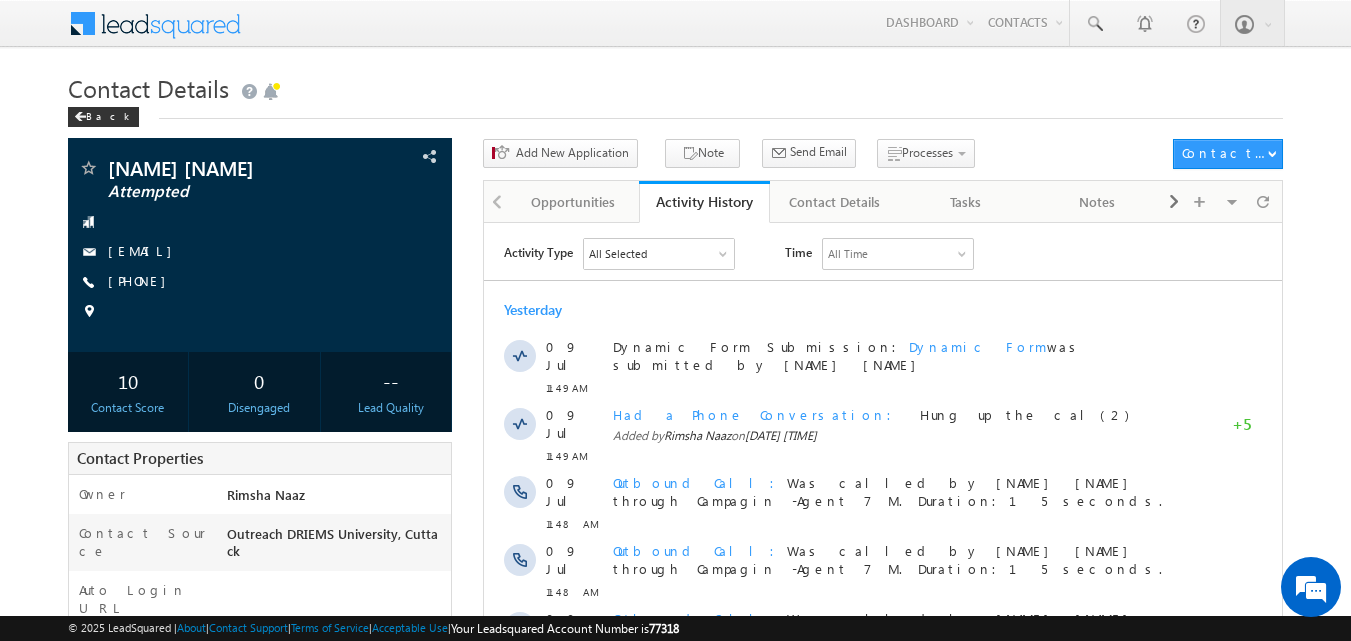 scroll, scrollTop: 0, scrollLeft: 0, axis: both 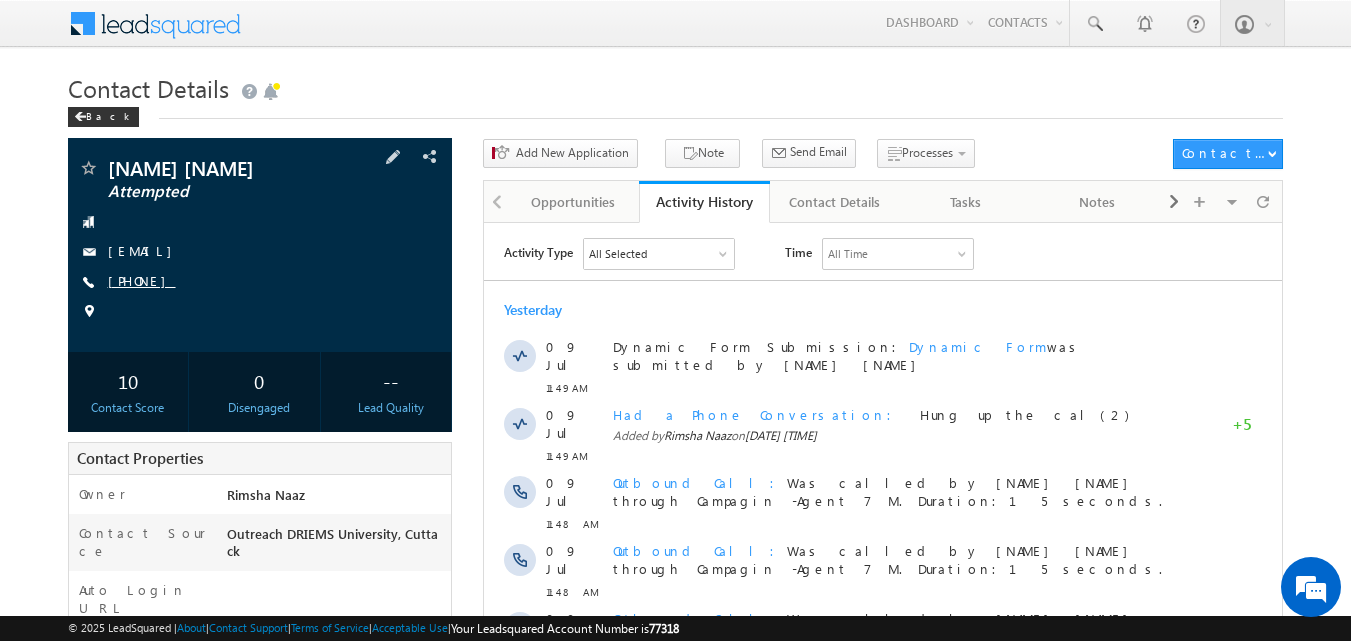 click on "[PHONE]" at bounding box center [142, 280] 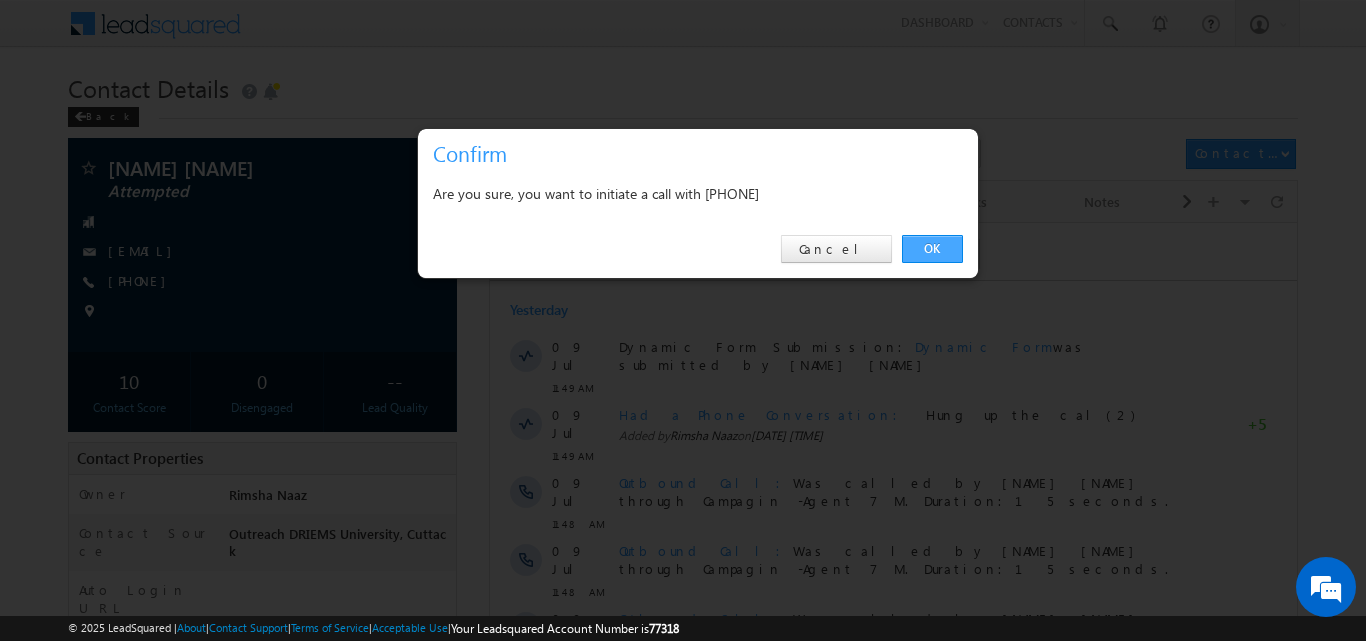 click on "OK" at bounding box center [932, 249] 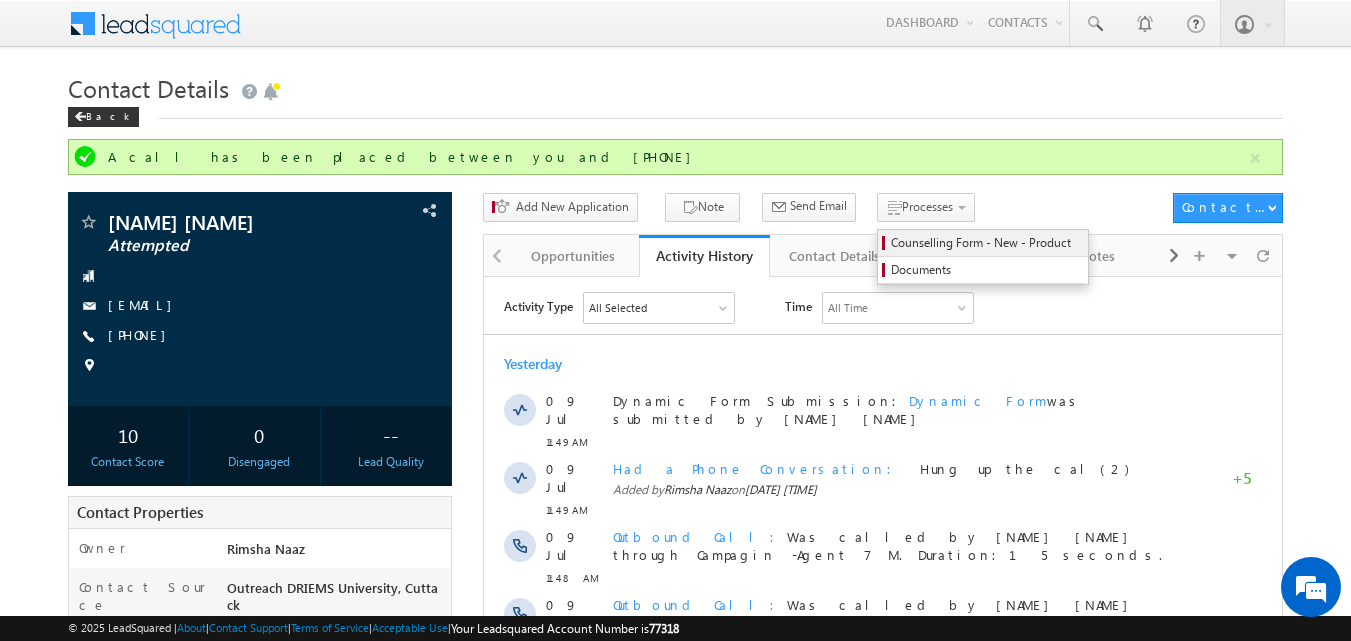 click on "Counselling Form - New - Product" at bounding box center [986, 243] 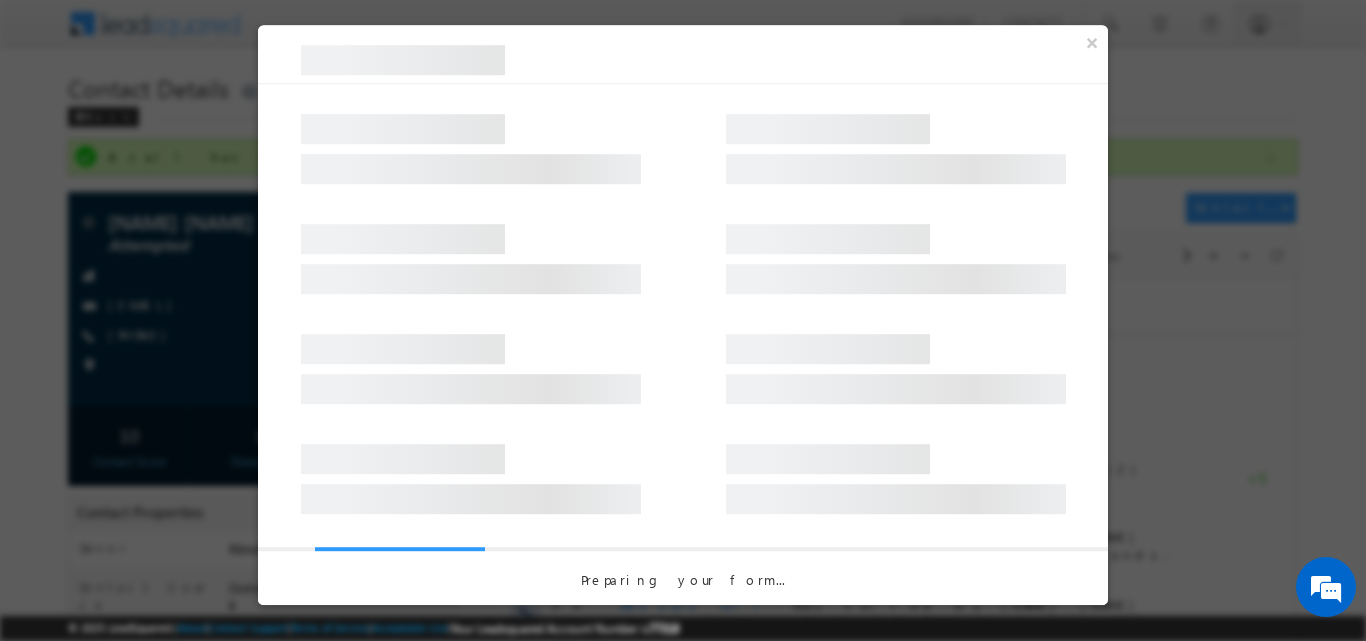 click on "© 2025 LeadSquared |  About  |  Contact Support
|
Terms of Service  |
Acceptable Use  |
Your Leadsquared Account Number is   77318" at bounding box center [683, 628] 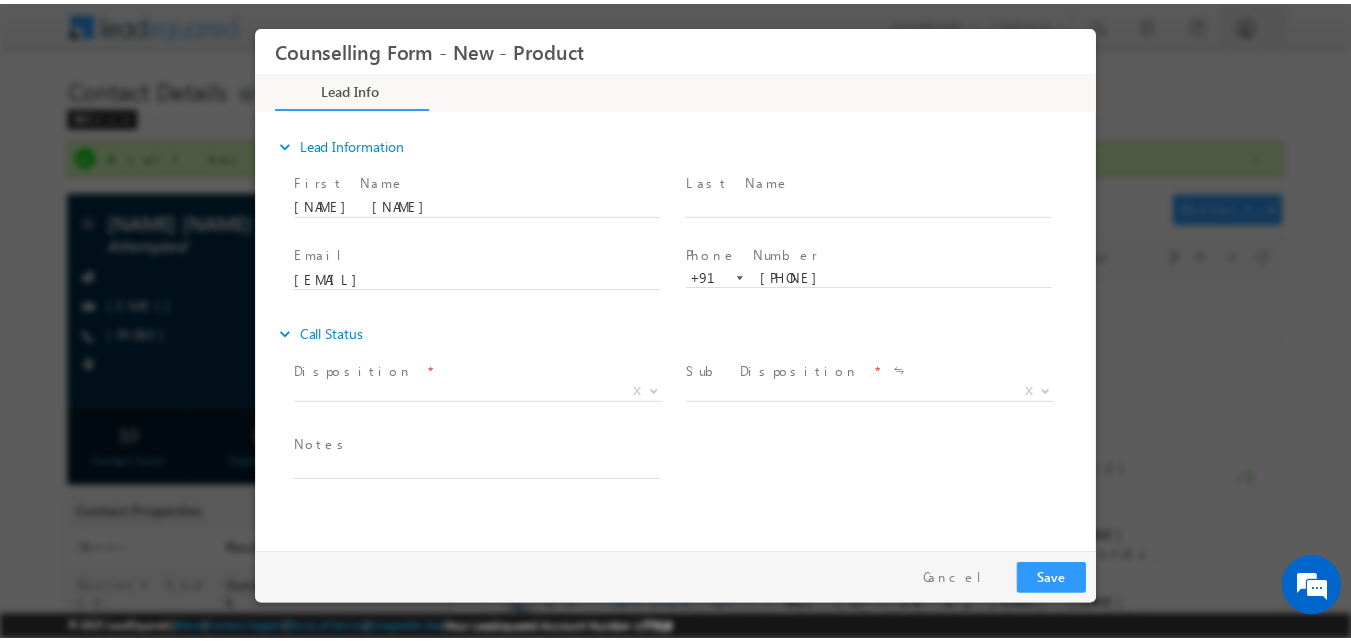 scroll, scrollTop: 0, scrollLeft: 0, axis: both 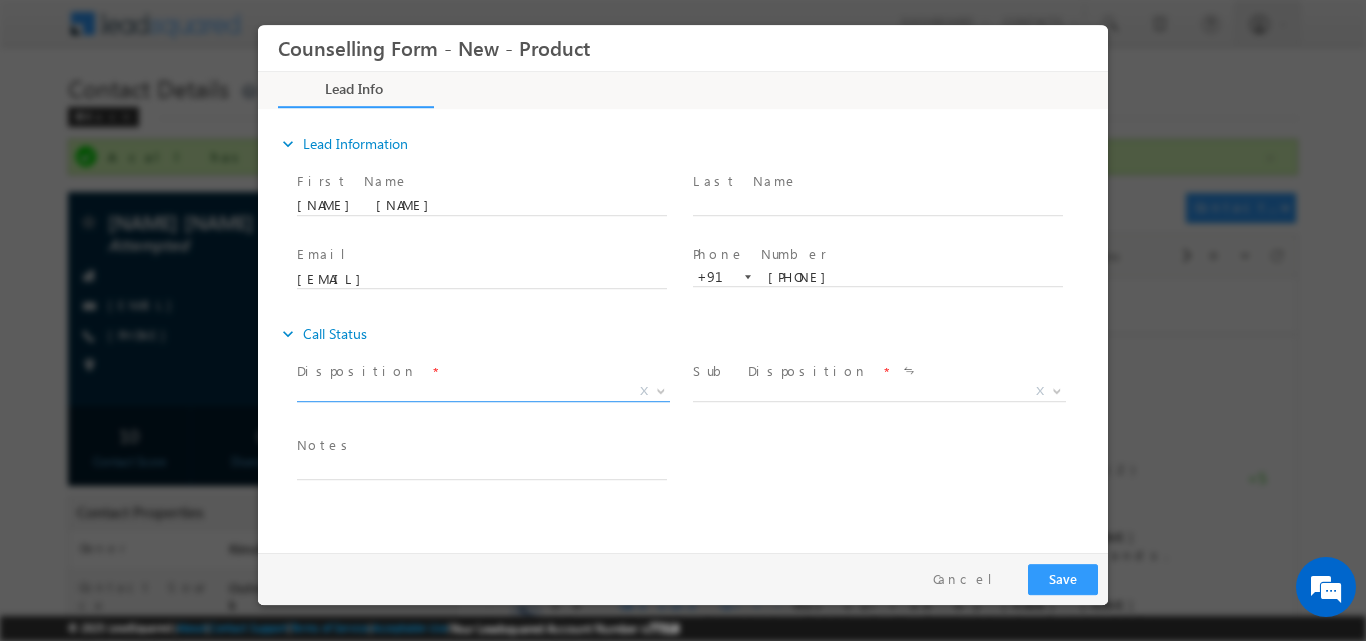 click at bounding box center (661, 389) 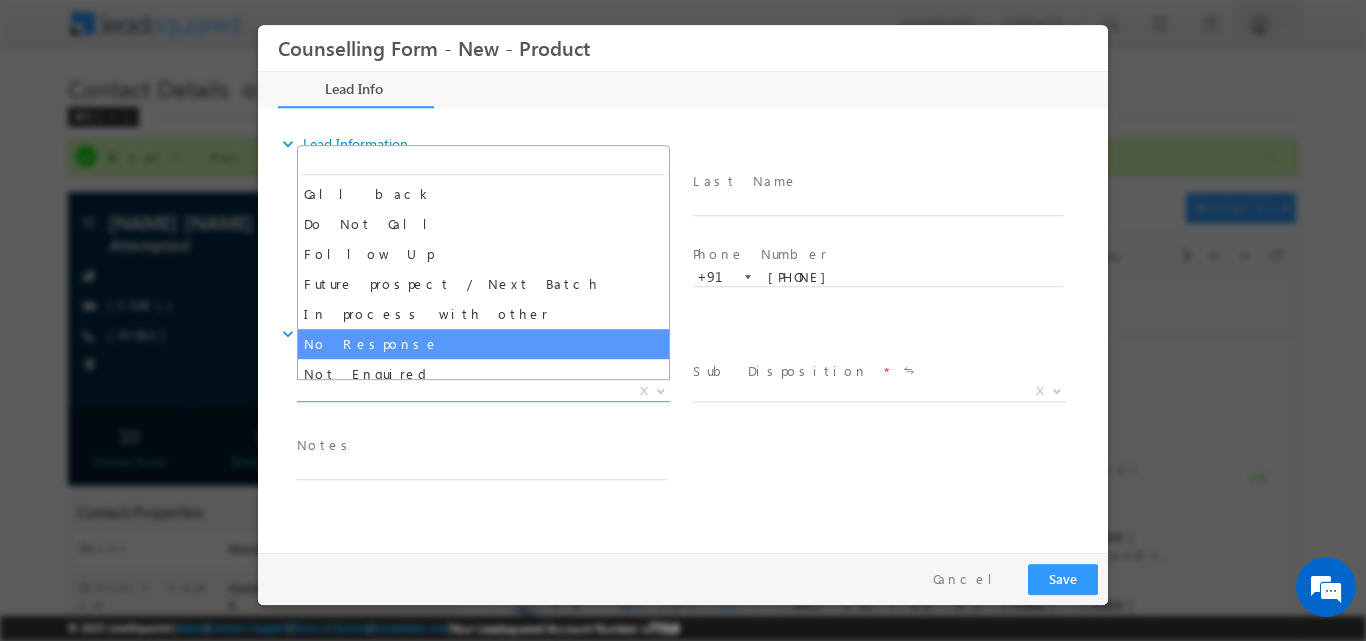 select on "No Response" 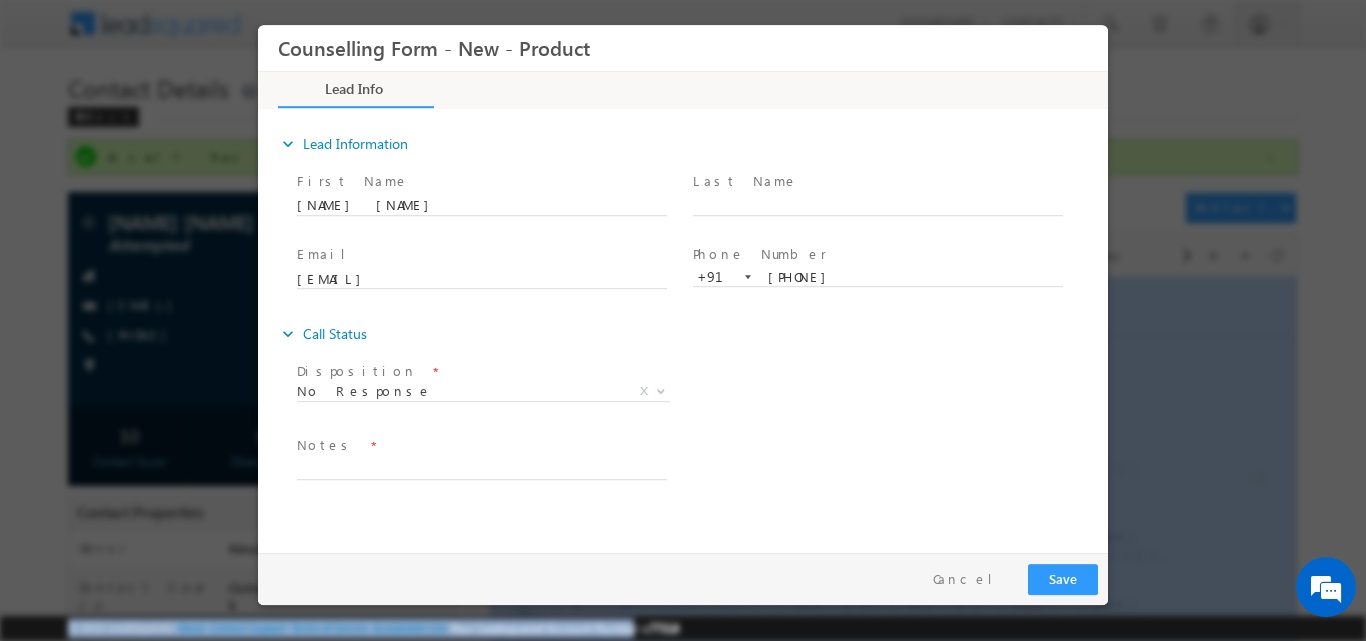 drag, startPoint x: 555, startPoint y: 637, endPoint x: 555, endPoint y: 651, distance: 14 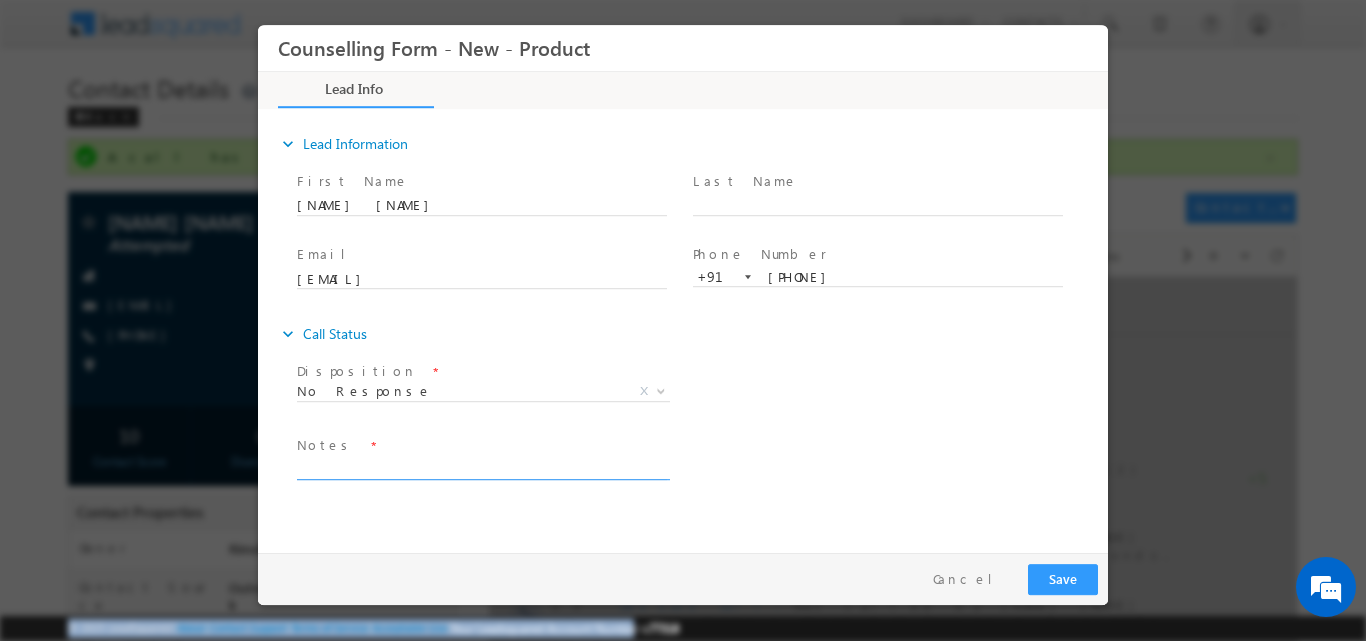 click at bounding box center (482, 467) 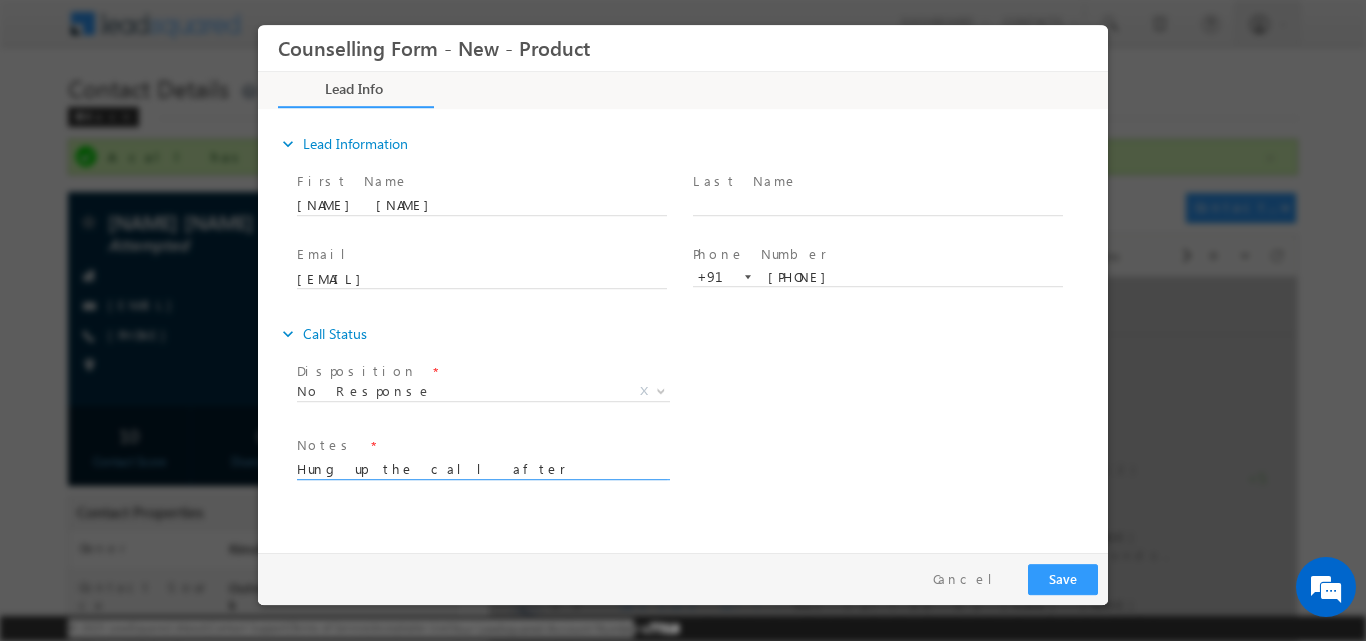 type on "Hung up the call after hearing Amity University(3)" 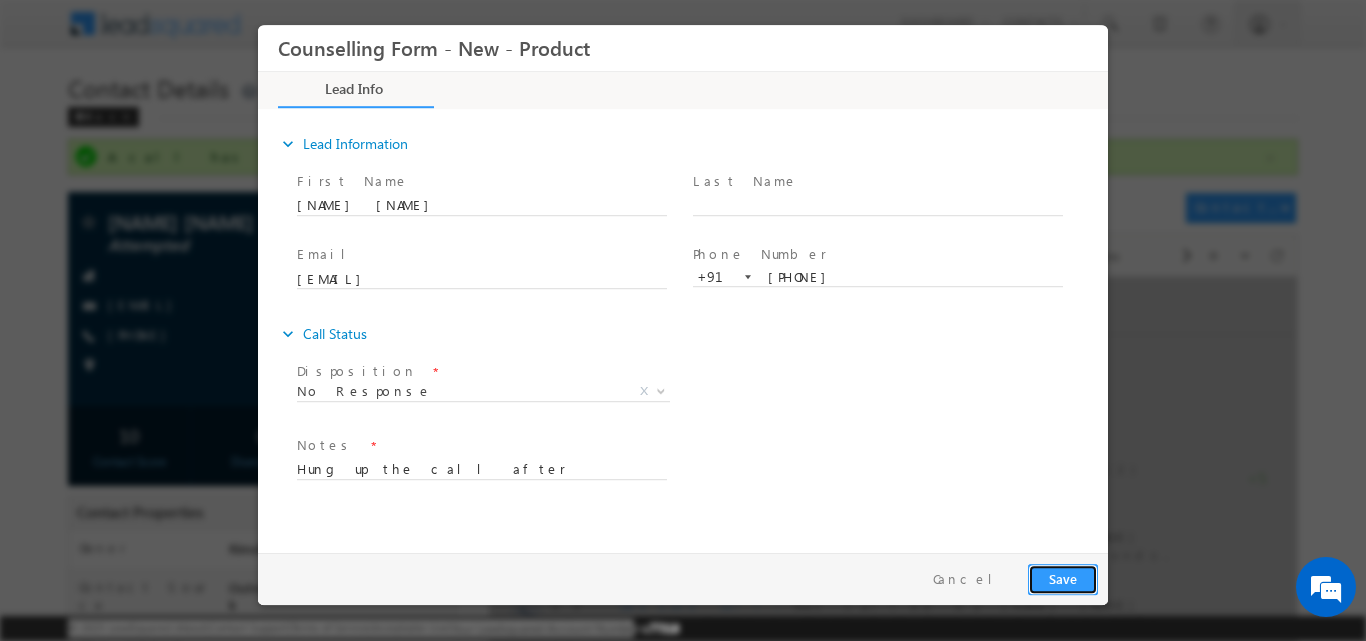 drag, startPoint x: 1043, startPoint y: 575, endPoint x: 1032, endPoint y: 48, distance: 527.1148 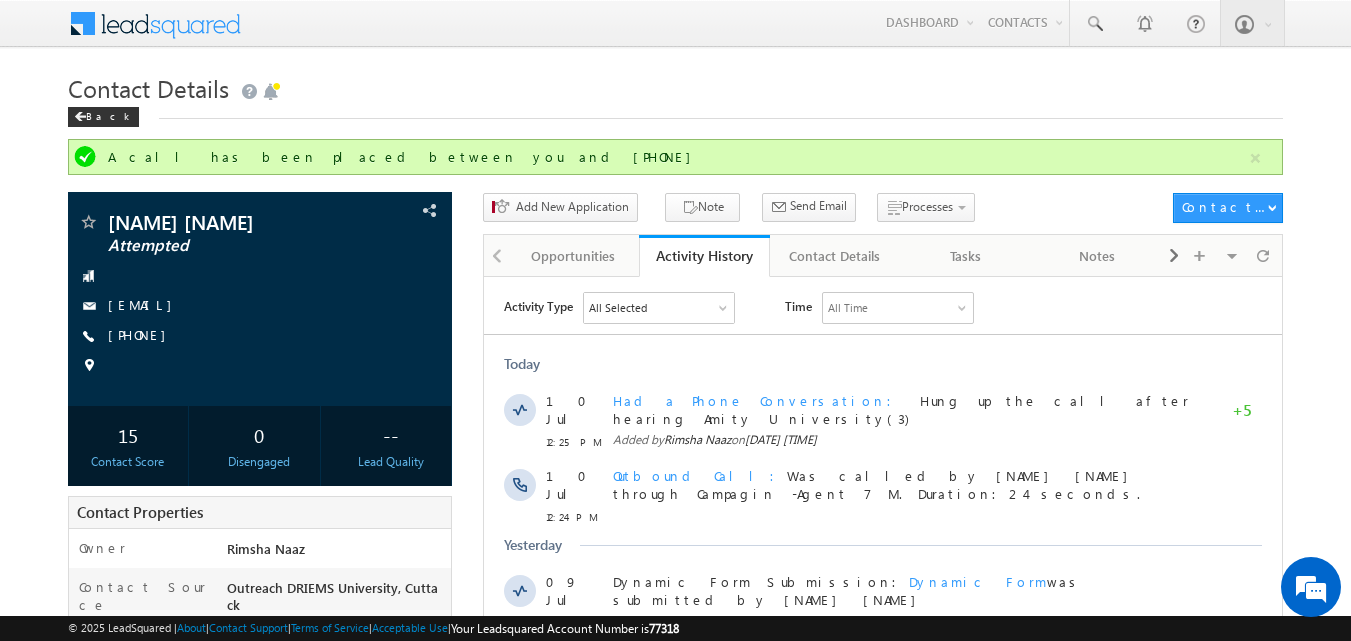 click on "Contact Details    Back" at bounding box center (676, 103) 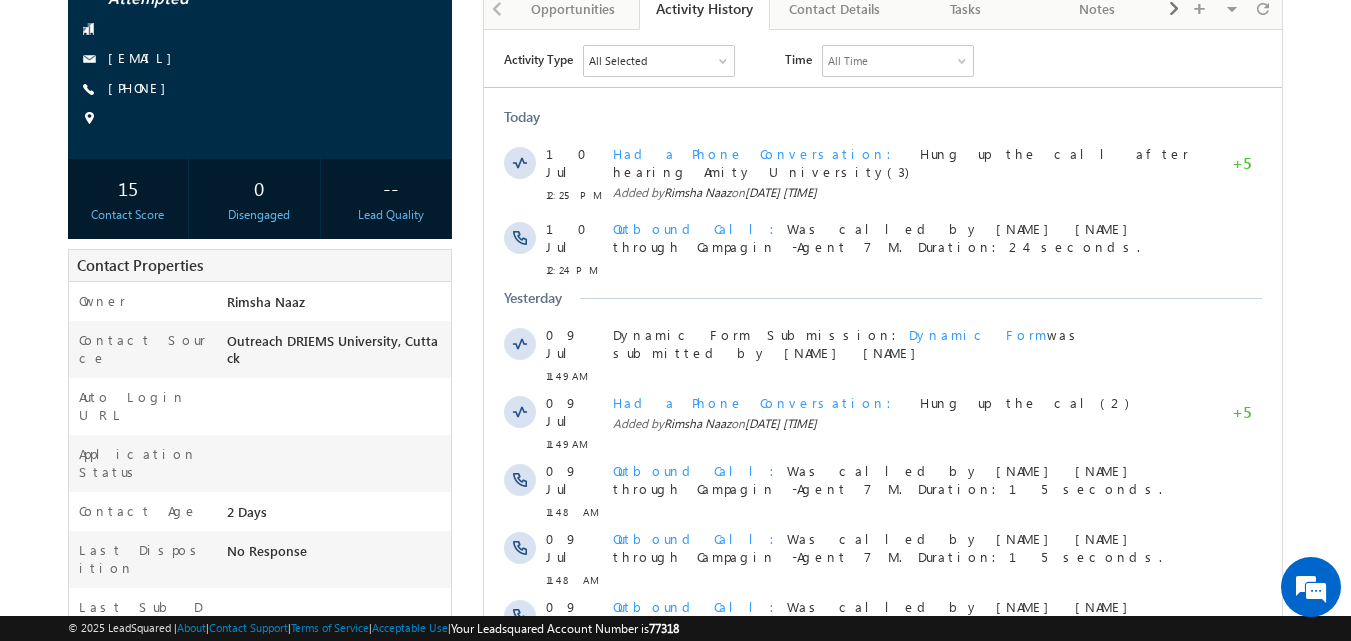 scroll, scrollTop: 257, scrollLeft: 0, axis: vertical 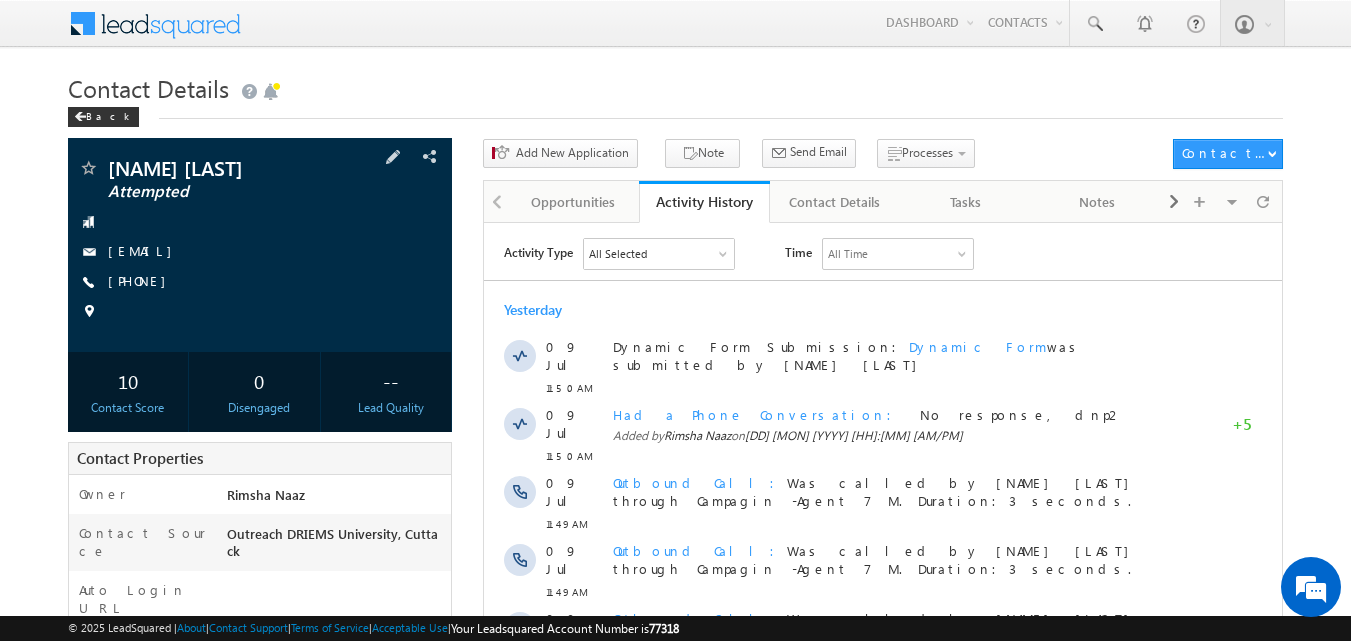 click on "[PHONE]" at bounding box center [142, 282] 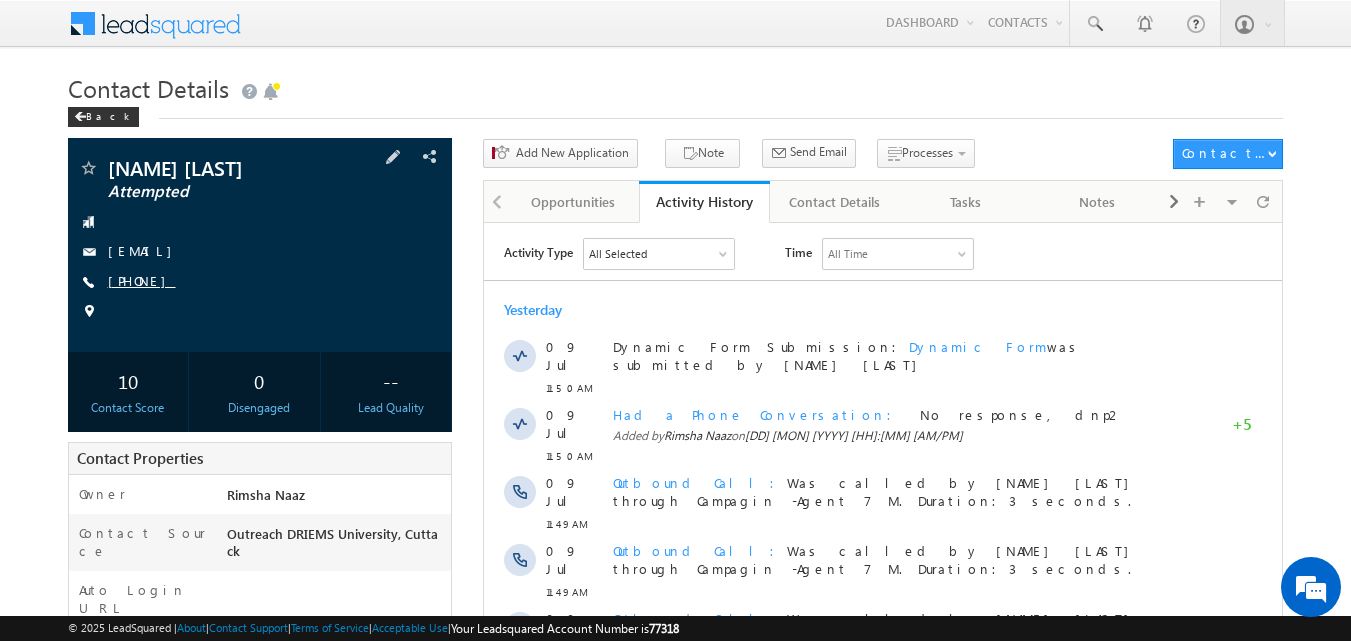 click on "[PHONE]" at bounding box center [142, 280] 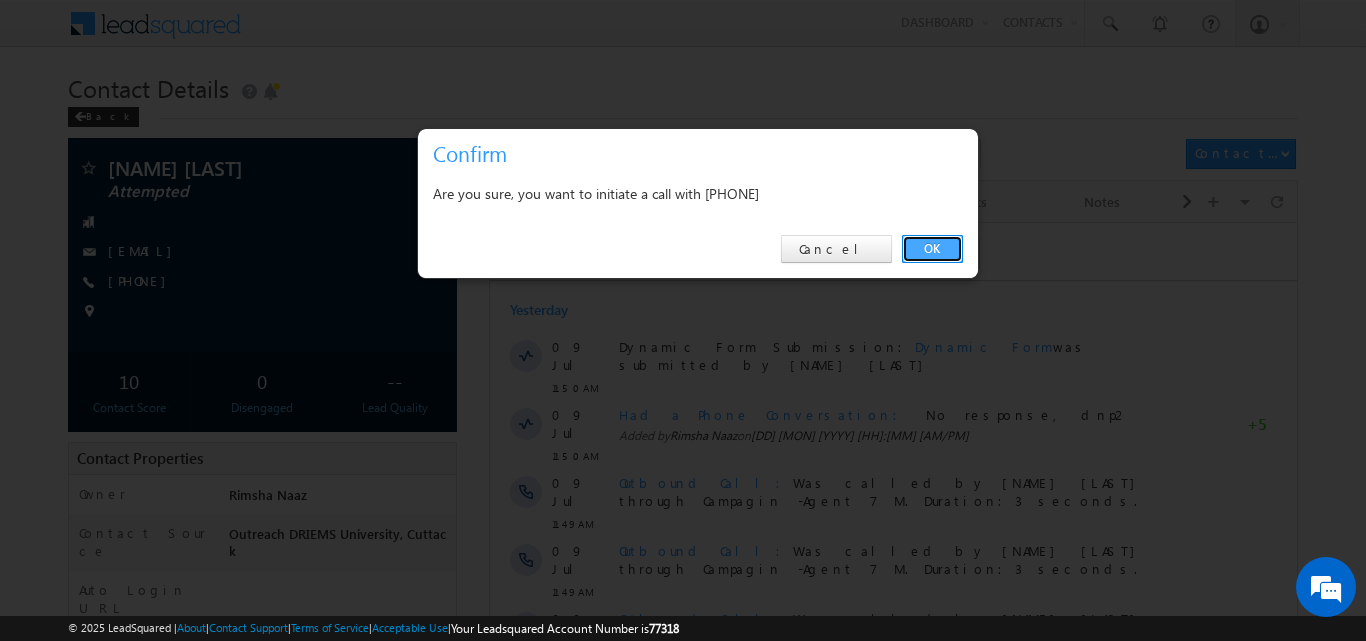 click on "OK" at bounding box center (932, 249) 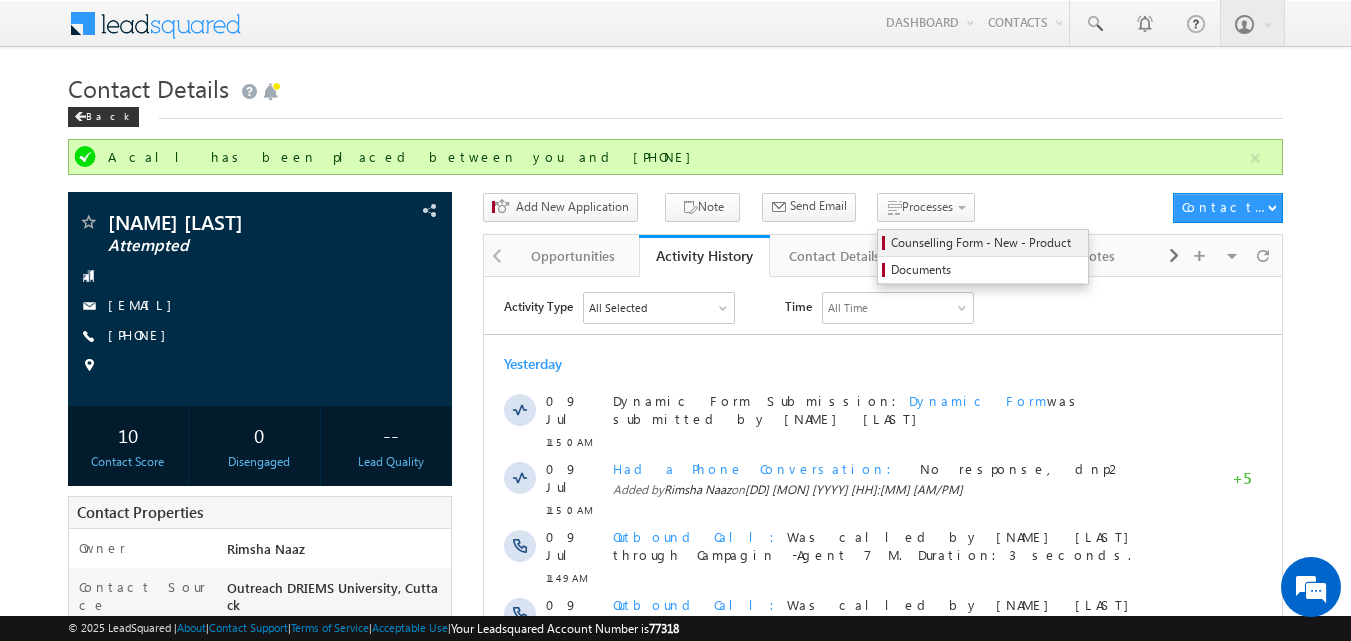 click on "Counselling Form - New - Product" at bounding box center (986, 243) 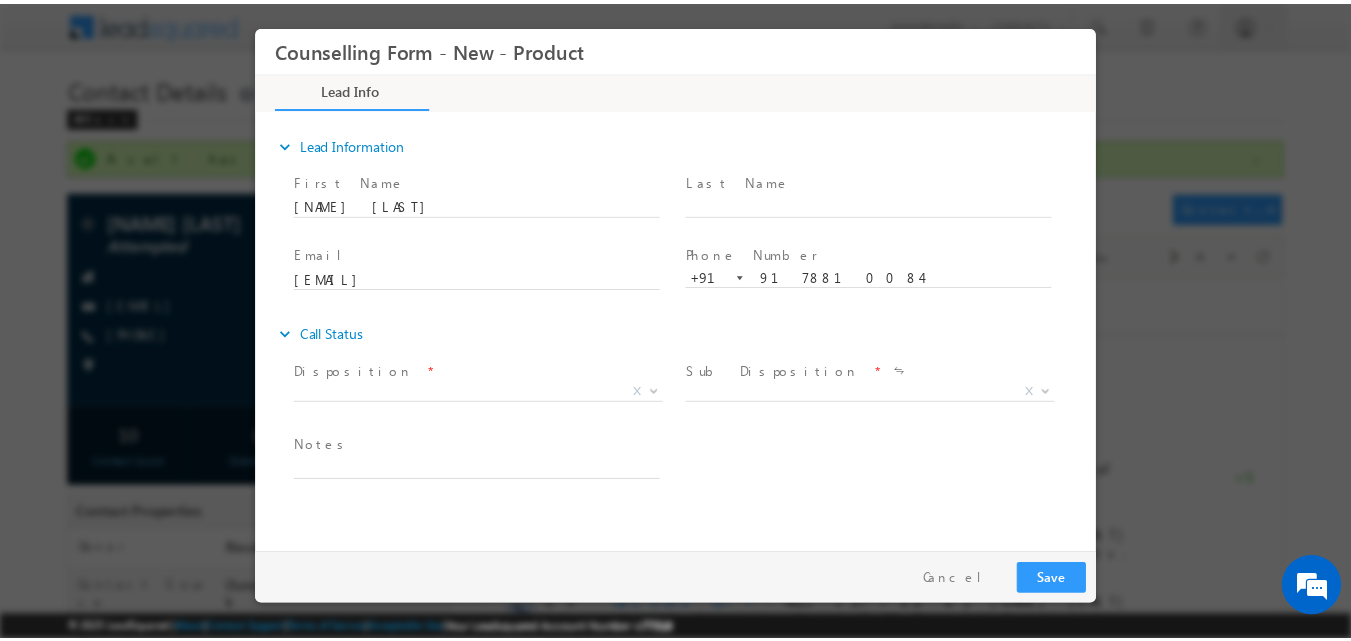 scroll, scrollTop: 0, scrollLeft: 0, axis: both 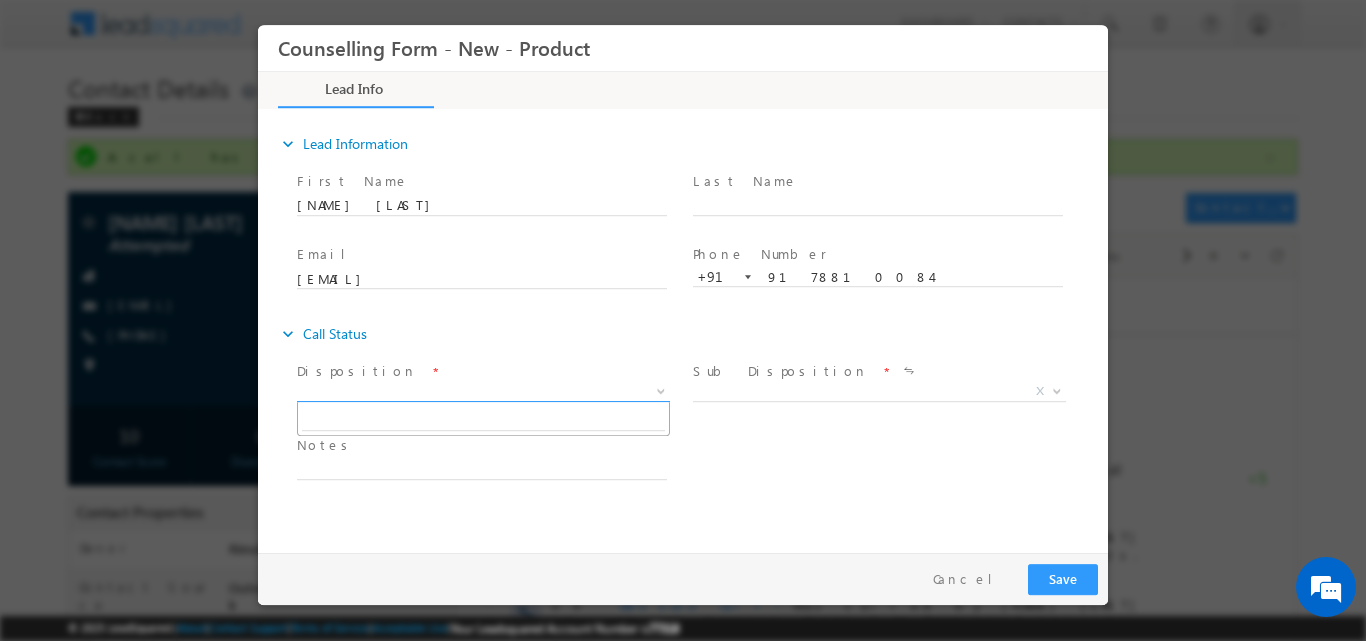click at bounding box center (661, 389) 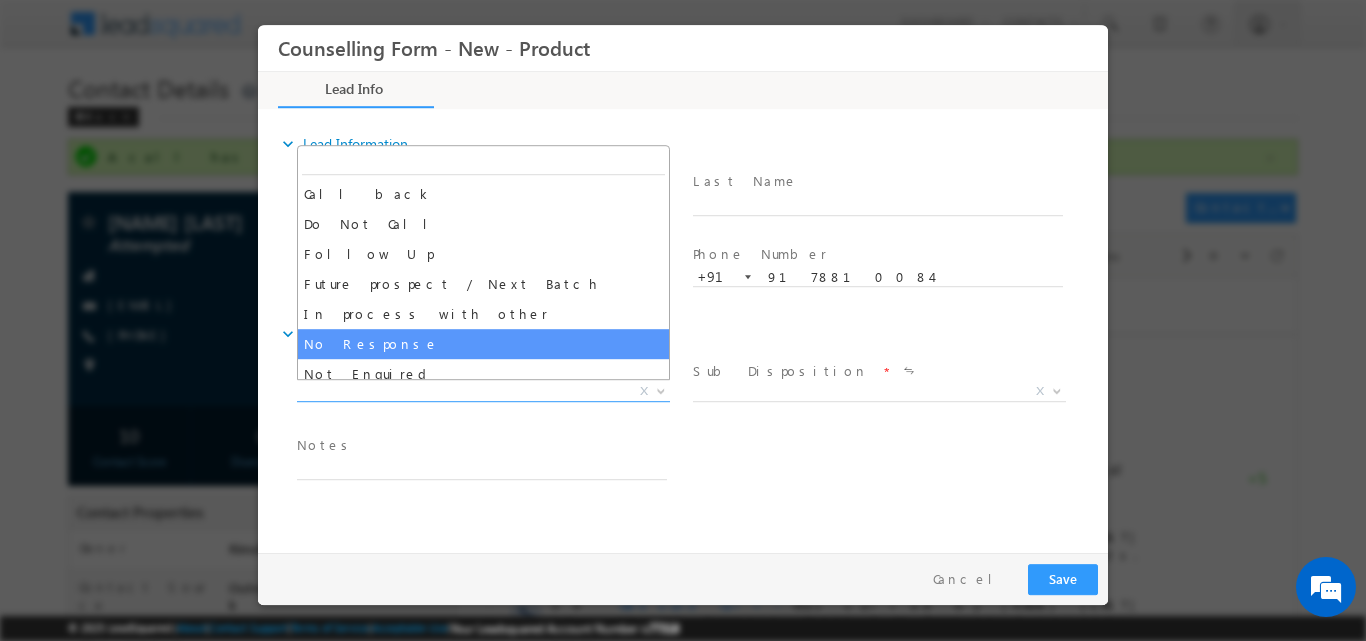 select on "No Response" 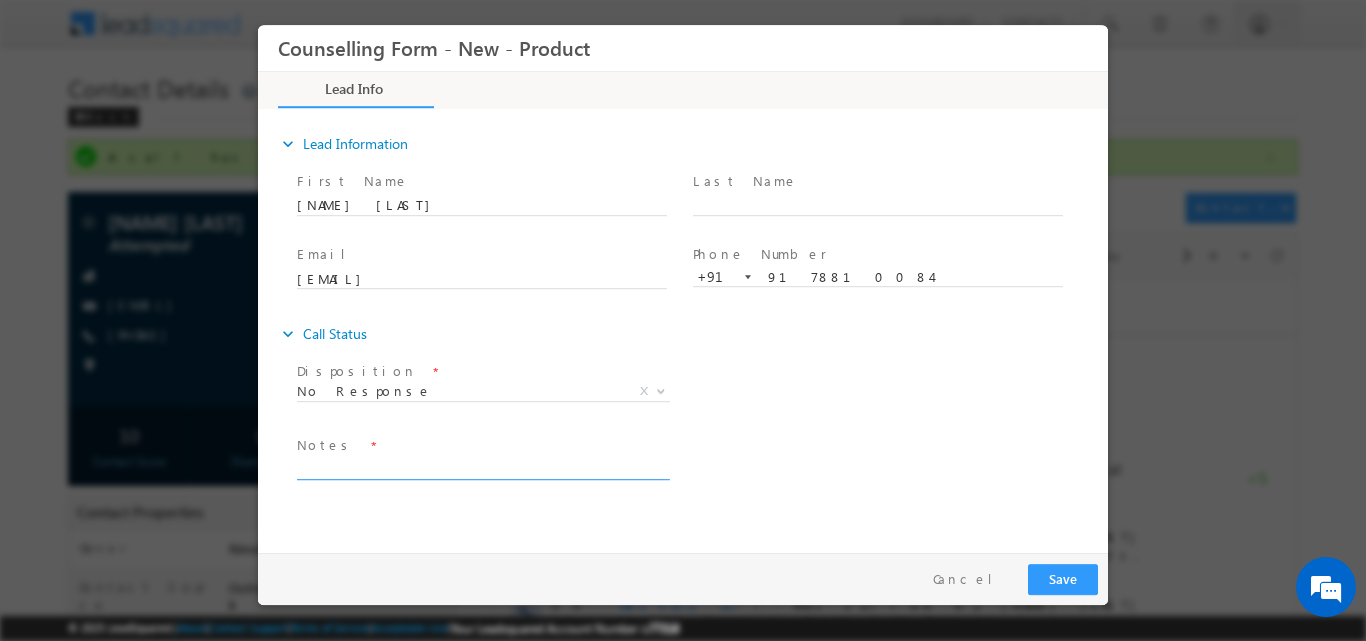 click at bounding box center (482, 467) 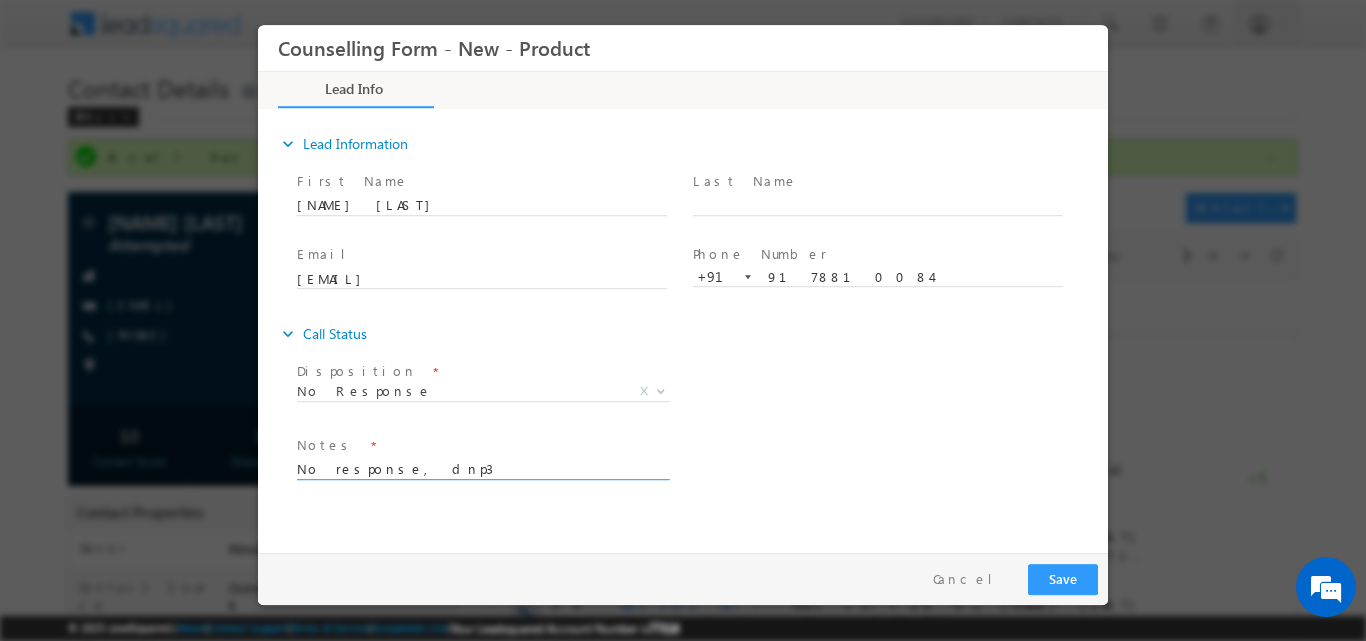 type on "No response, dnp3" 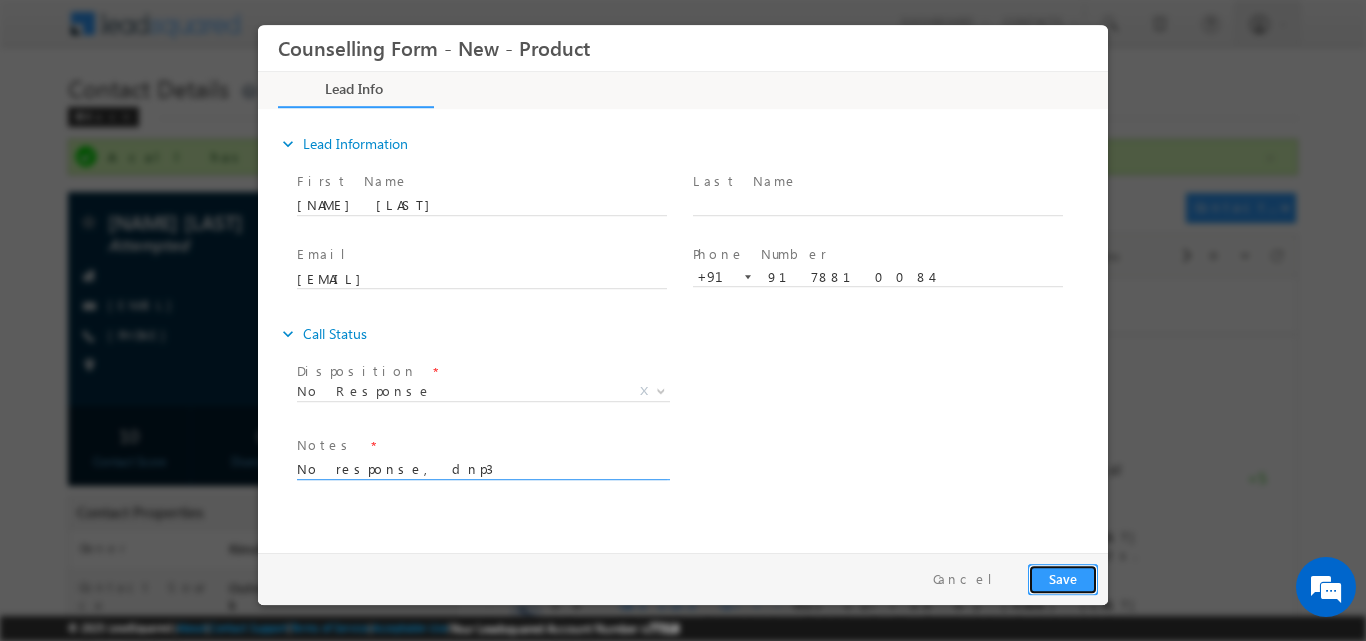click on "Save" at bounding box center [1063, 578] 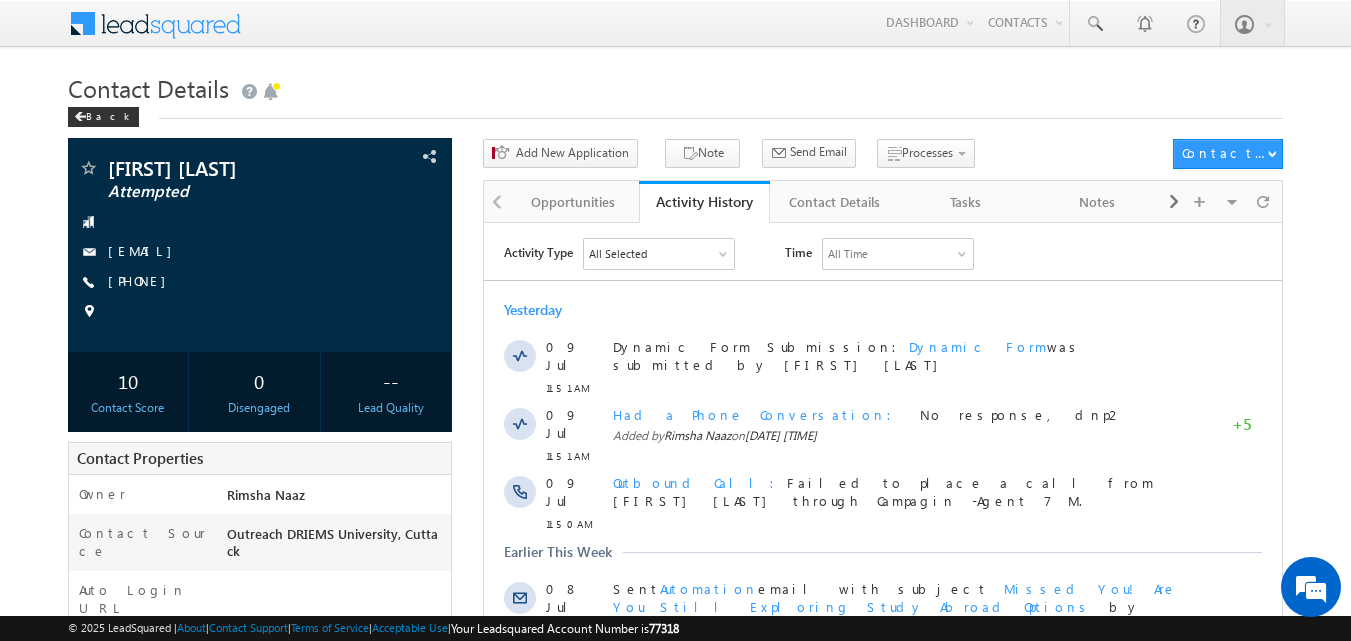 scroll, scrollTop: 0, scrollLeft: 0, axis: both 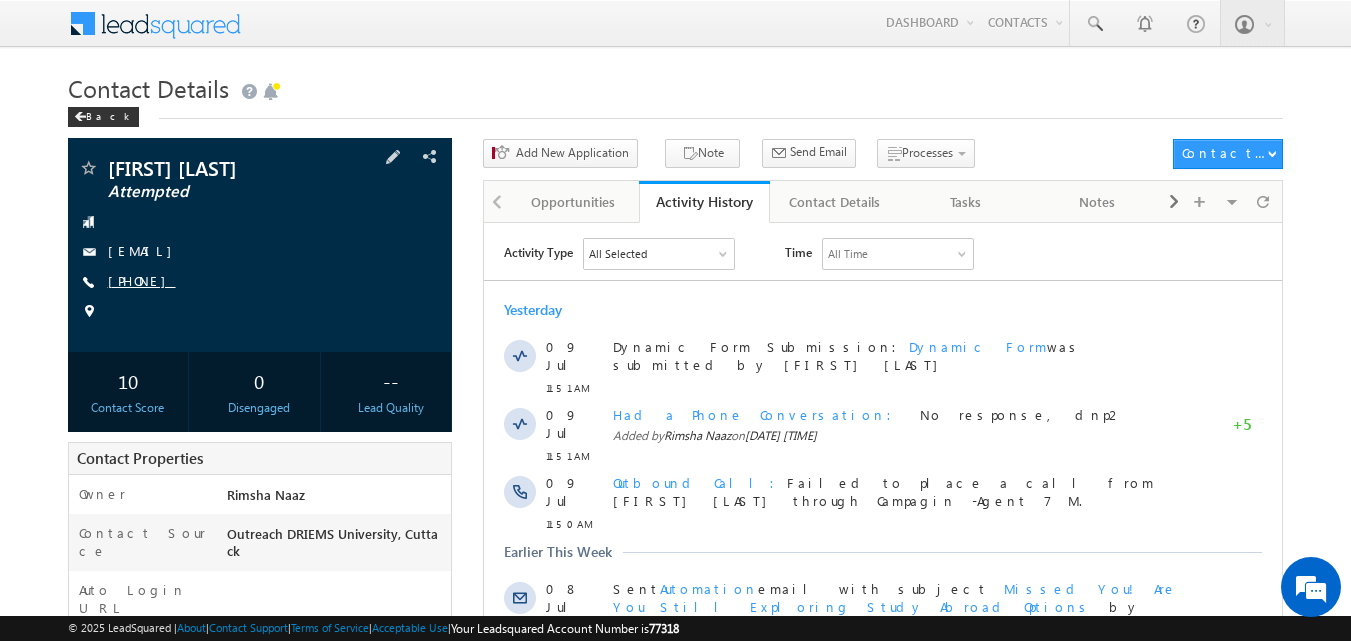 click on "+91-8260225272" at bounding box center [142, 280] 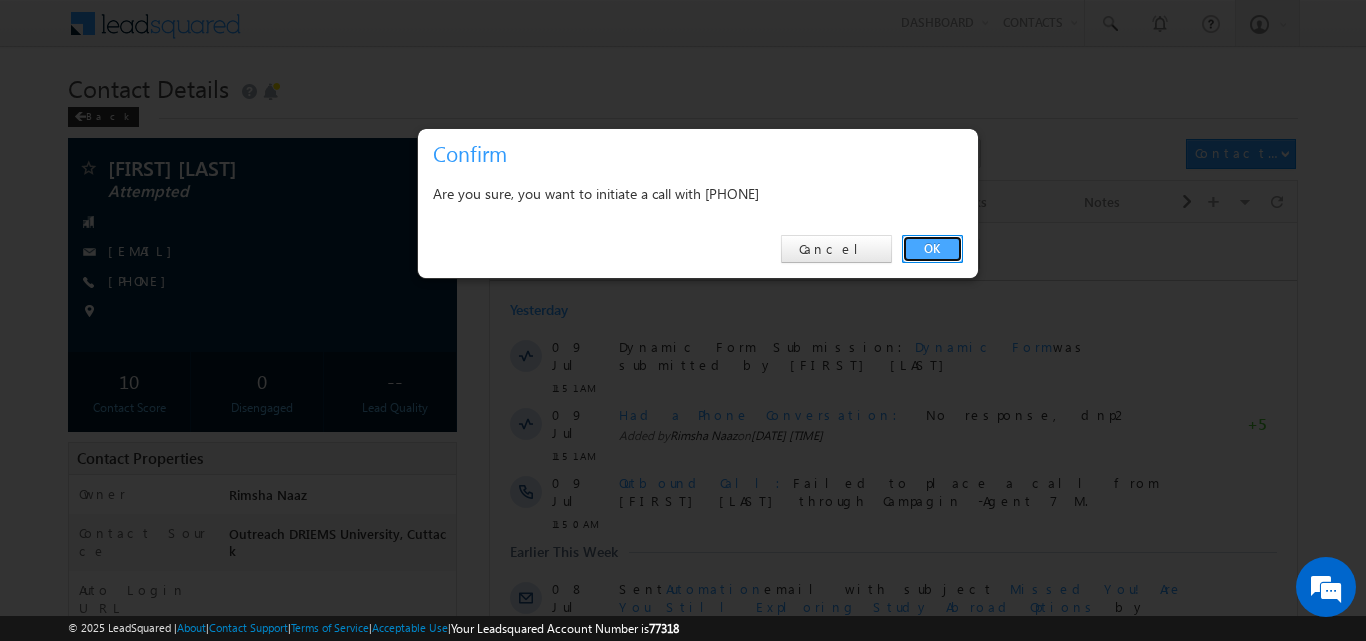 click on "OK" at bounding box center [932, 249] 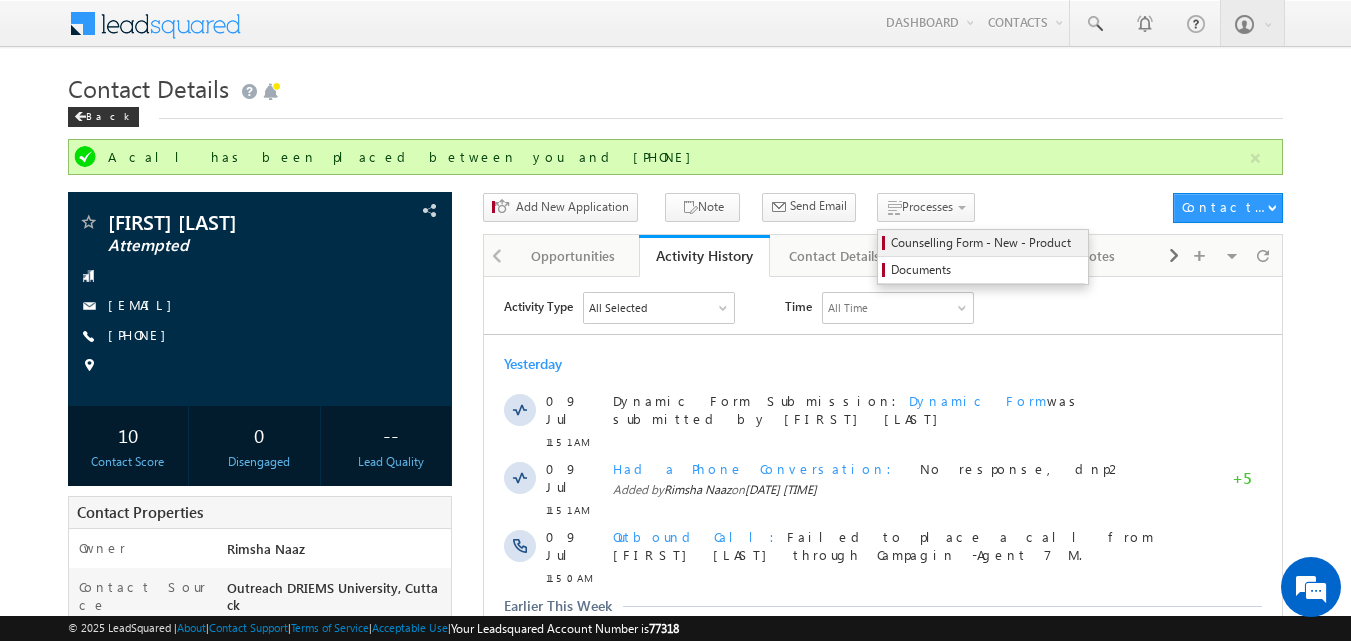 click on "Counselling Form - New - Product" at bounding box center [983, 243] 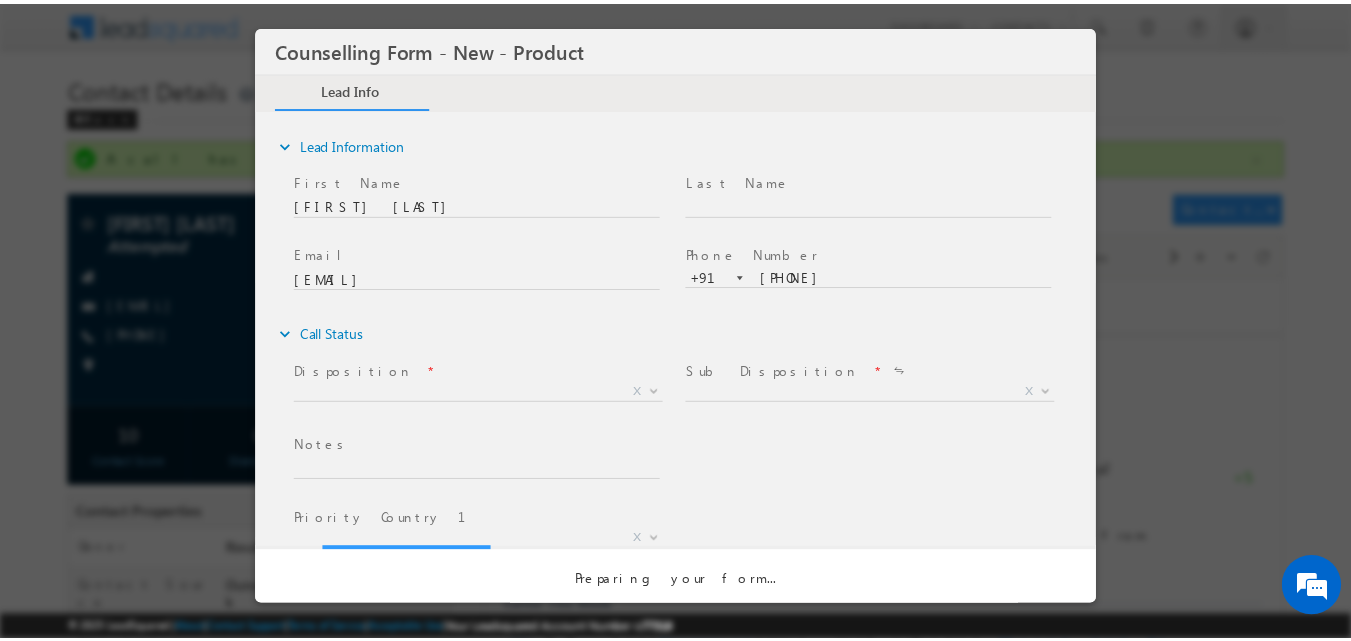 scroll, scrollTop: 0, scrollLeft: 0, axis: both 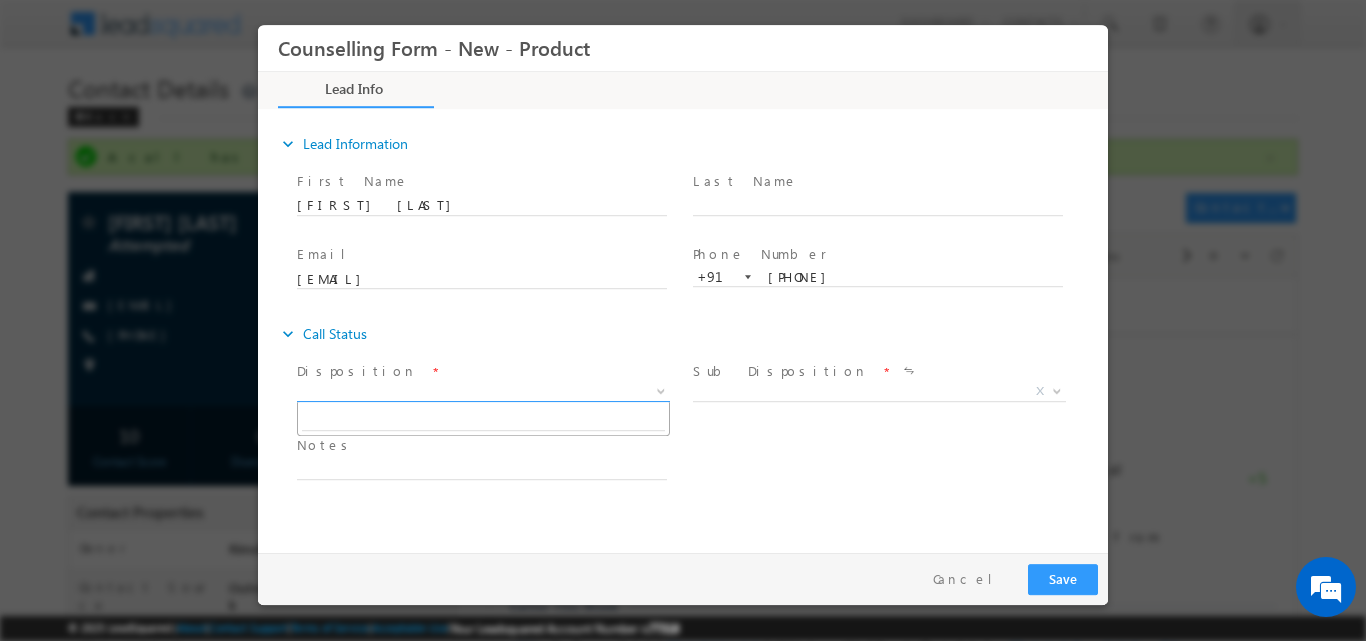 click at bounding box center (659, 390) 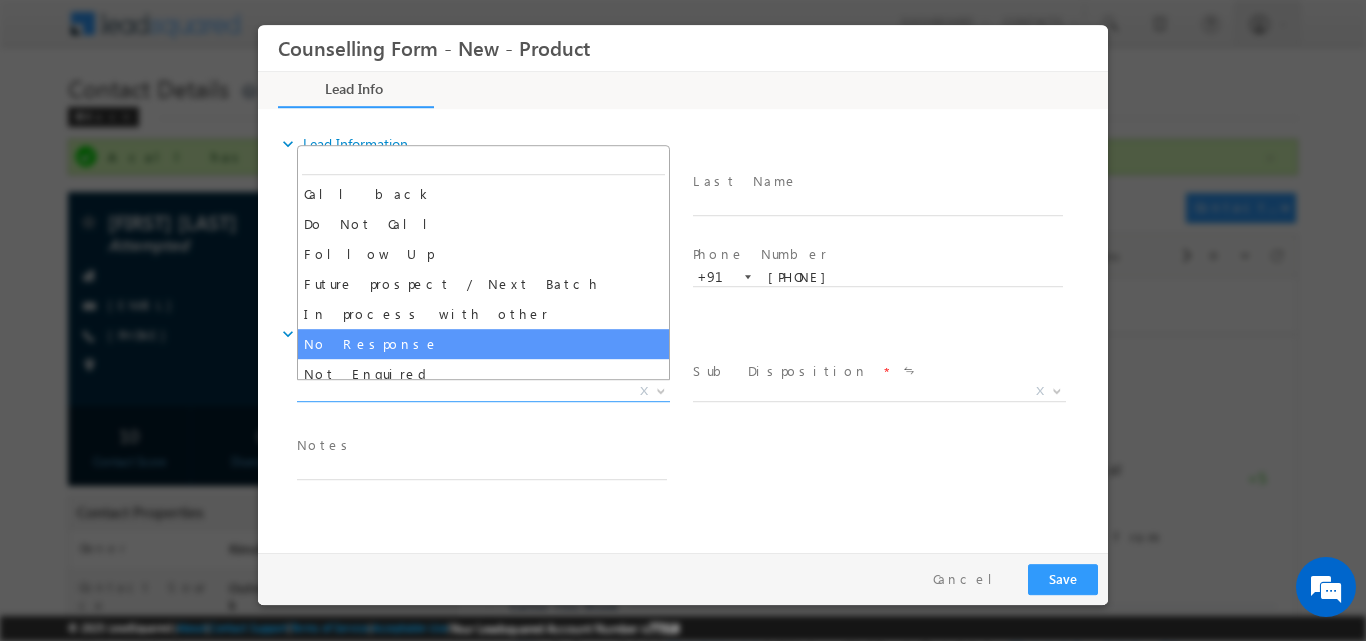 select on "No Response" 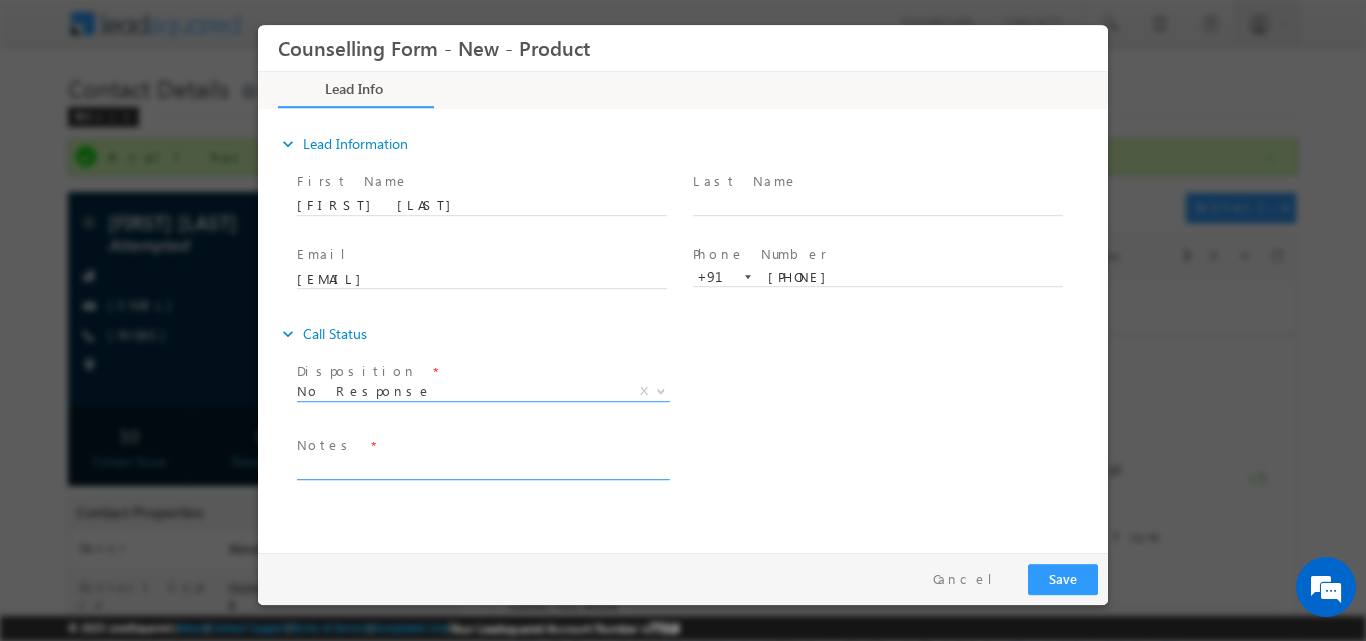 click at bounding box center [482, 467] 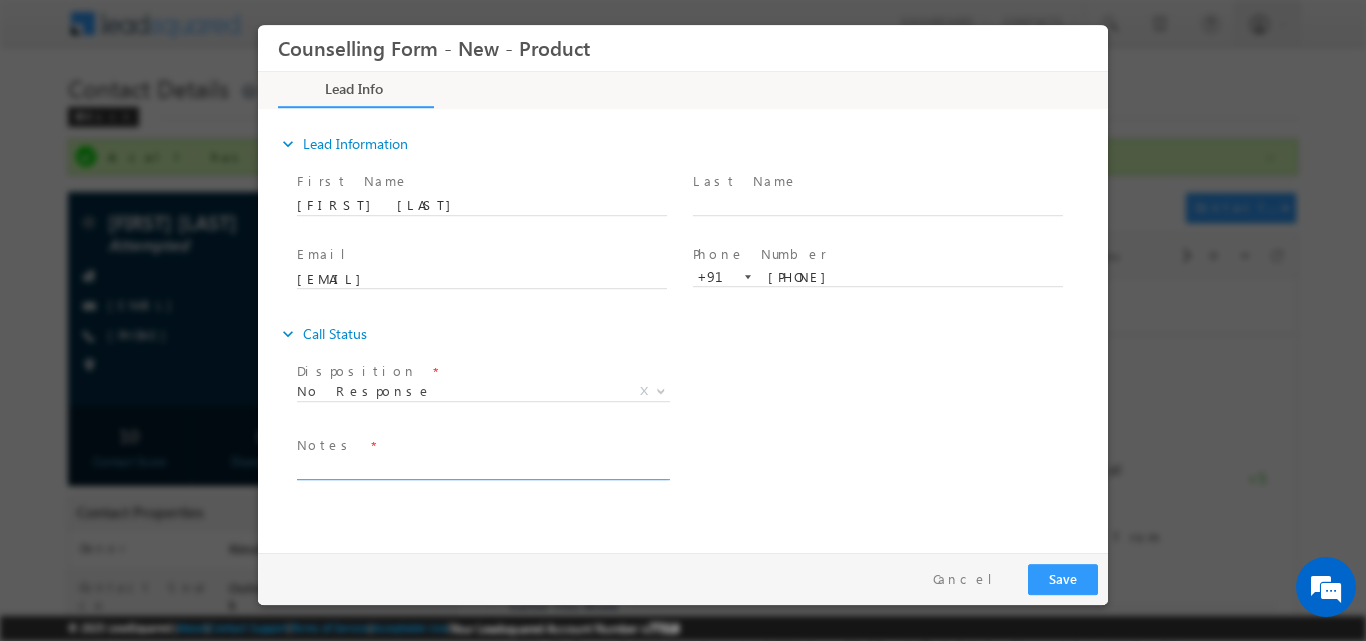 paste on "No response, dnp" 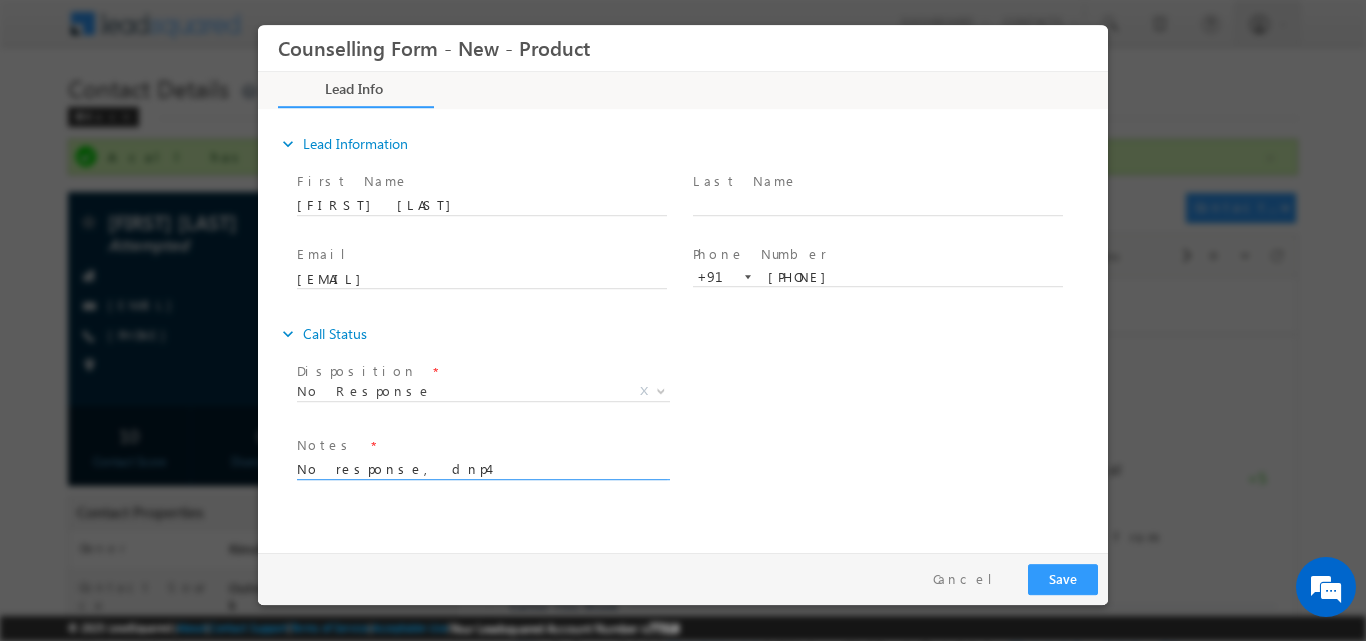 type on "No response, dnp4" 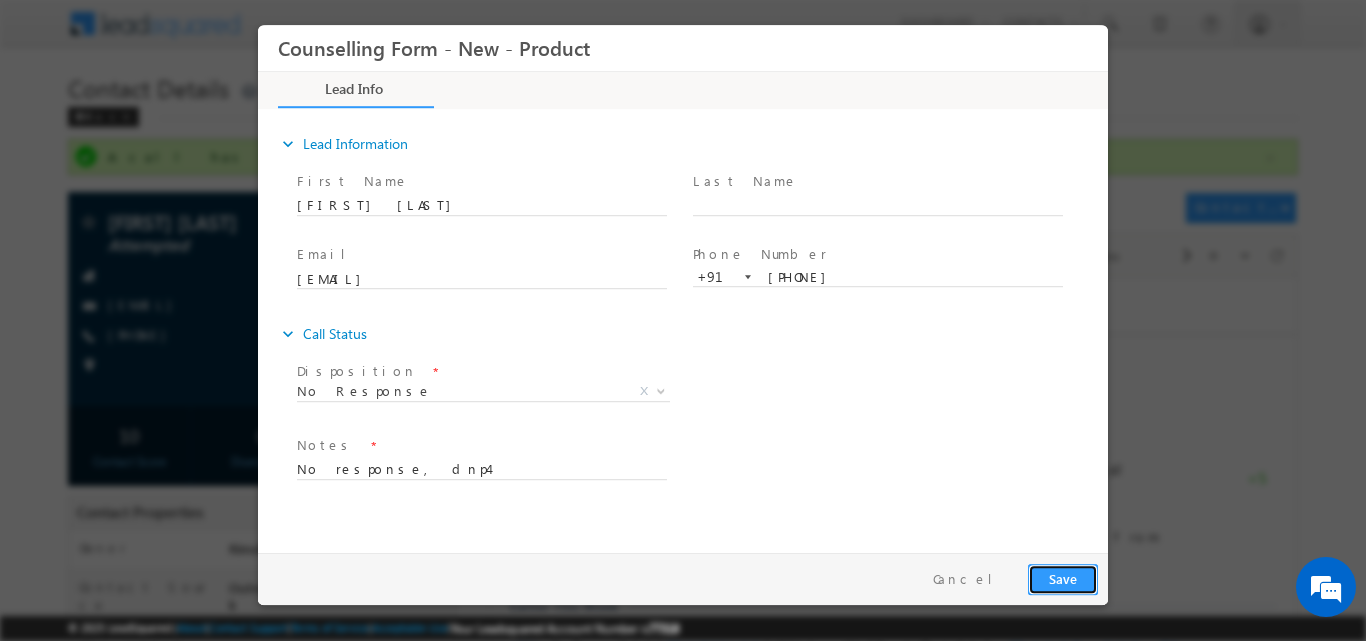 click on "Save" at bounding box center (1063, 578) 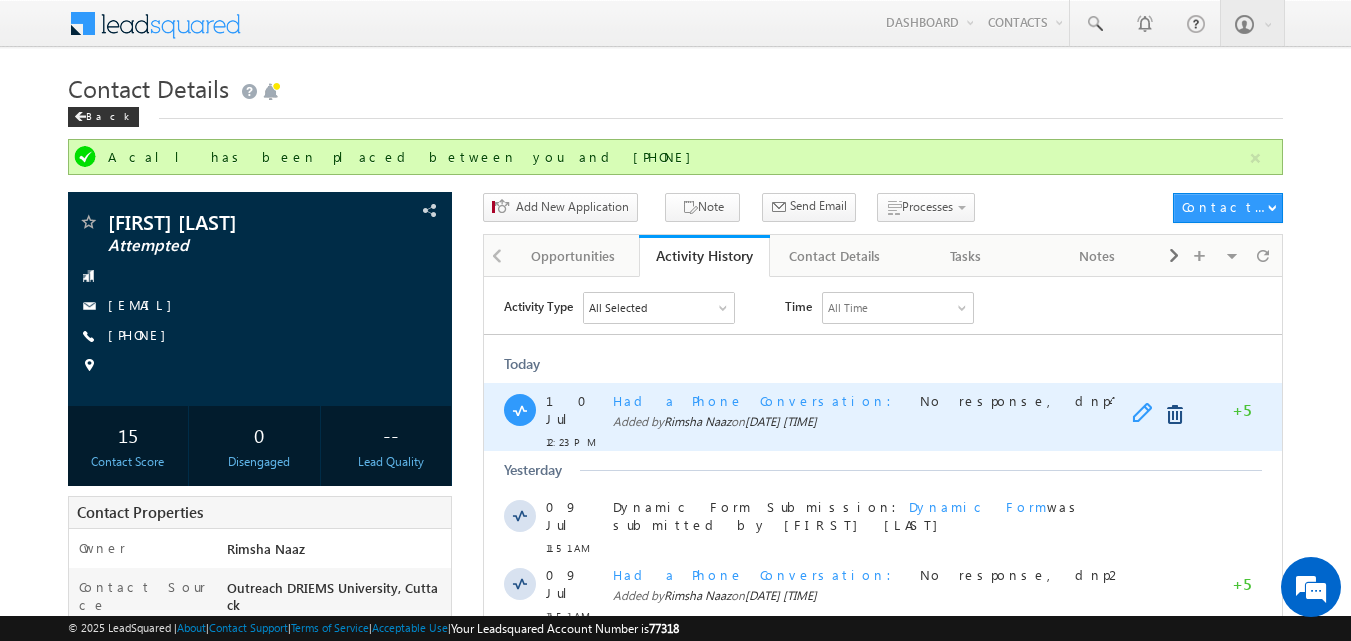 click at bounding box center (1147, 414) 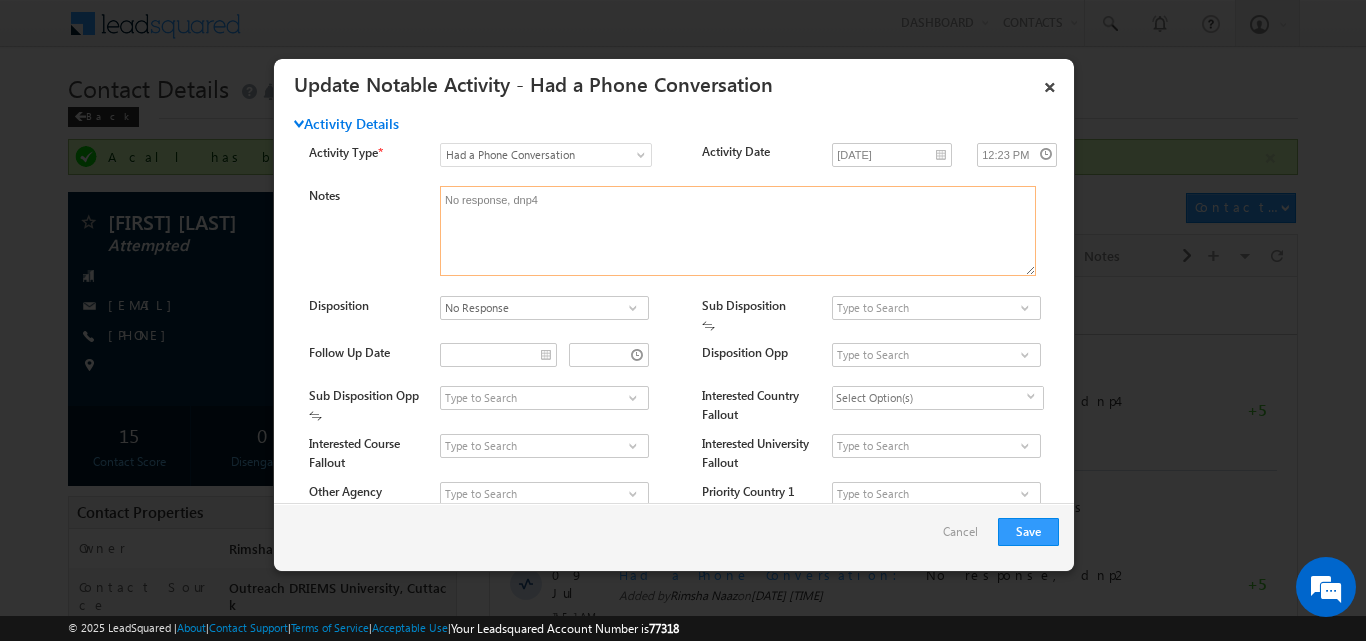 click on "No response, dnp4" at bounding box center [738, 231] 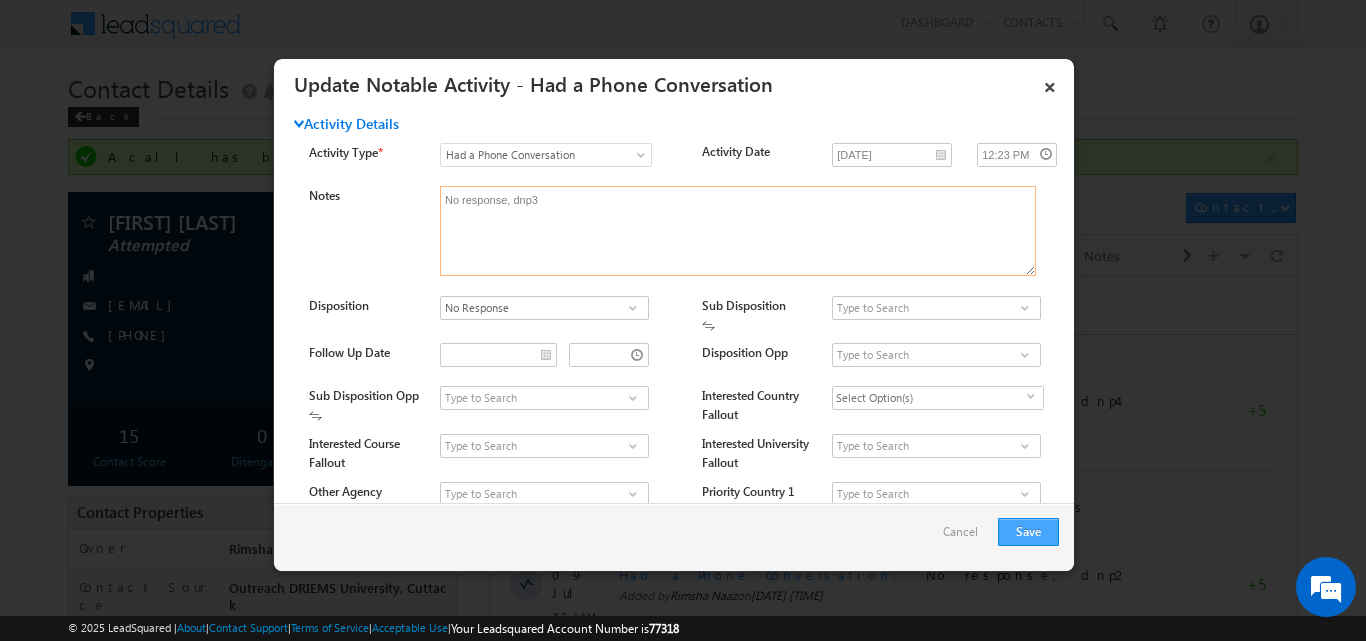 type on "No response, dnp3" 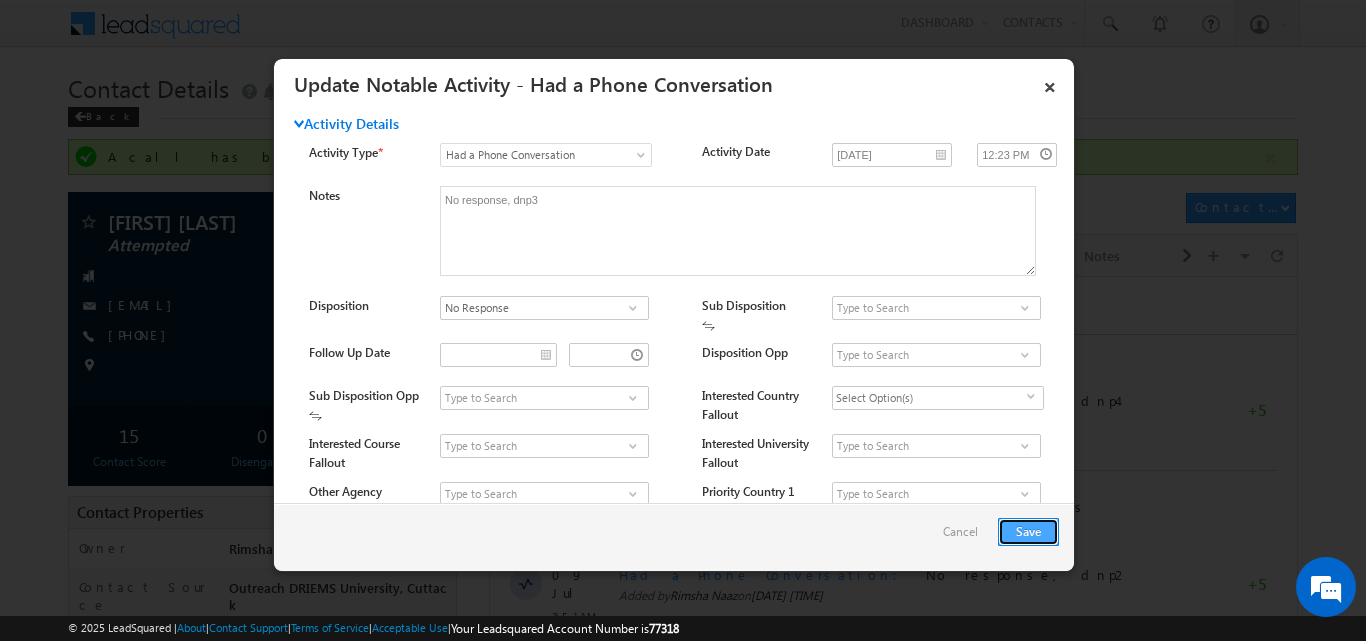 click on "Save" at bounding box center (1028, 532) 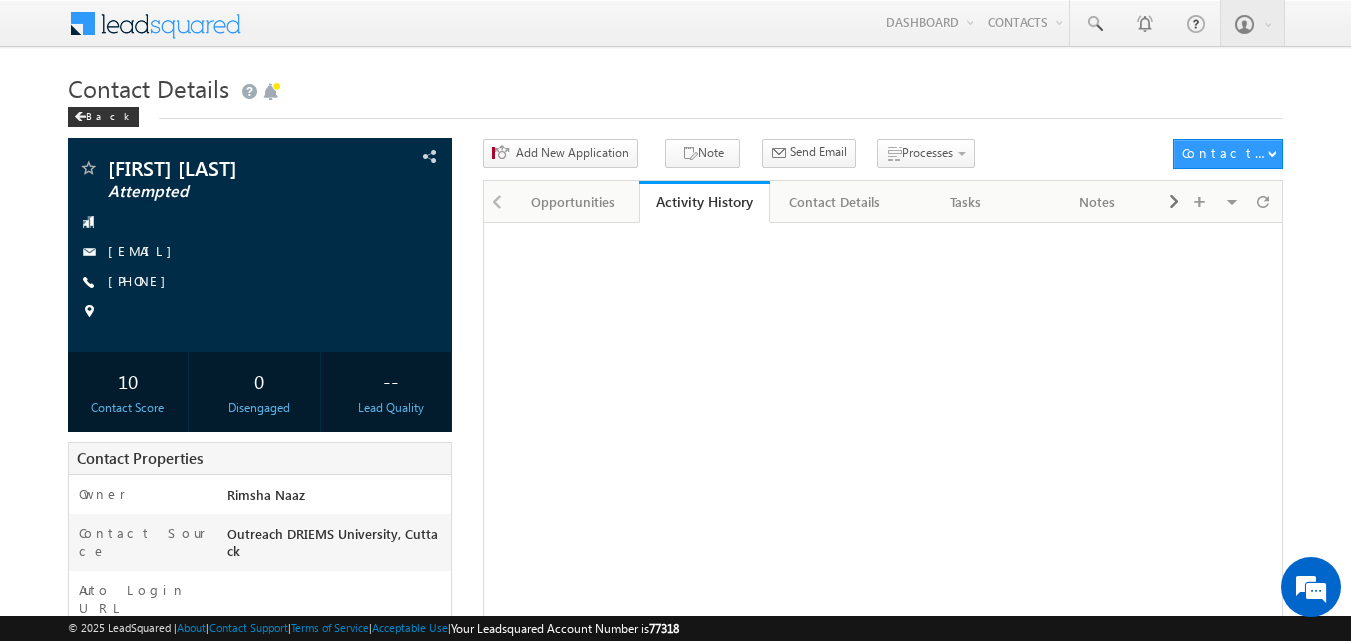 scroll, scrollTop: 0, scrollLeft: 0, axis: both 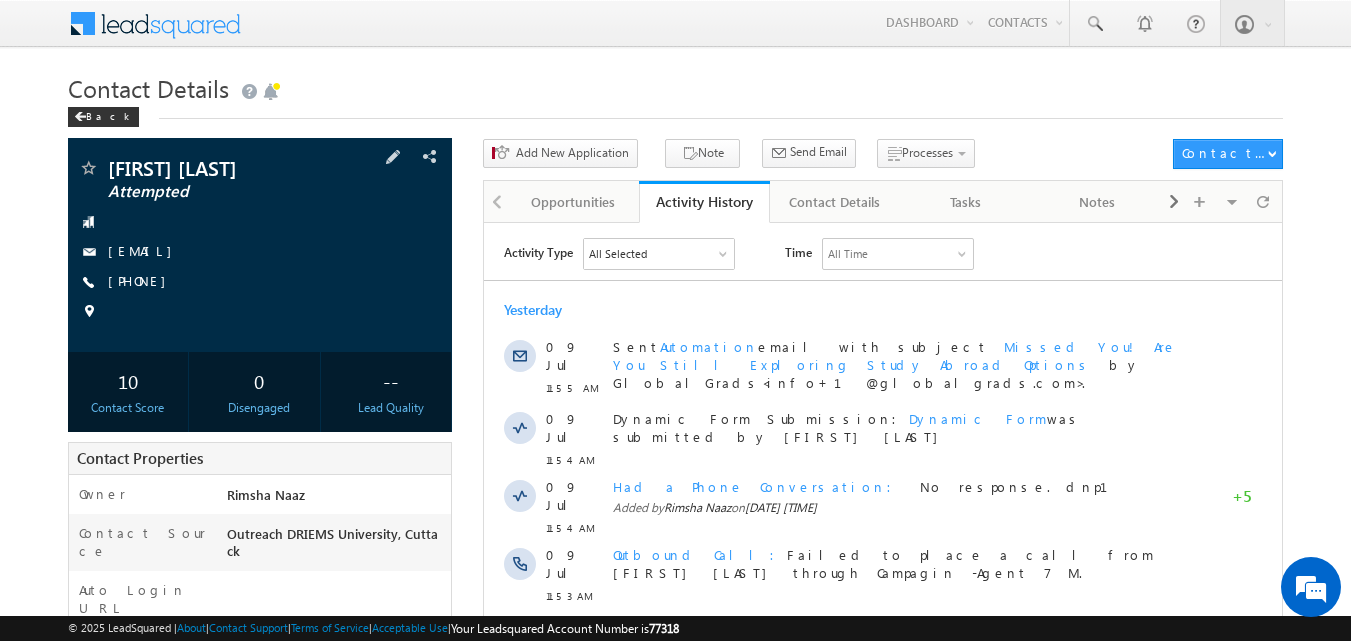 click on "[PHONE]" at bounding box center [142, 282] 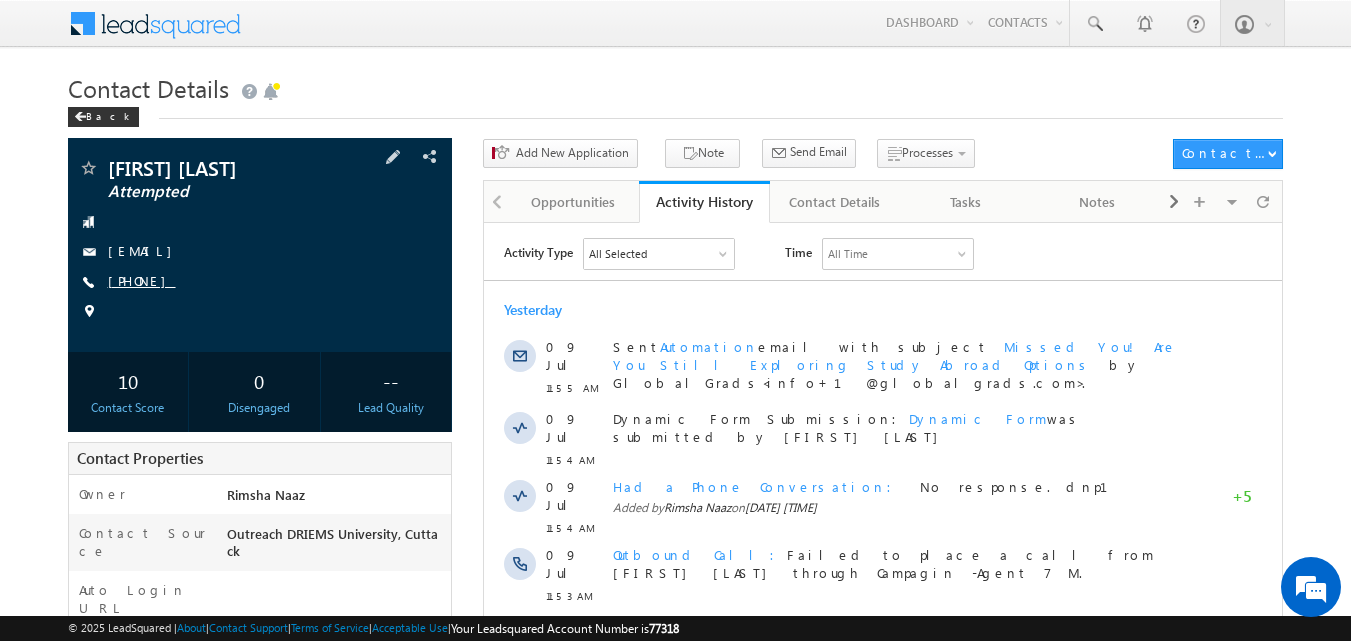 click on "[PHONE]" at bounding box center (142, 280) 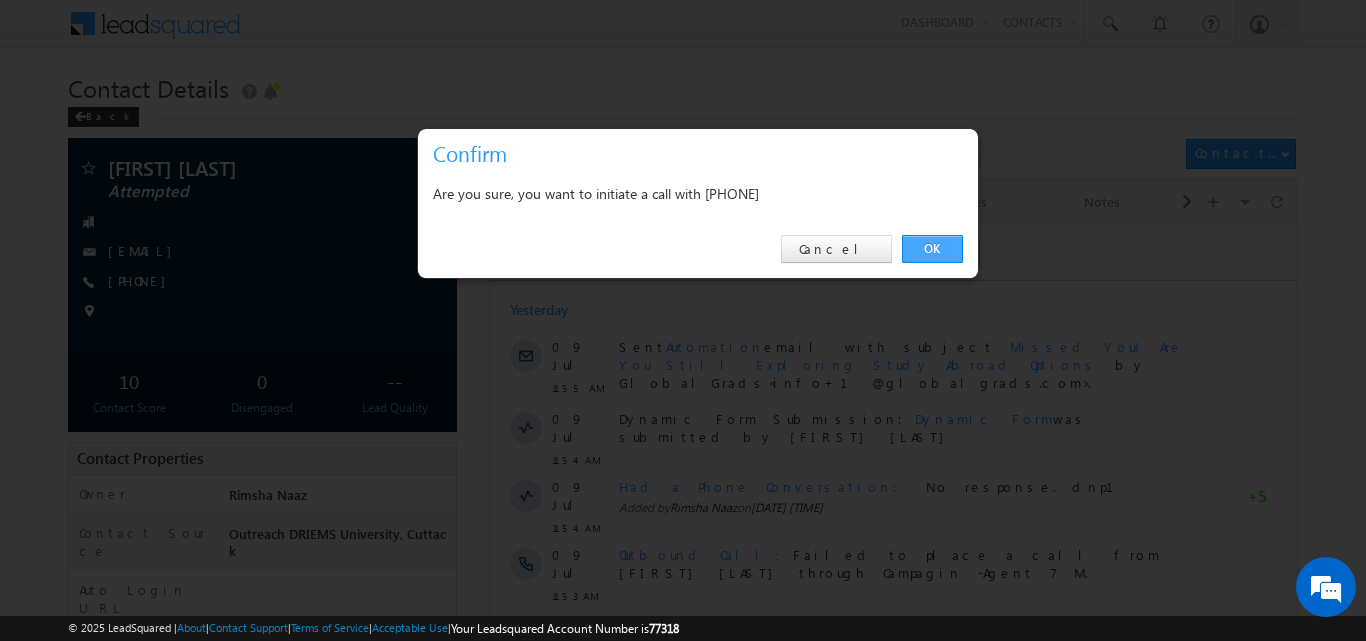 click on "OK" at bounding box center (932, 249) 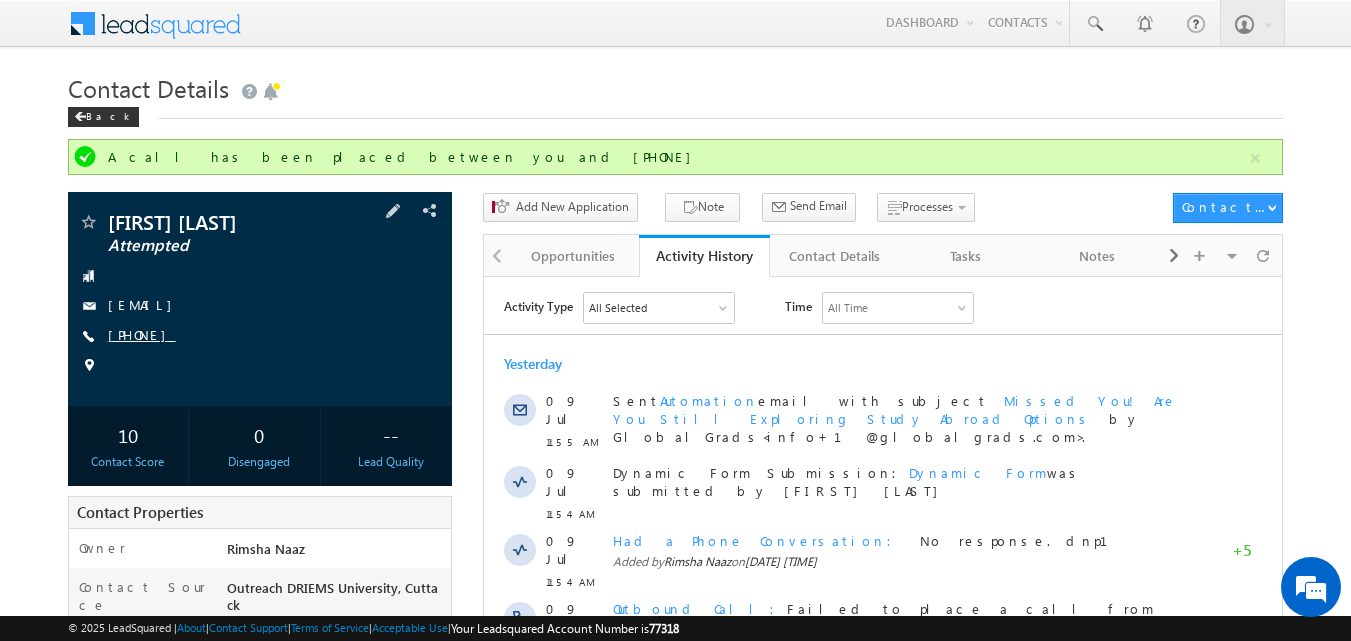 click on "[PHONE]" at bounding box center [142, 334] 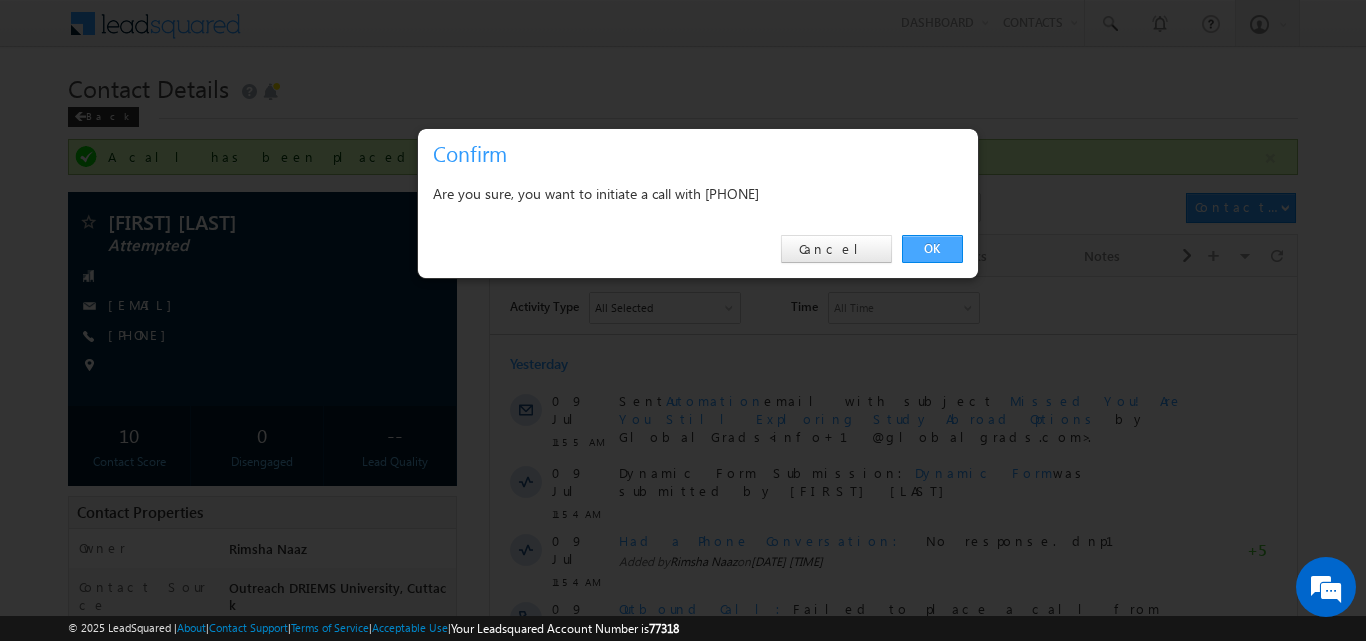 click on "OK" at bounding box center [932, 249] 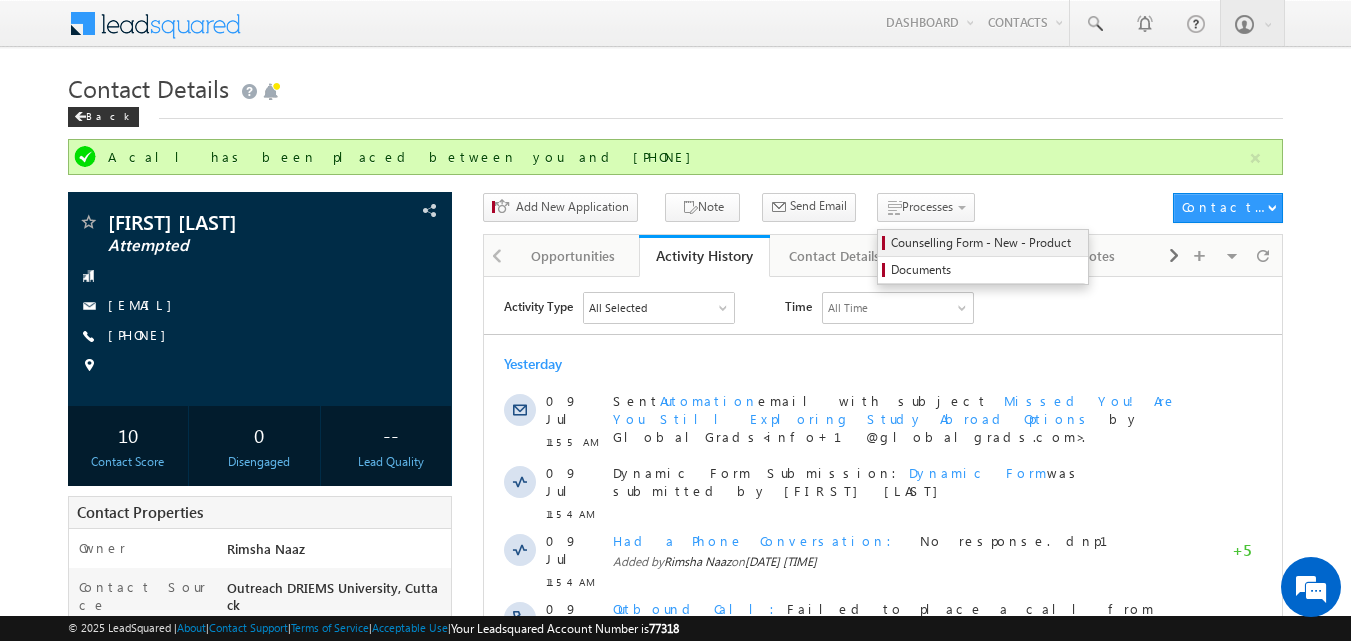 click on "Counselling Form - New - Product" at bounding box center [986, 243] 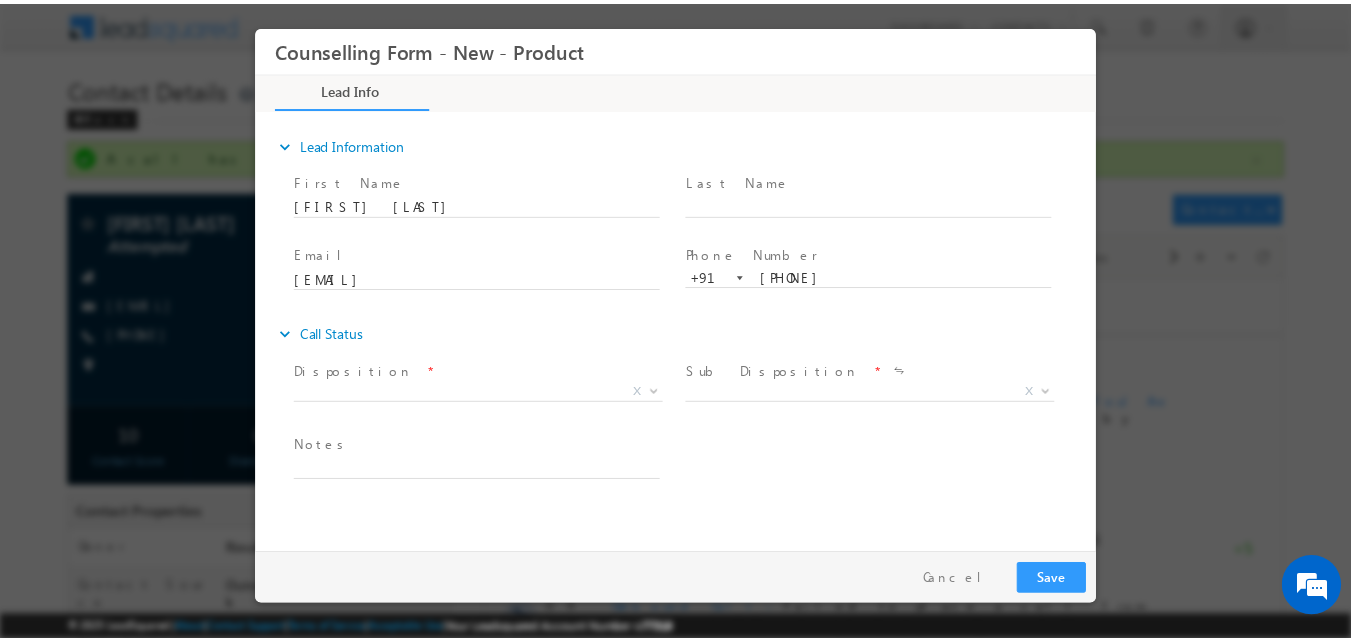 scroll, scrollTop: 0, scrollLeft: 0, axis: both 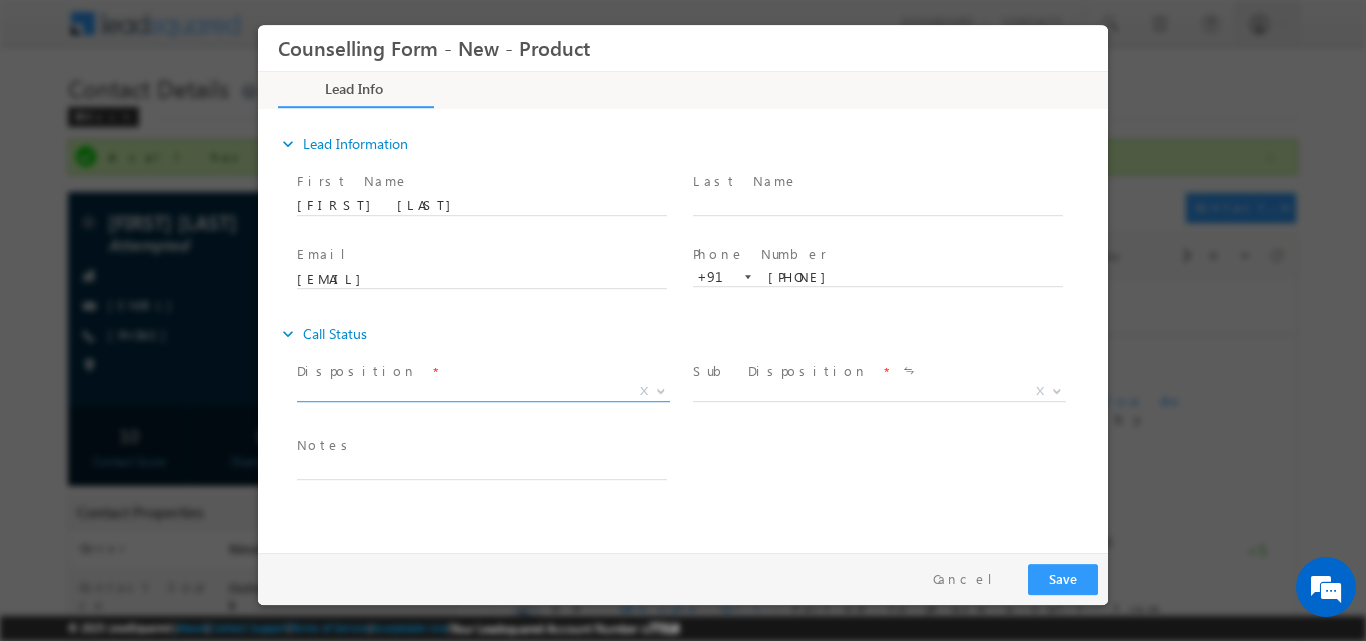 click at bounding box center (659, 390) 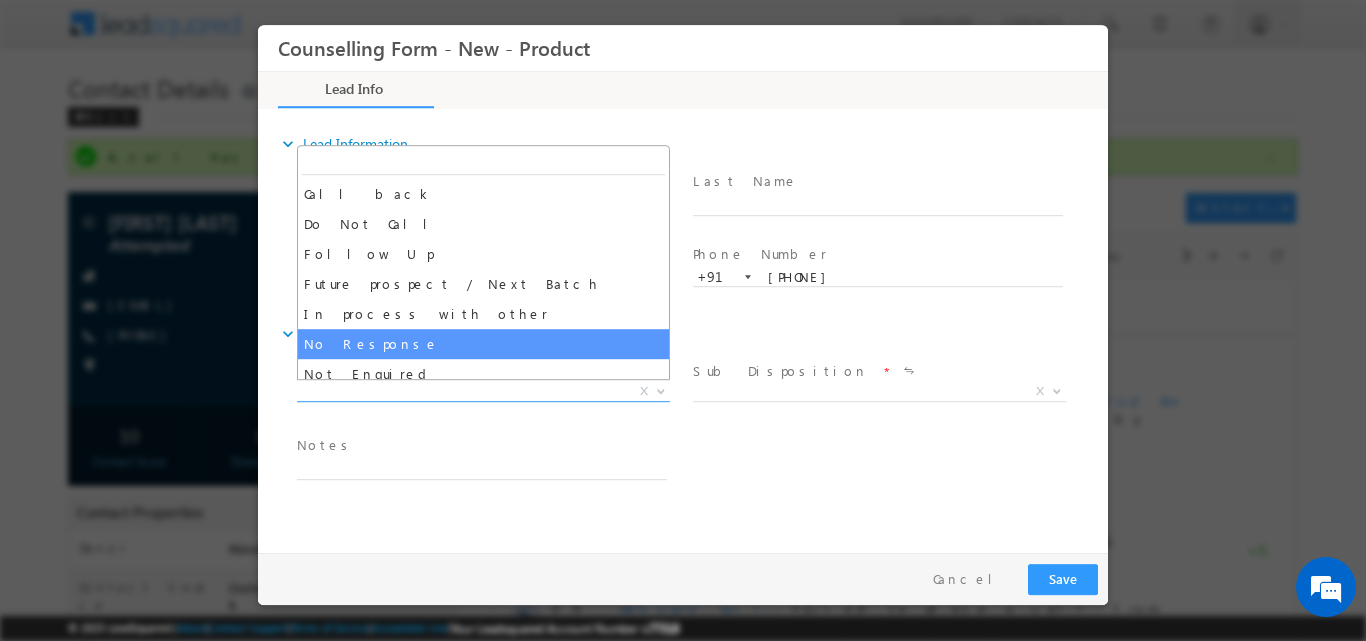 select on "No Response" 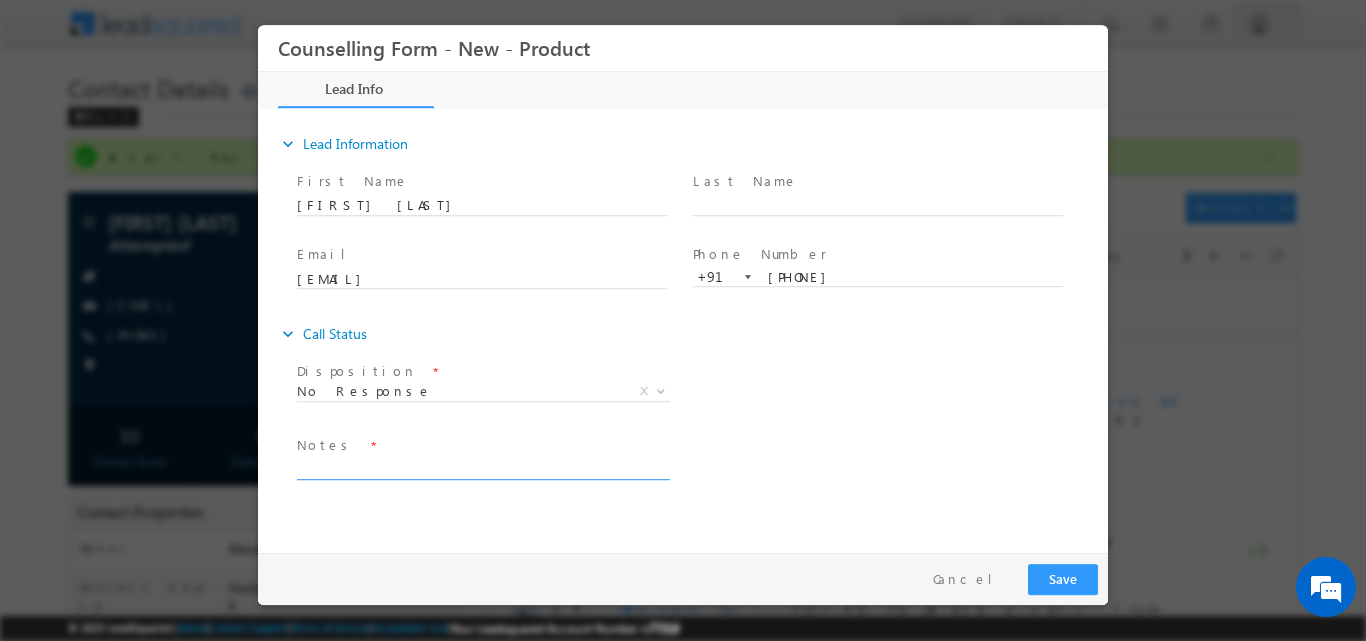 click at bounding box center (482, 467) 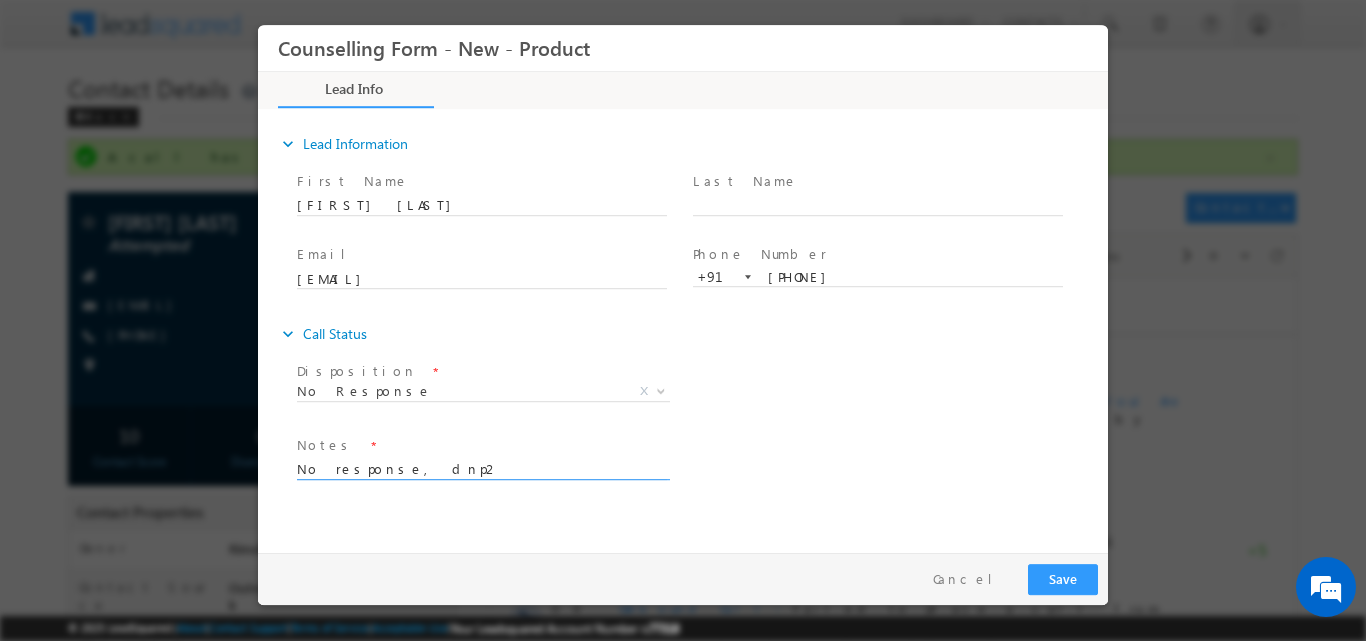 type on "No response, dnp2" 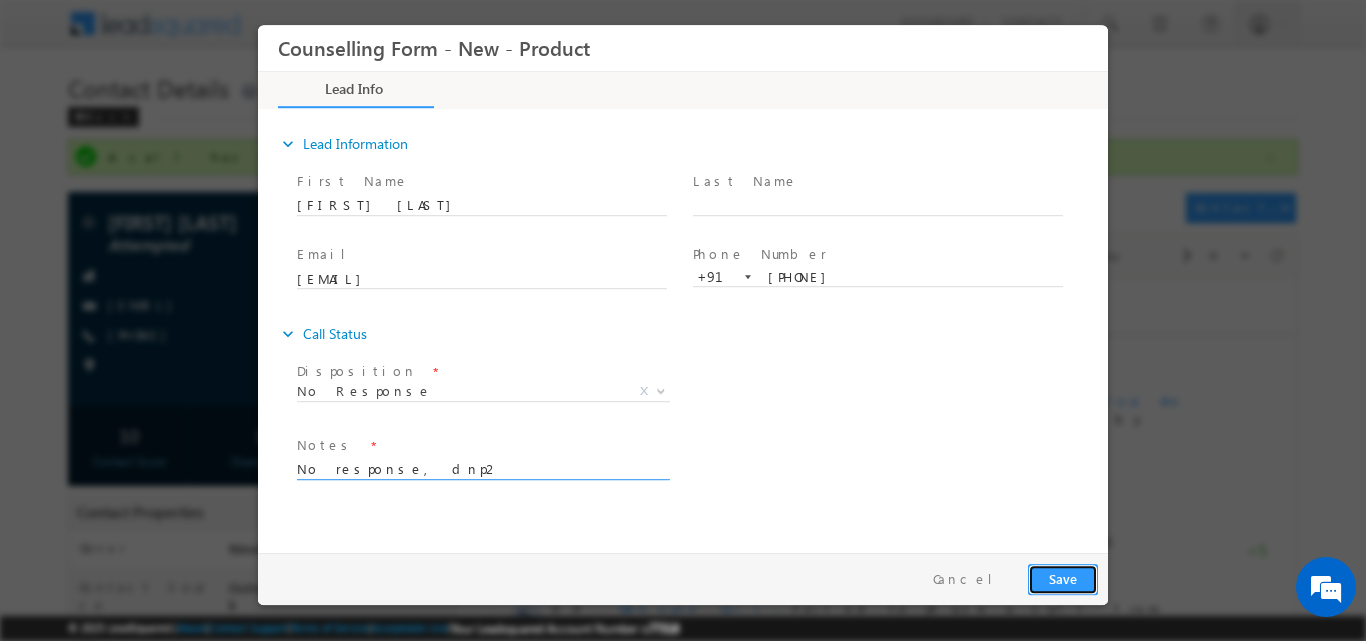 click on "Save" at bounding box center (1063, 578) 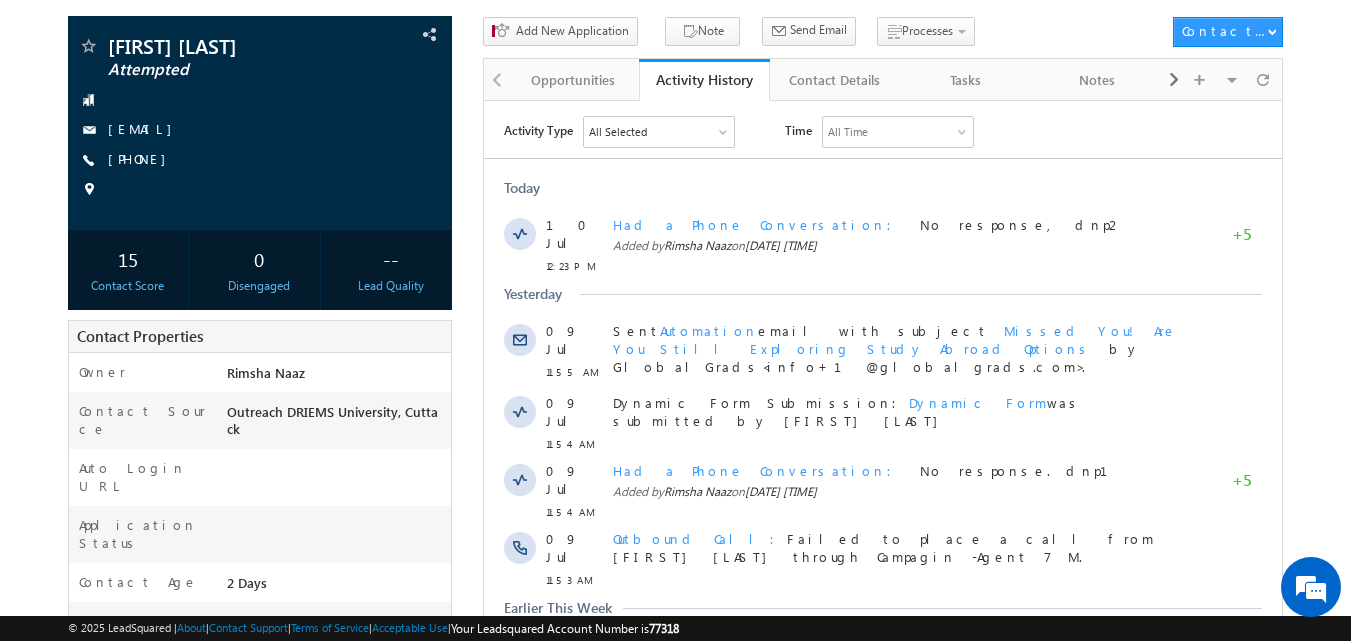 scroll, scrollTop: 241, scrollLeft: 0, axis: vertical 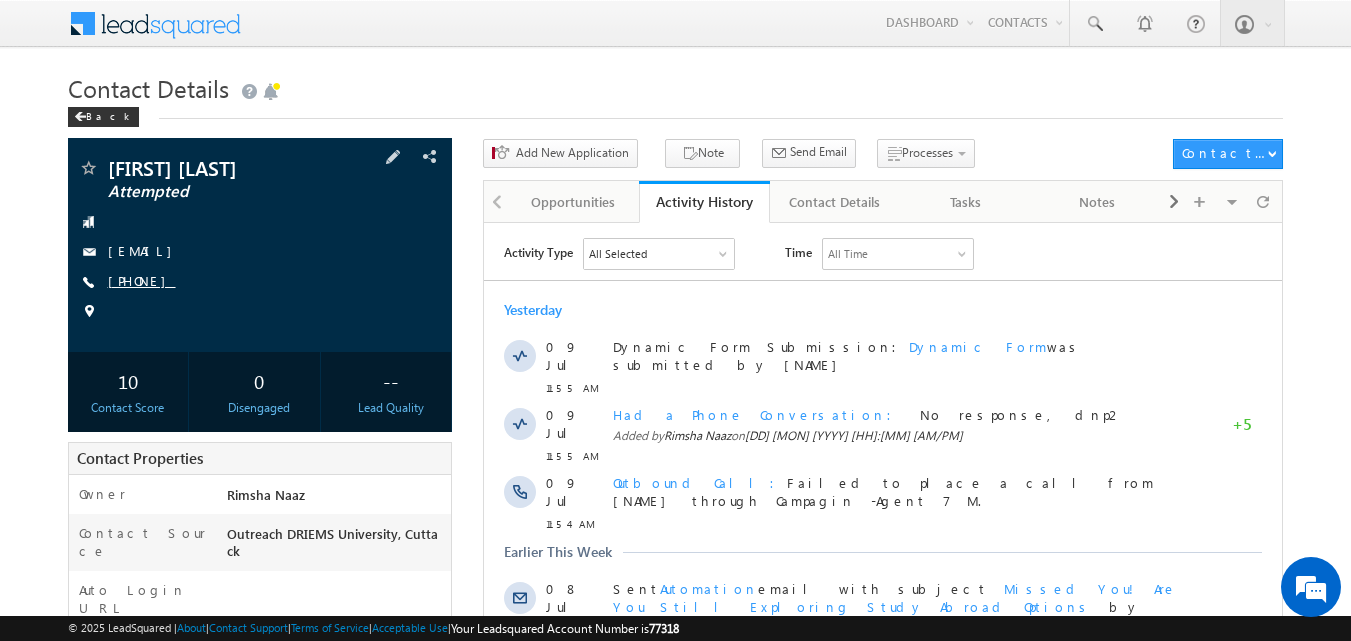 click on "[PHONE]" at bounding box center (142, 280) 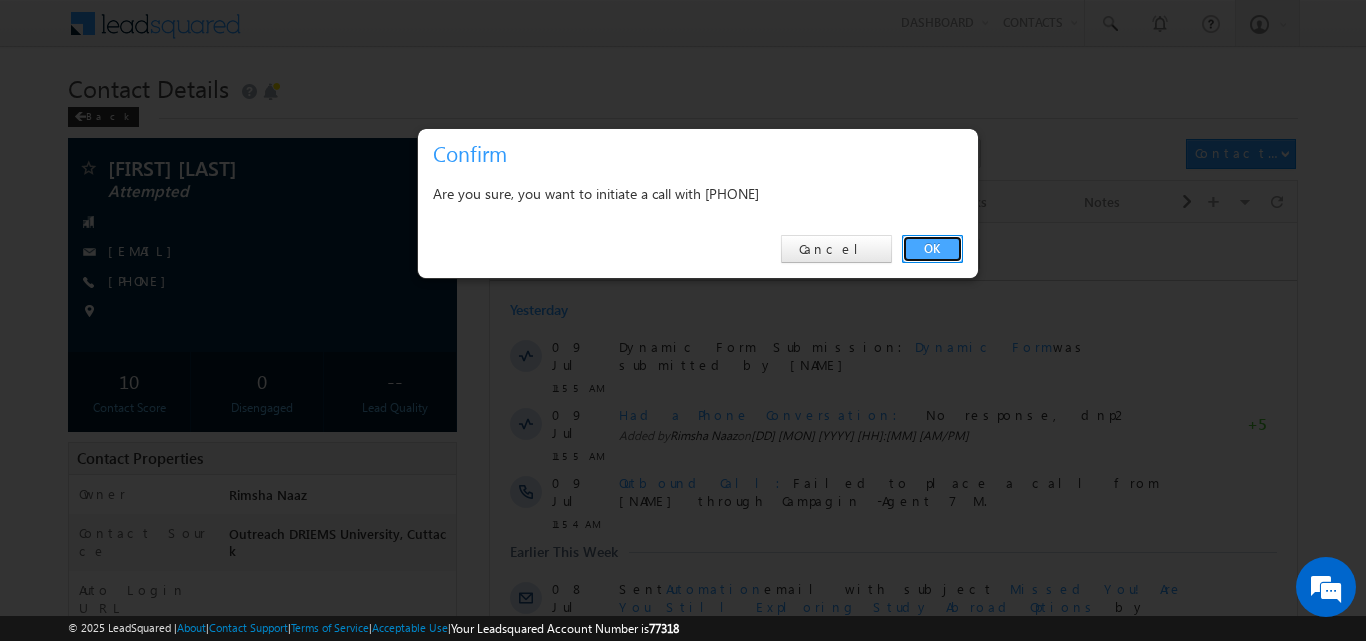 click on "OK" at bounding box center (932, 249) 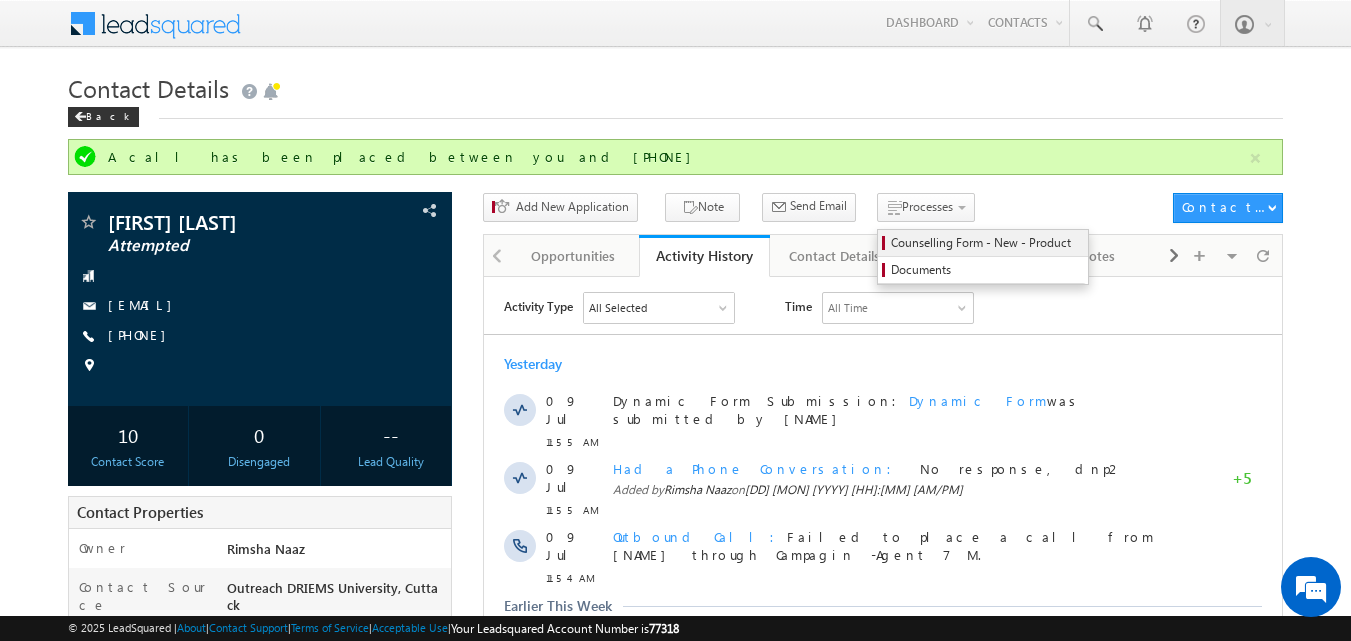 click on "Counselling Form - New - Product" at bounding box center [986, 243] 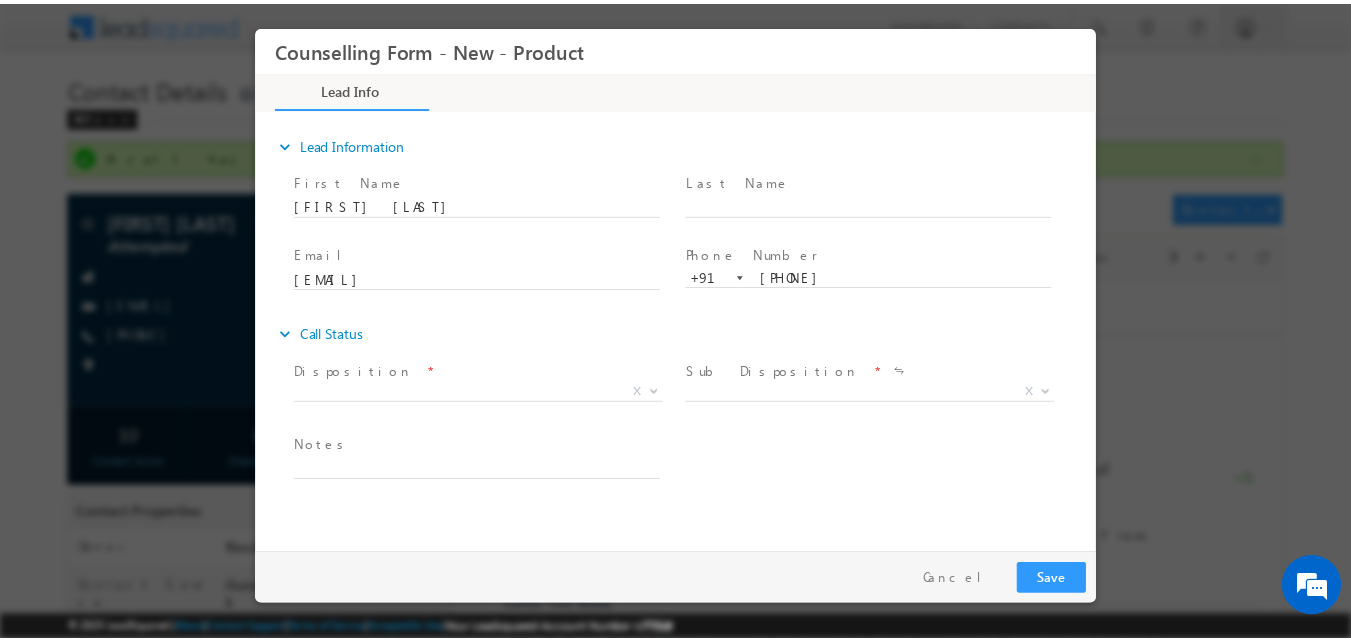 scroll, scrollTop: 0, scrollLeft: 0, axis: both 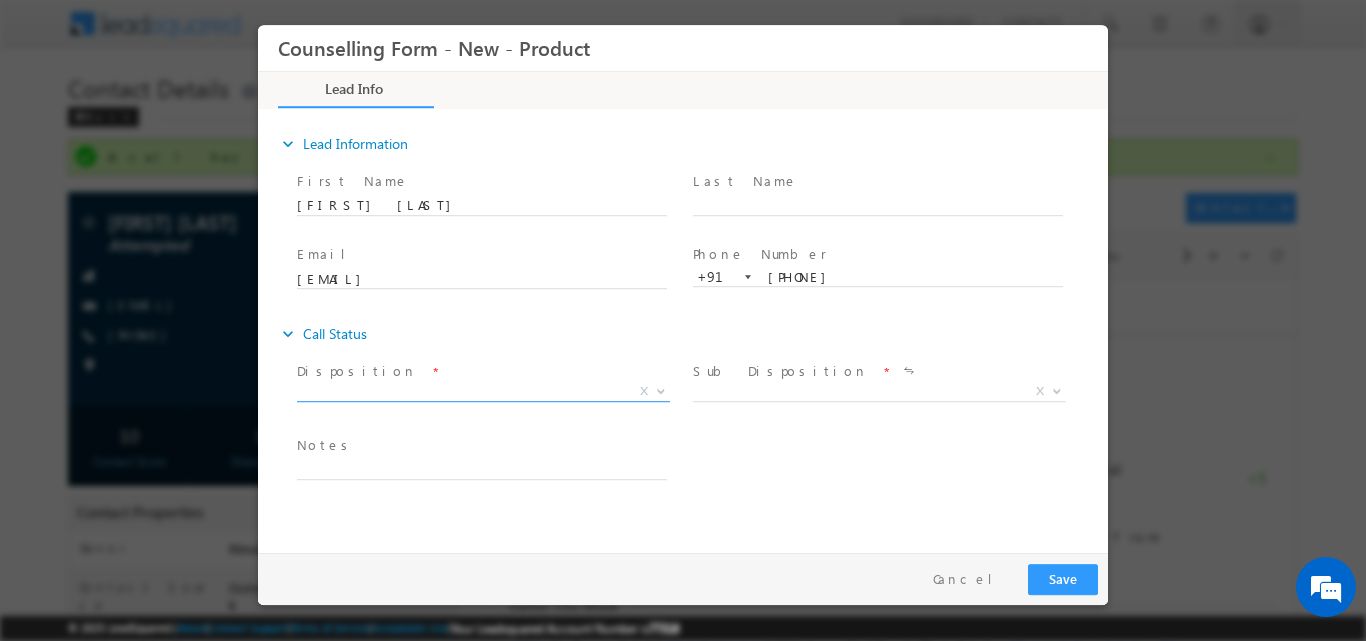 click at bounding box center (661, 389) 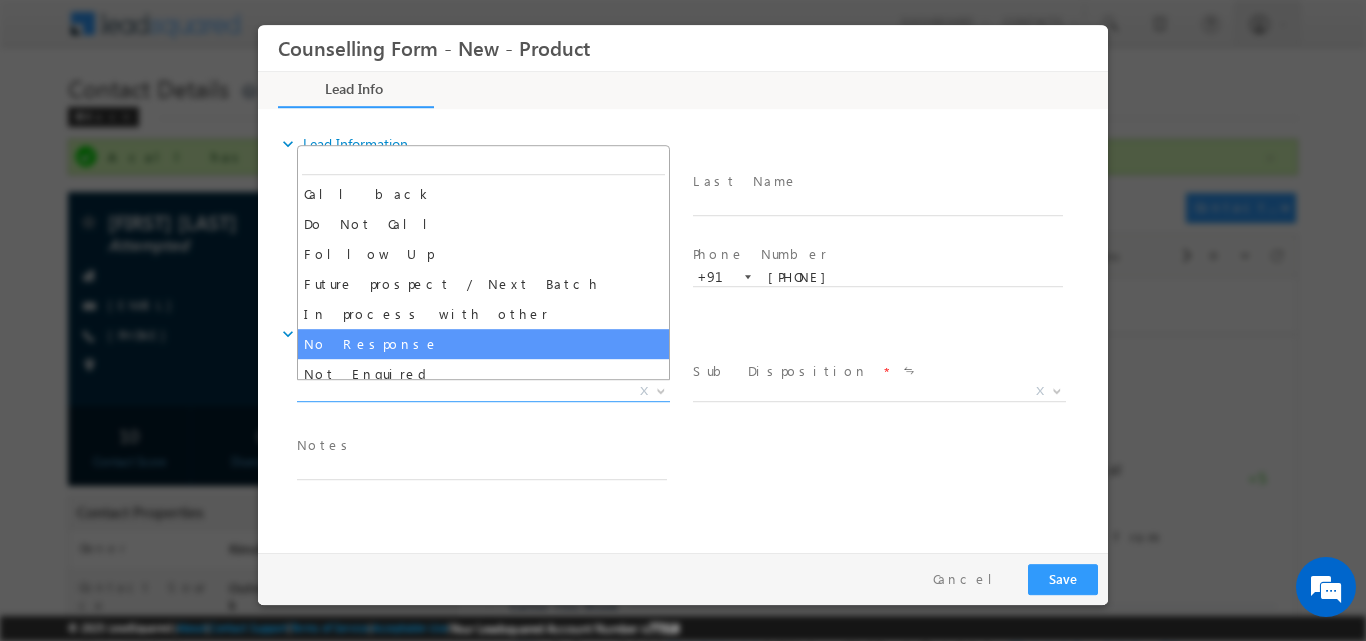 select on "No Response" 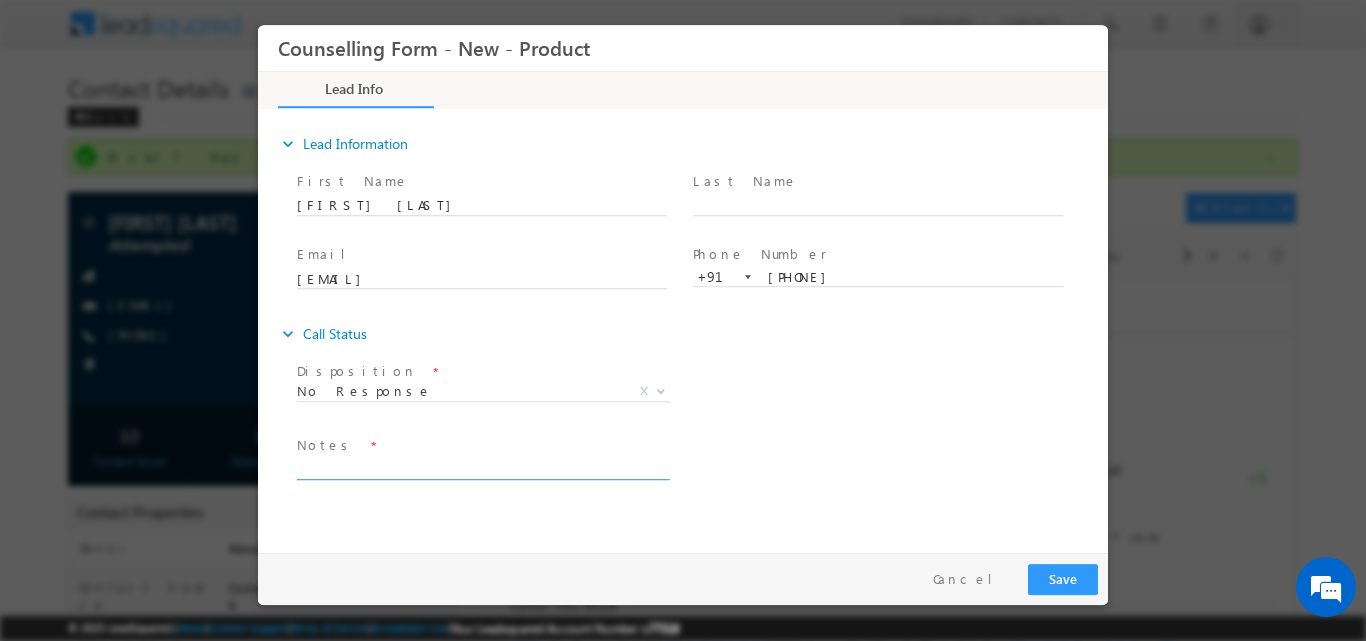 click on "Notes
*" at bounding box center (491, 457) 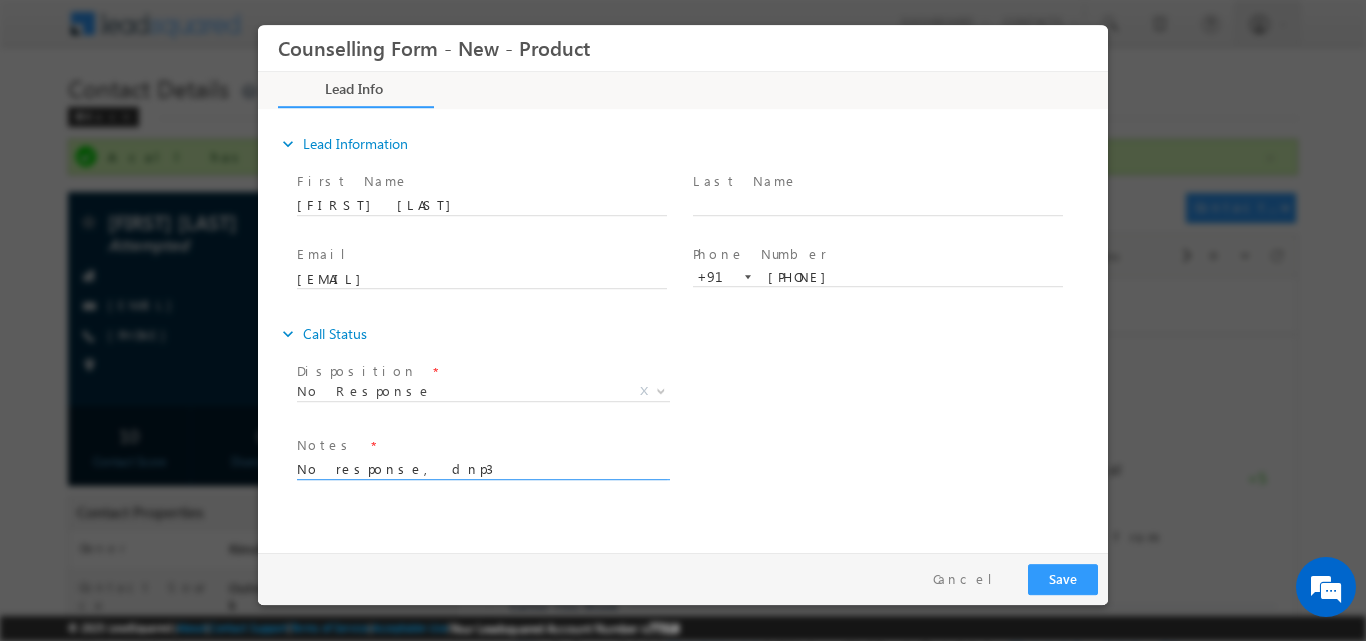 type on "No response, dnp3" 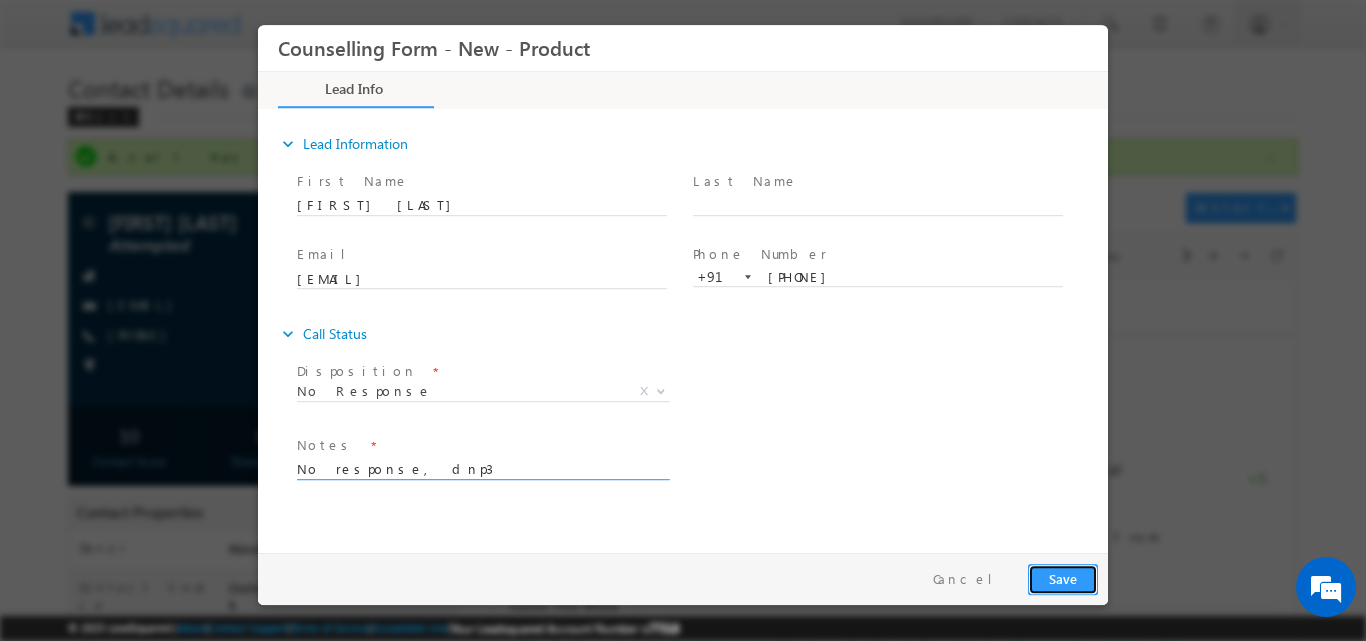 click on "Save" at bounding box center [1063, 578] 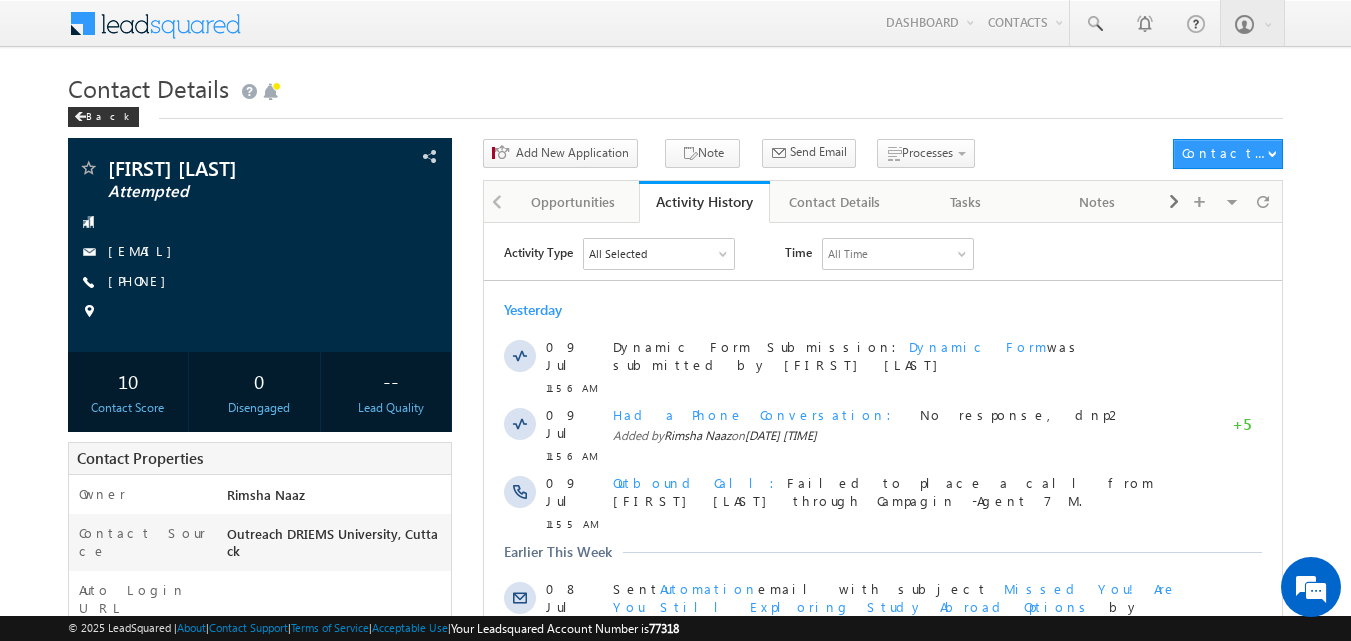 scroll, scrollTop: 0, scrollLeft: 0, axis: both 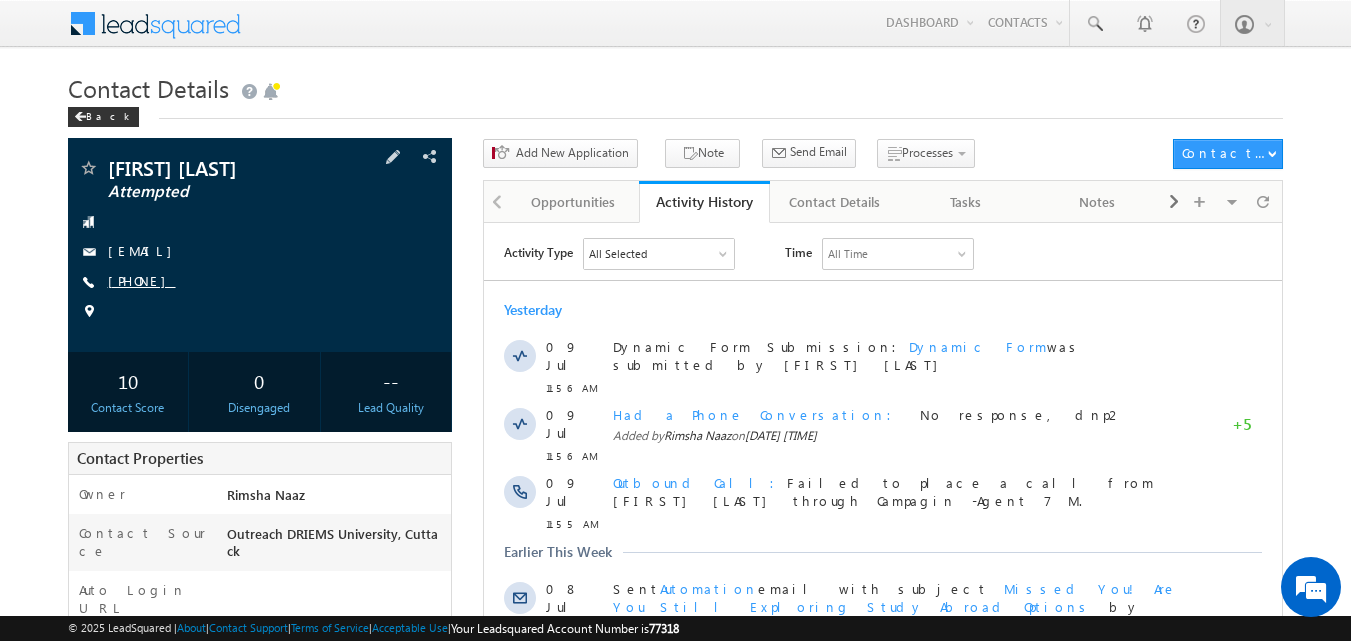 click on "[PHONE]" at bounding box center [142, 280] 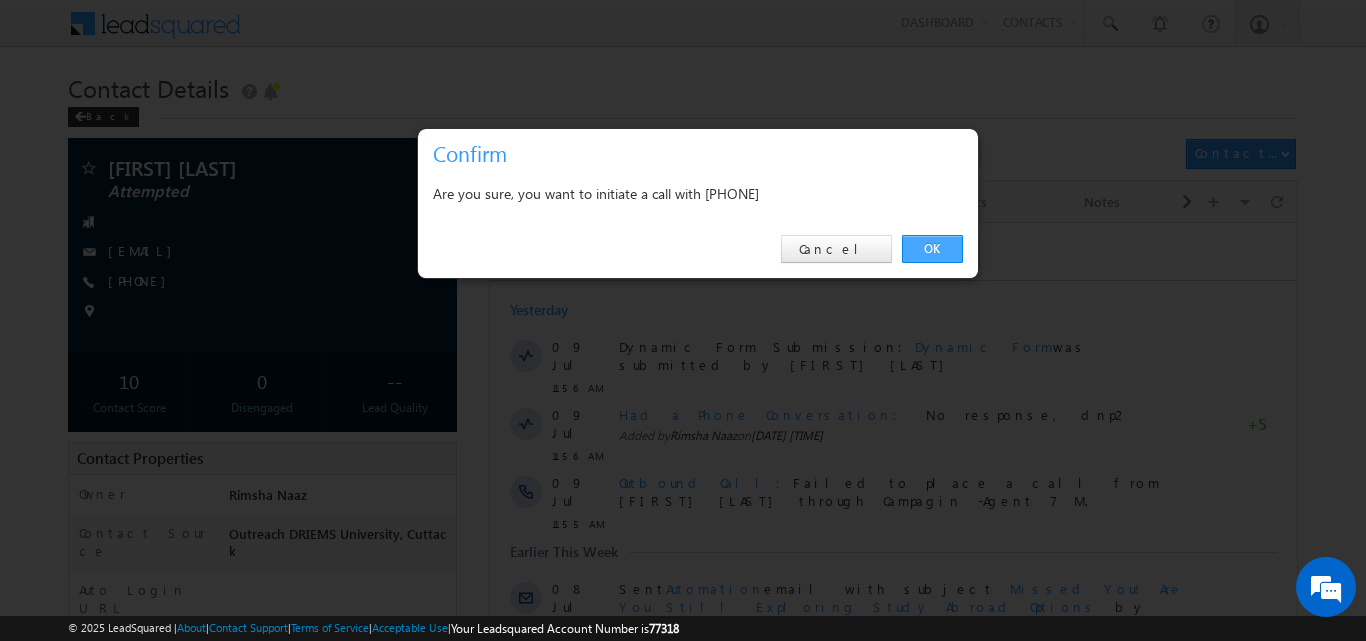 click on "OK" at bounding box center [932, 249] 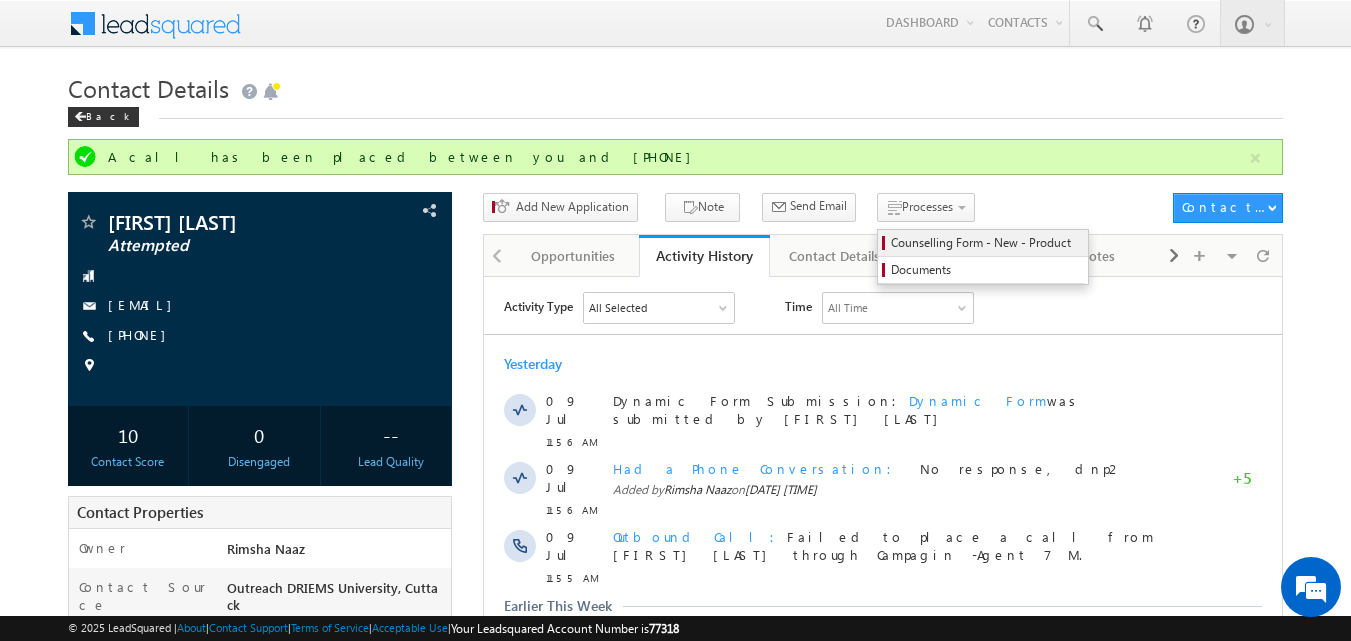 click on "Counselling Form - New - Product" at bounding box center (986, 243) 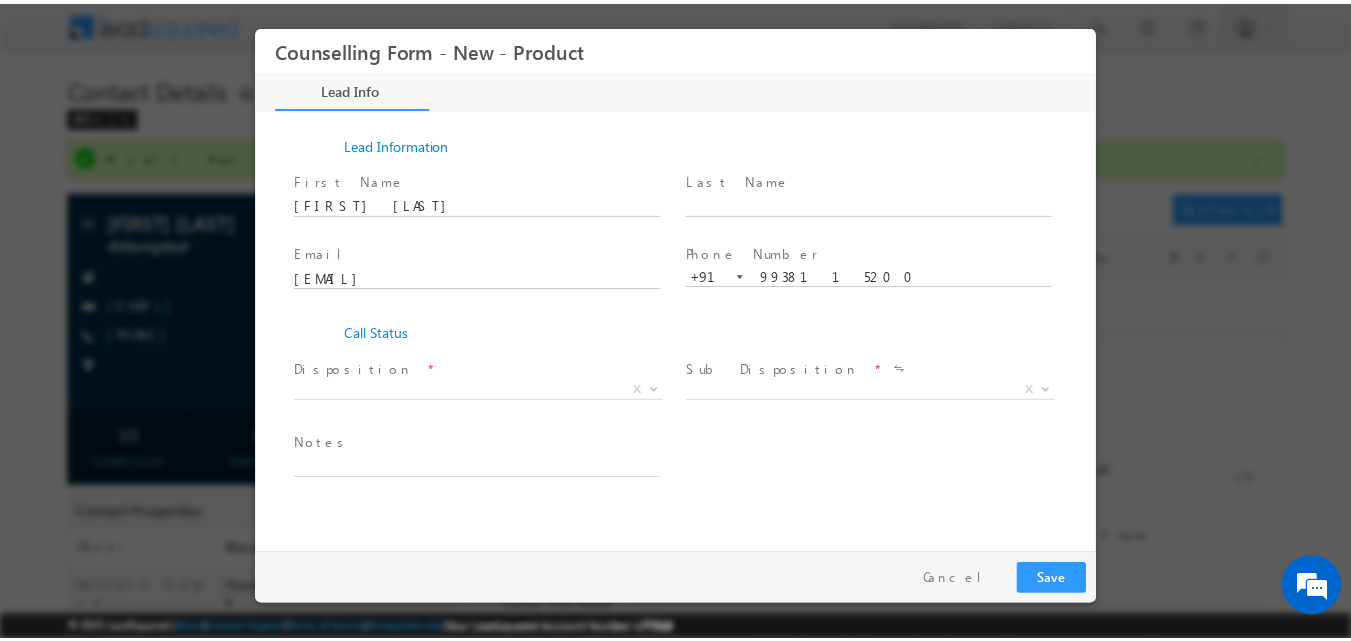 scroll, scrollTop: 0, scrollLeft: 0, axis: both 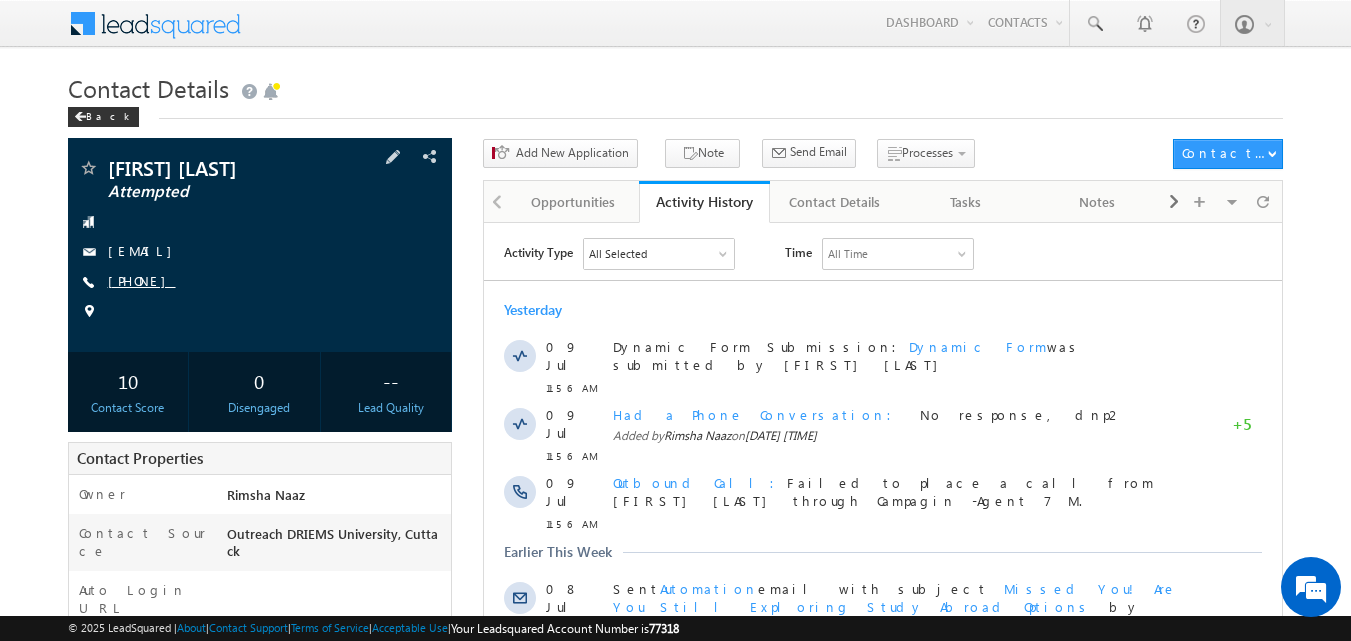 click on "+91-7008063993" at bounding box center (142, 280) 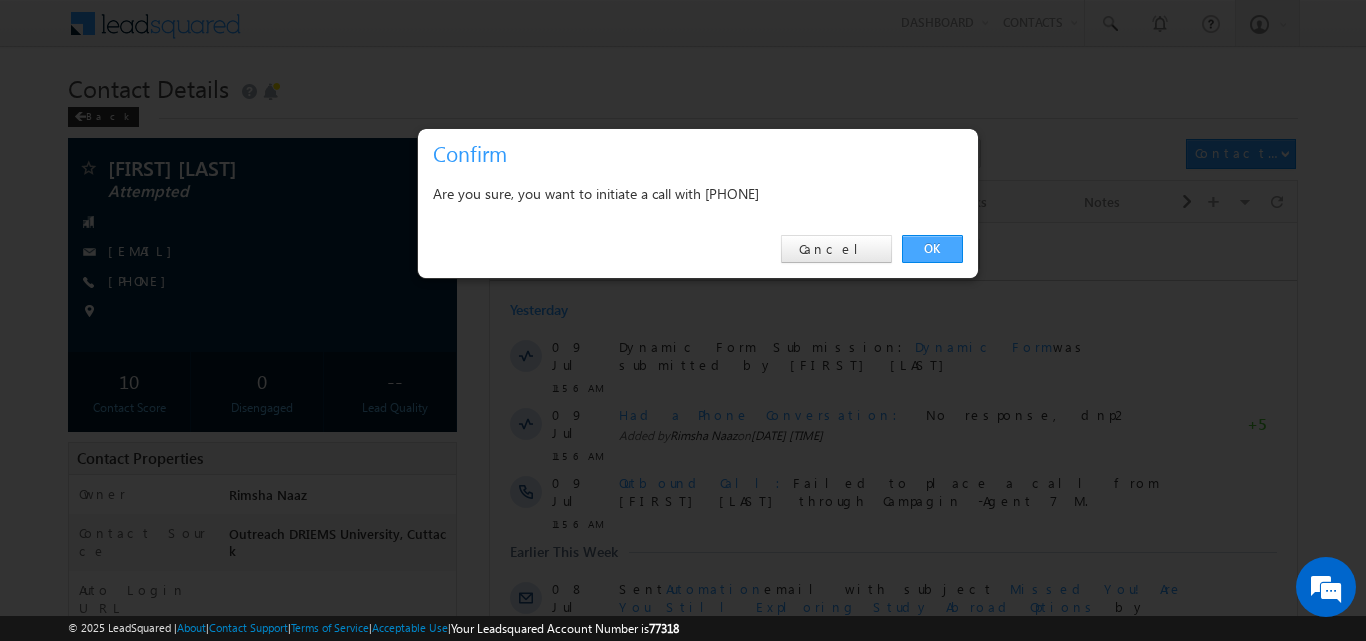 click on "OK" at bounding box center [932, 249] 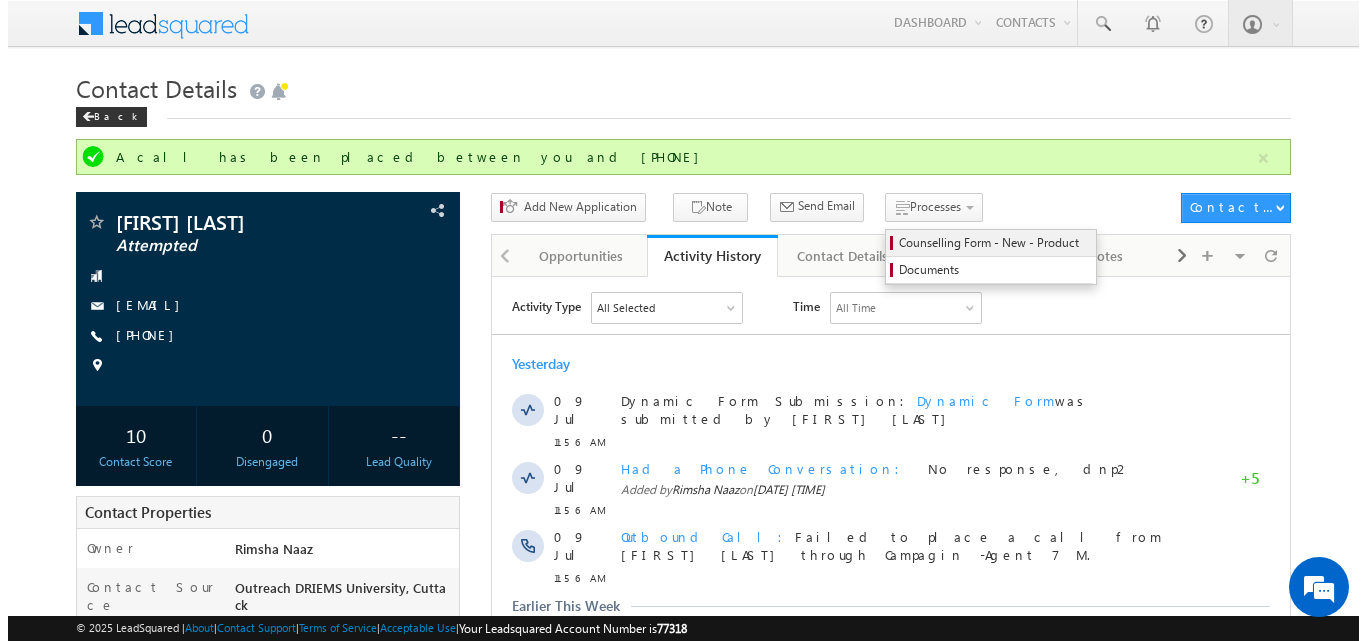 scroll, scrollTop: 0, scrollLeft: 0, axis: both 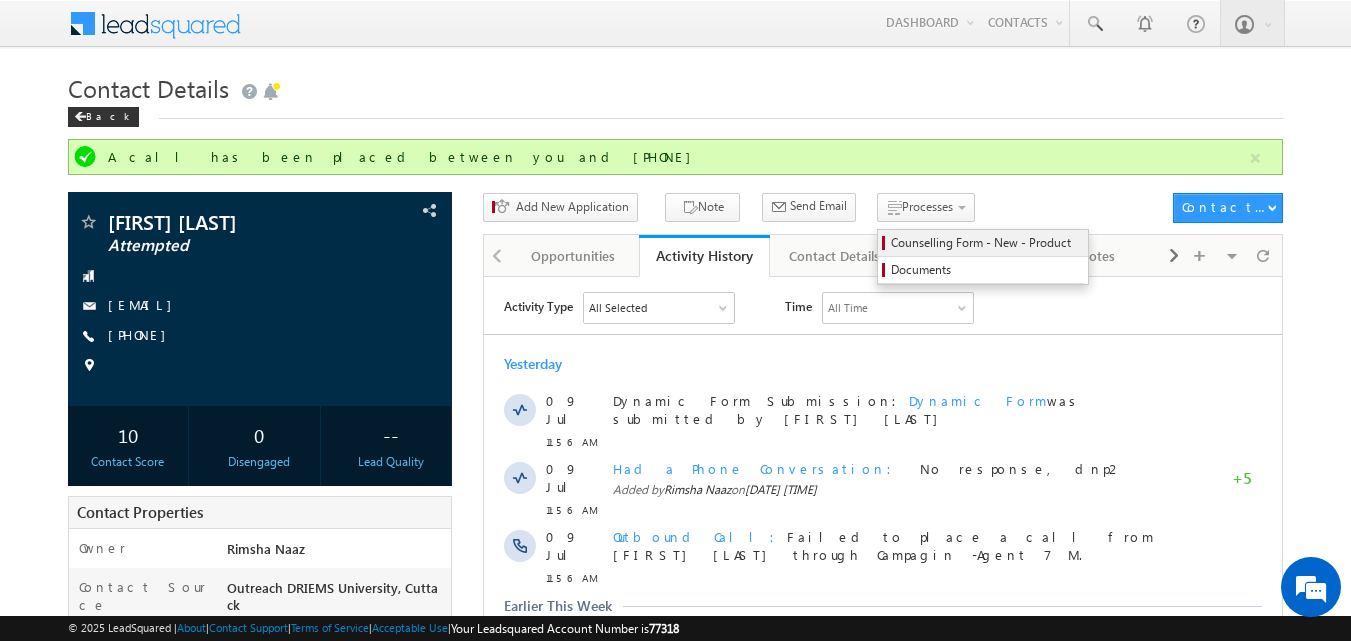 click on "Counselling Form - New - Product" at bounding box center (986, 243) 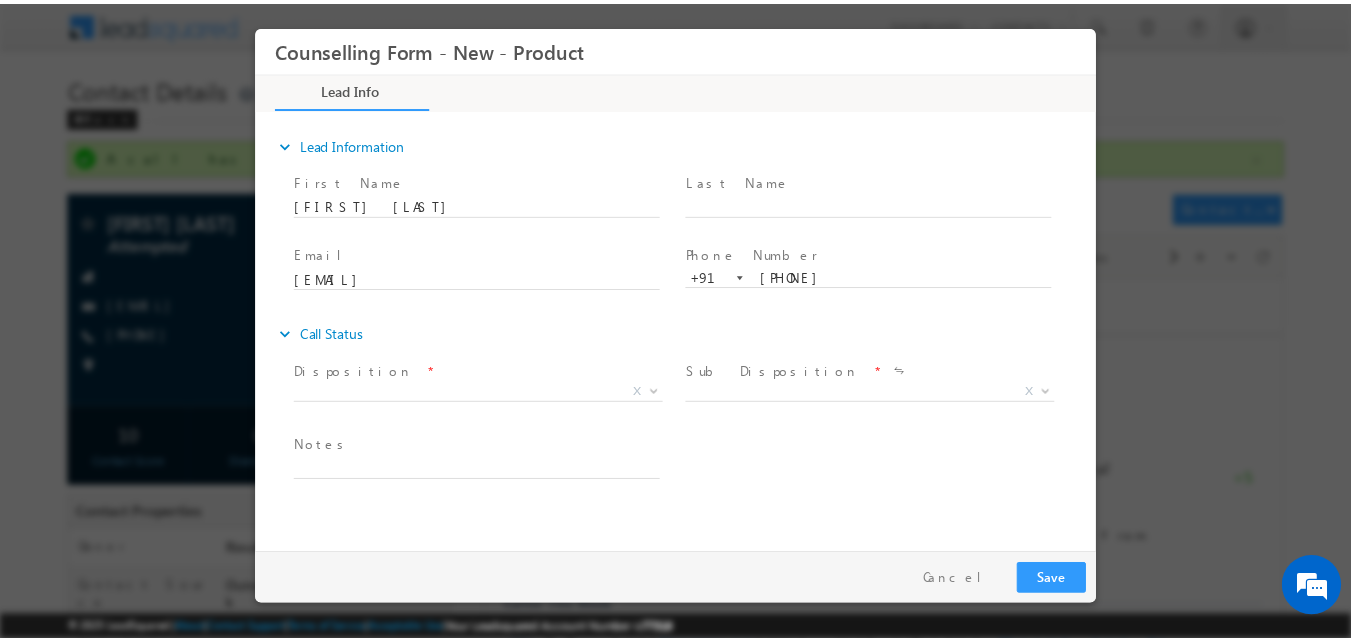 scroll, scrollTop: 0, scrollLeft: 0, axis: both 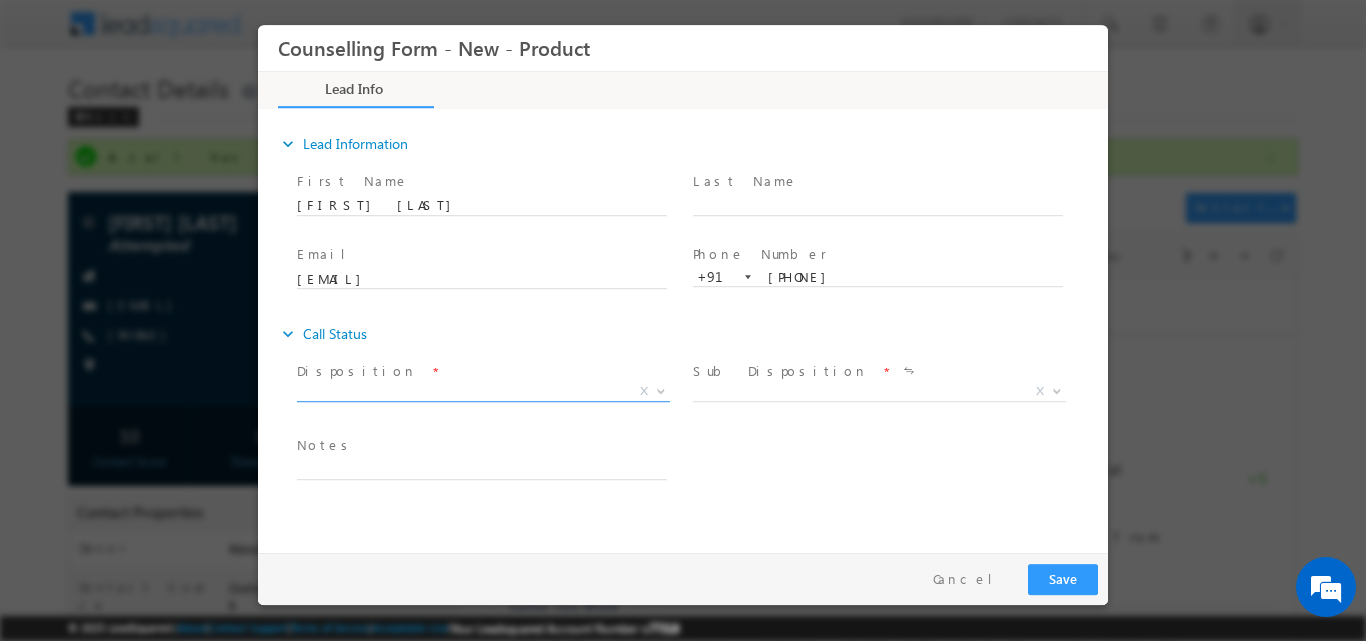 click at bounding box center (661, 389) 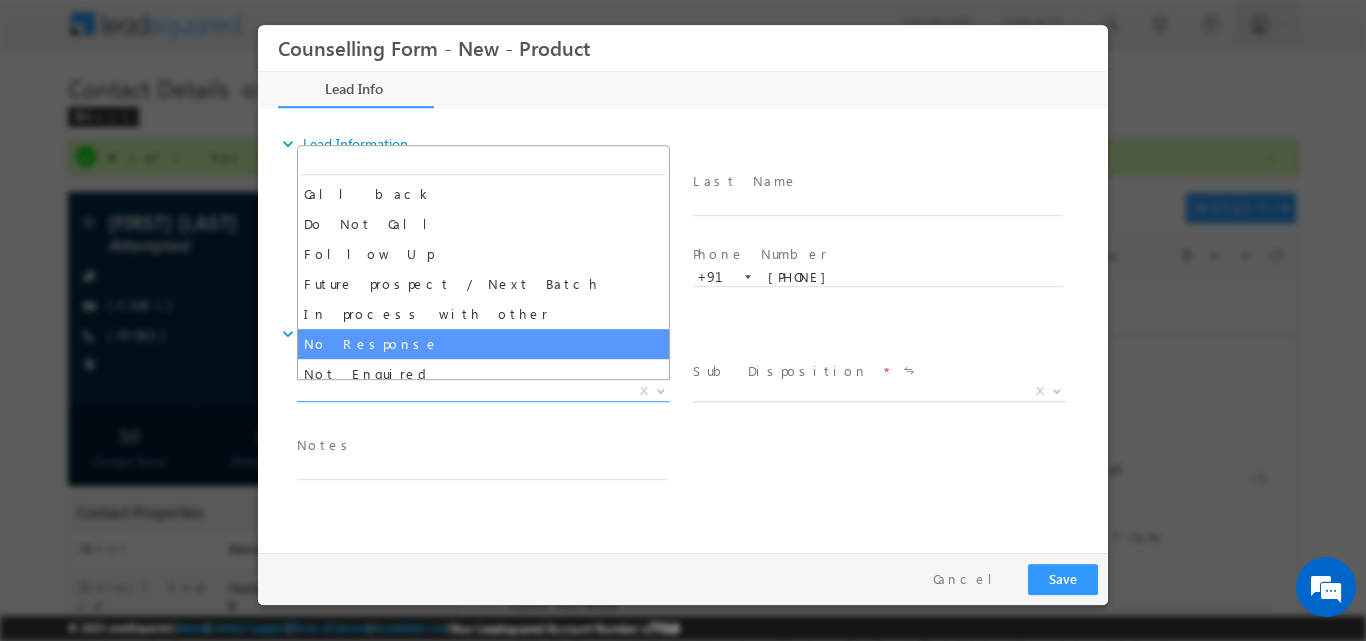 select on "No Response" 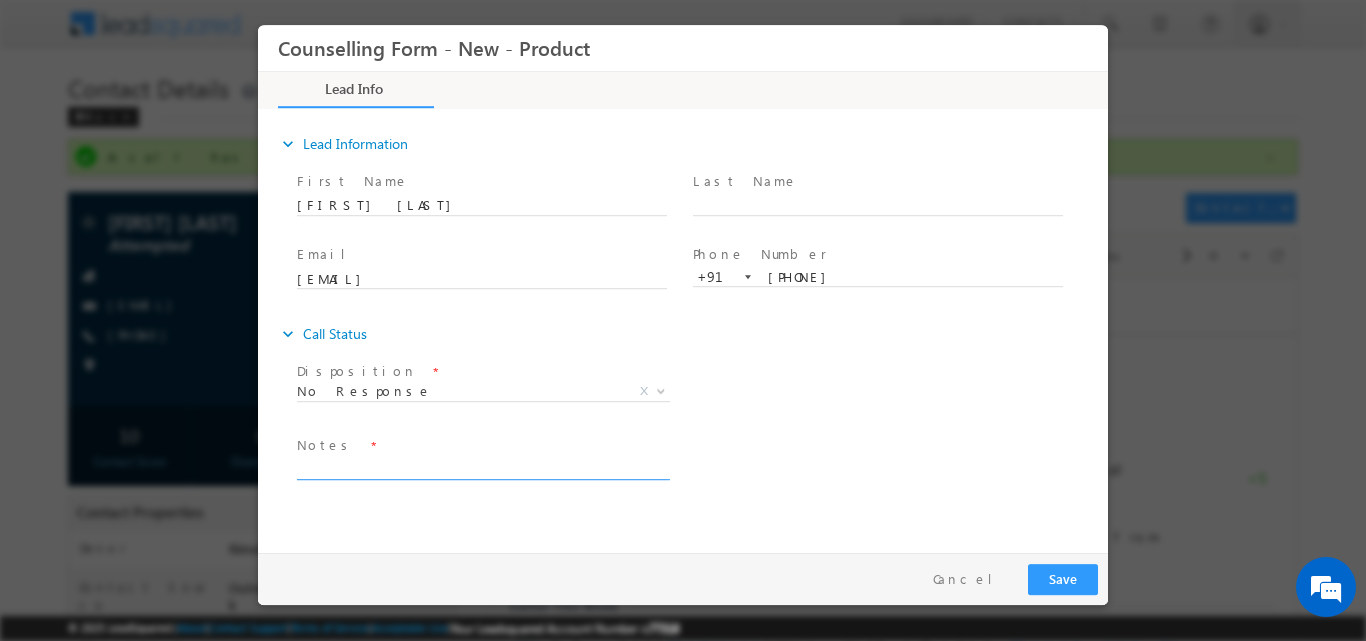 click at bounding box center (482, 467) 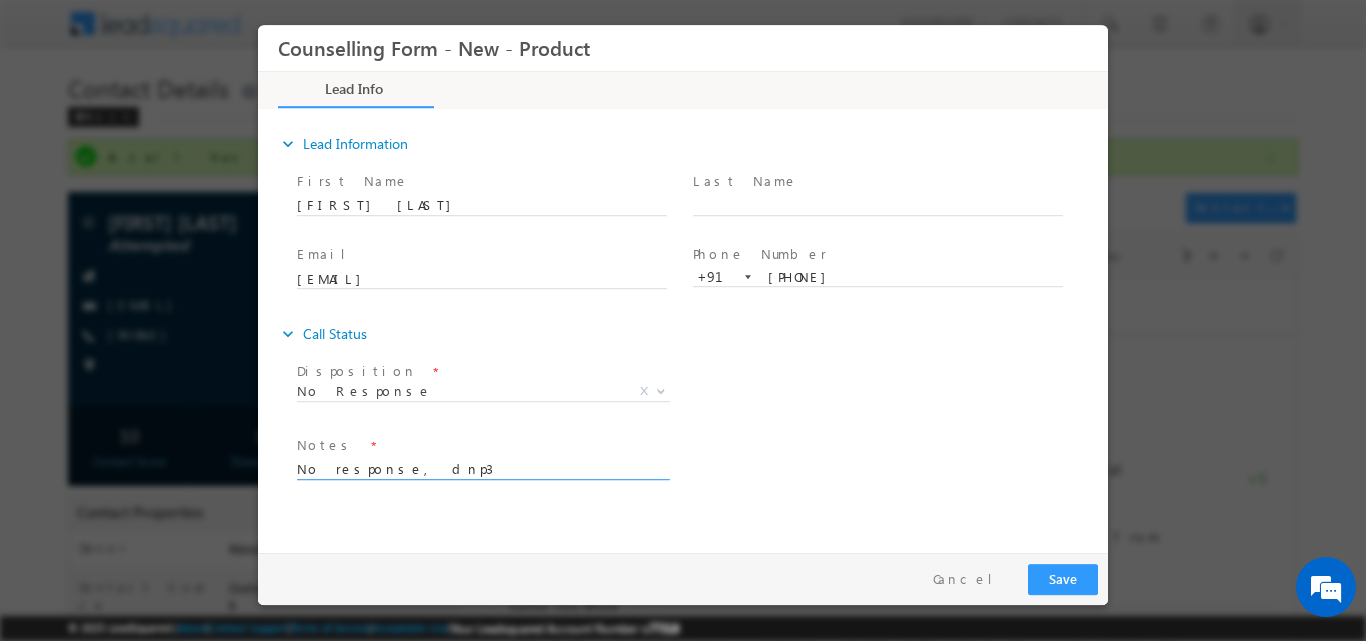 type on "No response, dnp3" 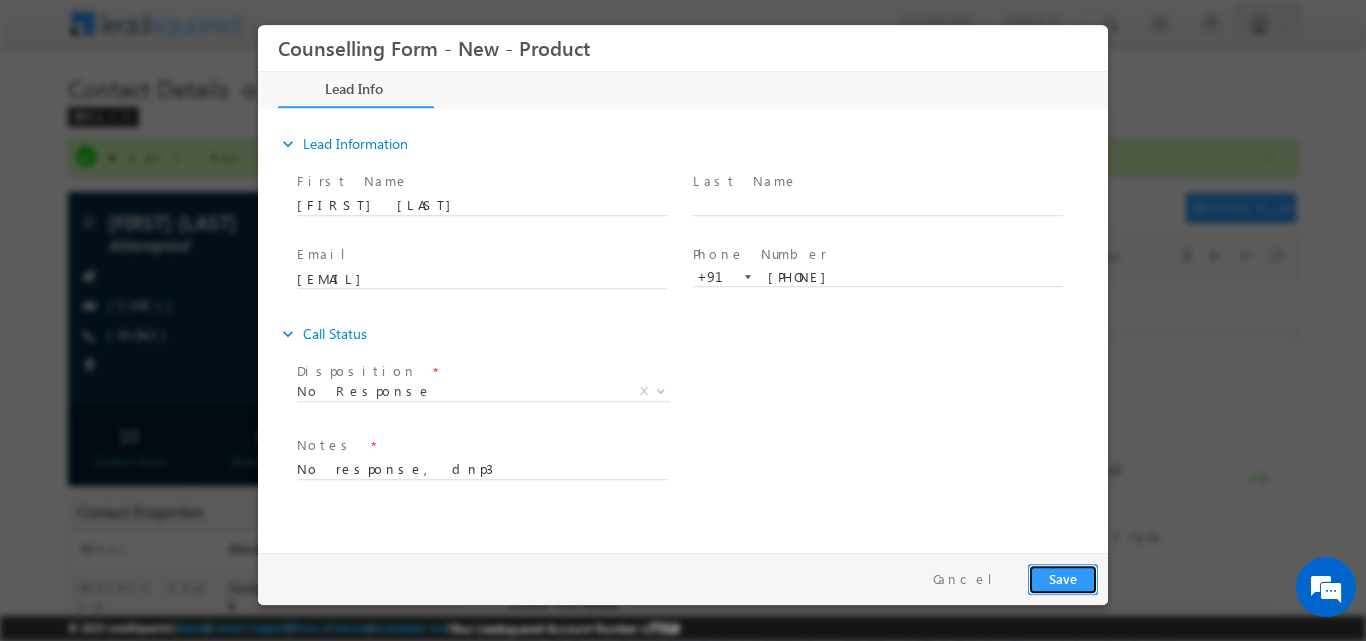 click on "Save" at bounding box center [1063, 578] 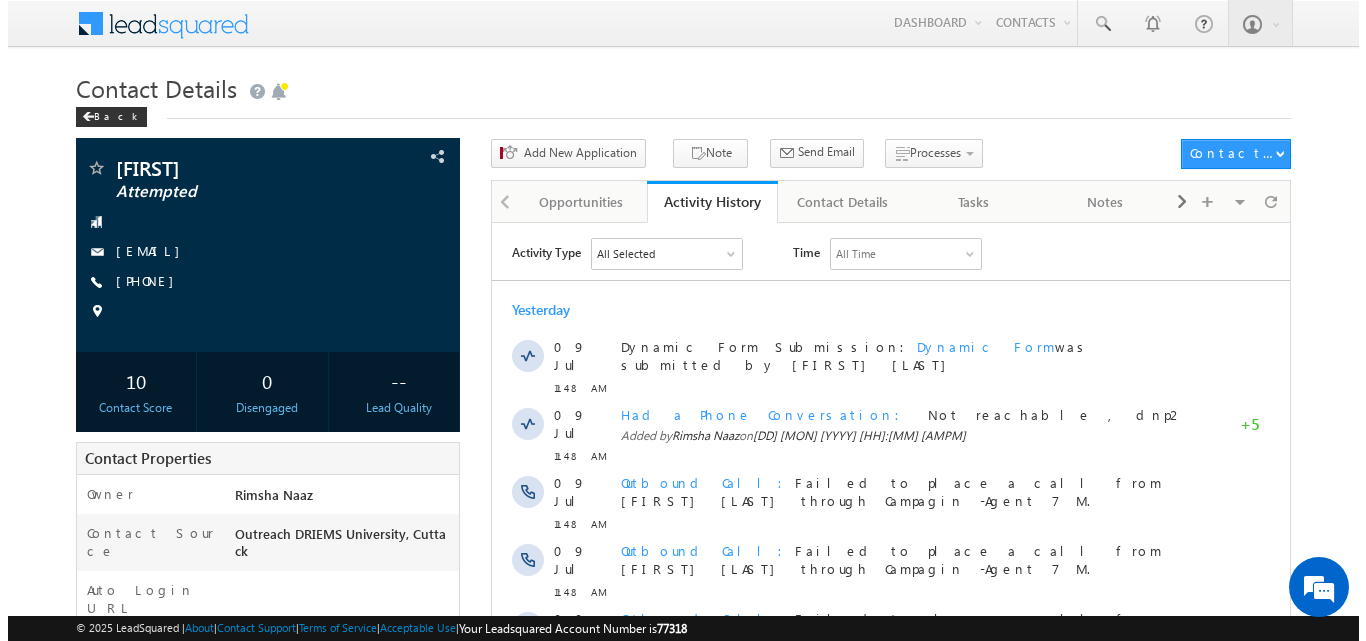 scroll, scrollTop: 0, scrollLeft: 0, axis: both 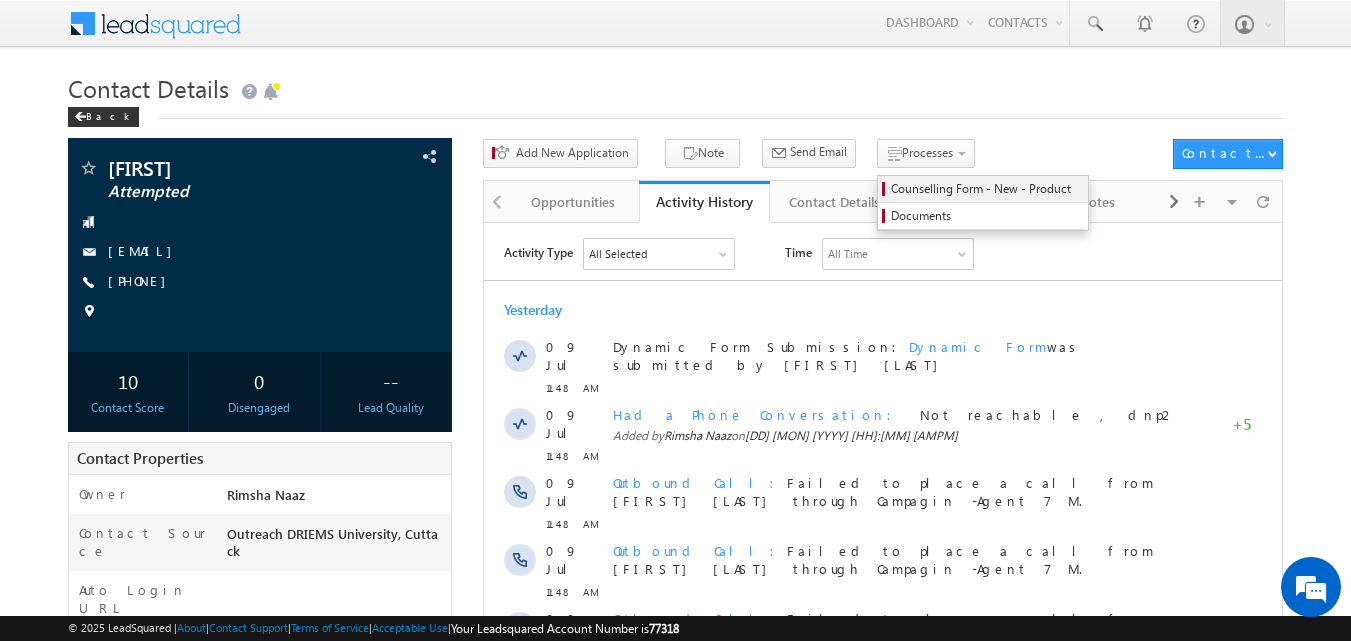 click on "Counselling Form - New - Product" at bounding box center [986, 189] 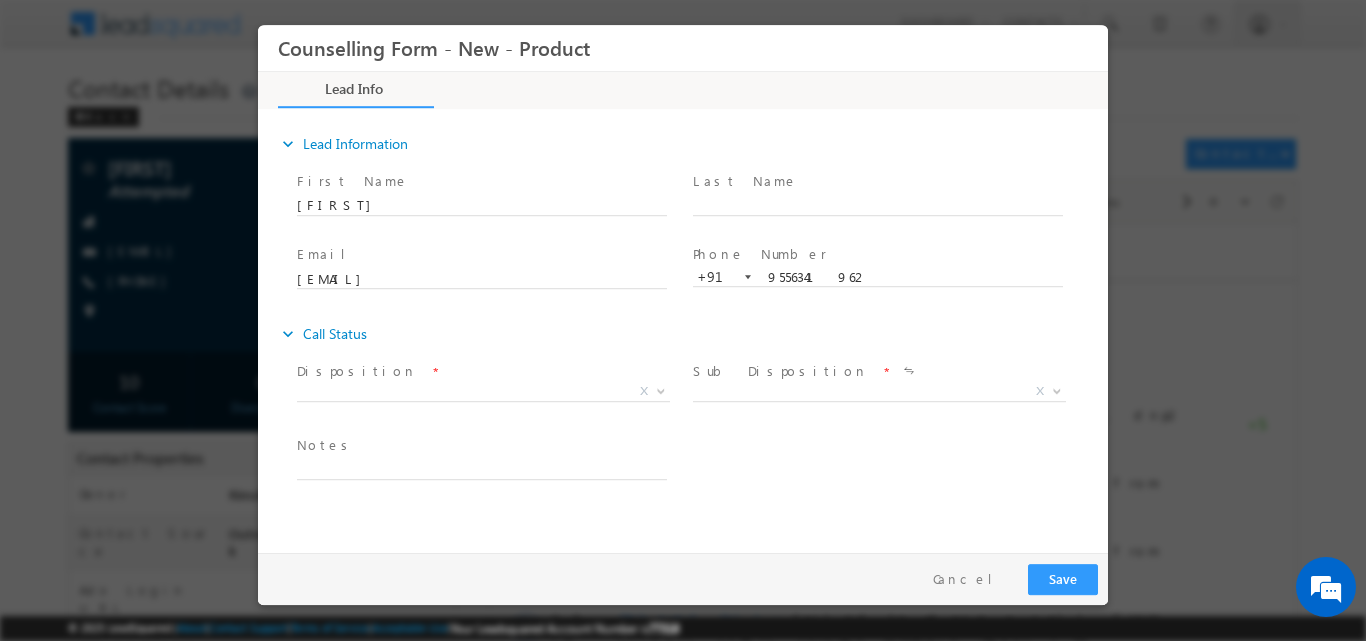 scroll, scrollTop: 0, scrollLeft: 0, axis: both 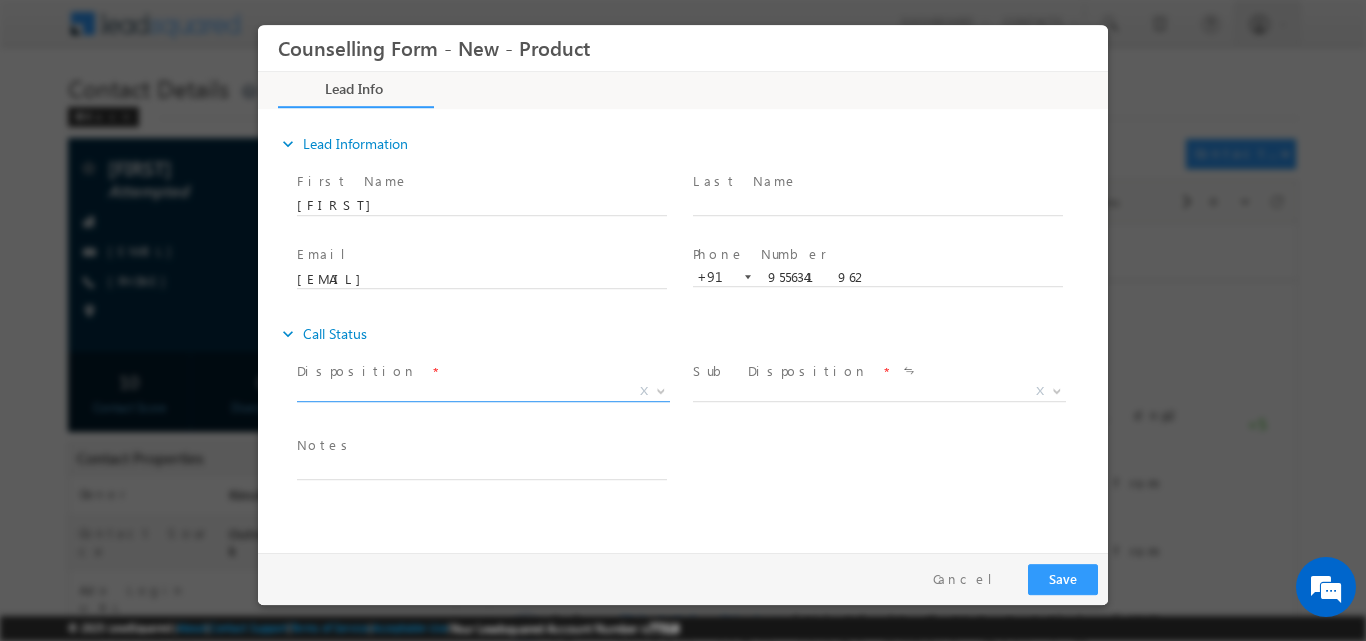 click at bounding box center (659, 390) 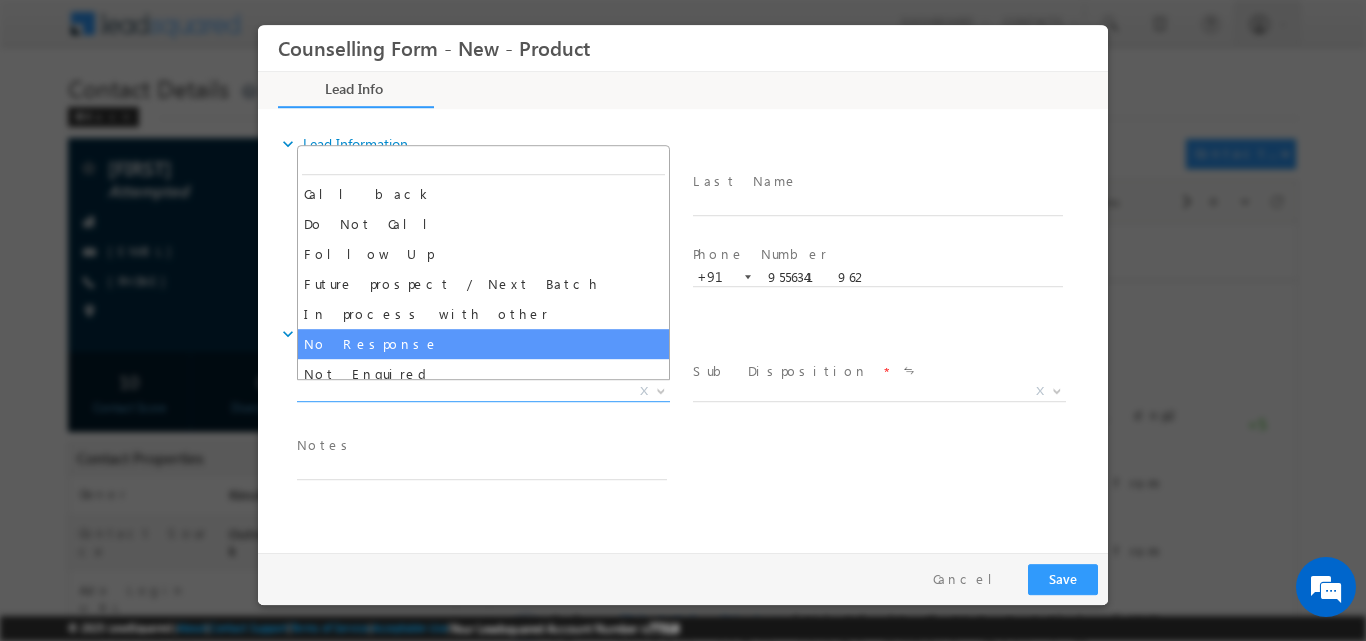 select on "No Response" 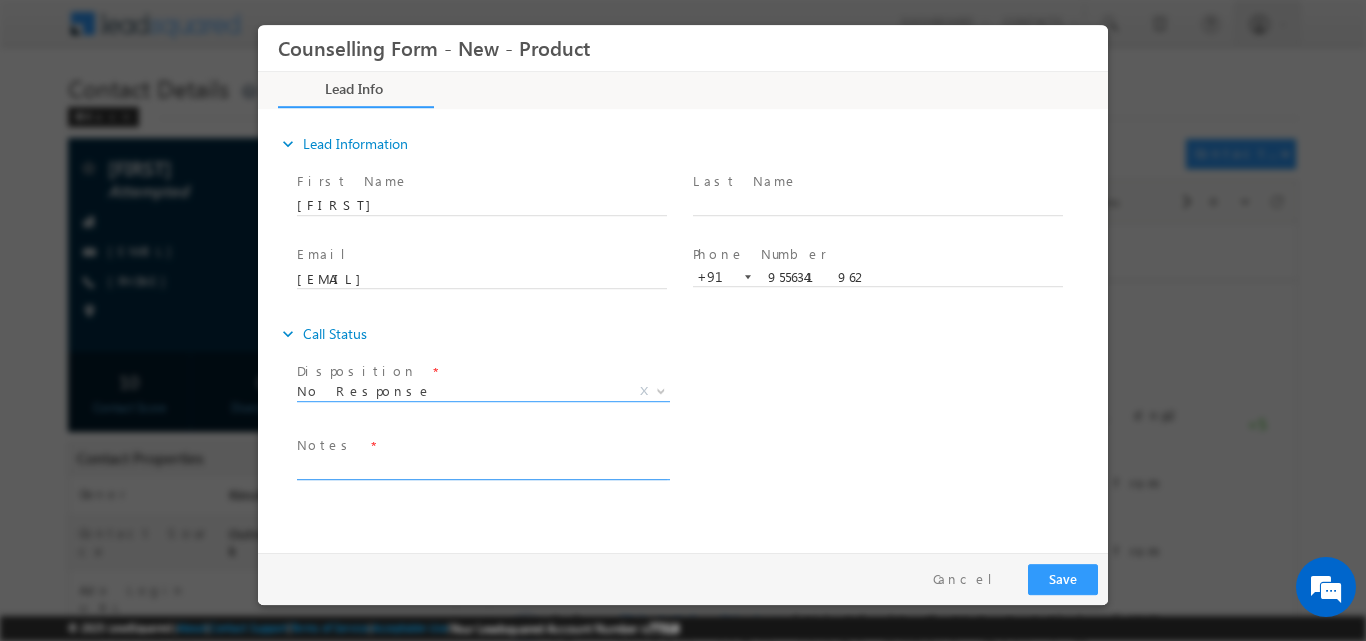 click at bounding box center [482, 467] 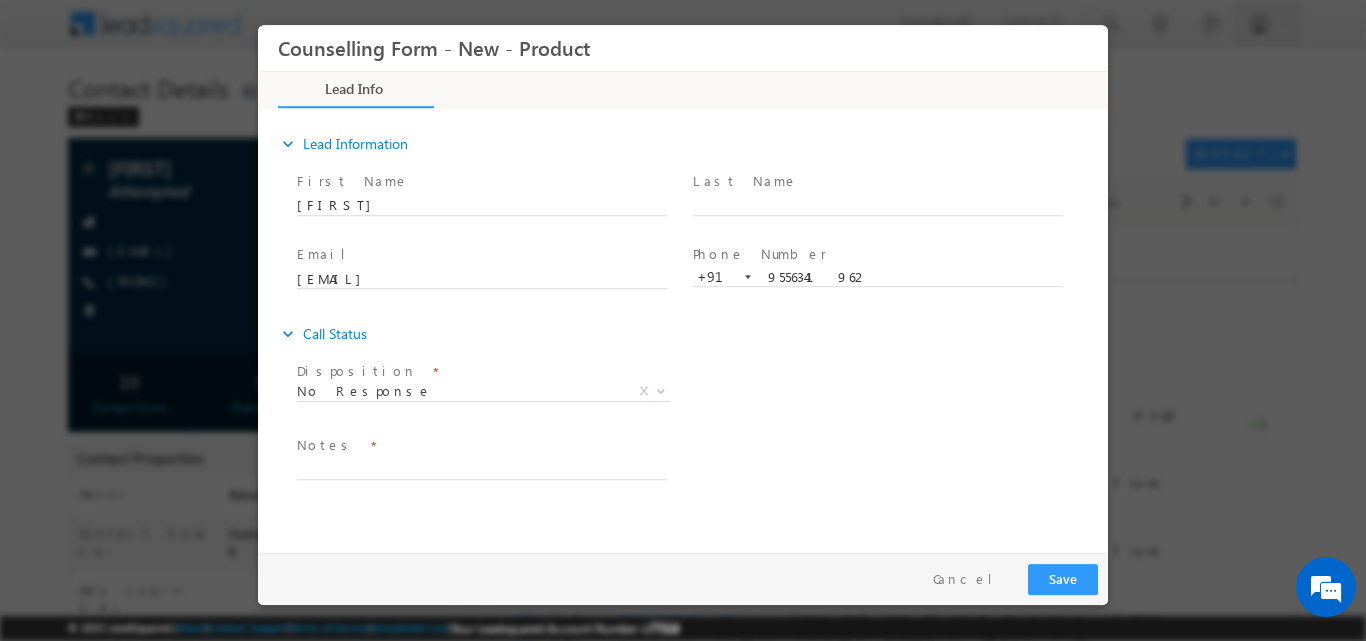 click on "Follow Up Date
*
Notes
*" at bounding box center (700, 467) 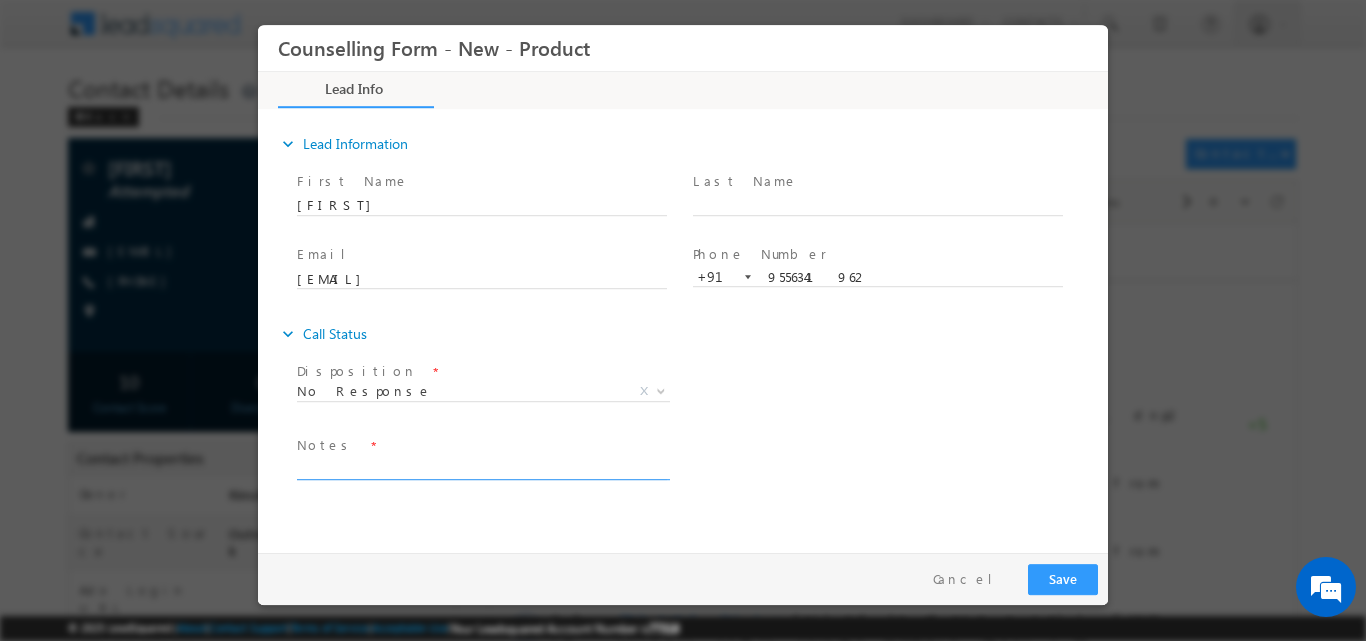 click at bounding box center (482, 467) 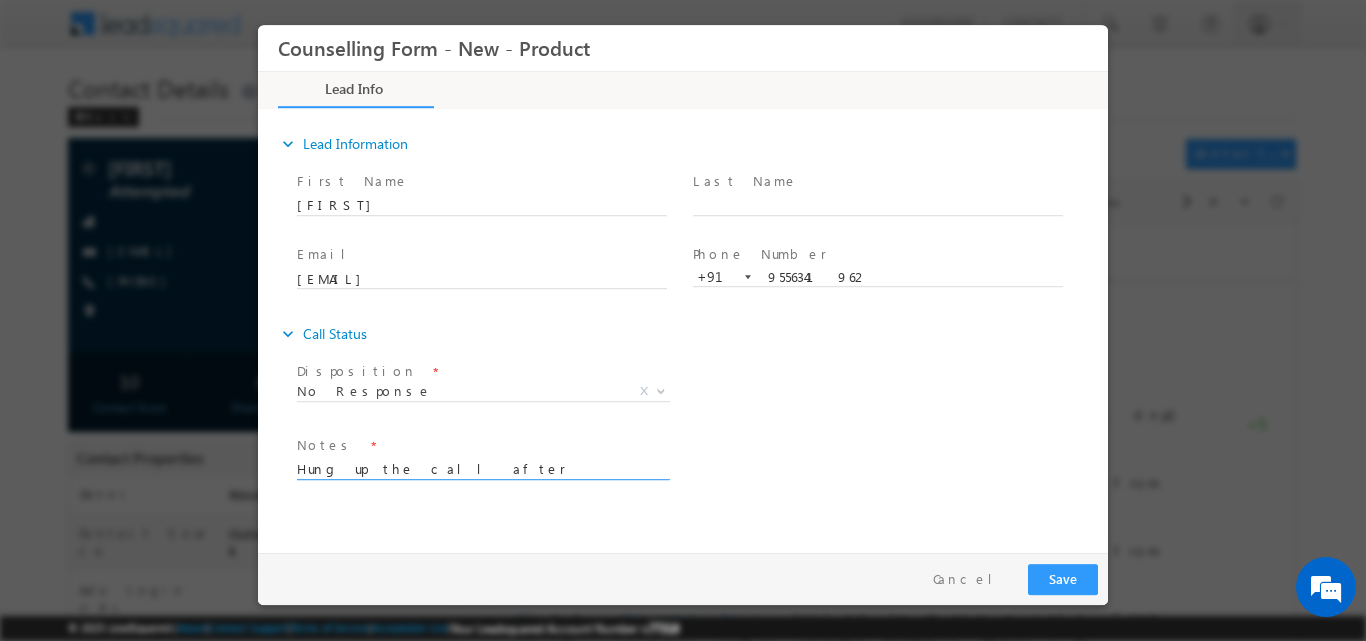 type on "Hung up the call after hearing Amity University" 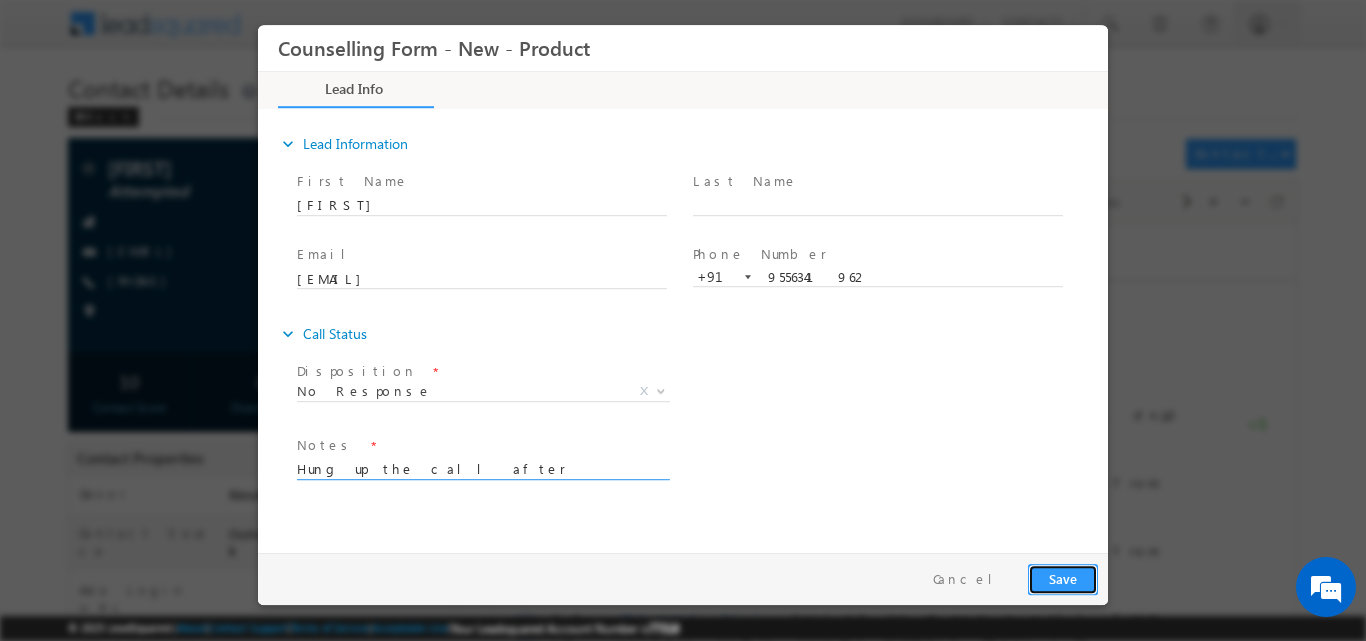 click on "Save" at bounding box center (1063, 578) 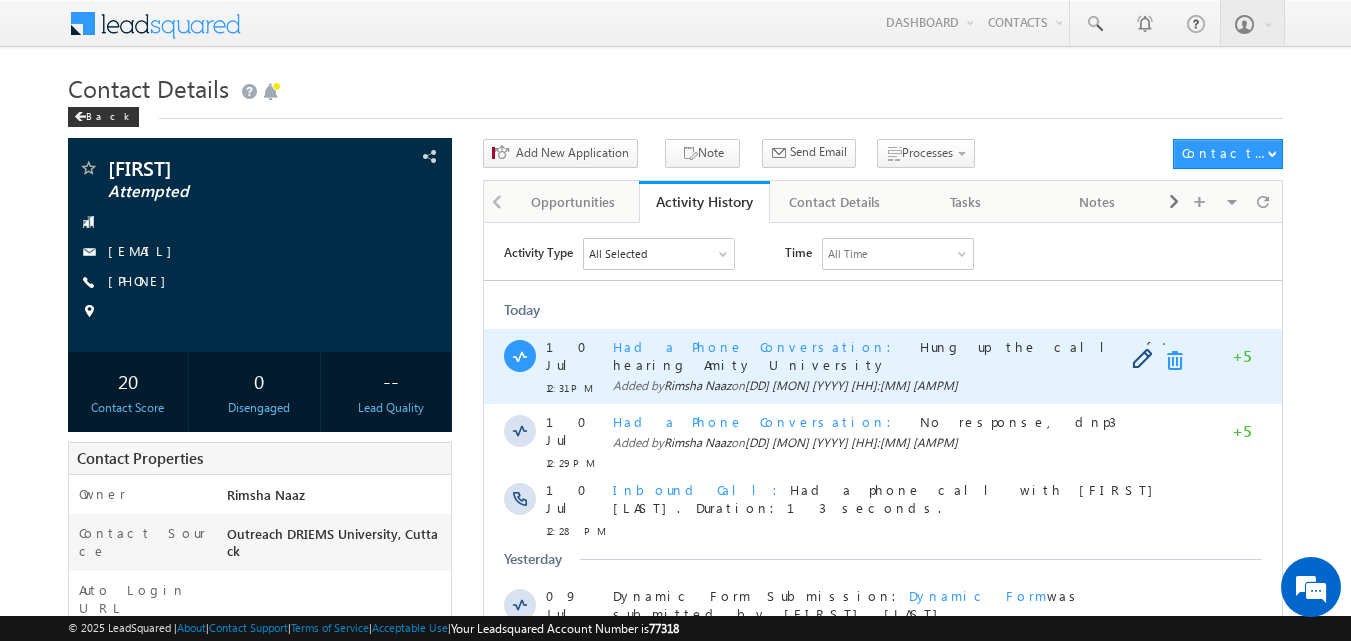 click at bounding box center [1179, 360] 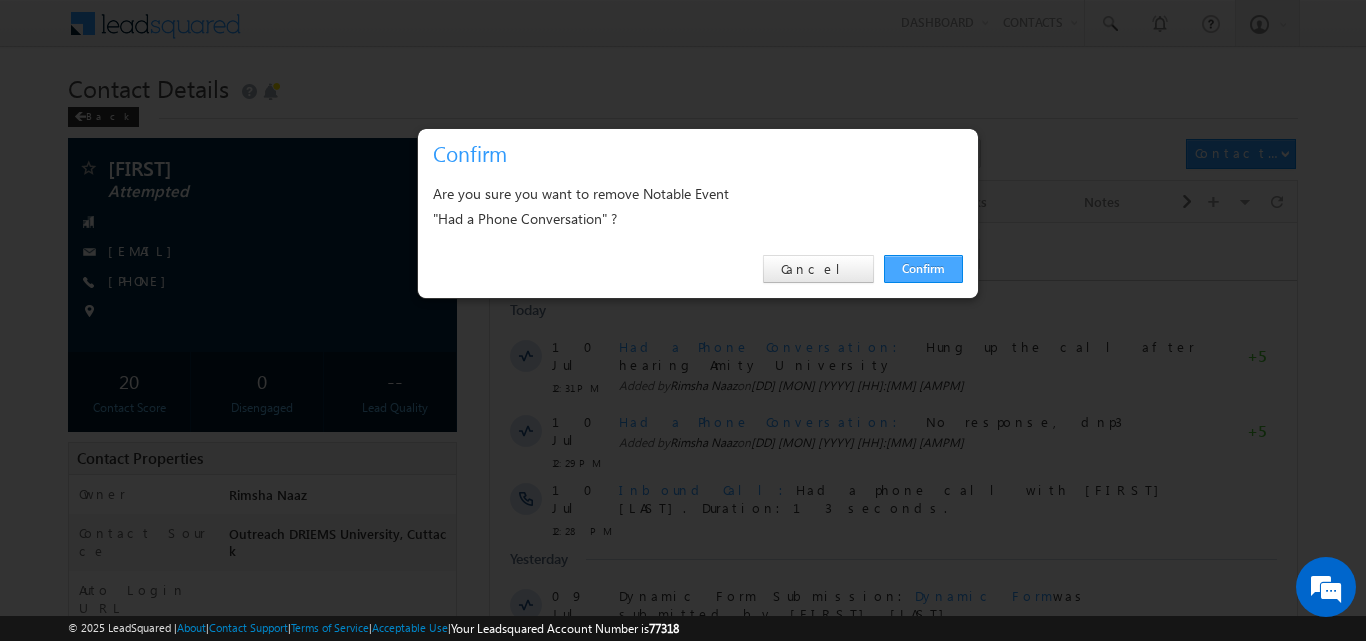 click on "Confirm" at bounding box center (923, 269) 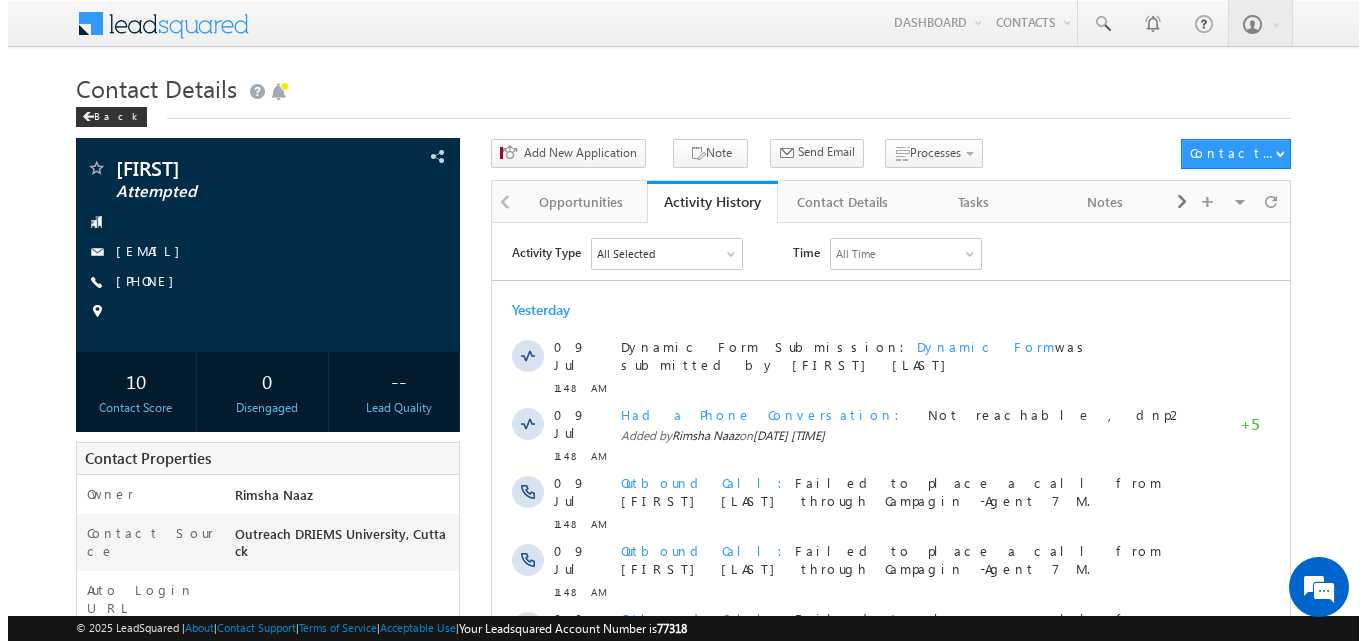 scroll, scrollTop: 0, scrollLeft: 0, axis: both 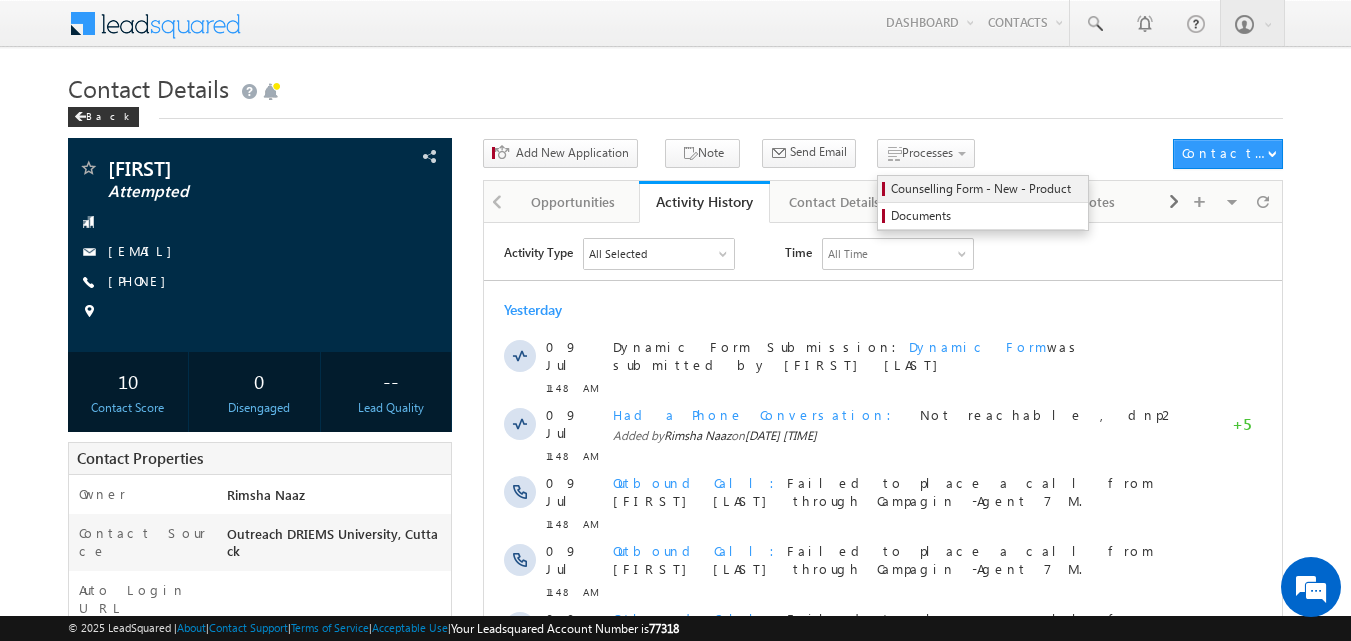 click on "Counselling Form - New - Product" at bounding box center (983, 189) 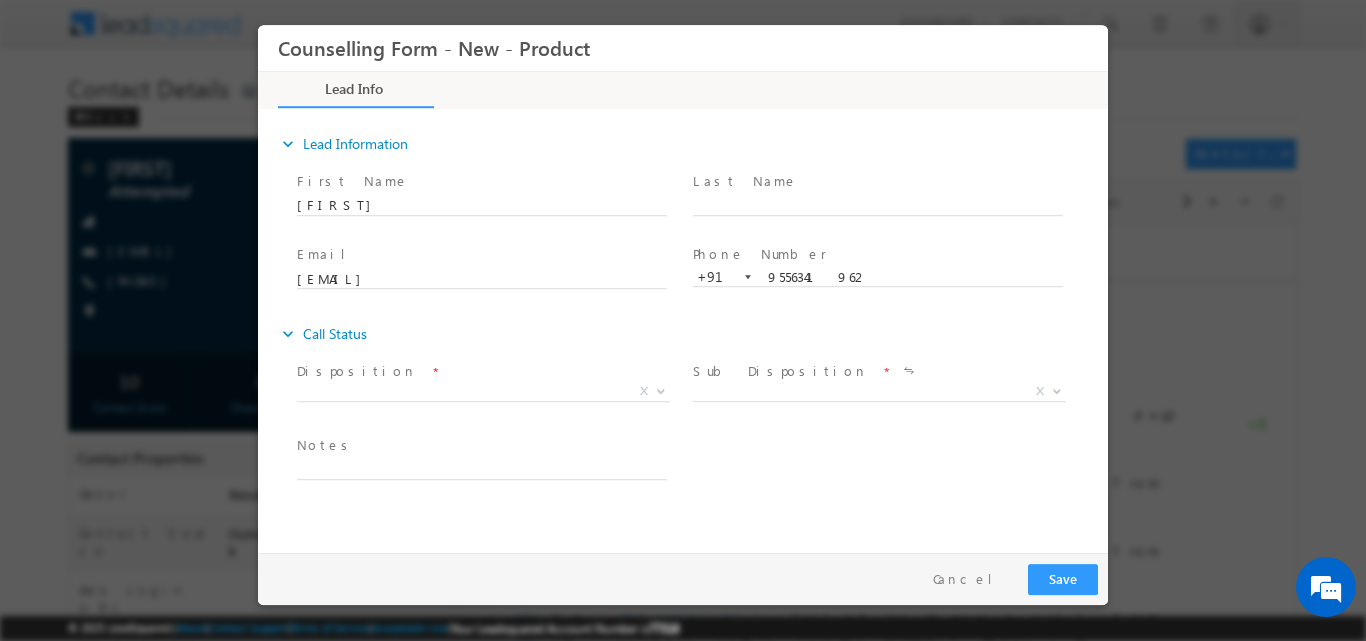 scroll, scrollTop: 0, scrollLeft: 0, axis: both 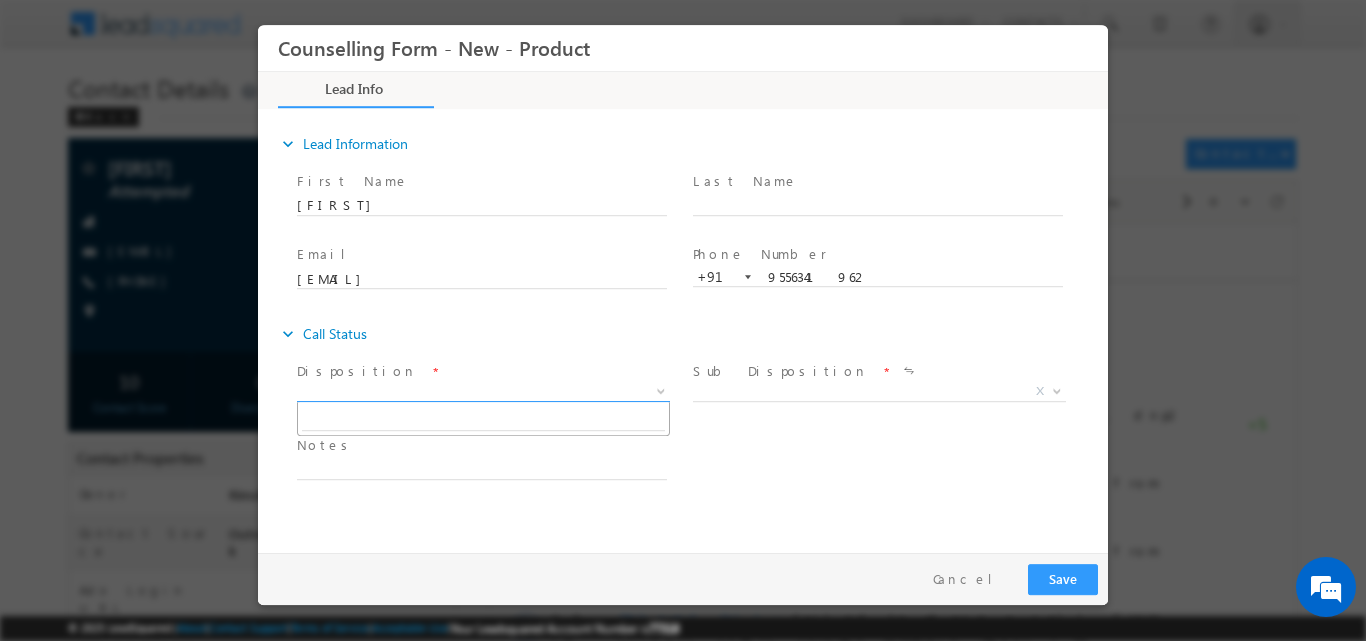 click at bounding box center (661, 389) 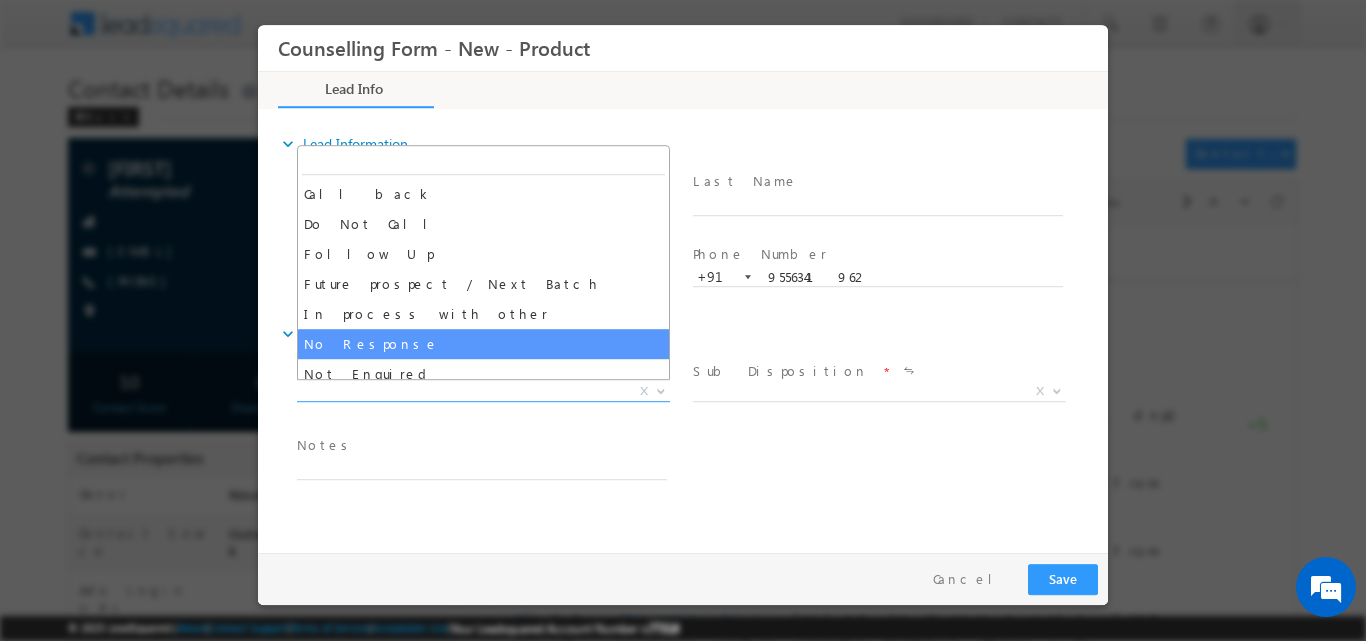 select on "No Response" 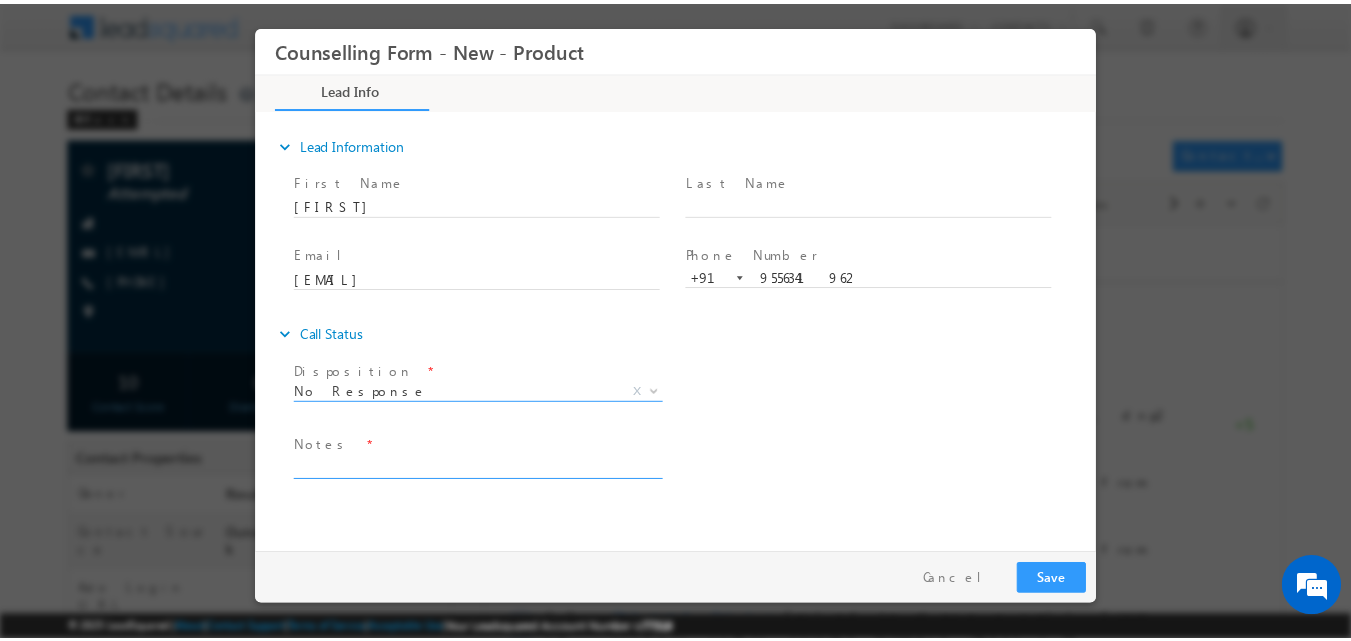 scroll, scrollTop: 0, scrollLeft: 0, axis: both 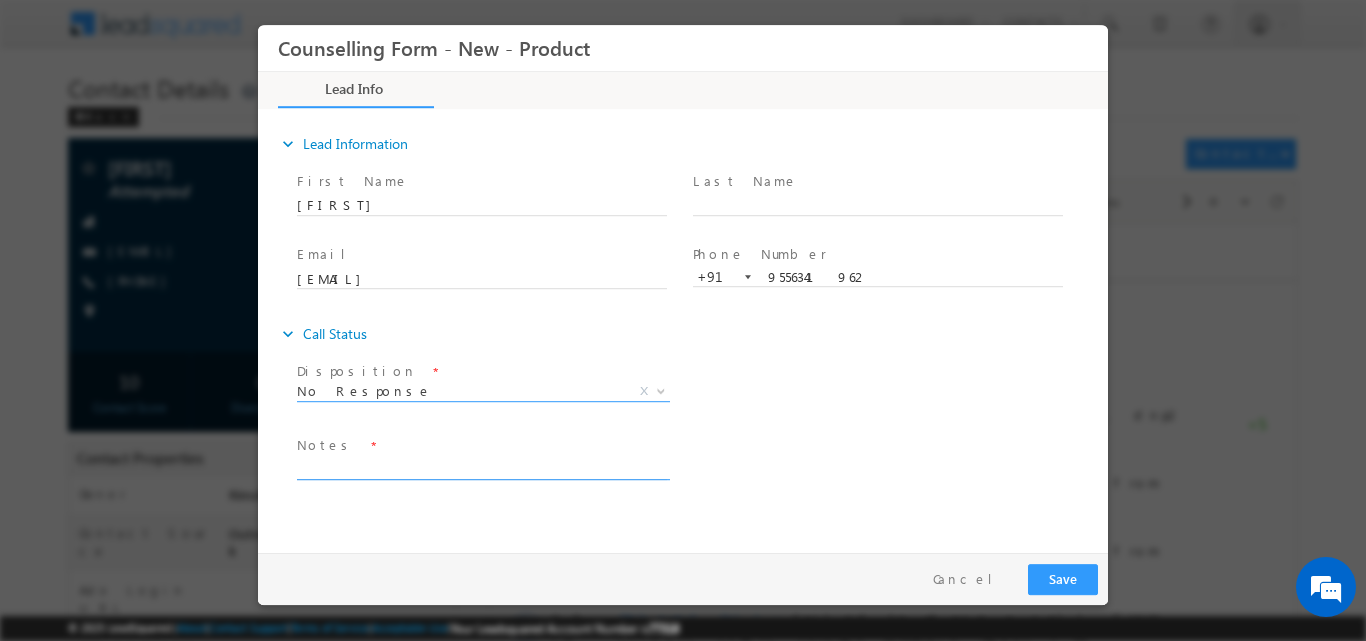 click at bounding box center (482, 467) 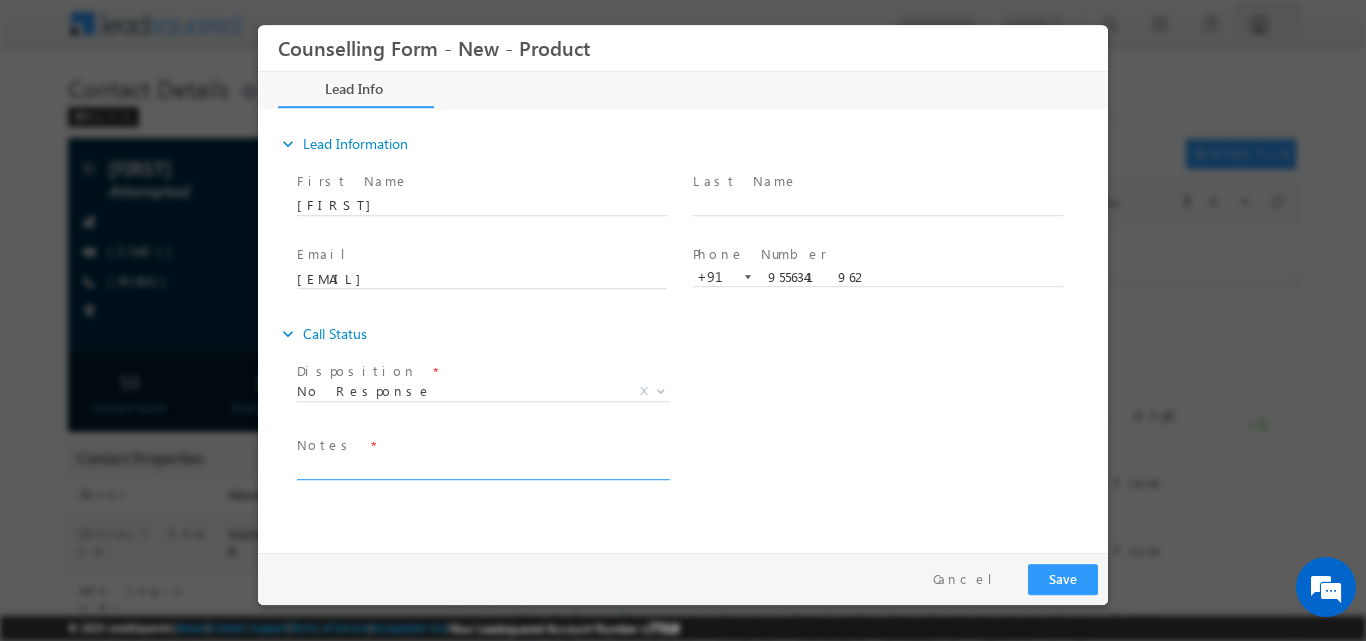 click at bounding box center [482, 467] 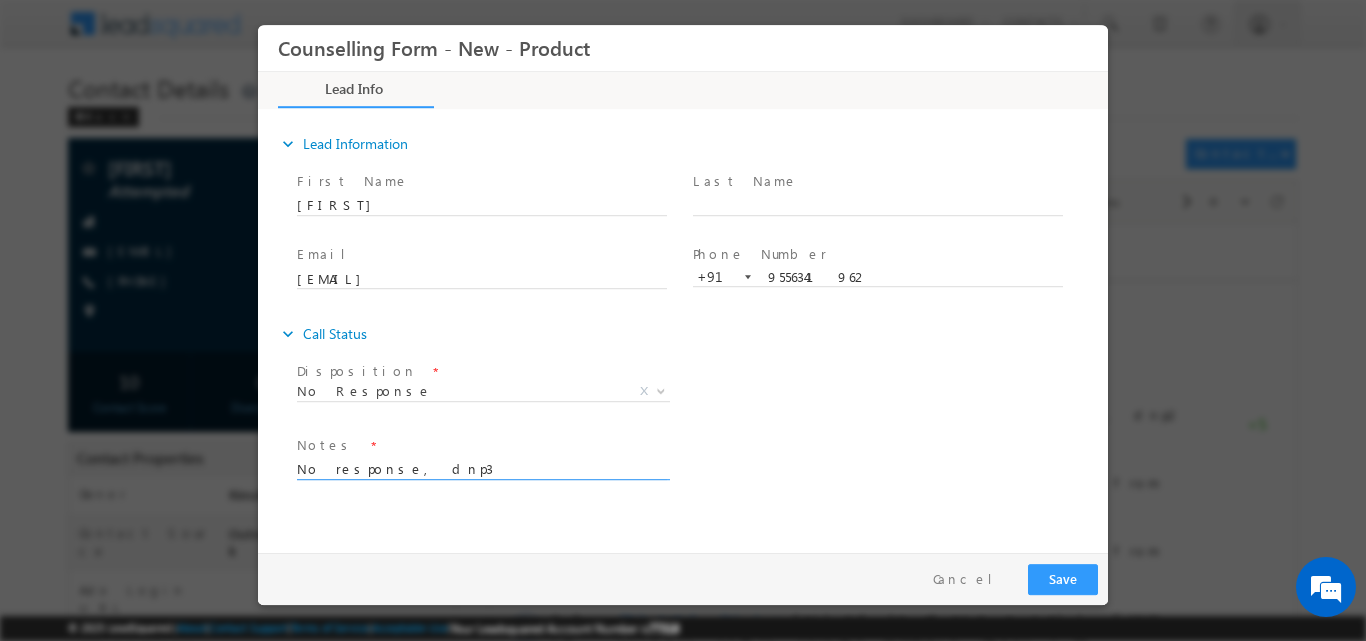 type on "No response, dnp3" 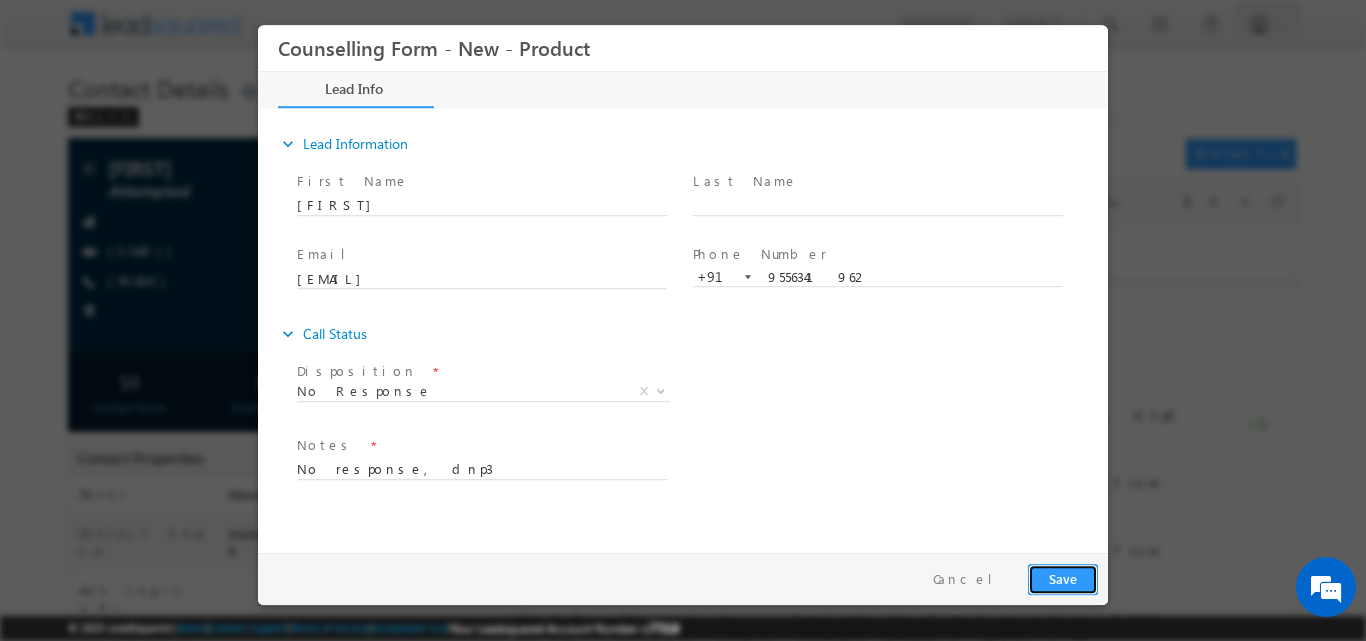 click on "Save" at bounding box center [1063, 578] 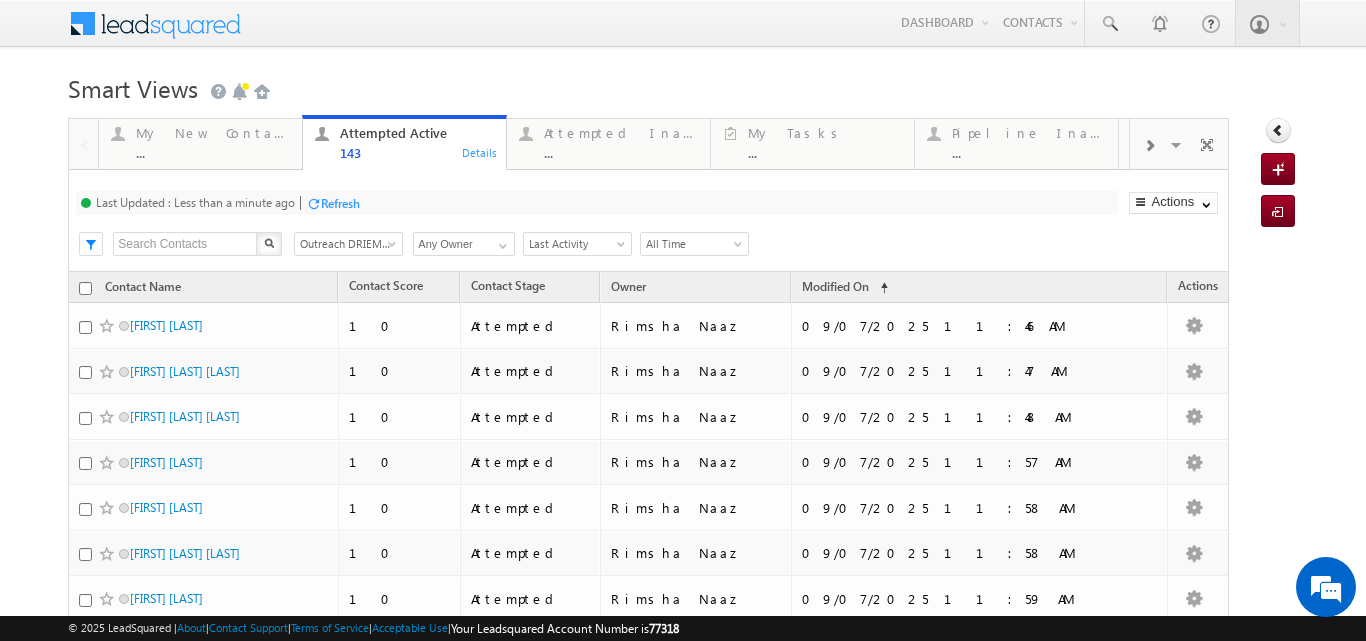 scroll, scrollTop: 0, scrollLeft: 0, axis: both 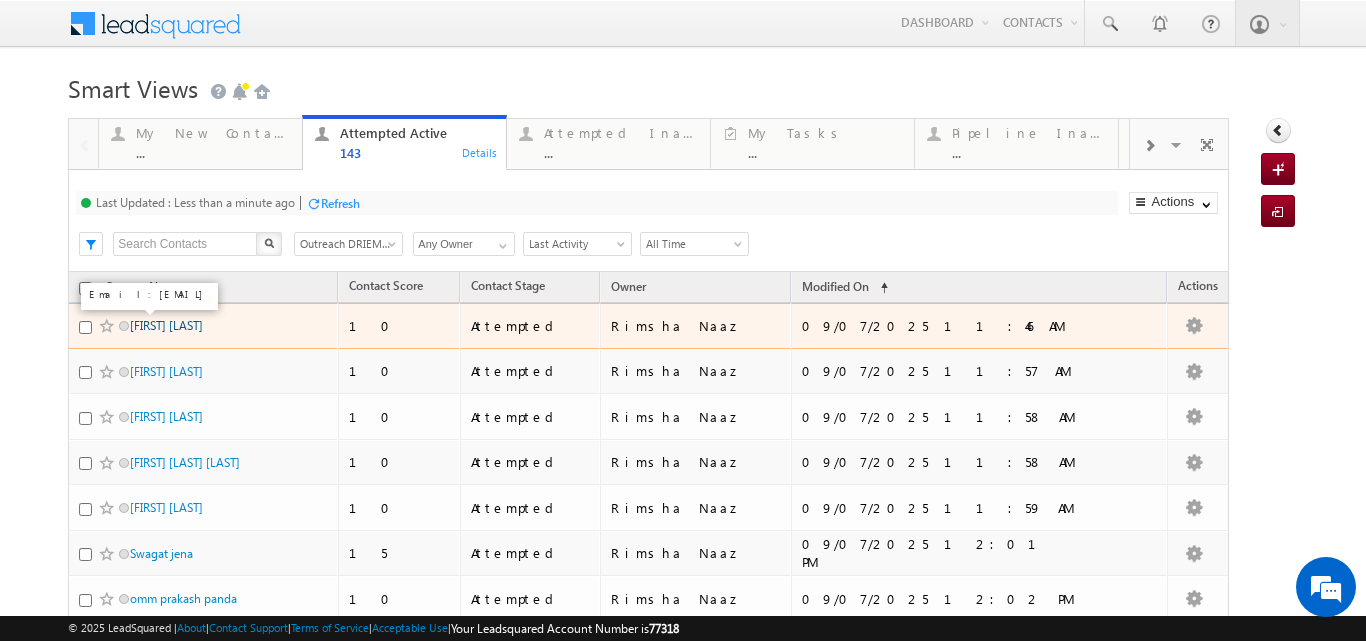 click on "[NAME] [NAME]" at bounding box center [166, 325] 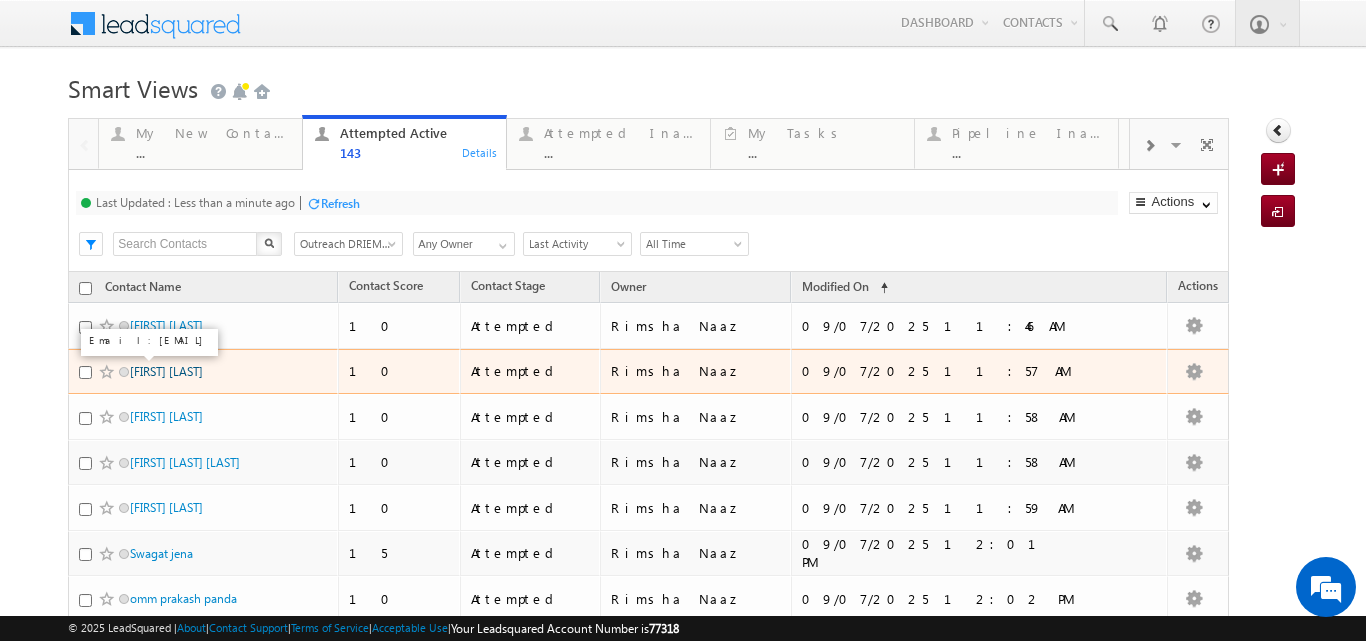 click on "Abhisek khatua" at bounding box center [166, 371] 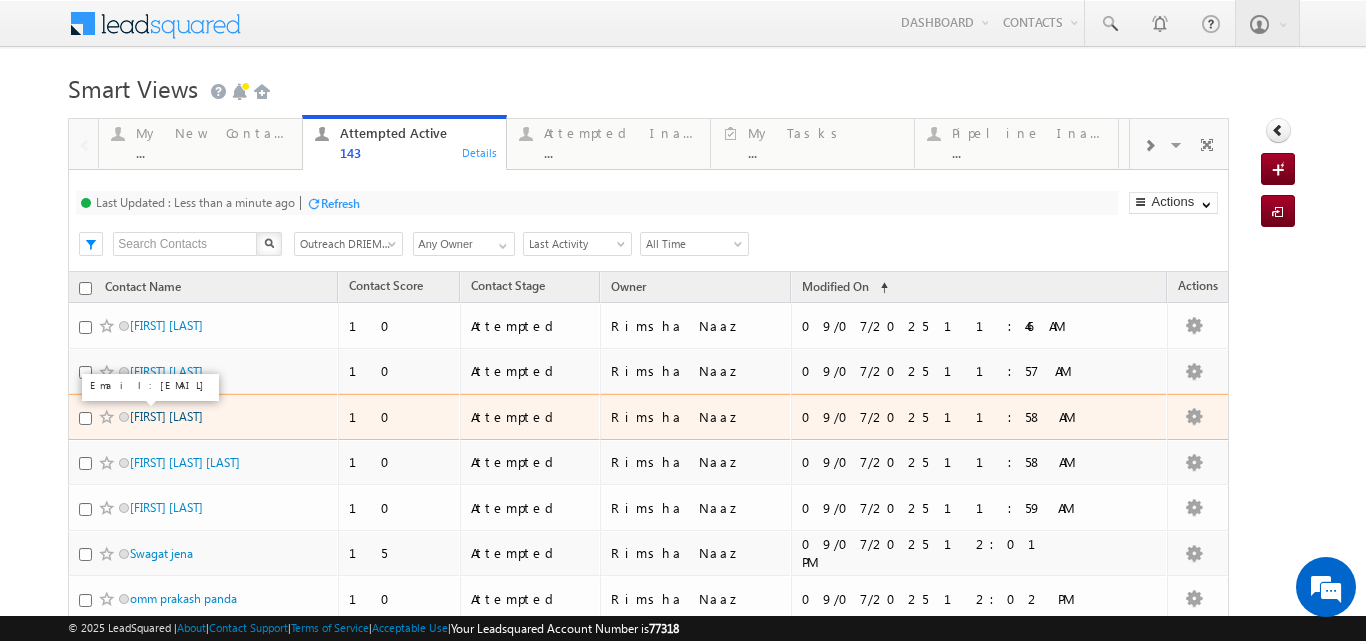 click on "Mukesh keshari" at bounding box center (166, 416) 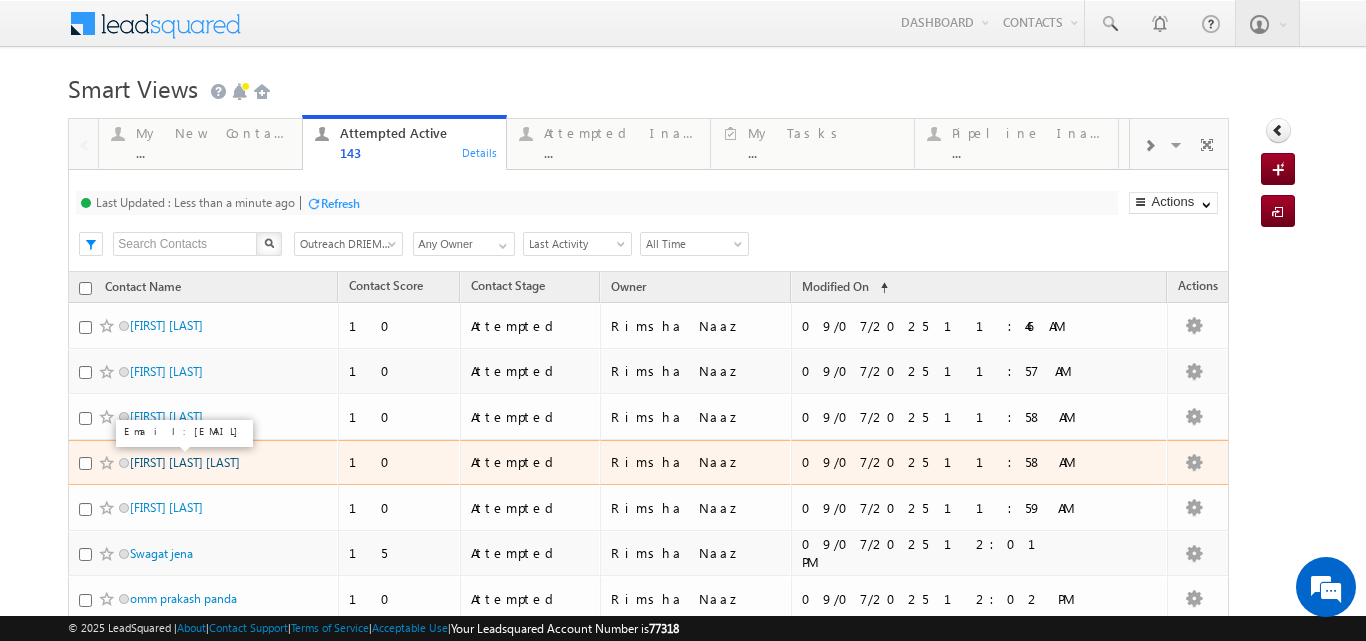 click on "Bajra Panjar Mishra" at bounding box center [185, 462] 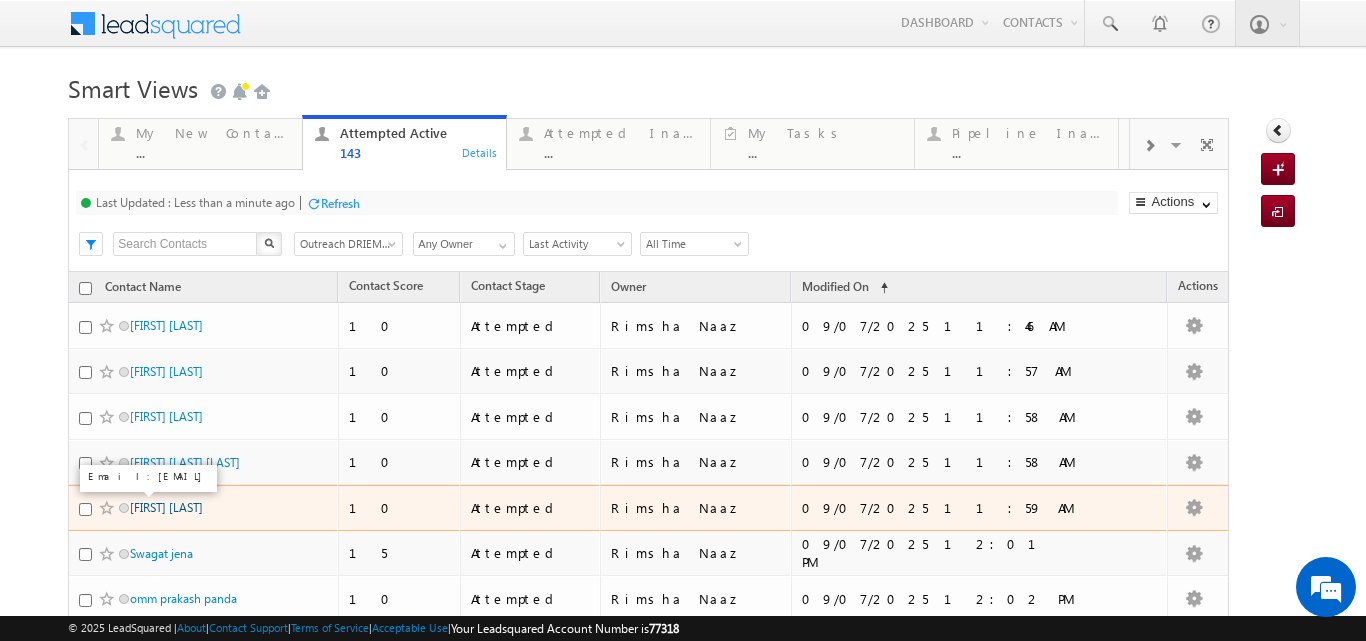click on "Shradha Swain" at bounding box center (166, 507) 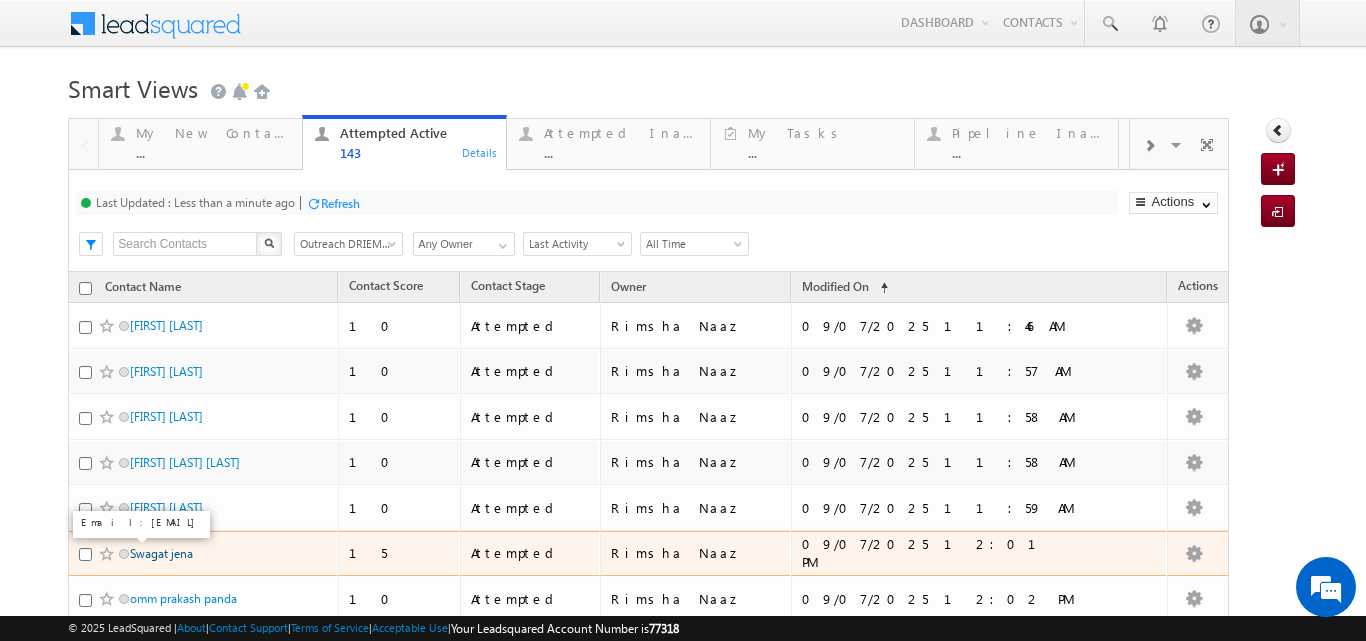 click on "Swagat jena" at bounding box center (161, 553) 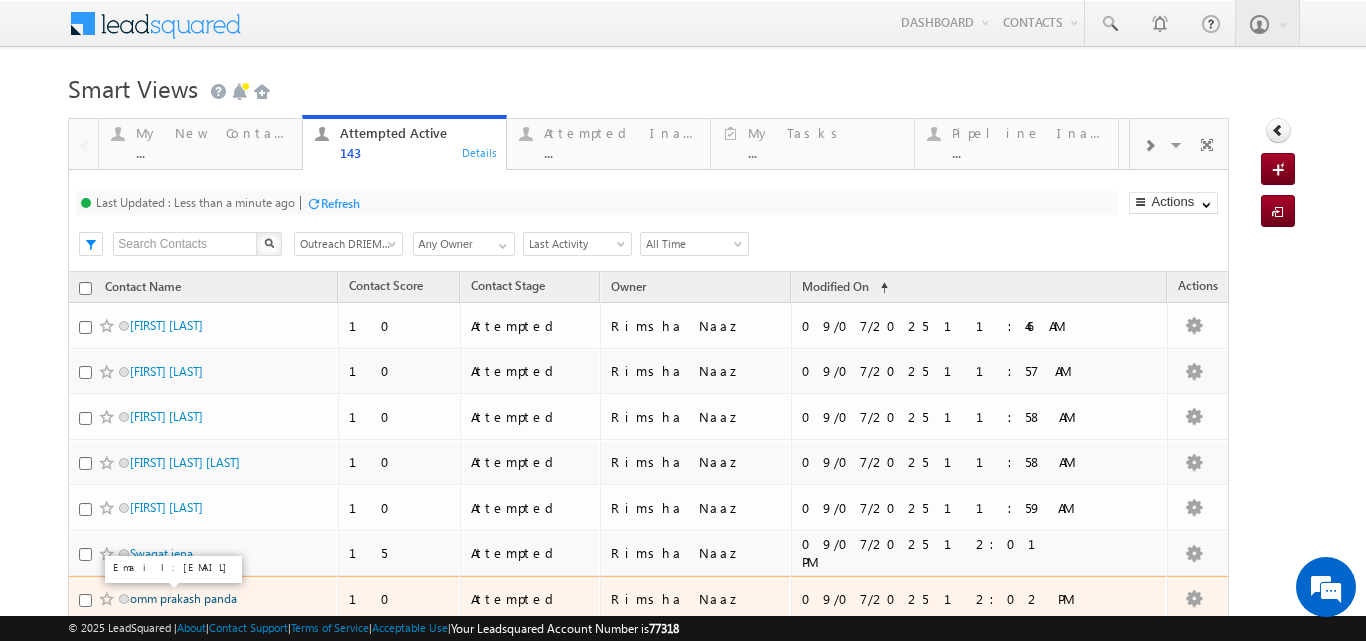 click on "omm prakash panda" at bounding box center (183, 598) 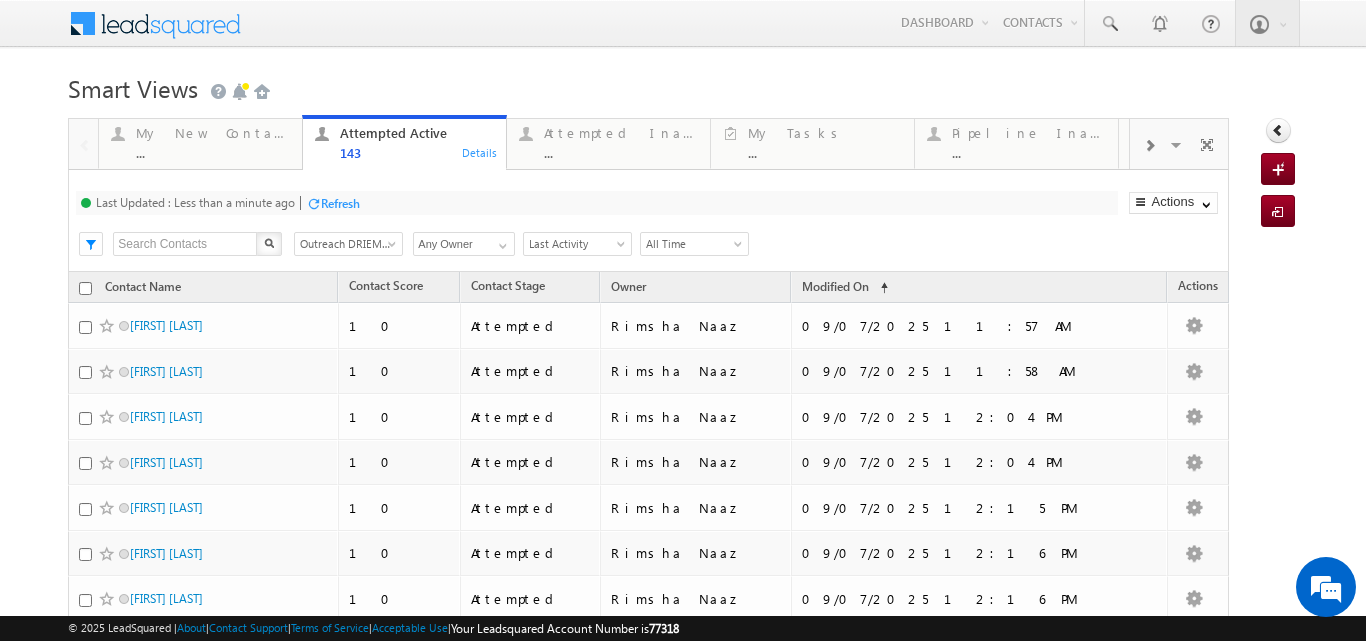 click on "Refresh" at bounding box center [340, 203] 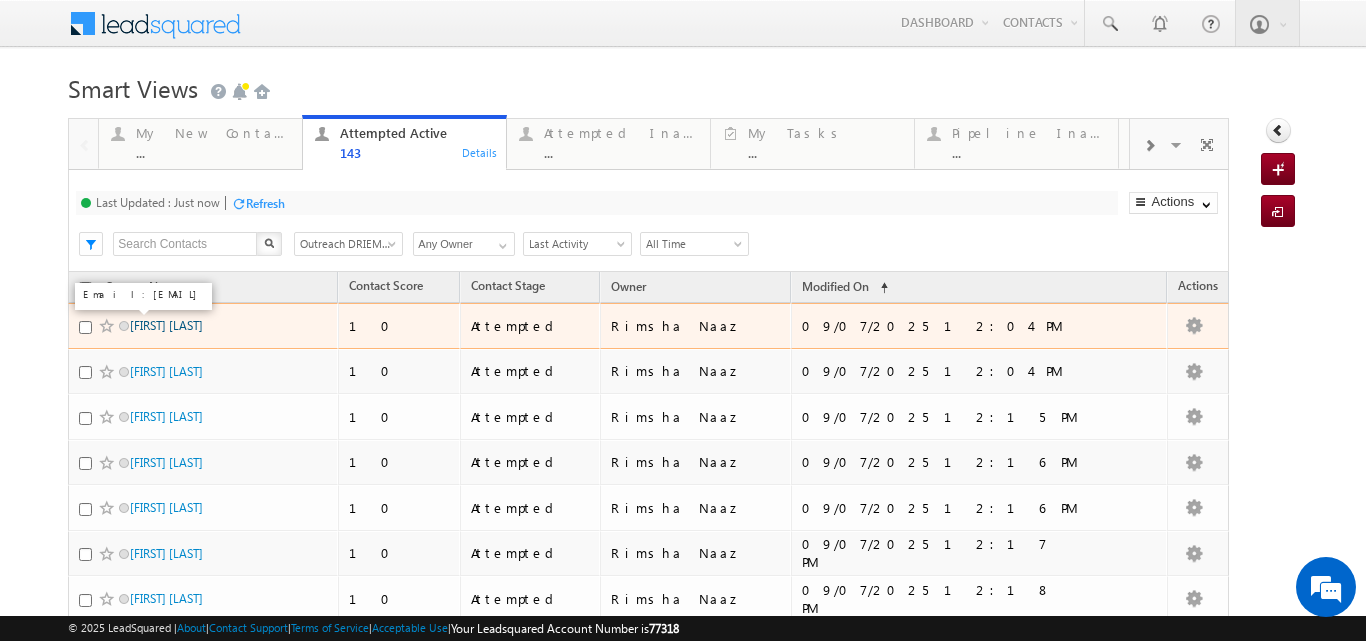click on "Binori baral" at bounding box center [166, 325] 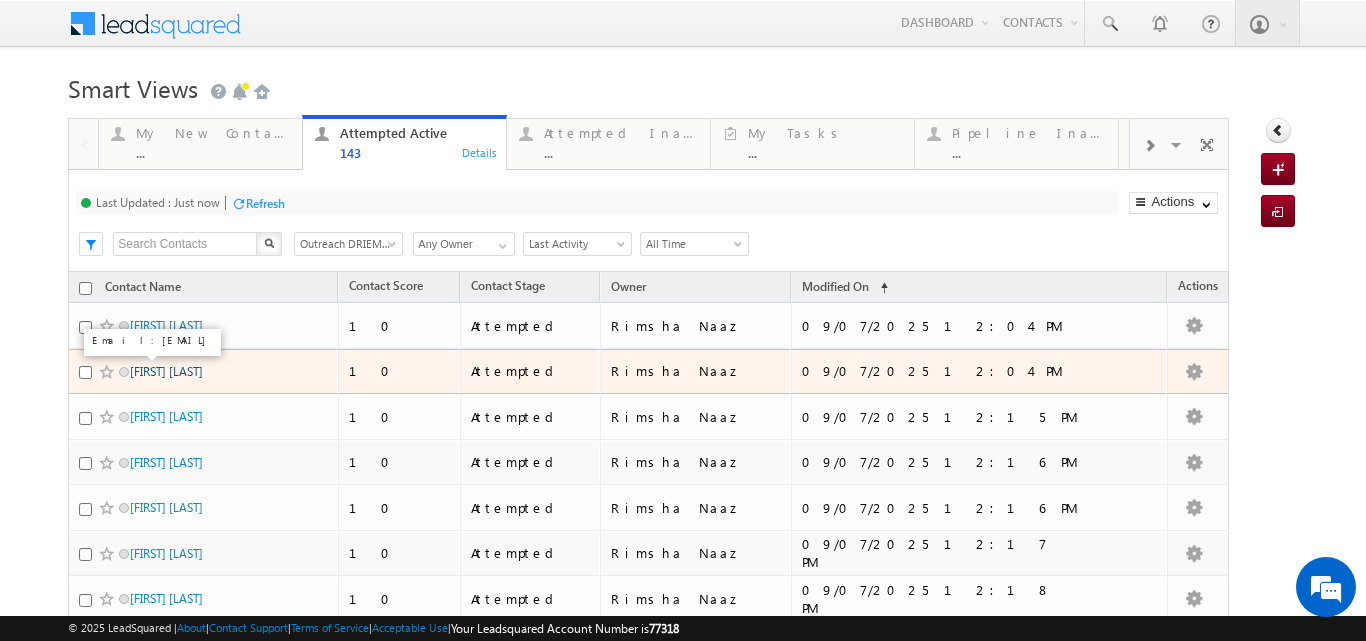 click on "Omkar Mohanty" at bounding box center (166, 371) 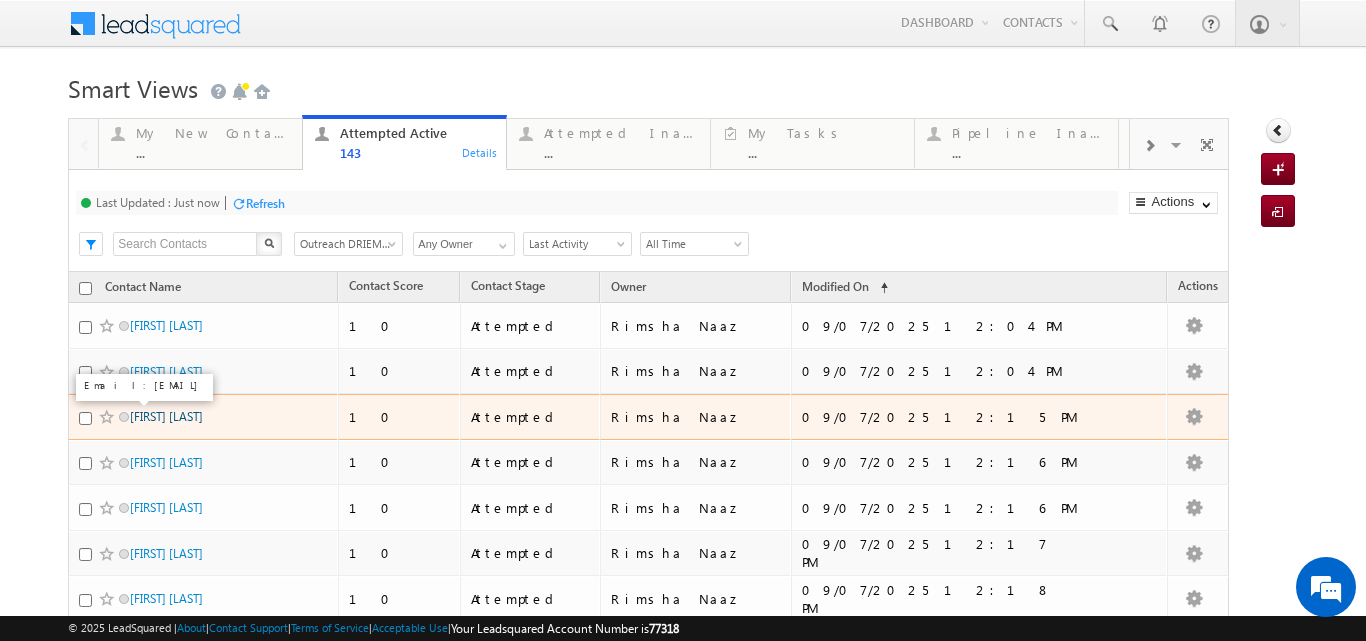 click on "Saloni Mallik" at bounding box center [166, 416] 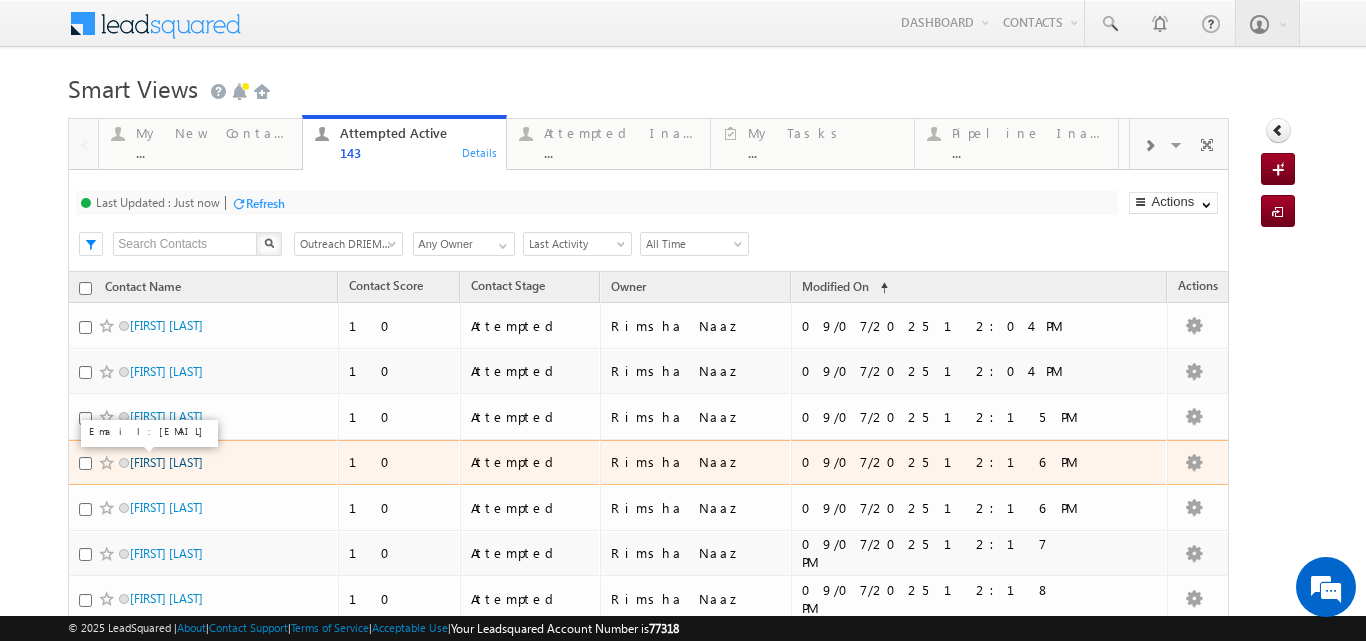 click on "Somya Mohanty" at bounding box center [166, 462] 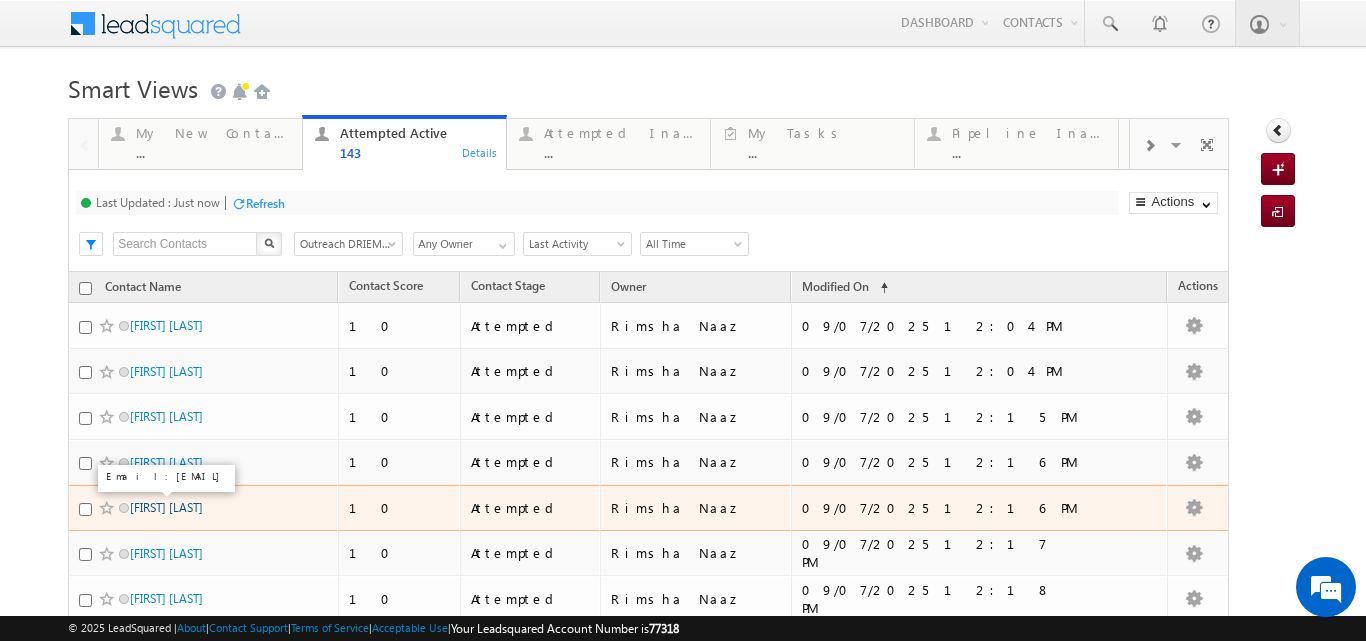 click on "Subhashree Acharya" at bounding box center [166, 507] 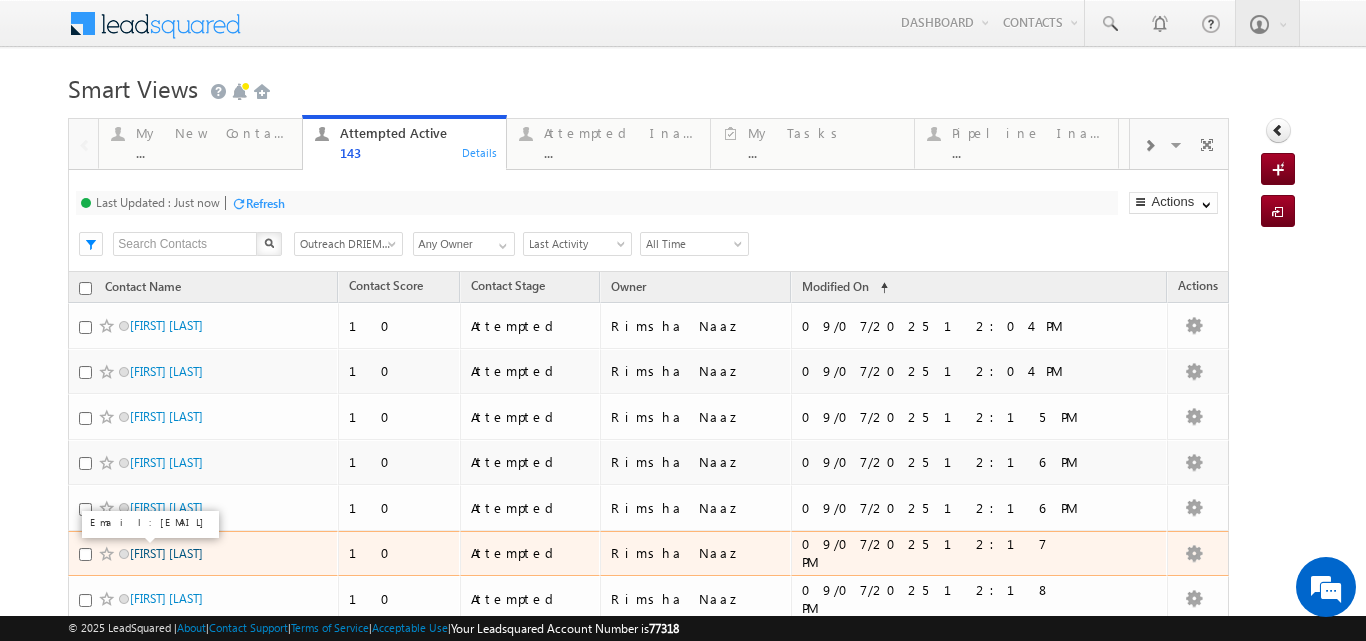 click on "Aditi Burma" at bounding box center (166, 553) 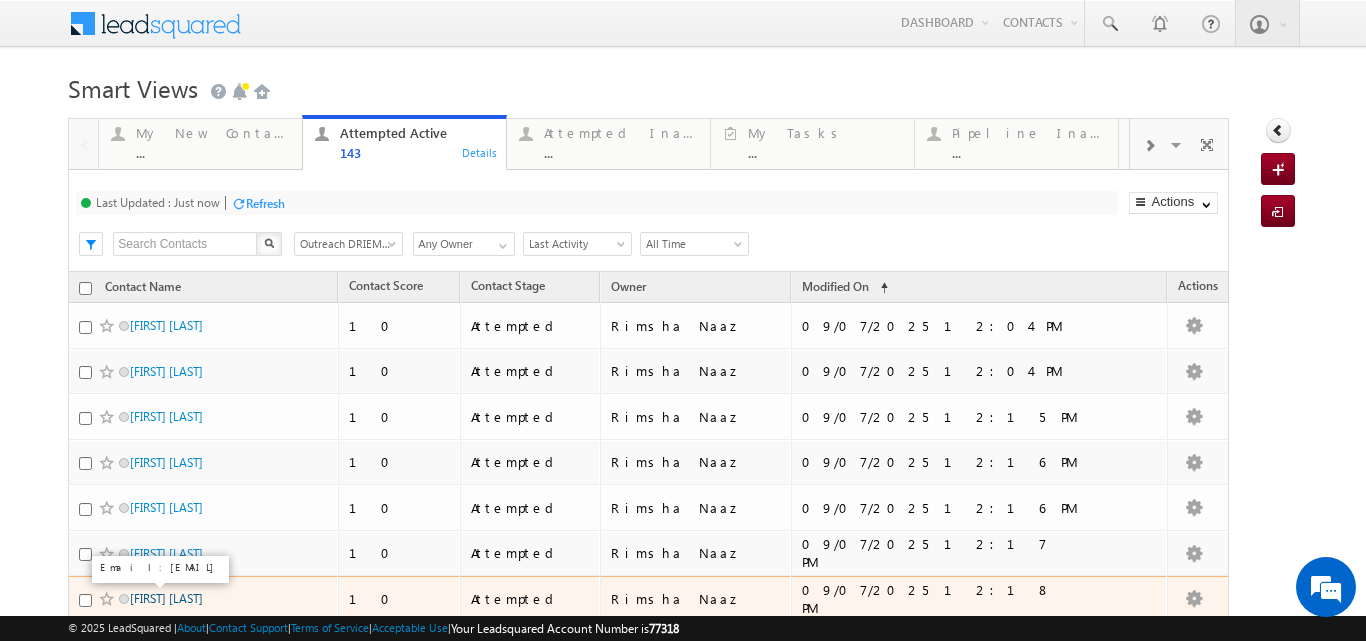 click on "Swarnnapriya mohanty" at bounding box center (166, 598) 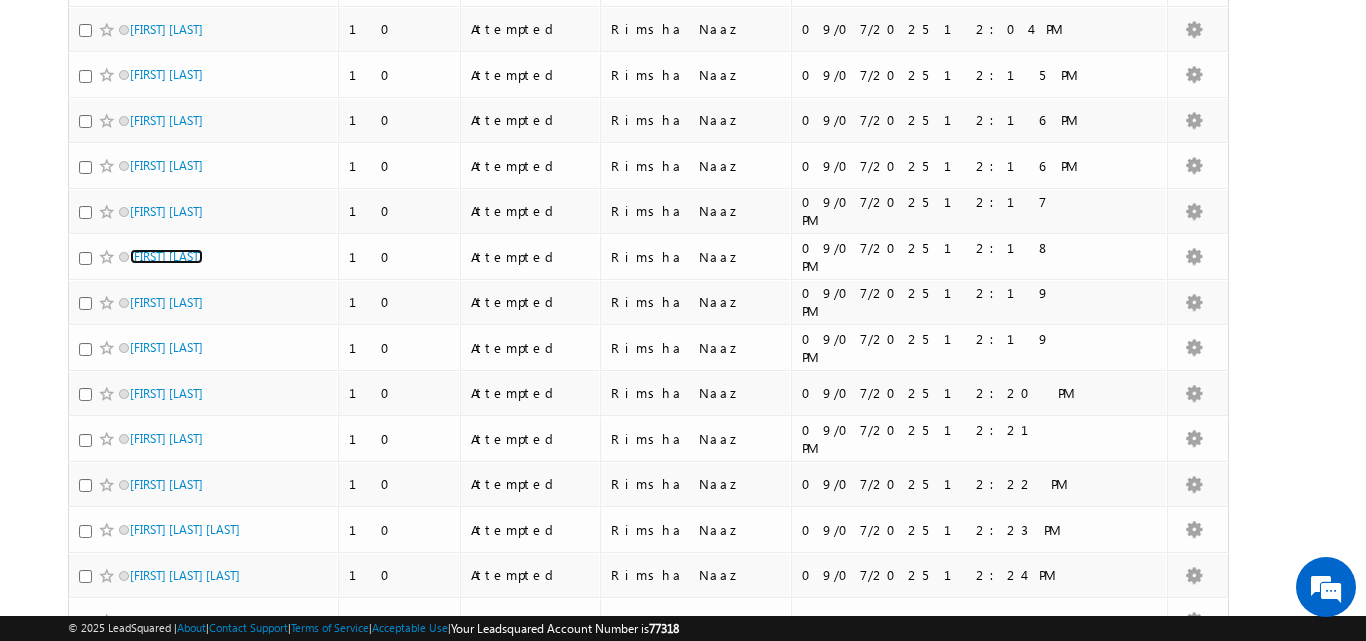 scroll, scrollTop: 359, scrollLeft: 0, axis: vertical 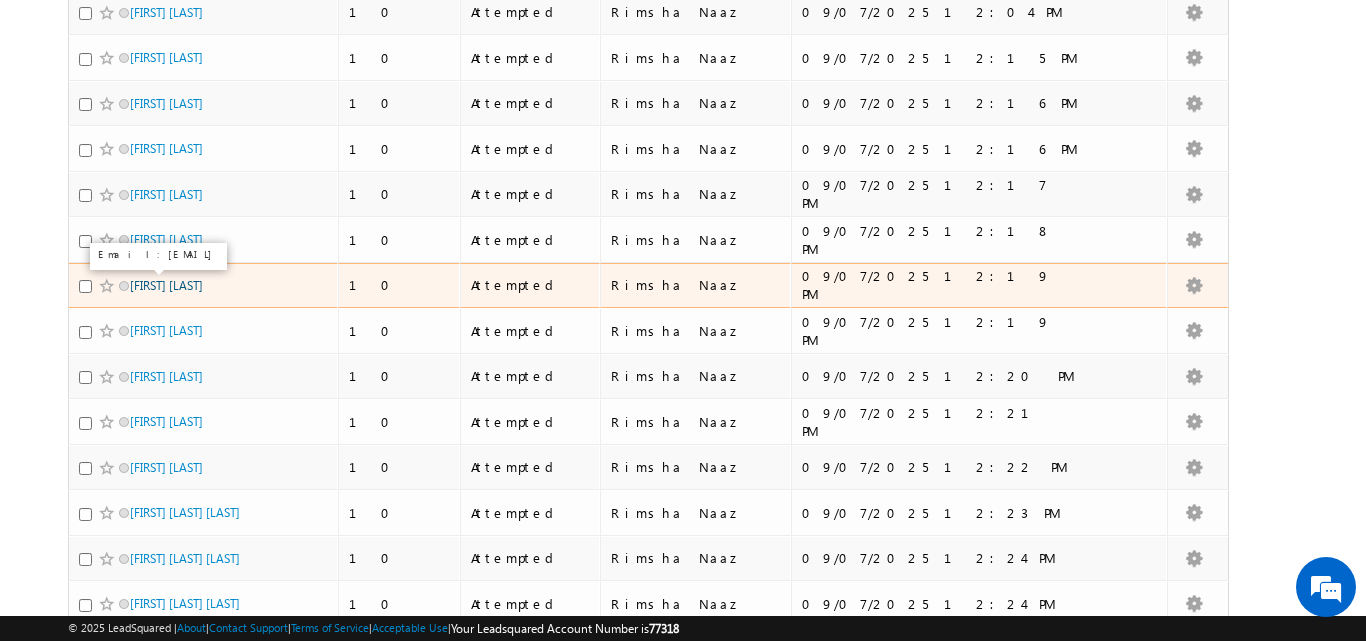 click on "Ankita Biswal" at bounding box center (166, 285) 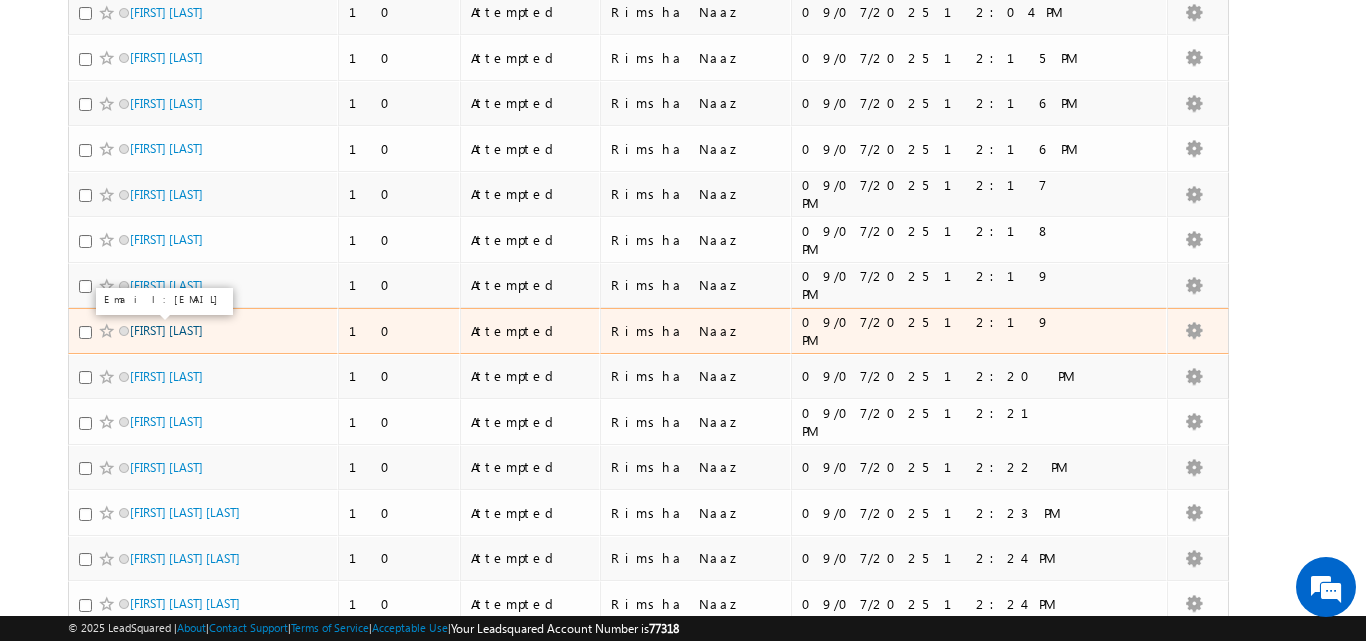 click on "Tapaswini Dash" at bounding box center [166, 330] 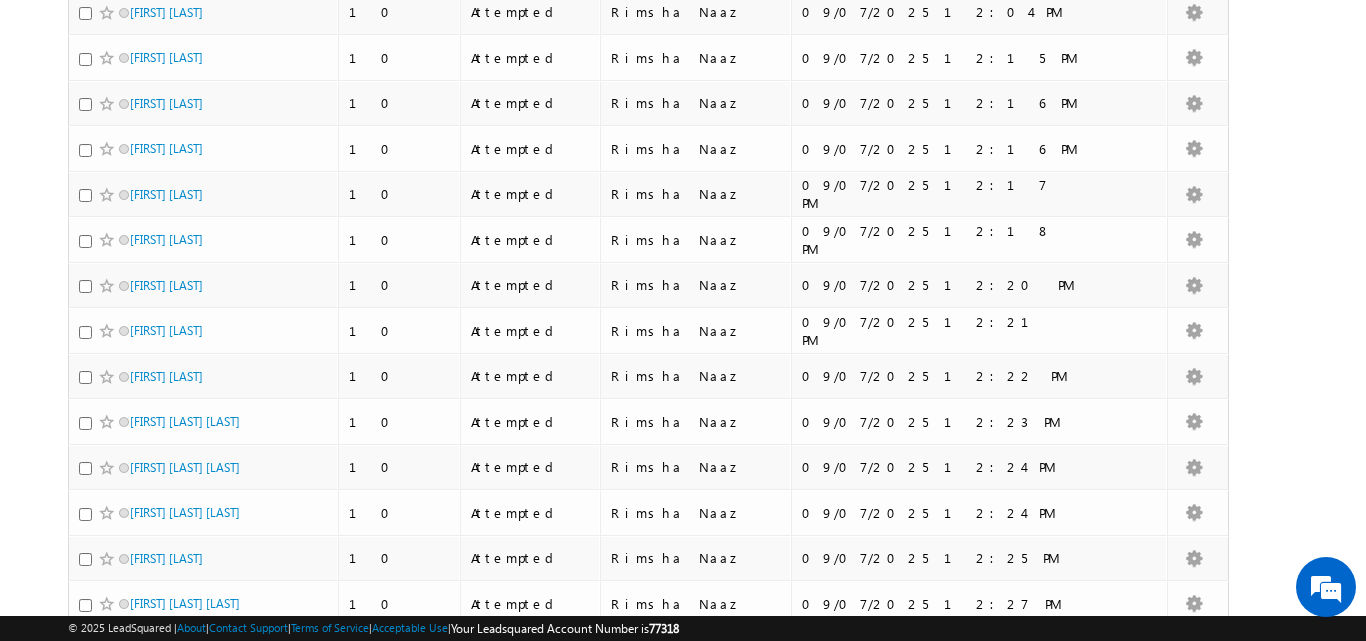 scroll, scrollTop: 0, scrollLeft: 0, axis: both 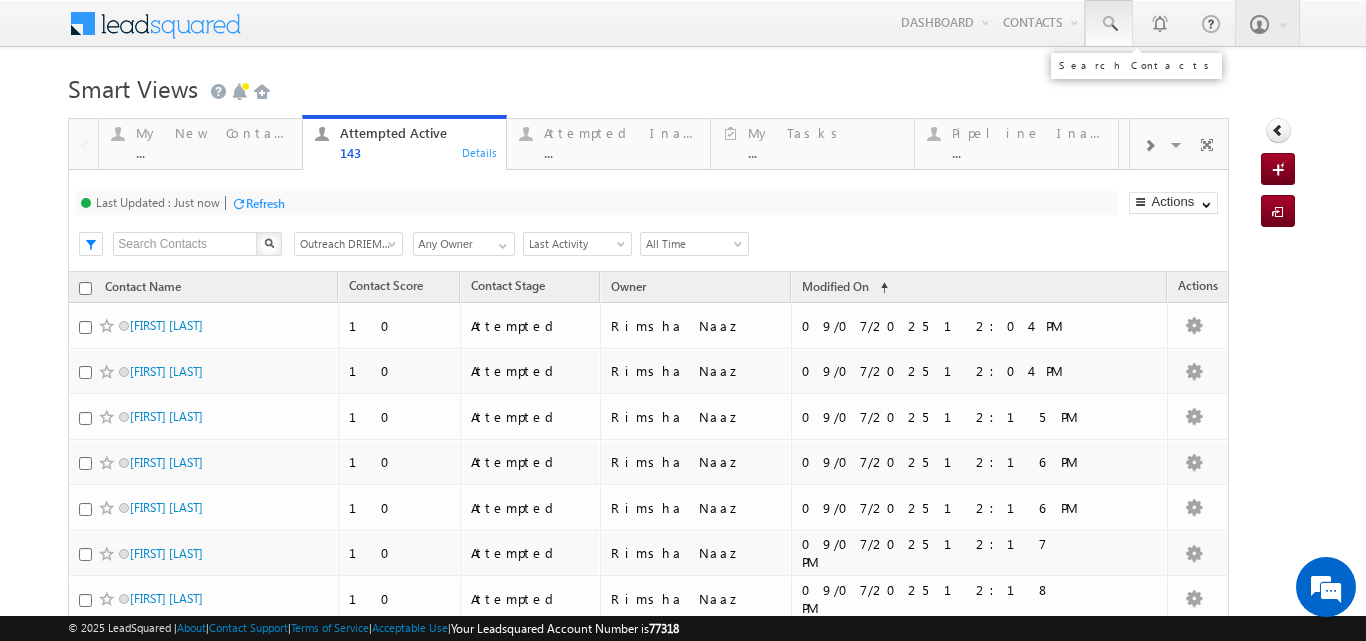 click at bounding box center (1109, 24) 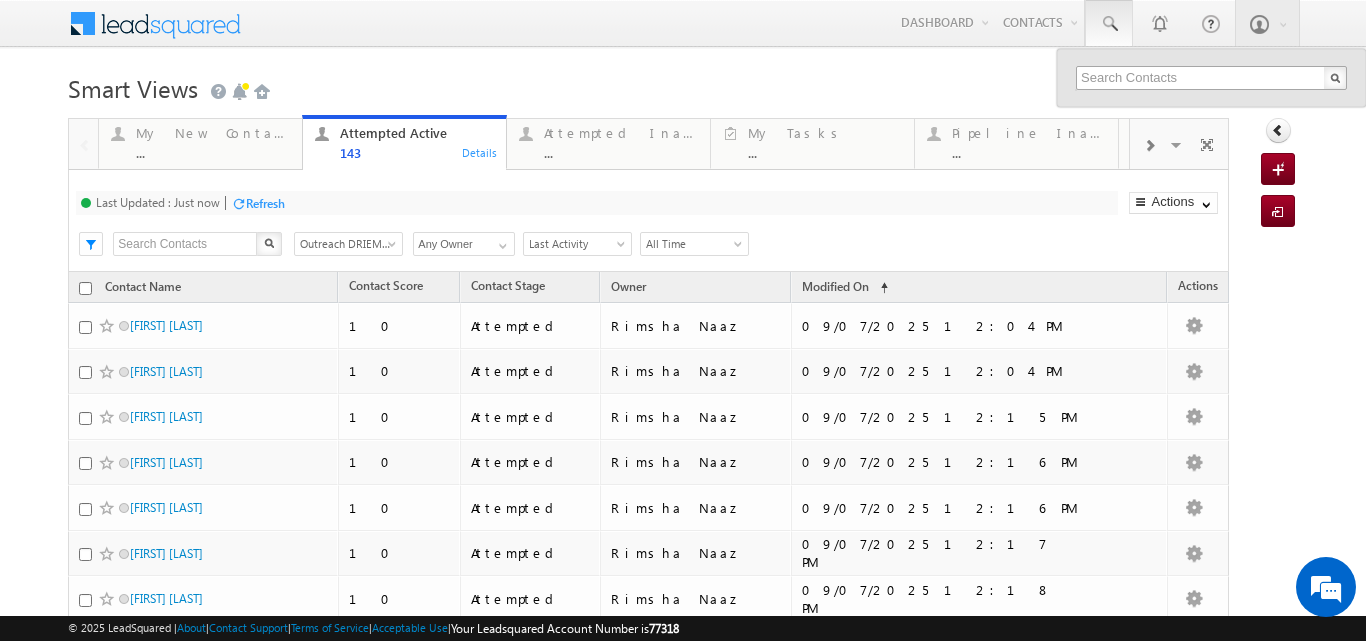 drag, startPoint x: 1111, startPoint y: 64, endPoint x: 1112, endPoint y: 79, distance: 15.033297 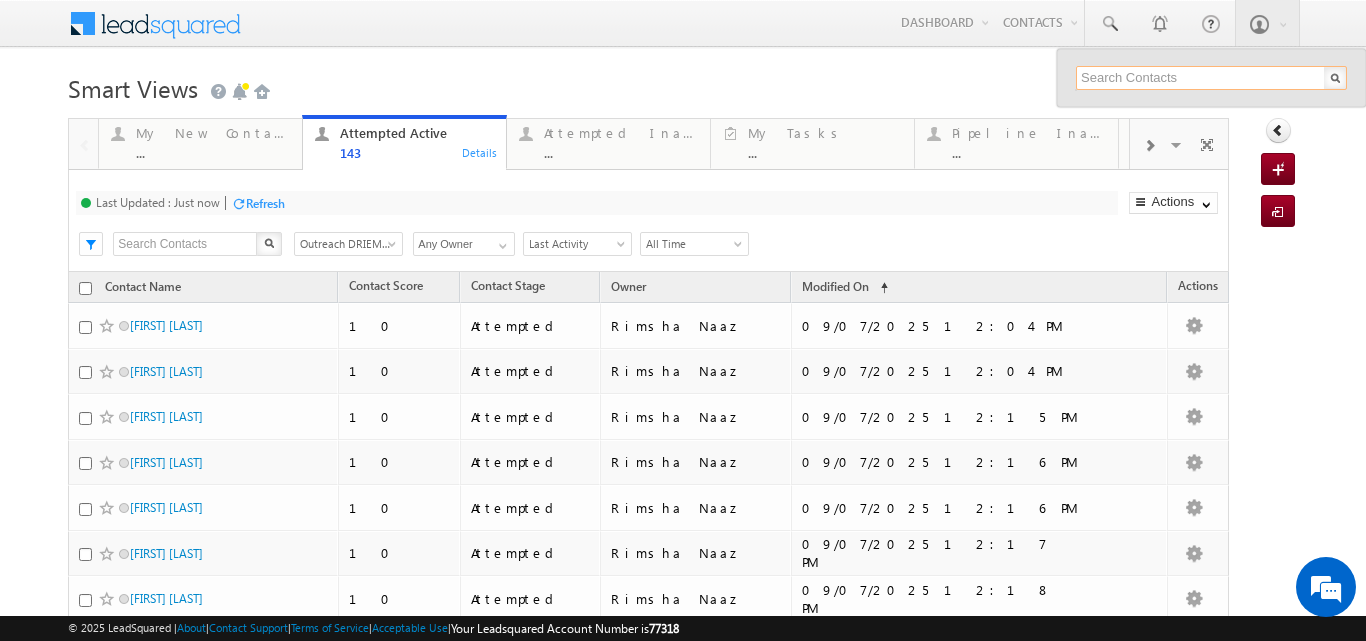 click at bounding box center [1211, 78] 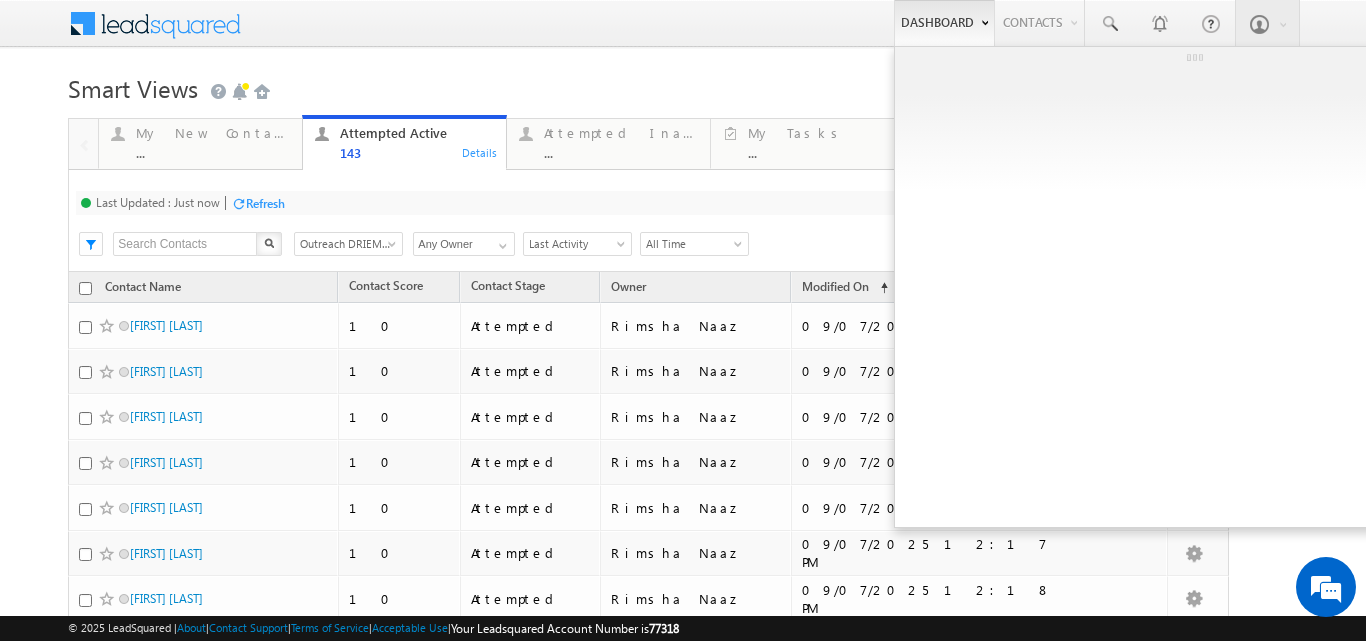 type on "8260225272" 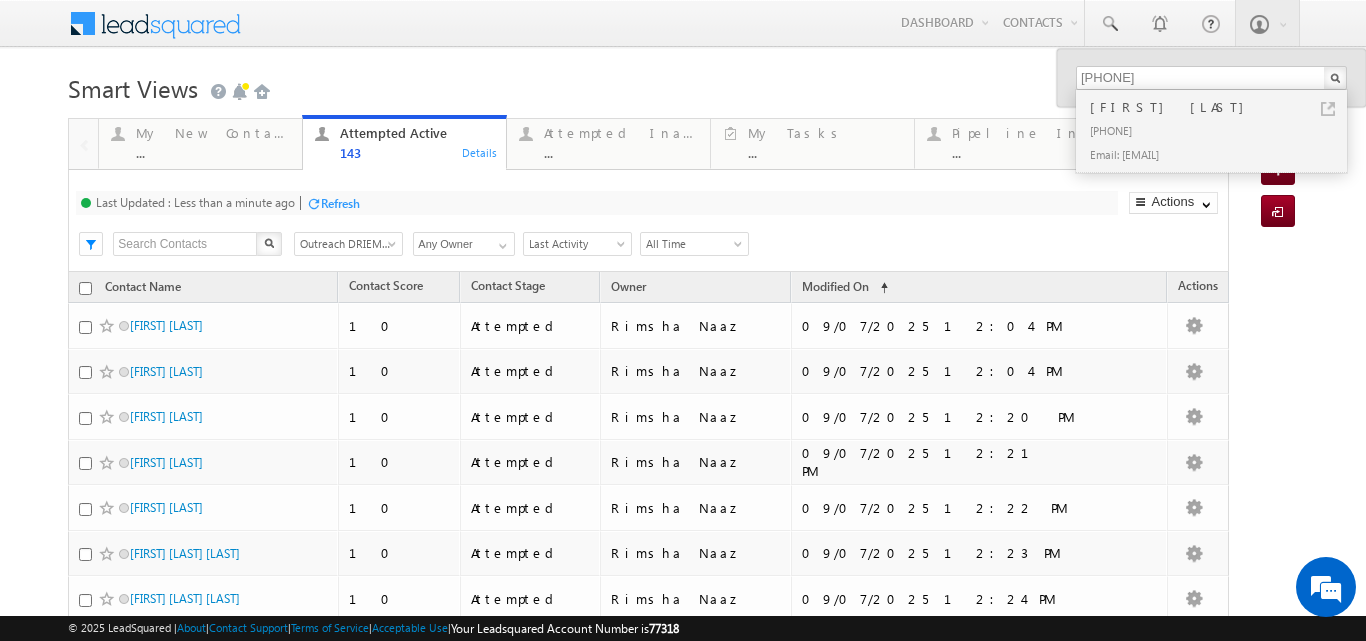 click on "Smart Views Getting Started" at bounding box center [682, 86] 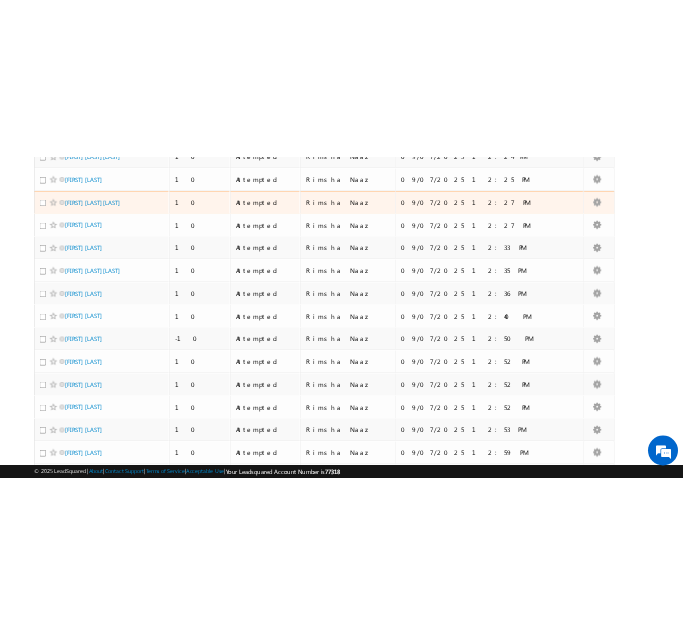 scroll, scrollTop: 560, scrollLeft: 0, axis: vertical 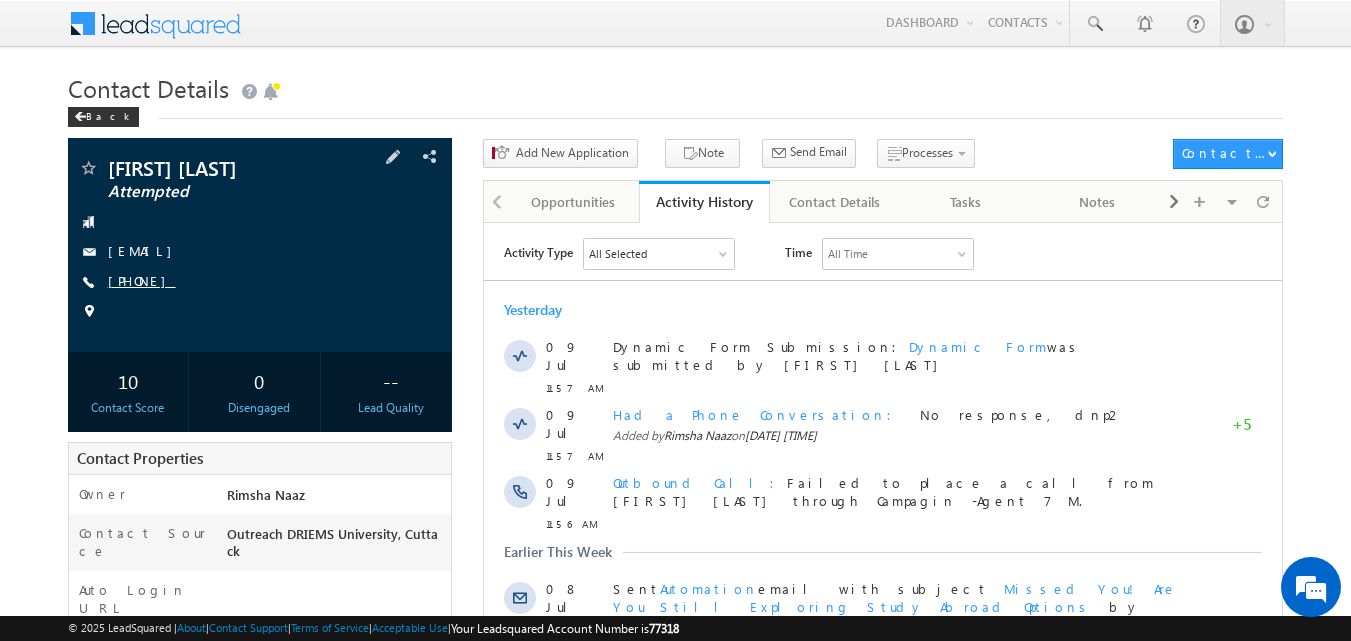 click on "[PHONE]" at bounding box center [142, 280] 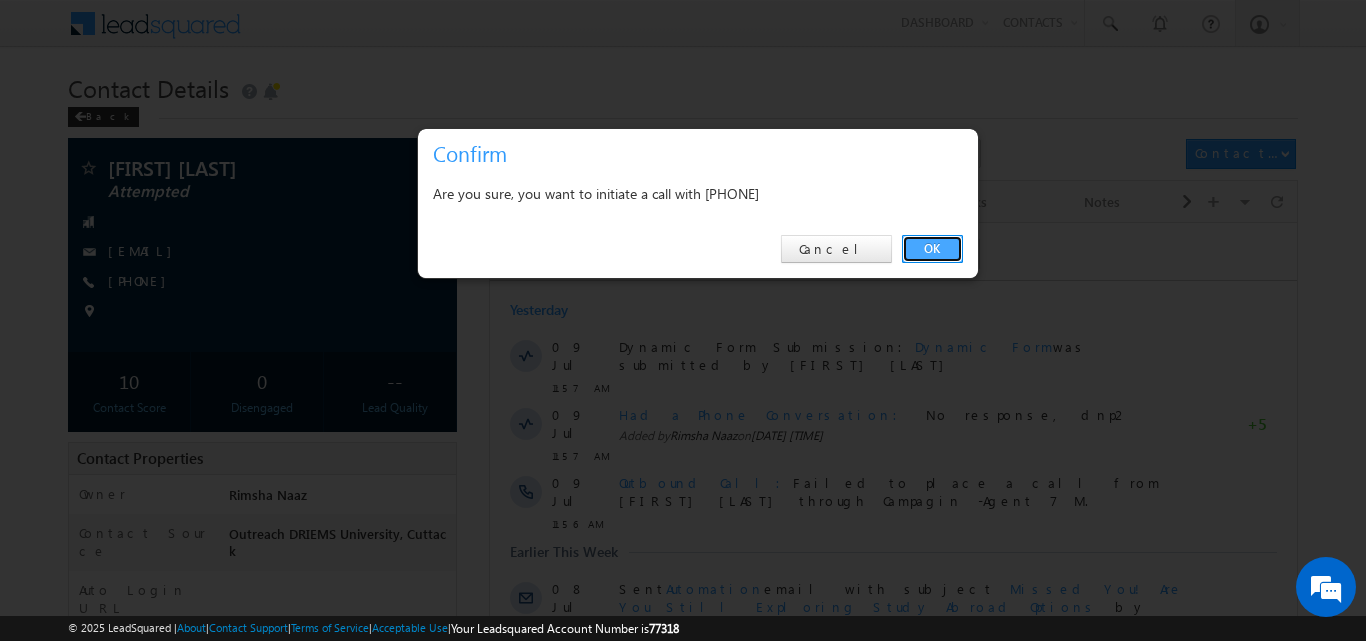 click on "OK" at bounding box center [932, 249] 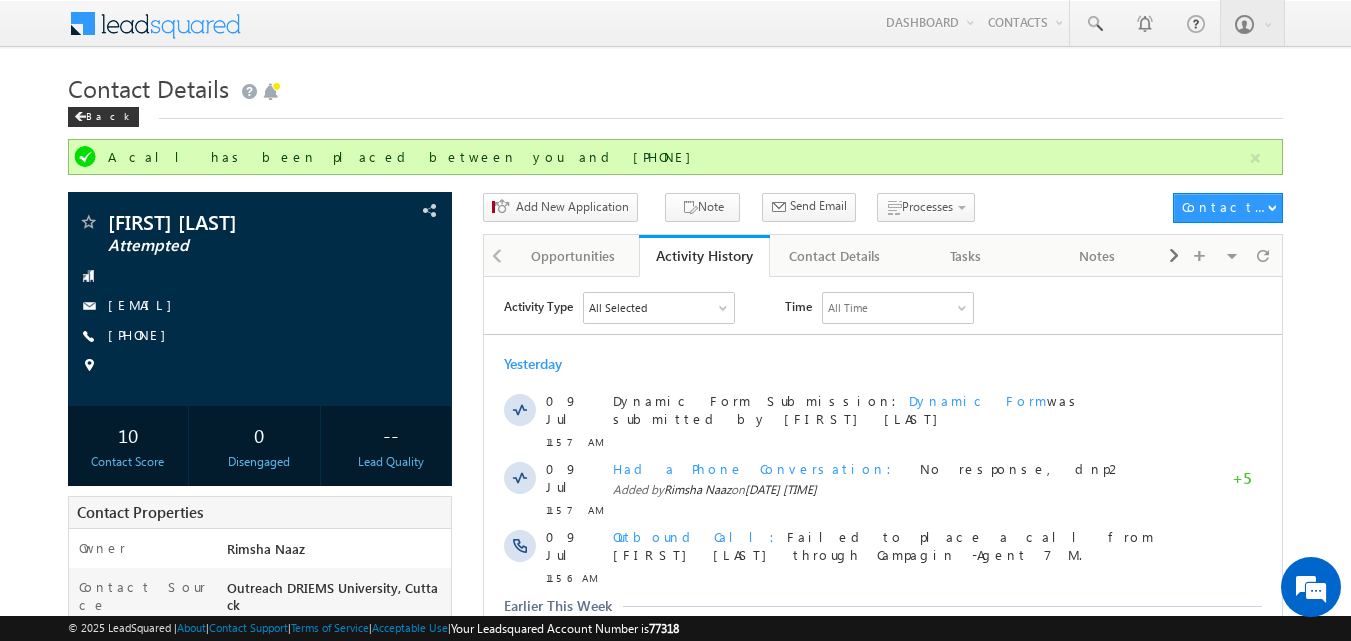 click on "A call has been placed between you and +91-9692208412
Abhisek khatua
Attempted" at bounding box center [676, 613] 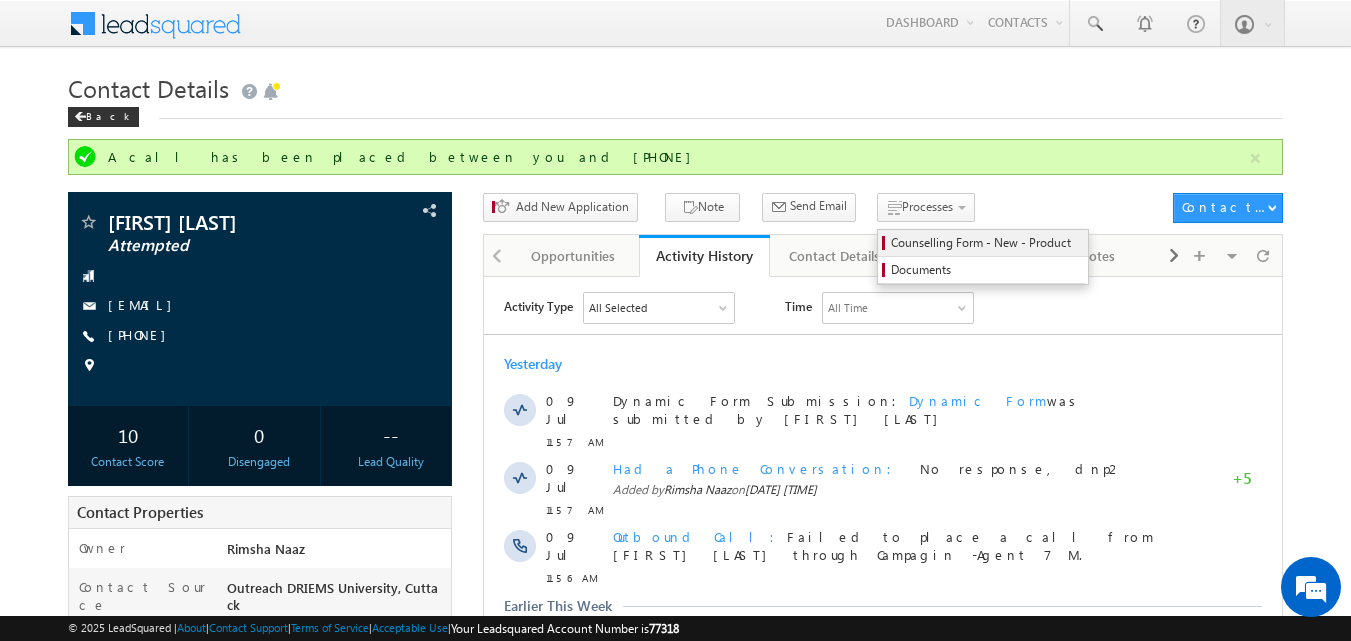 click on "Counselling Form - New - Product" at bounding box center [986, 243] 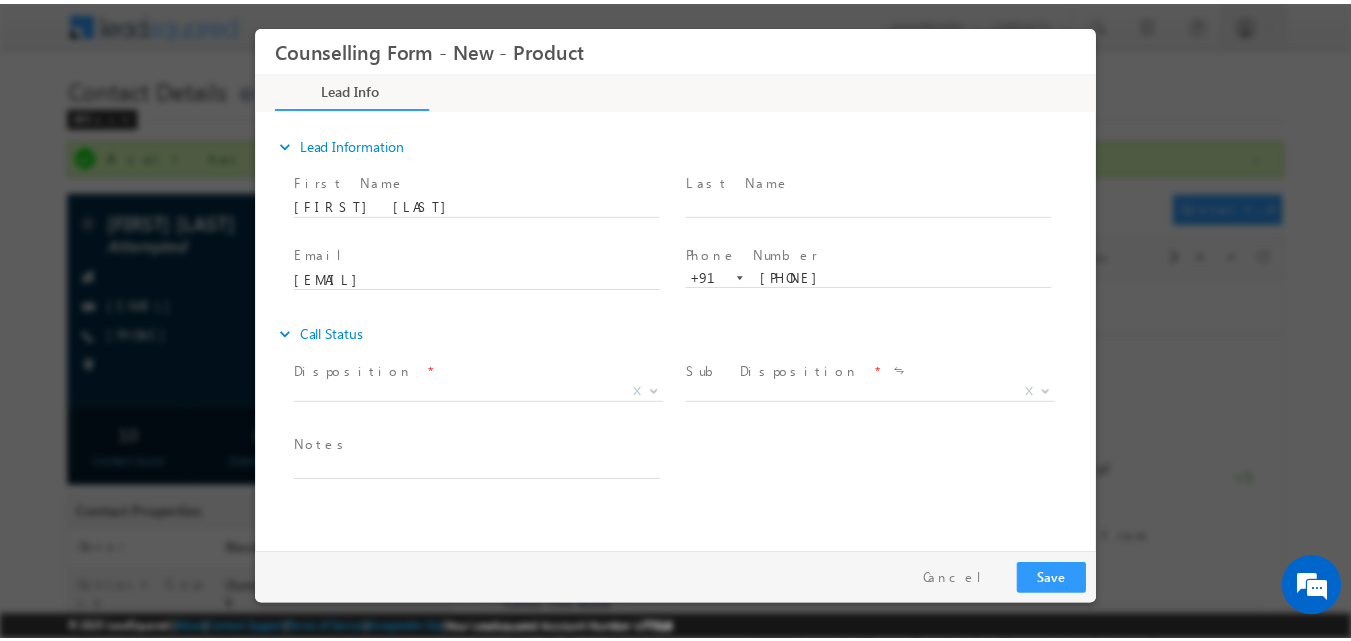 scroll, scrollTop: 0, scrollLeft: 0, axis: both 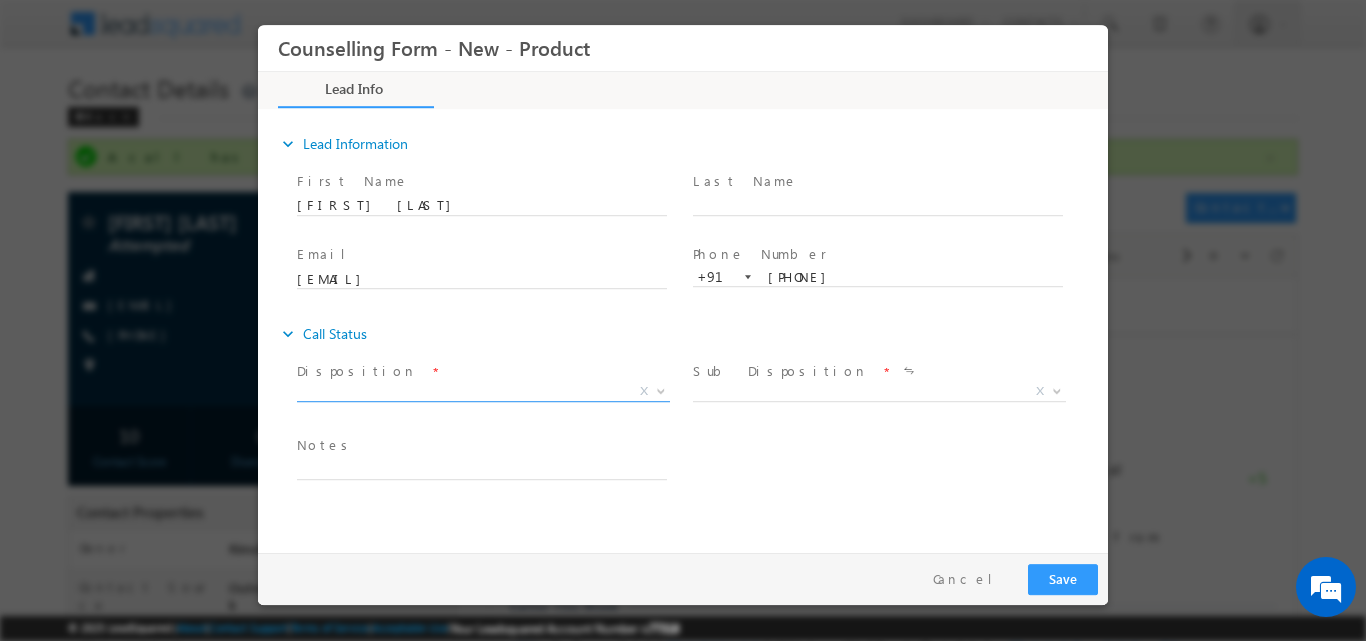 click at bounding box center [659, 390] 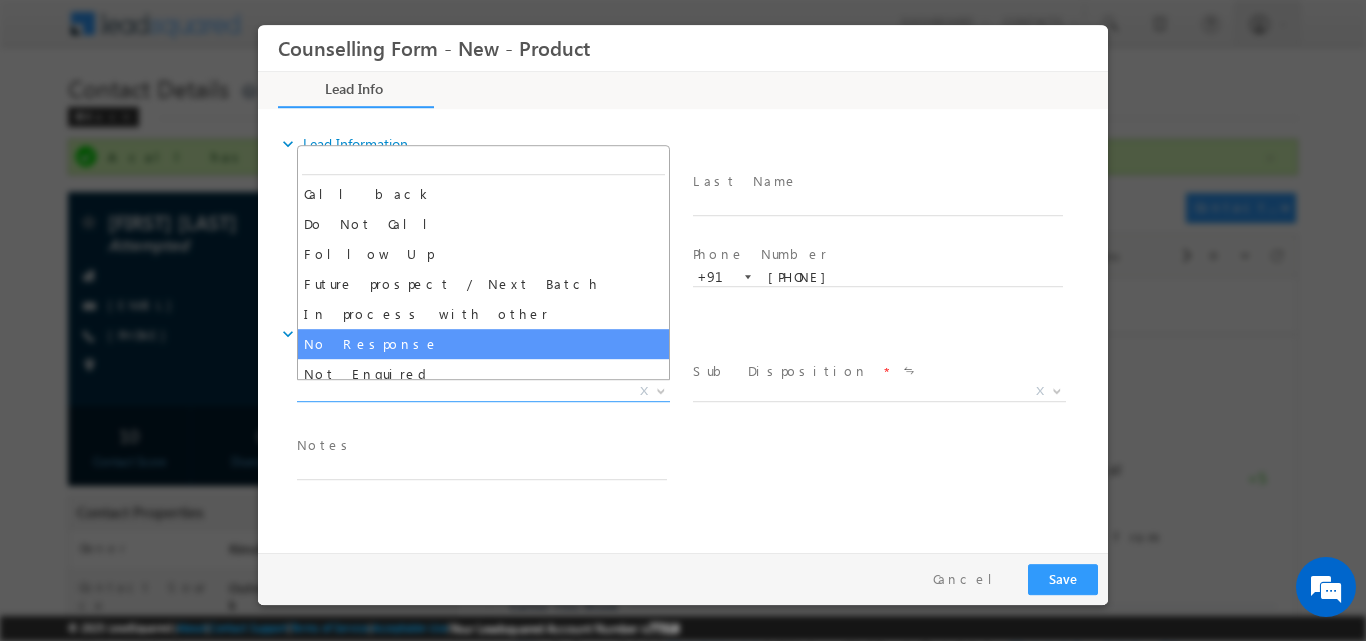 select on "No Response" 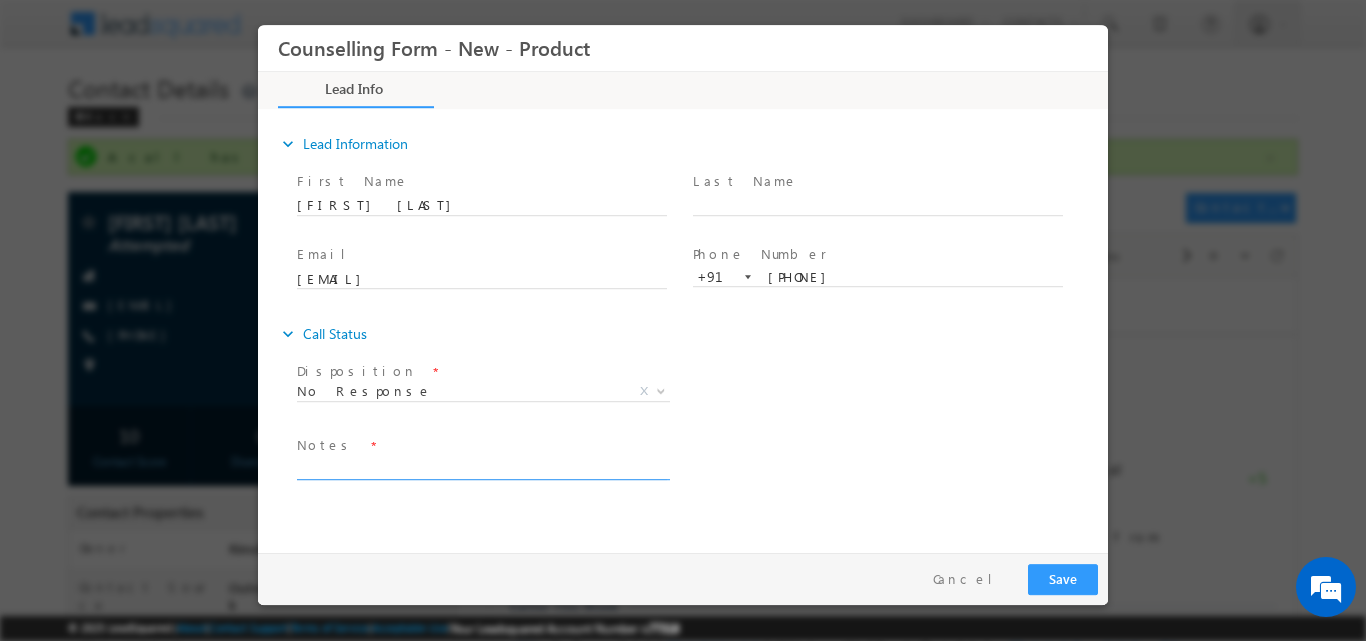 click at bounding box center (482, 467) 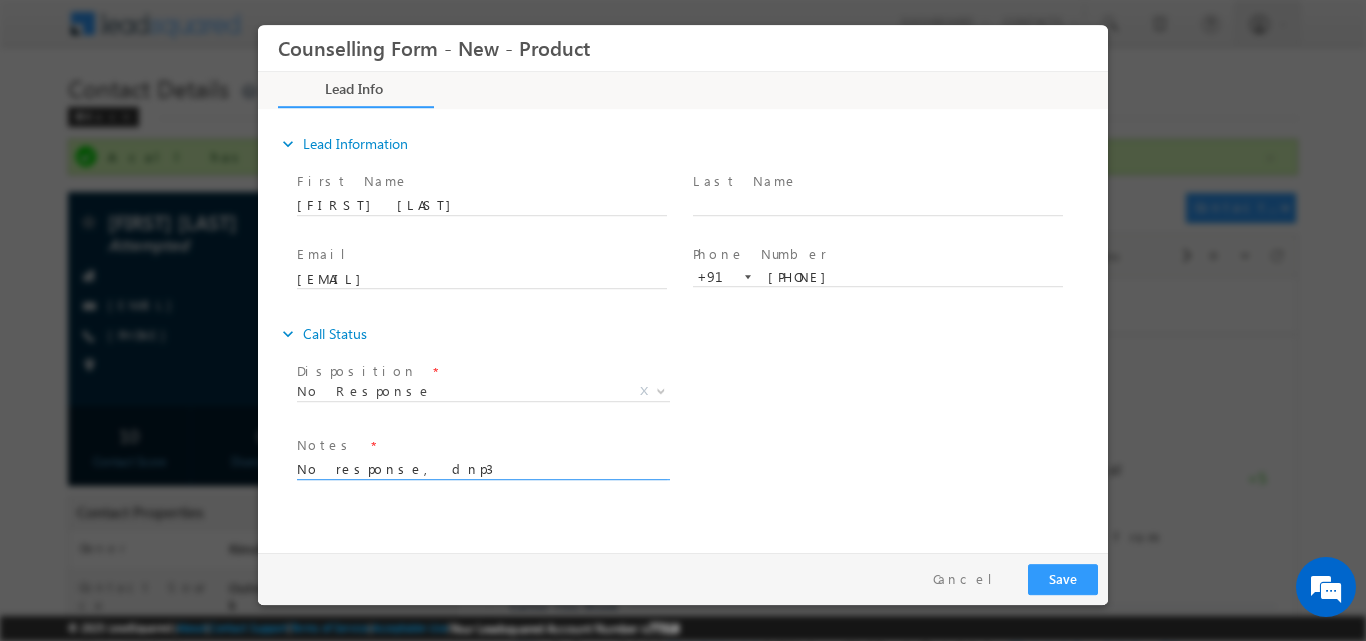 drag, startPoint x: 396, startPoint y: 471, endPoint x: 307, endPoint y: 484, distance: 89.94443 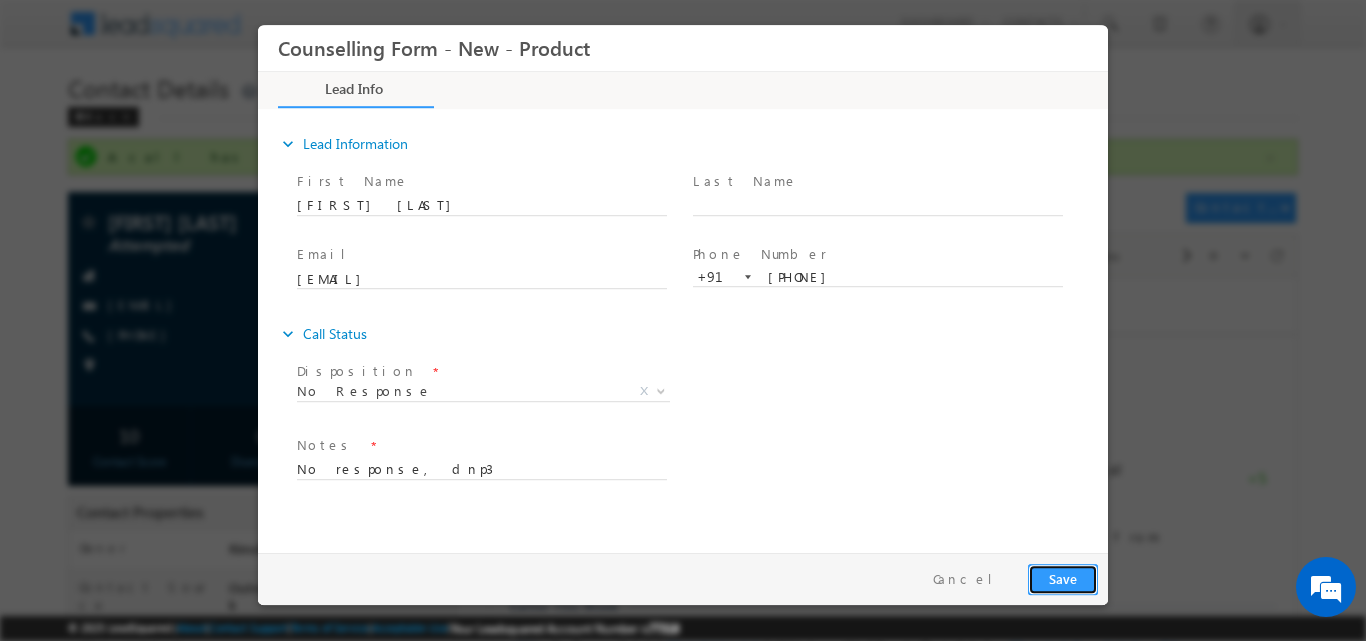 click on "Save" at bounding box center [1063, 578] 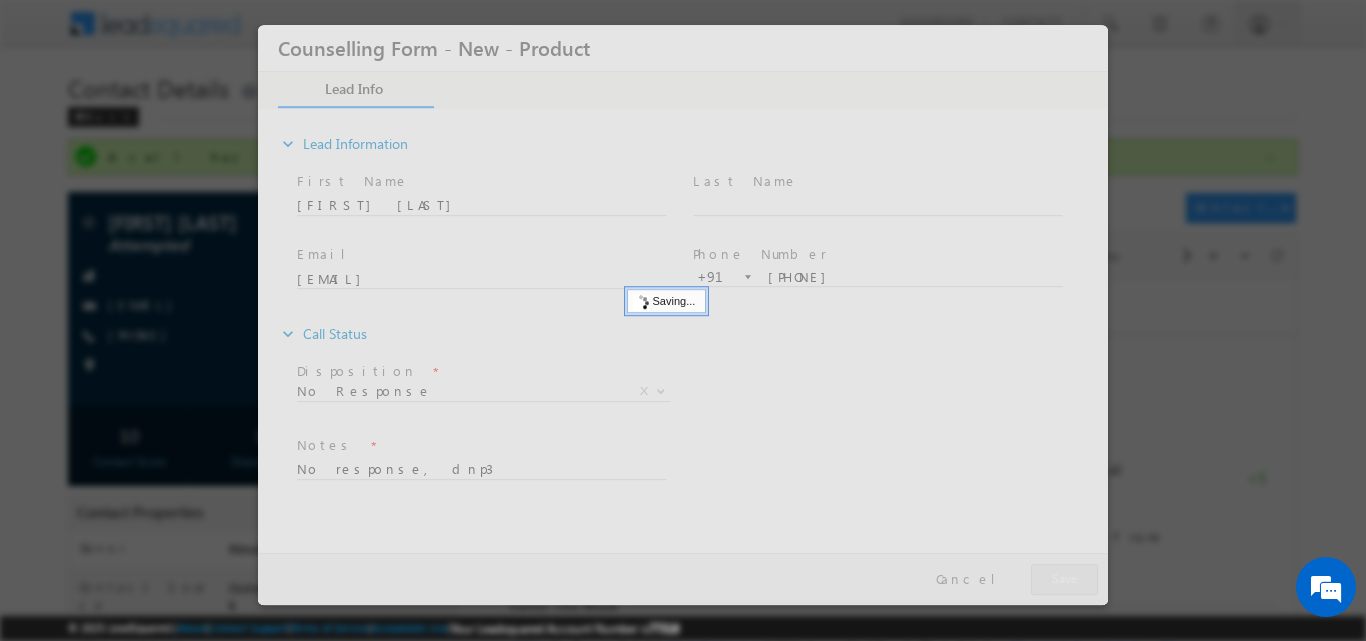 click at bounding box center (683, 314) 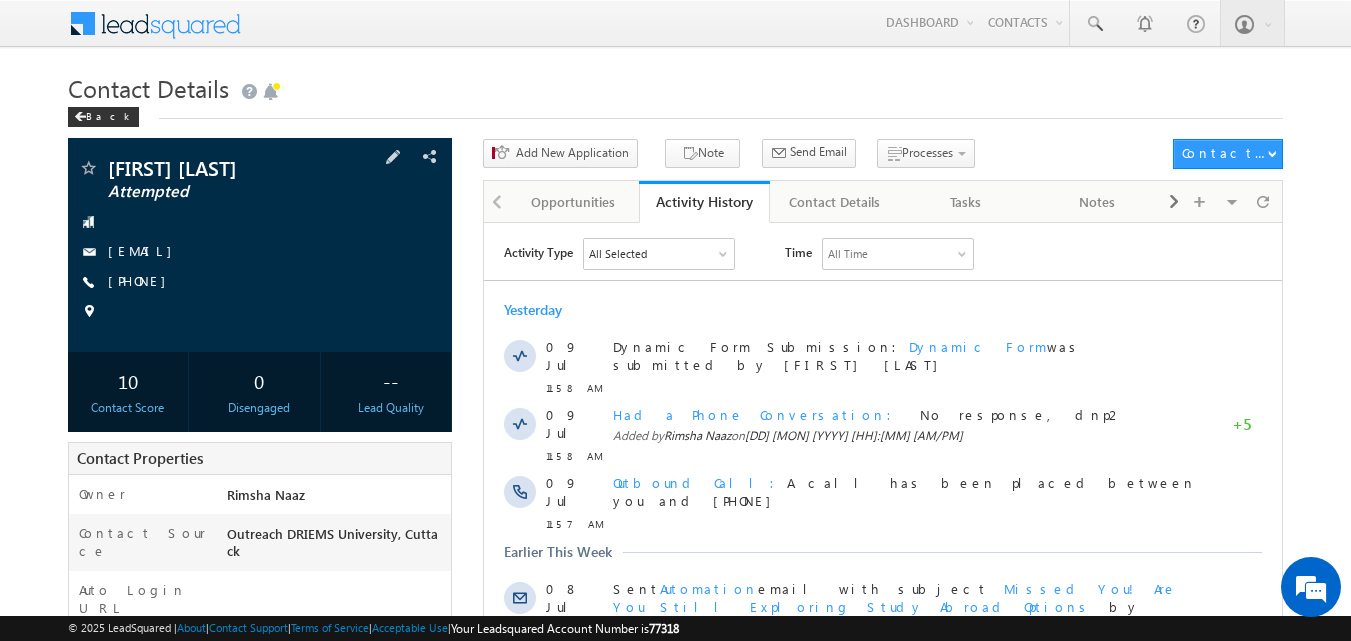 scroll, scrollTop: 0, scrollLeft: 0, axis: both 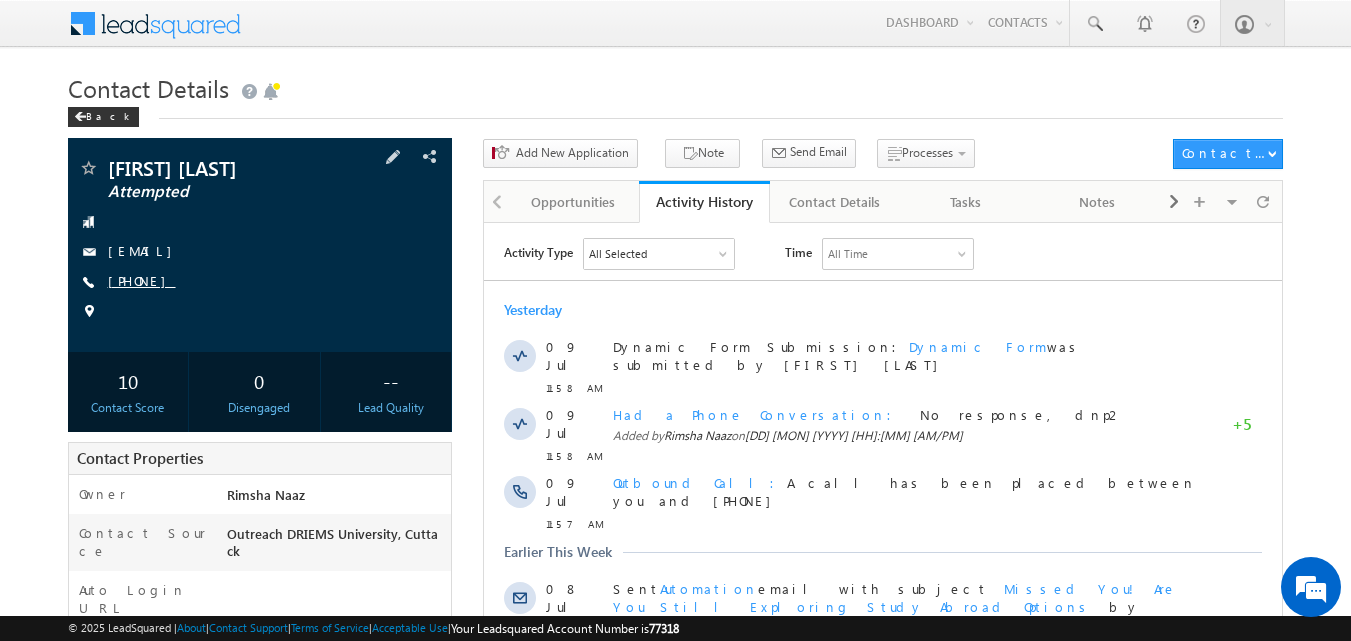 click on "[PHONE]" at bounding box center [142, 280] 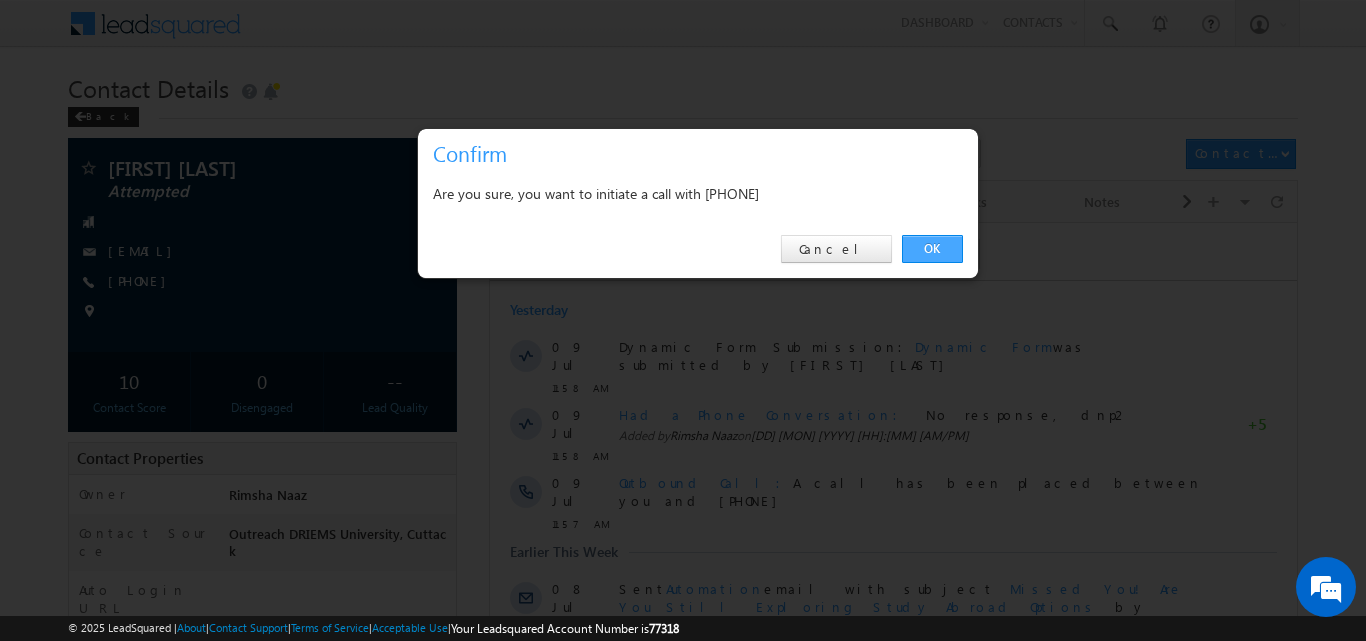 click on "OK" at bounding box center [932, 249] 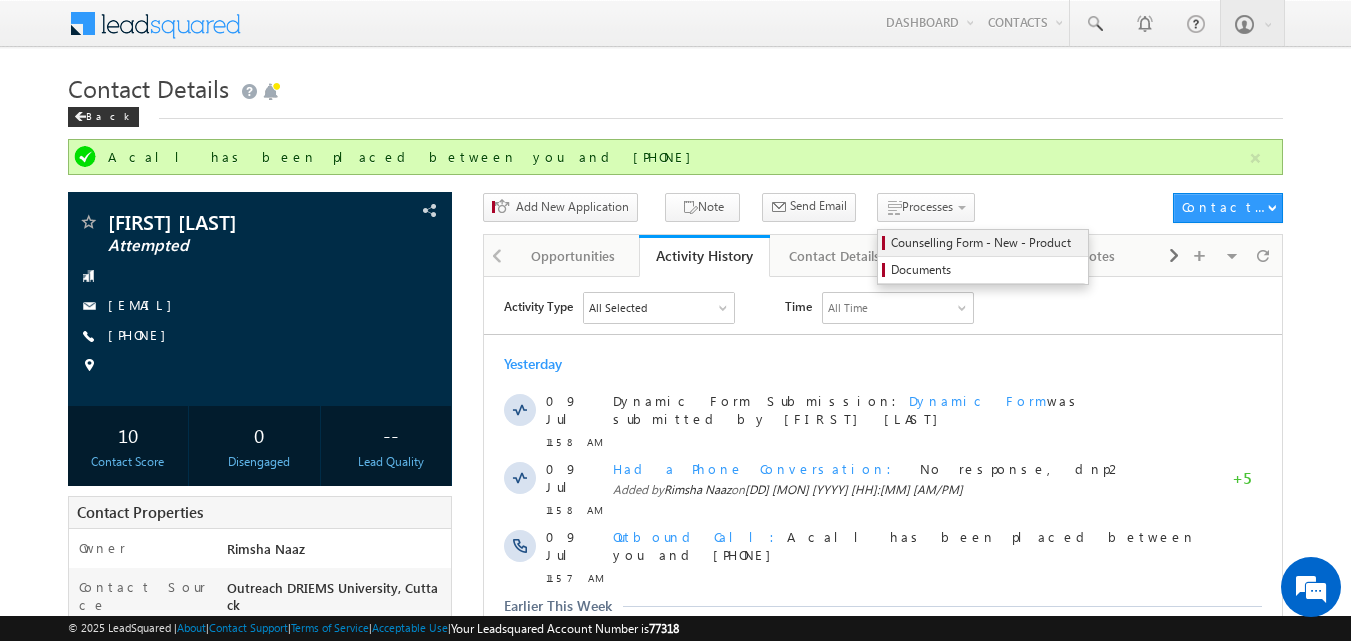 click on "Counselling Form - New - Product" at bounding box center [986, 243] 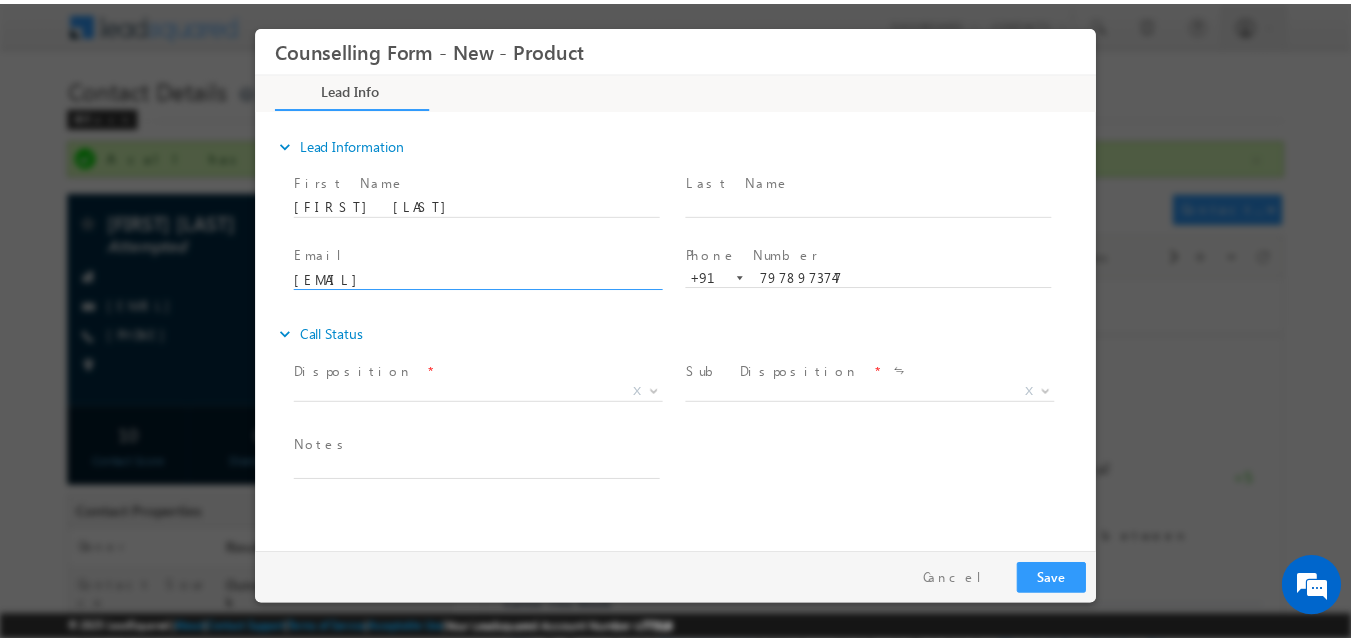 scroll, scrollTop: 0, scrollLeft: 0, axis: both 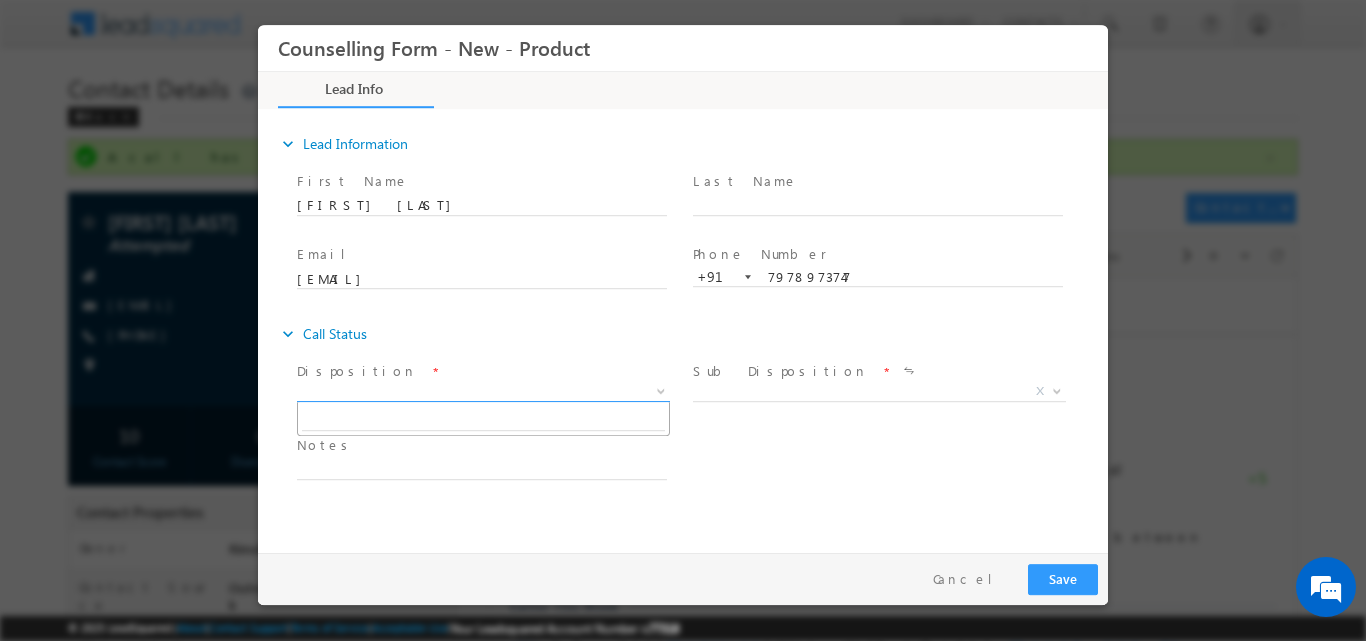 click at bounding box center (661, 389) 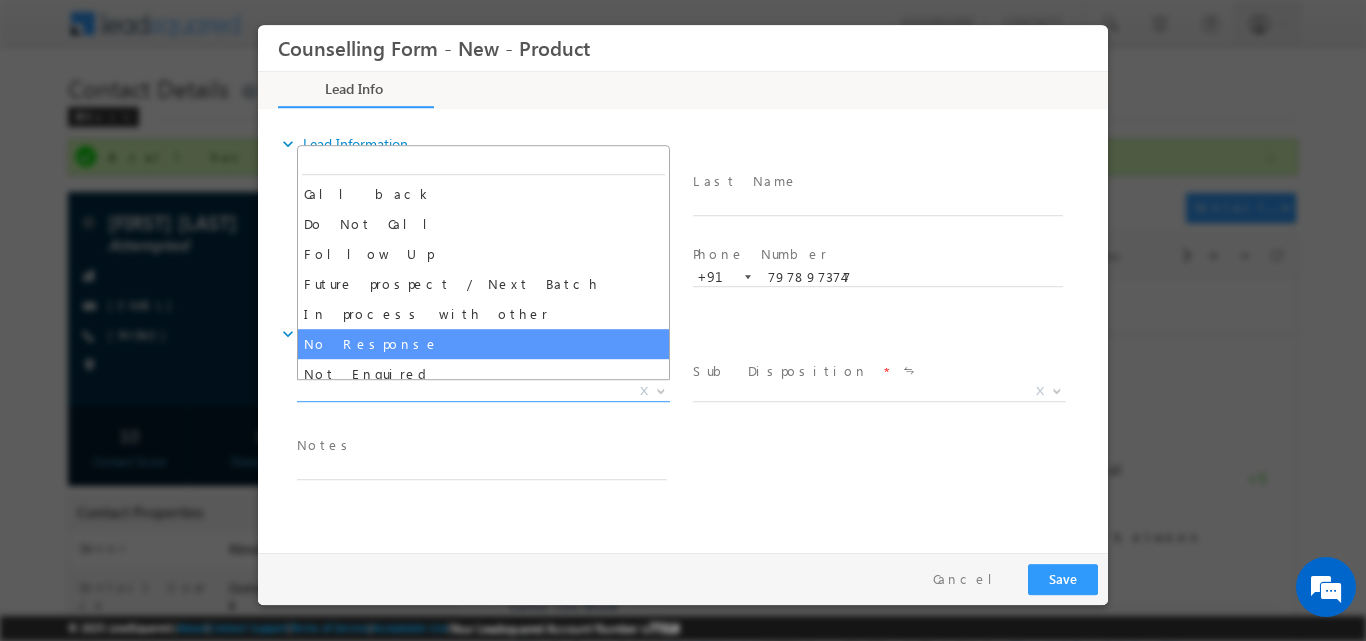 select on "No Response" 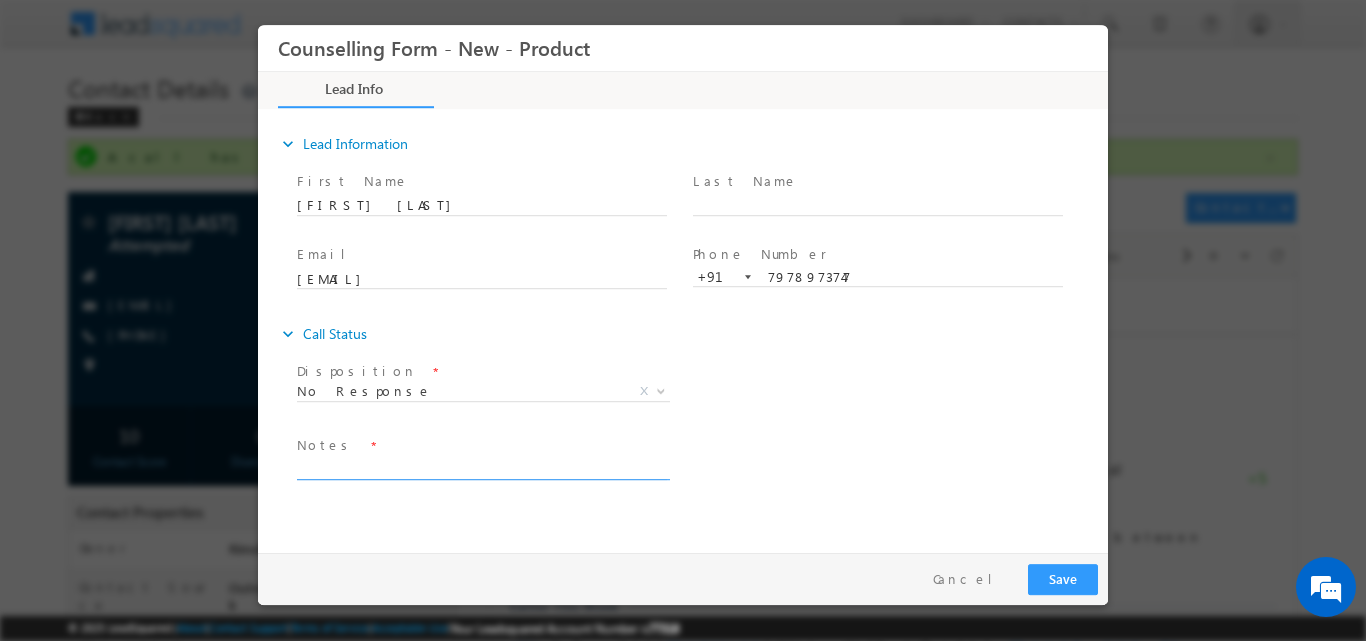 click at bounding box center (482, 467) 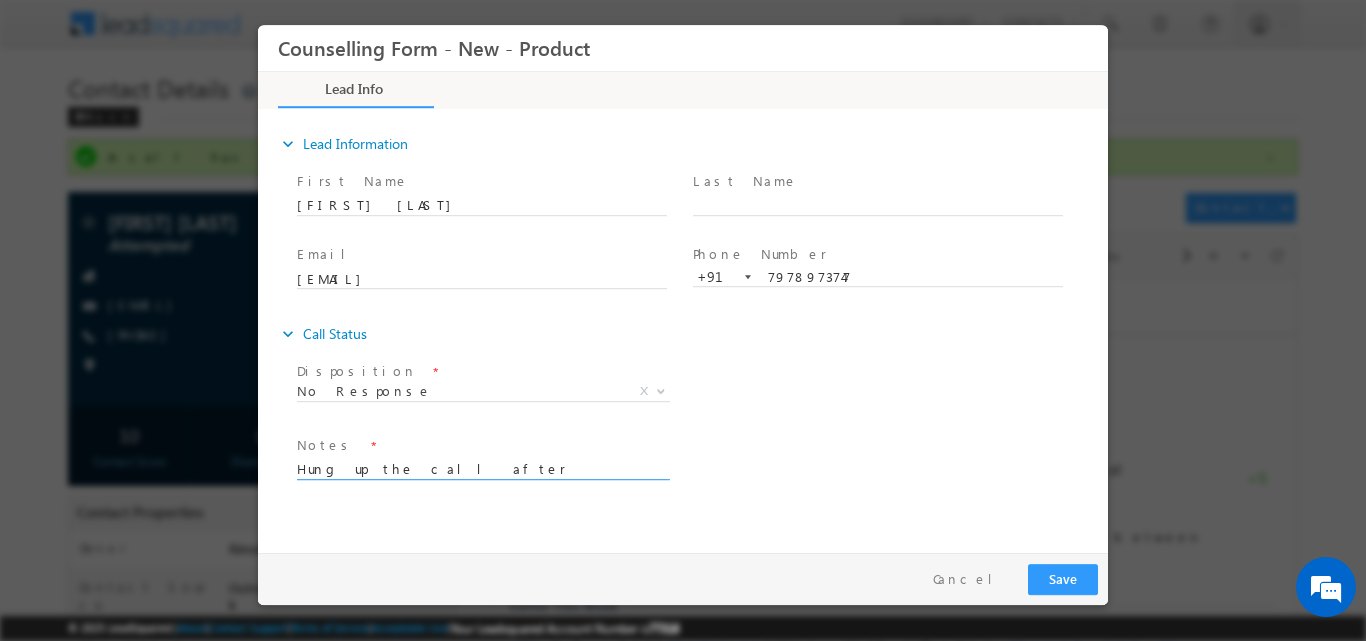 click on "Hung up the call after hearing Amity University" at bounding box center [482, 467] 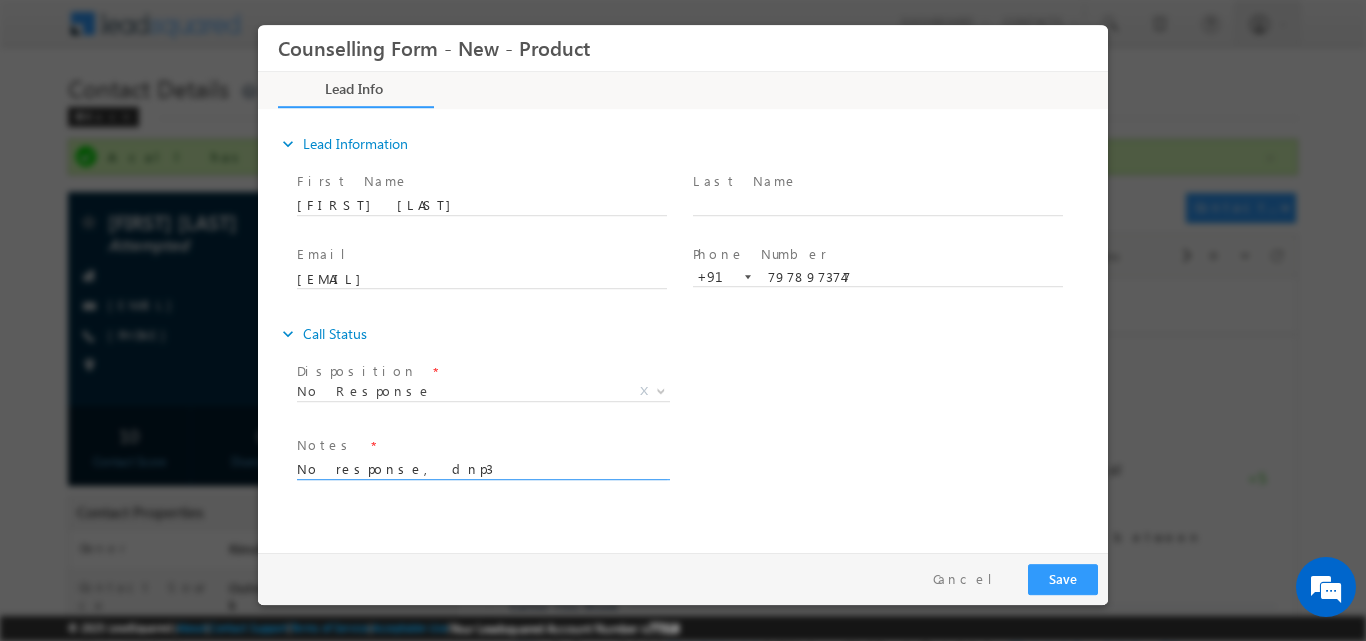 type on "No response, dnp3" 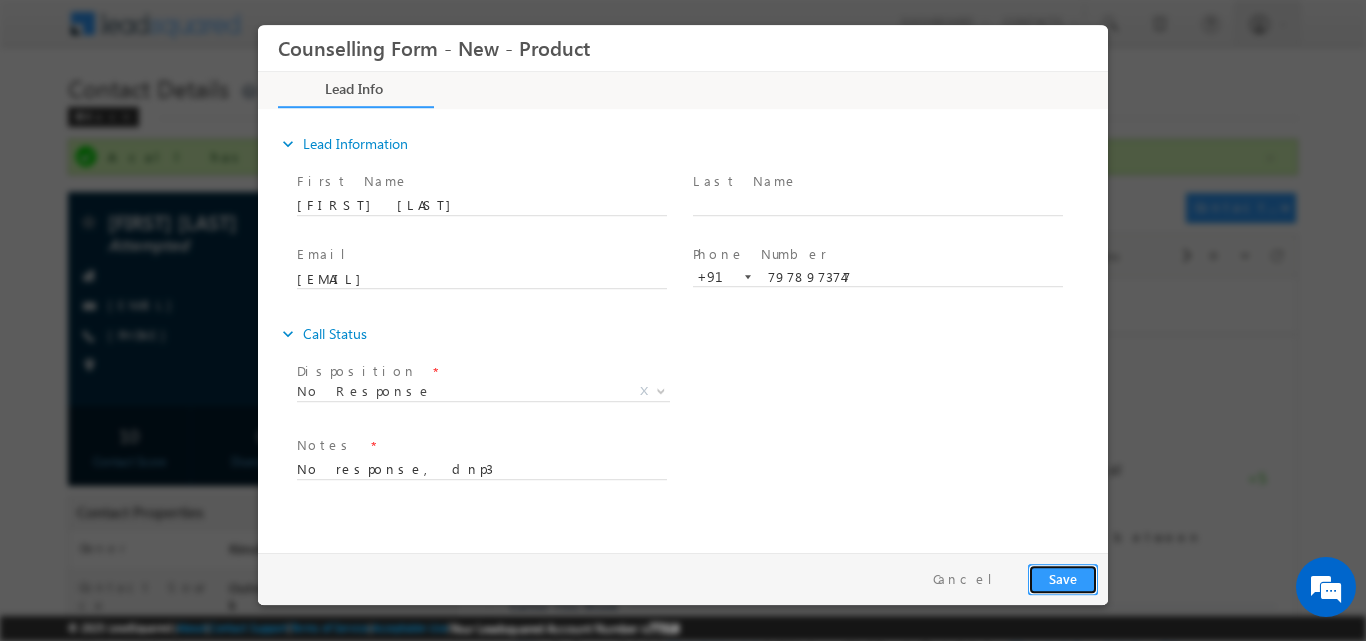 click on "Save" at bounding box center [1063, 578] 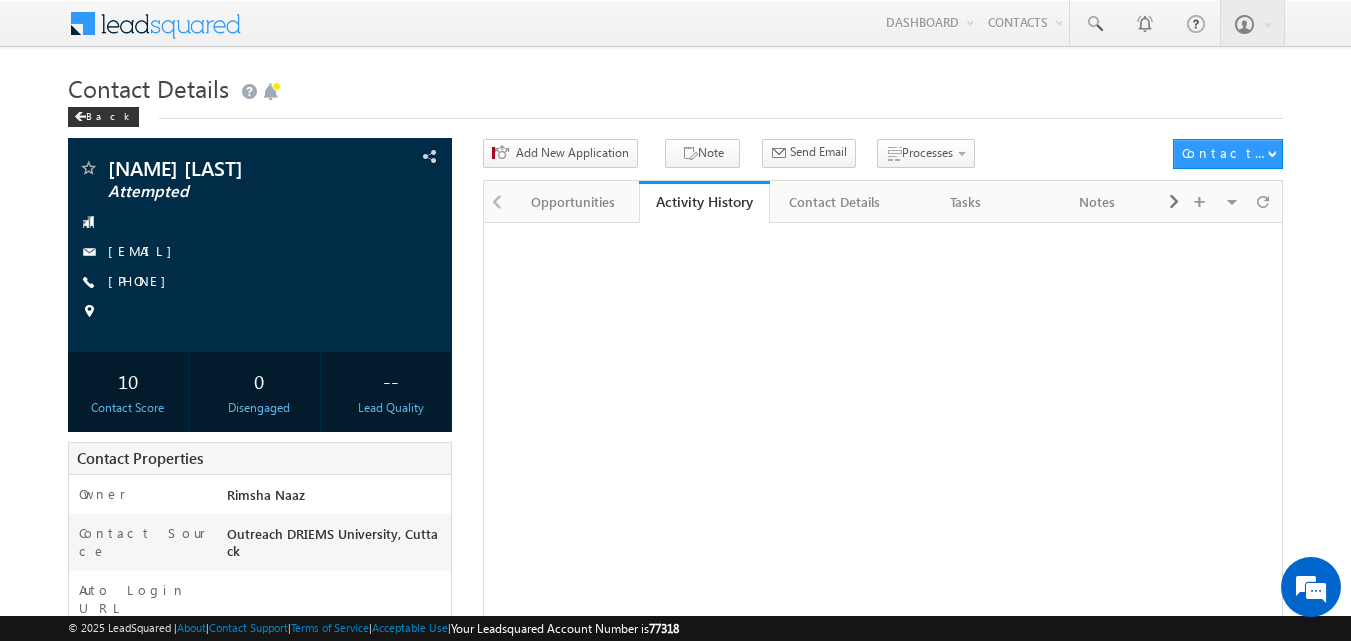 scroll, scrollTop: 0, scrollLeft: 0, axis: both 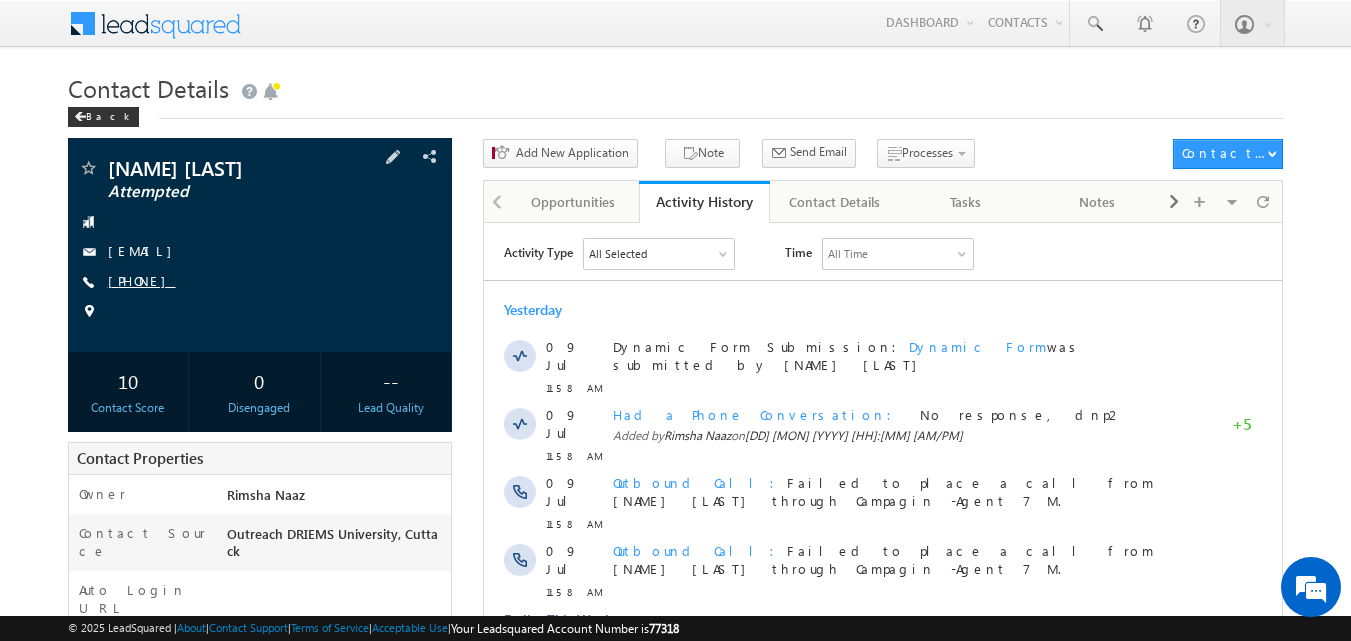 click on "+91-9007346727" at bounding box center [142, 280] 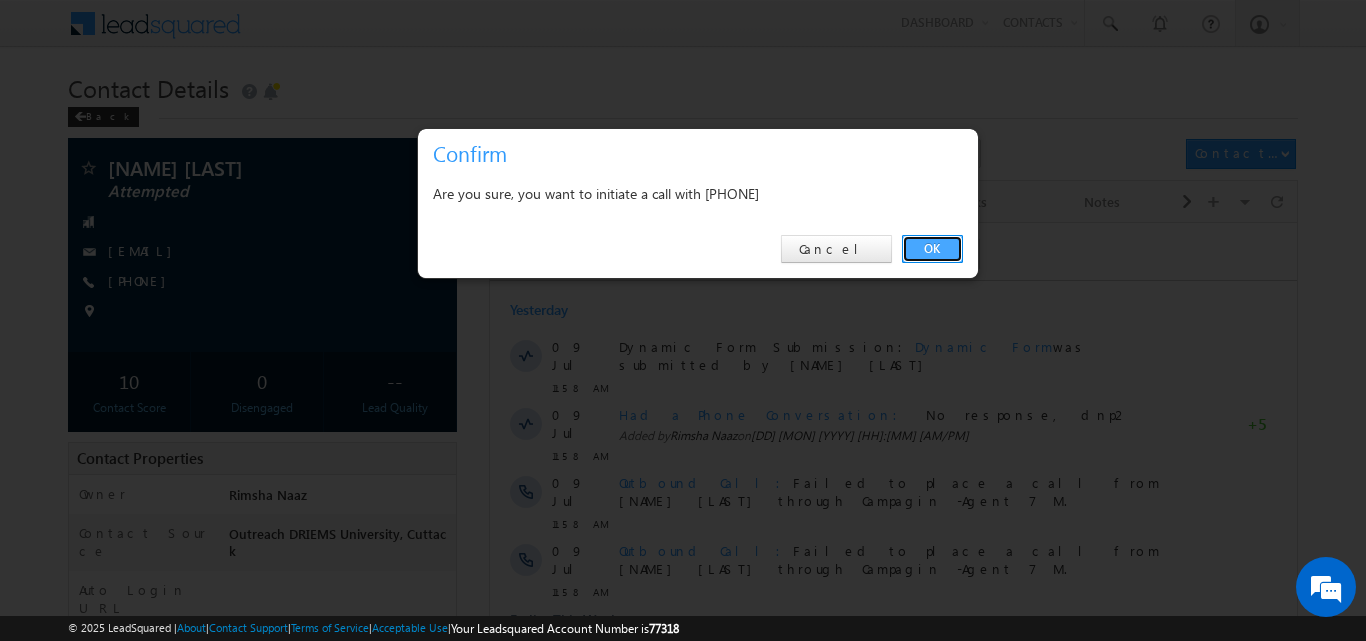 click on "OK" at bounding box center [932, 249] 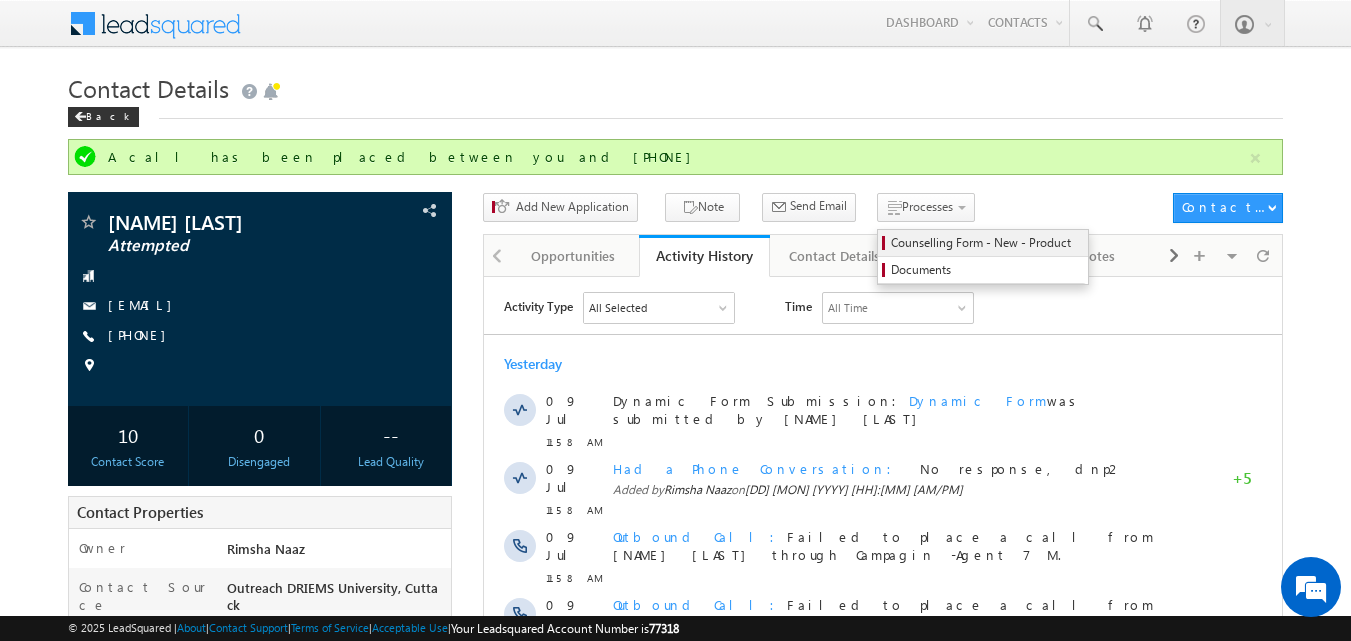 click on "Counselling Form - New - Product" at bounding box center [986, 243] 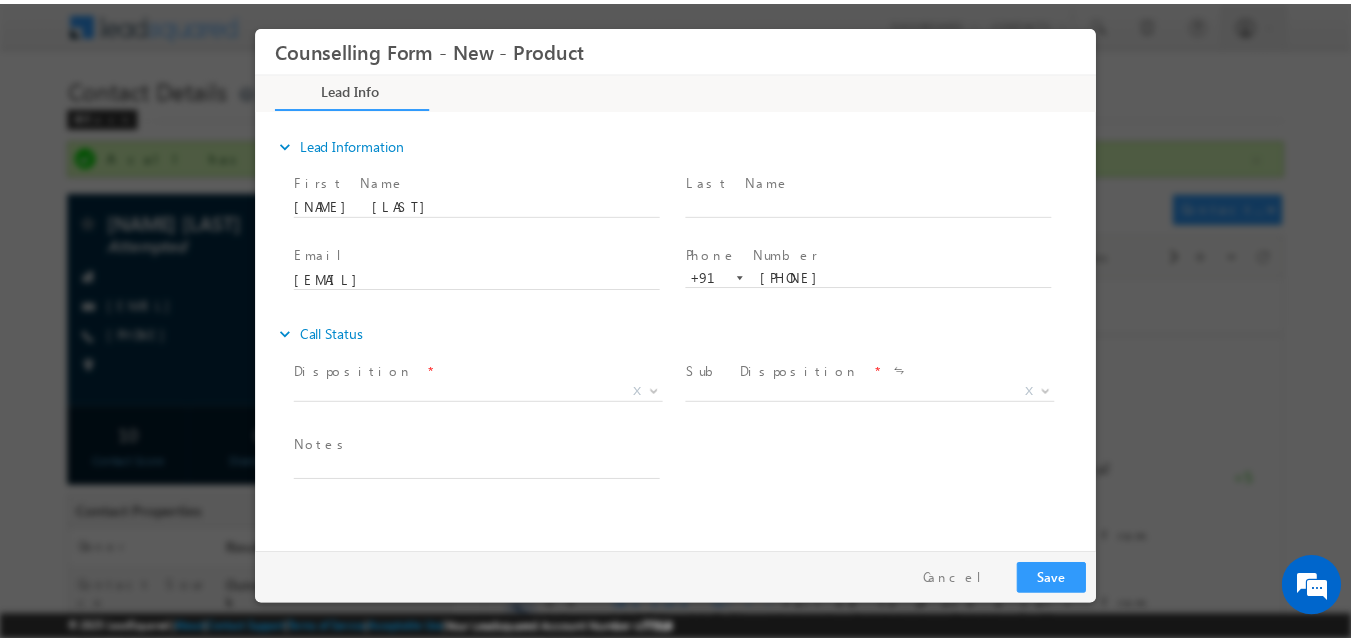 scroll, scrollTop: 0, scrollLeft: 0, axis: both 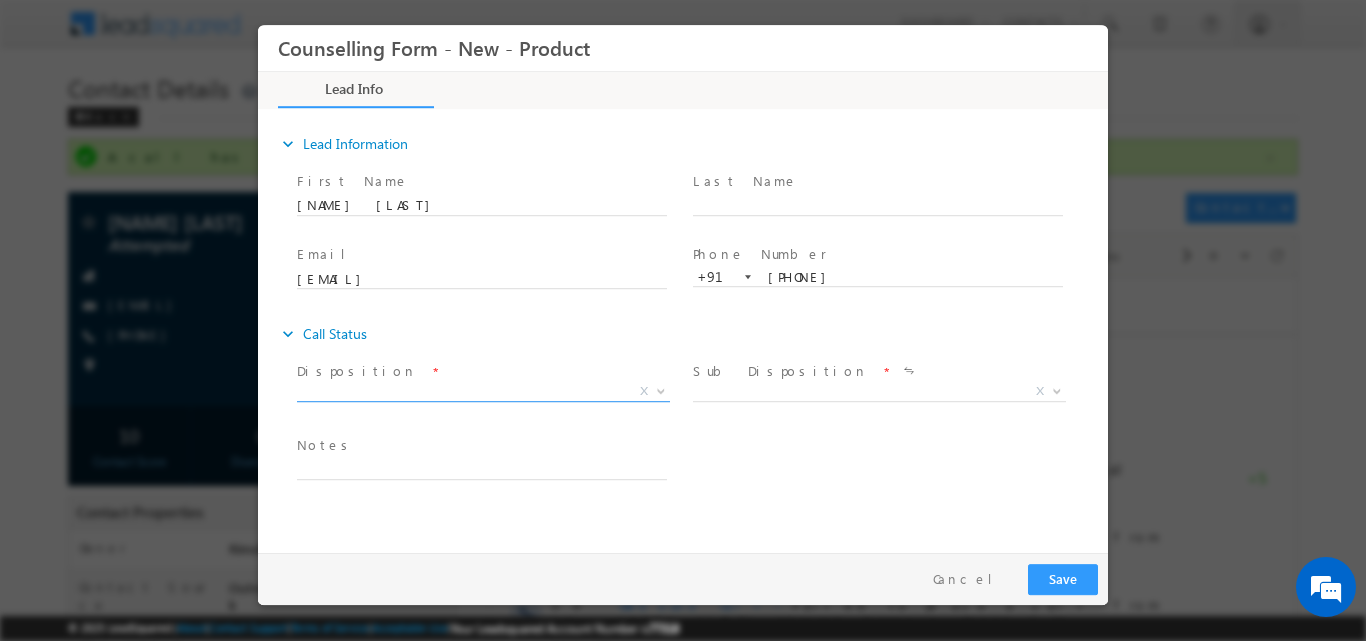 click at bounding box center (659, 390) 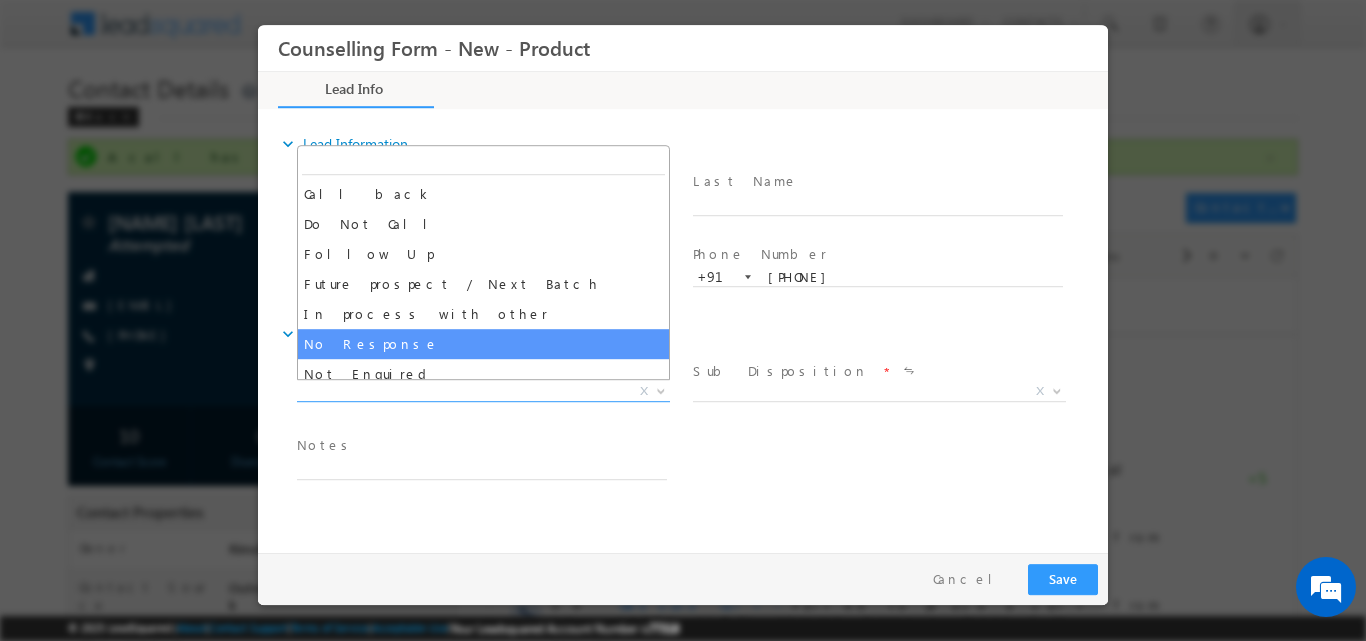 select on "No Response" 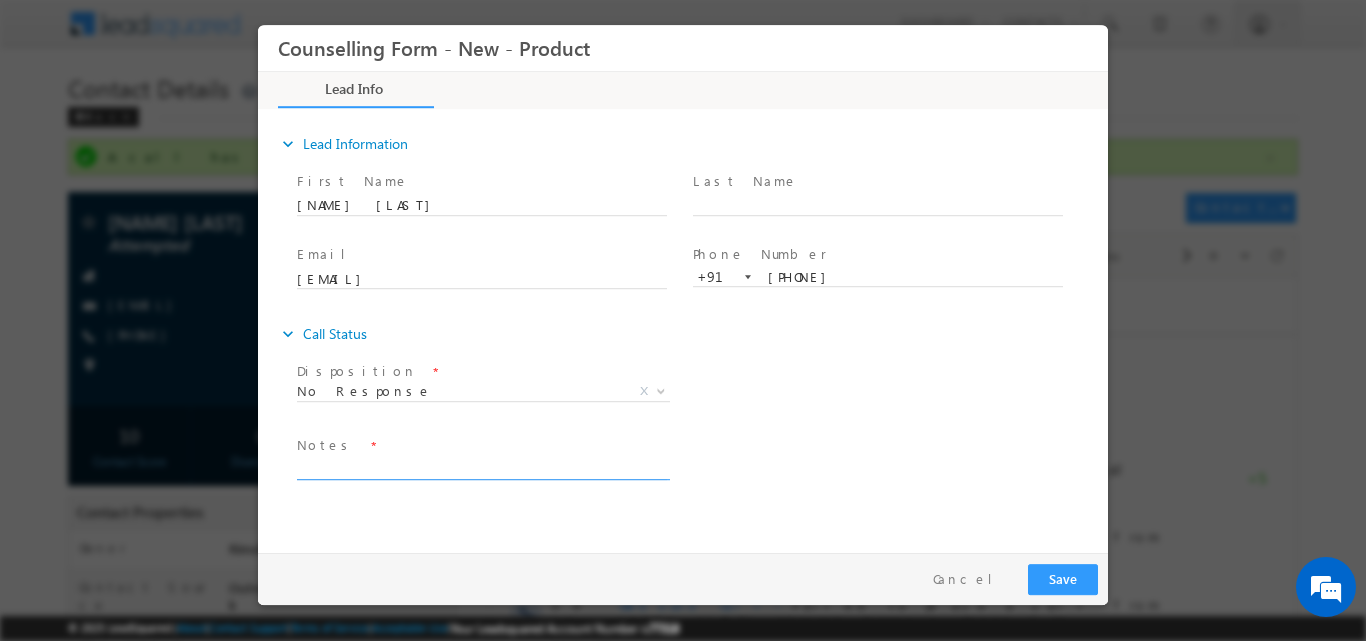 click at bounding box center [482, 467] 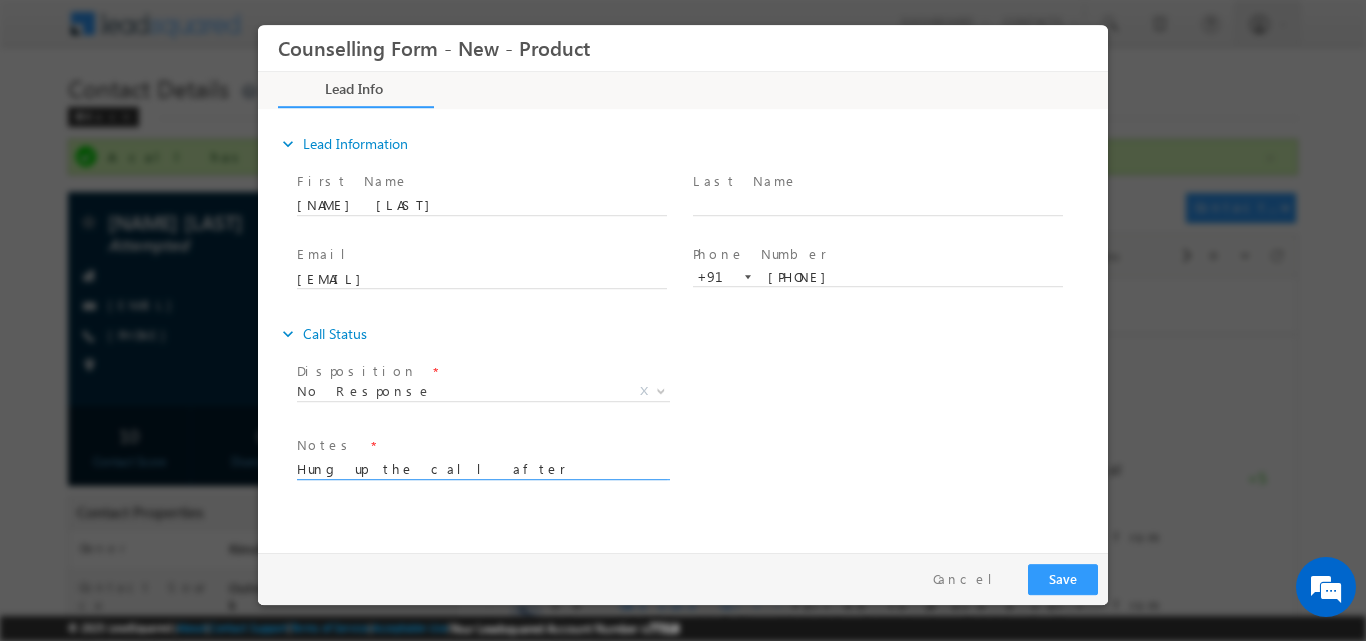 type on "Hung up the call after hearing Amity University" 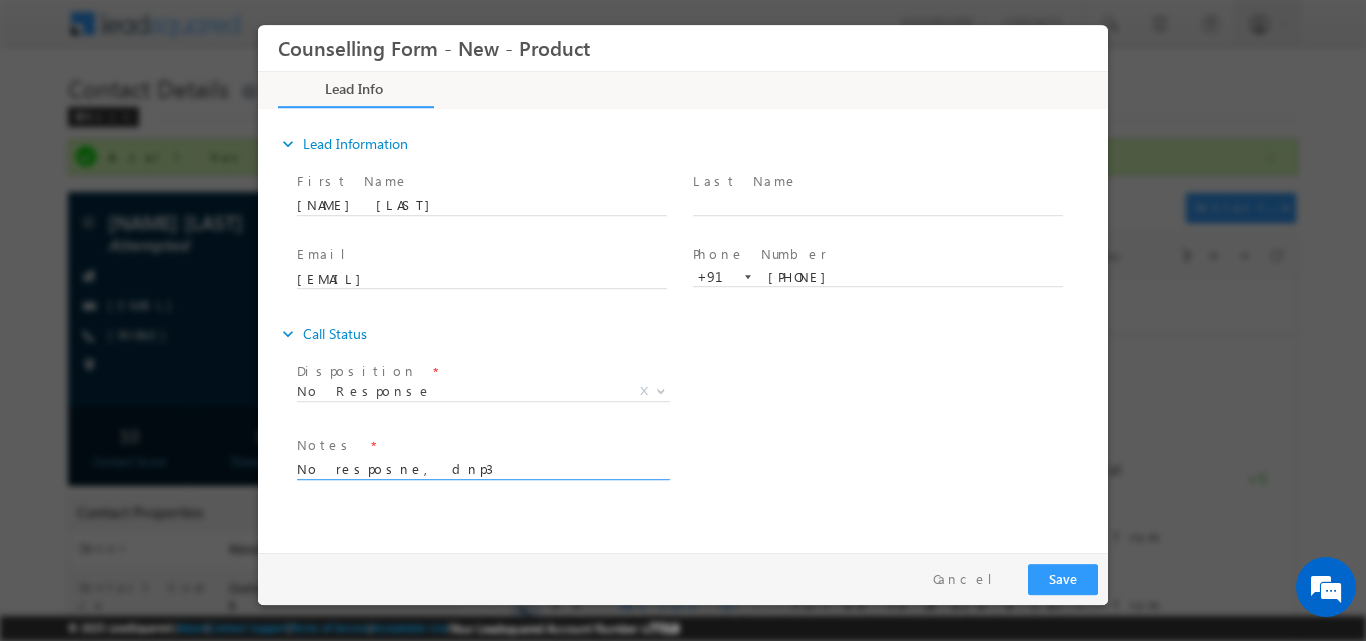 click on "No resposne, dnp3" at bounding box center (482, 467) 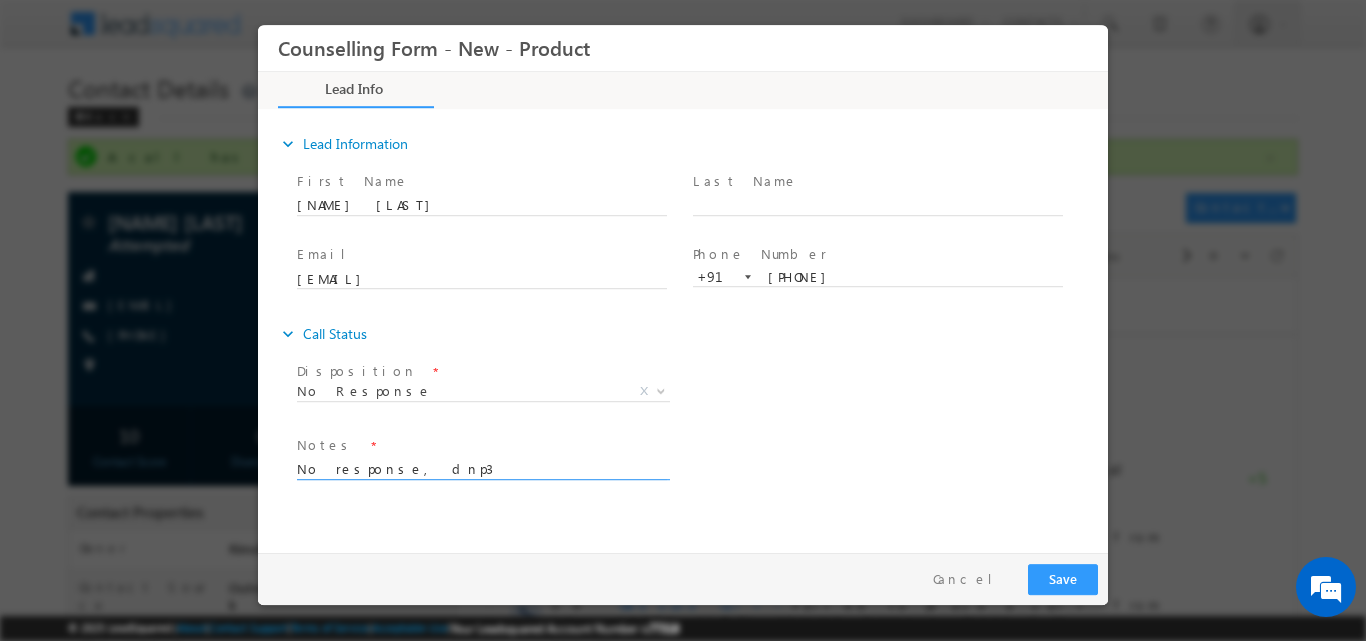 type on "No response, dnp3" 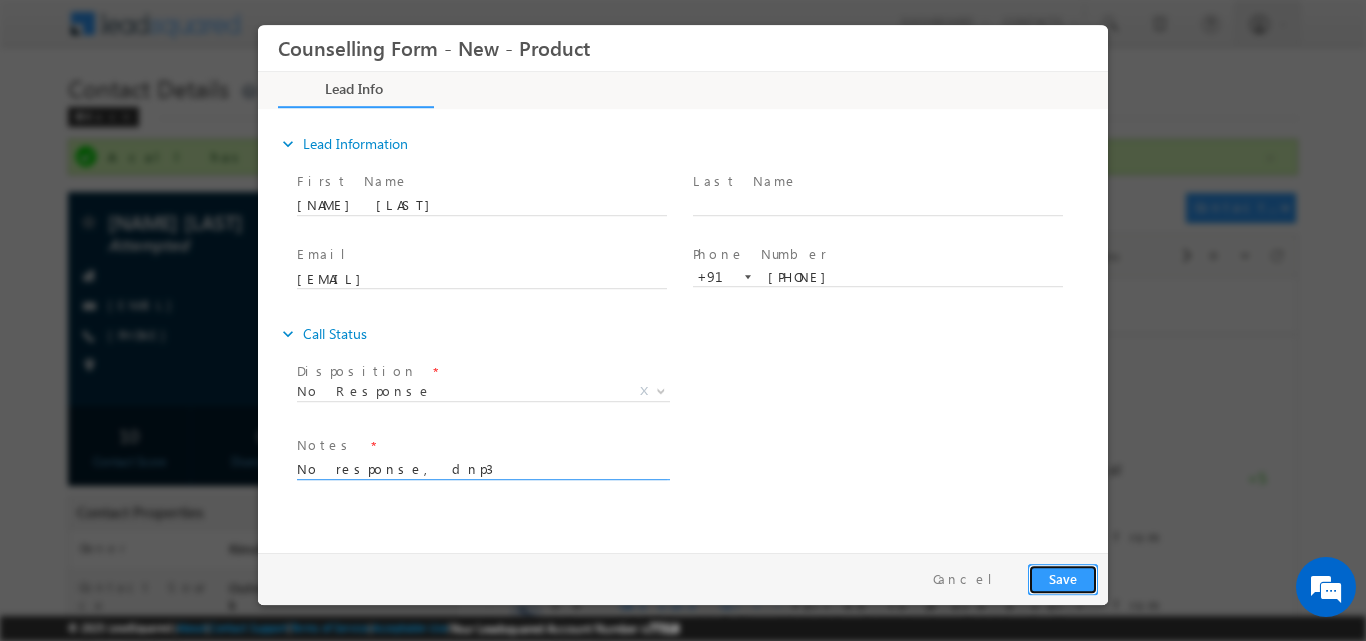 click on "Save" at bounding box center [1063, 578] 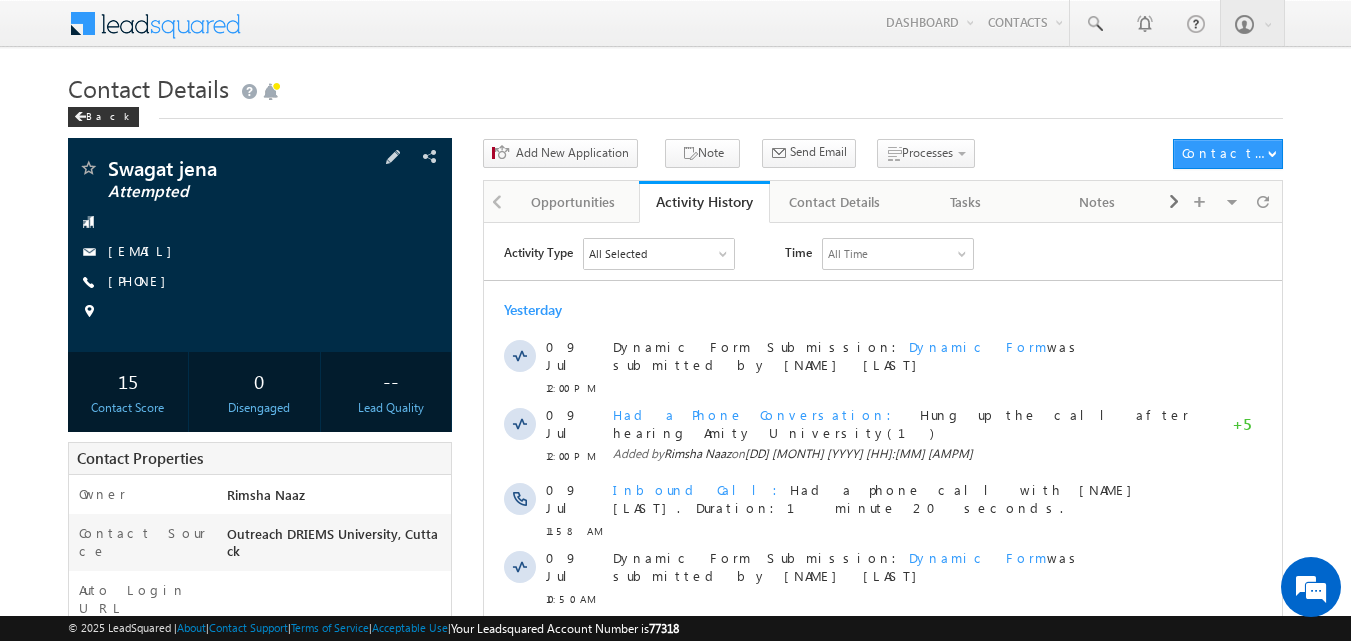 scroll, scrollTop: 0, scrollLeft: 0, axis: both 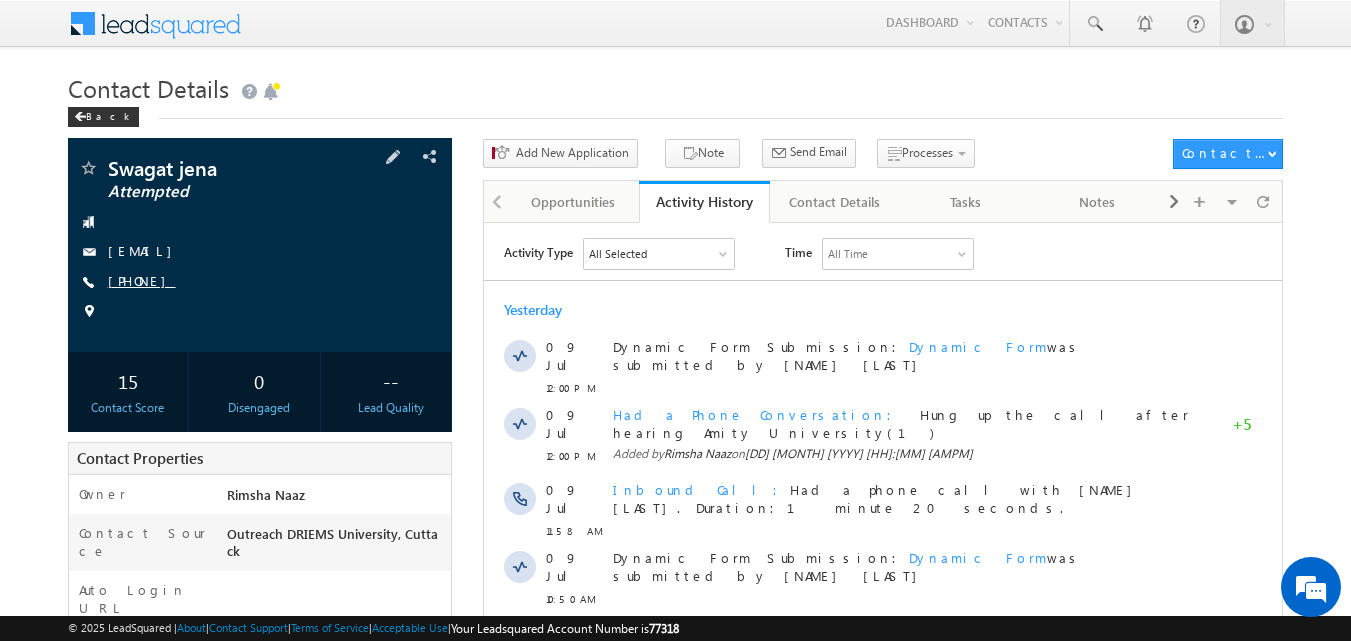 click on "[PHONE]" at bounding box center [142, 280] 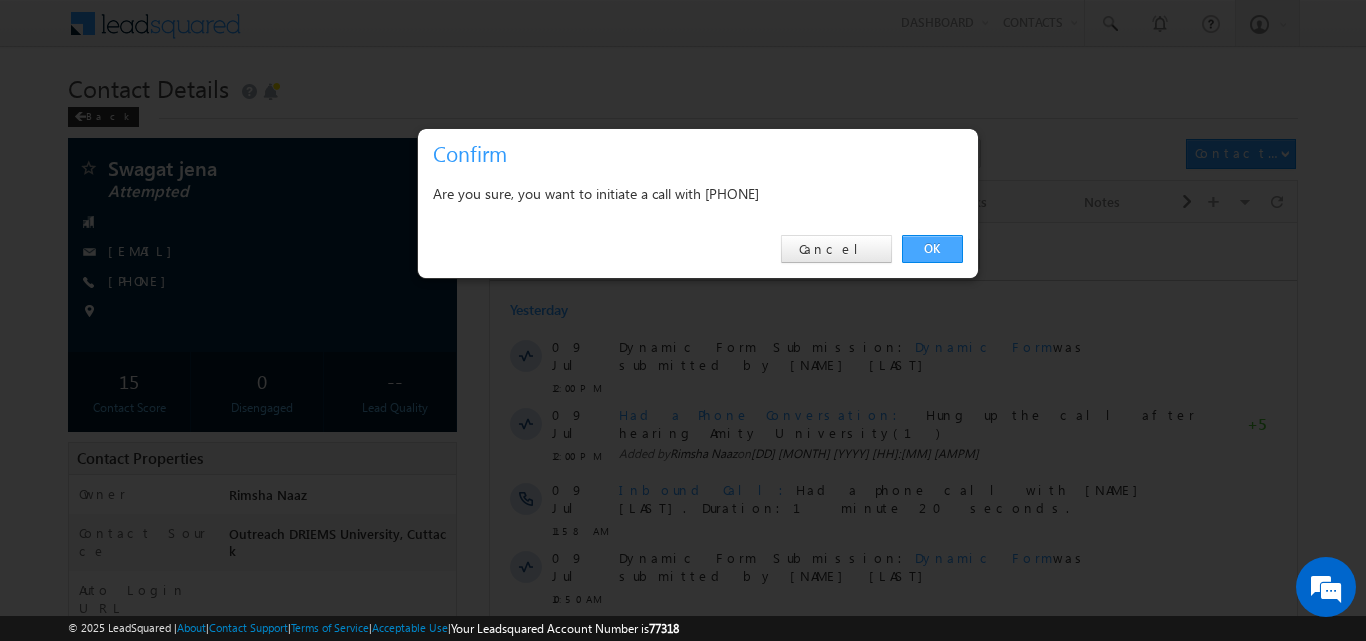click on "OK" at bounding box center [932, 249] 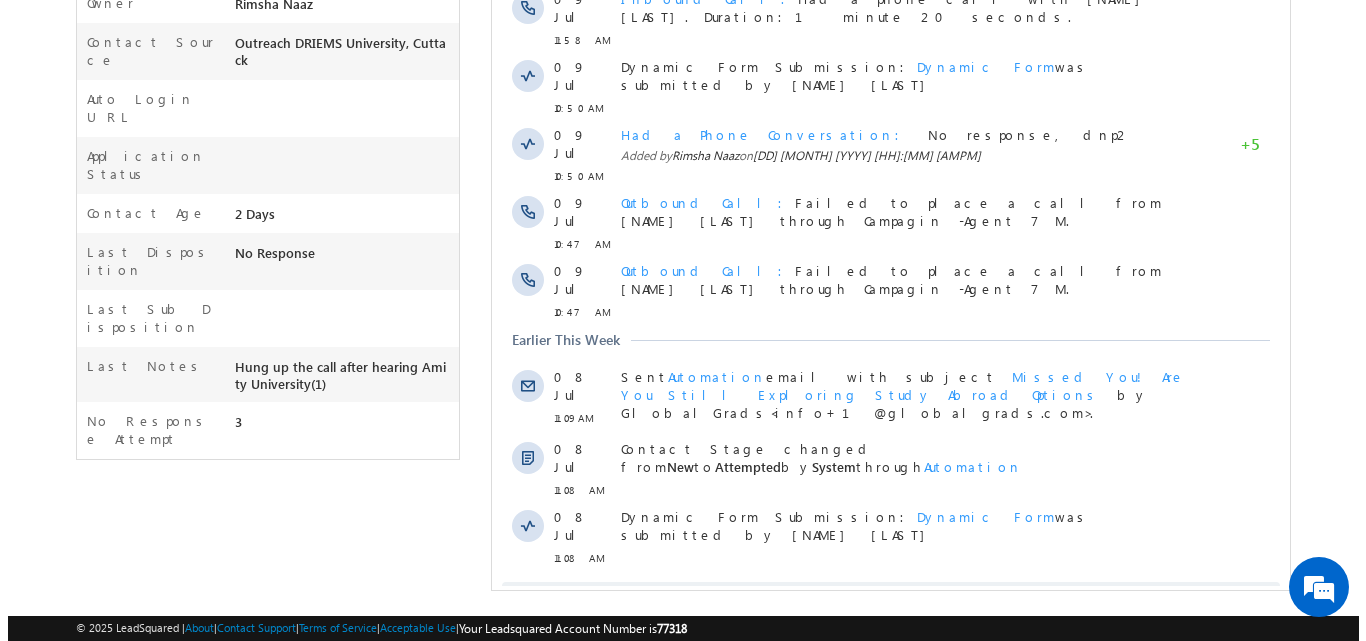 scroll, scrollTop: 0, scrollLeft: 0, axis: both 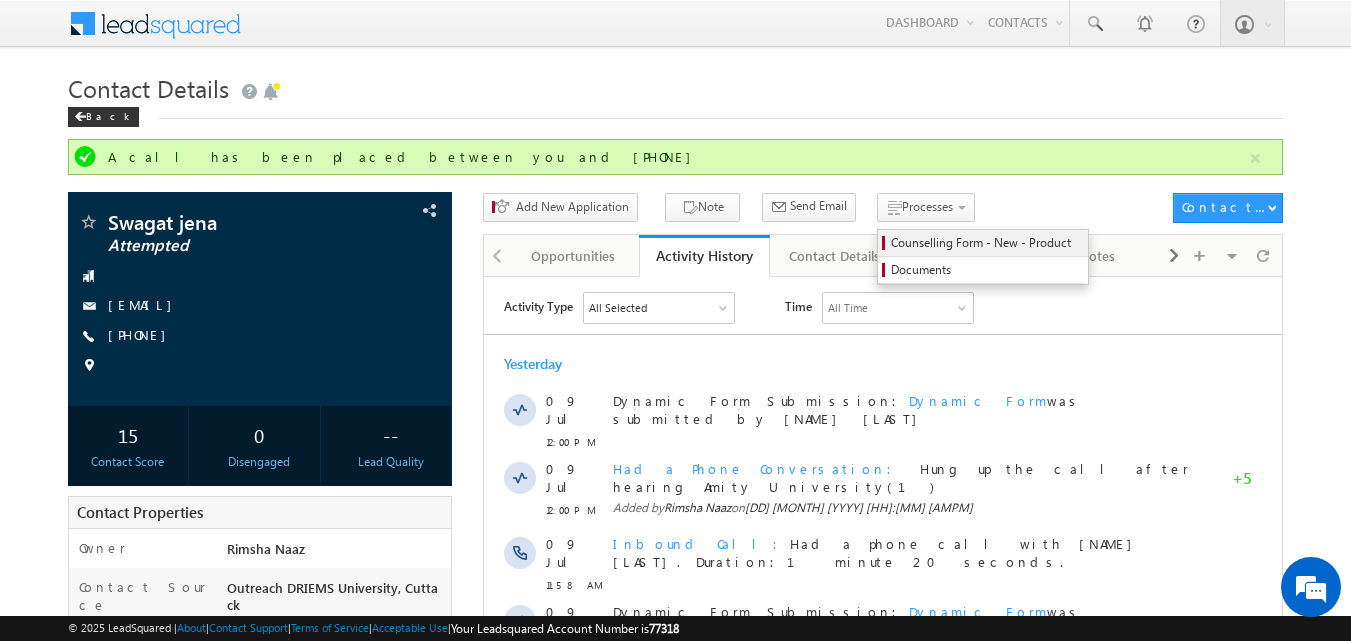 click on "Counselling Form - New - Product" at bounding box center [986, 243] 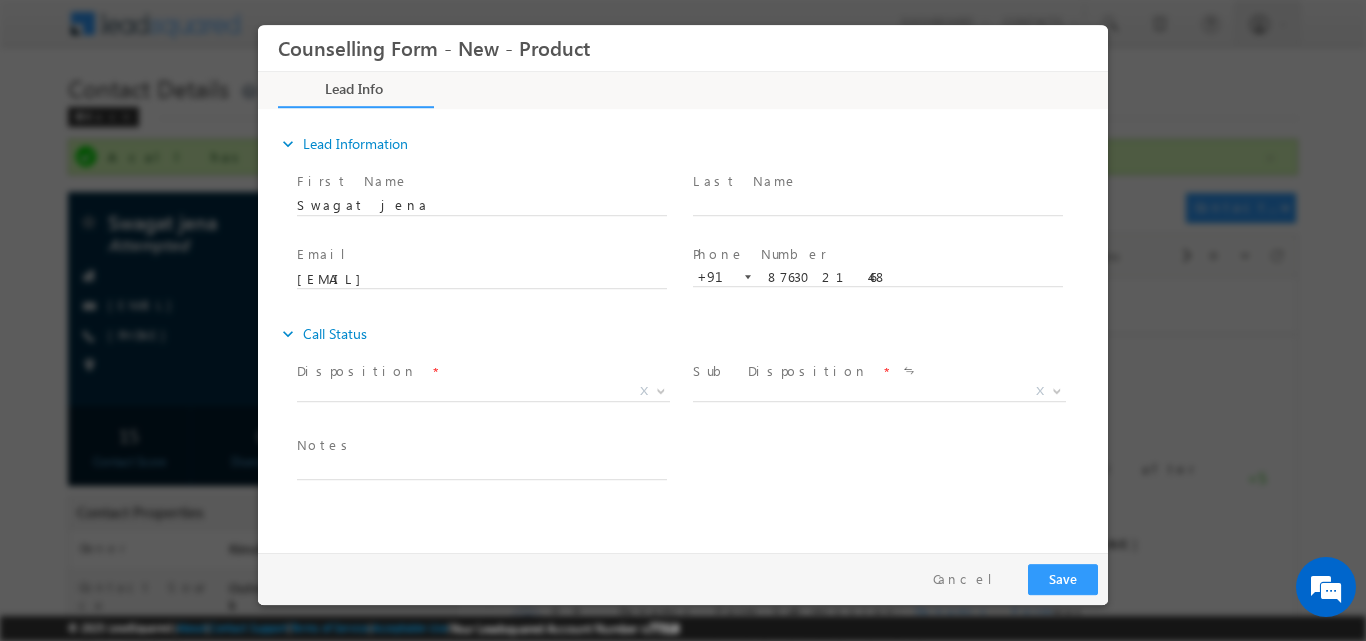 scroll, scrollTop: 0, scrollLeft: 0, axis: both 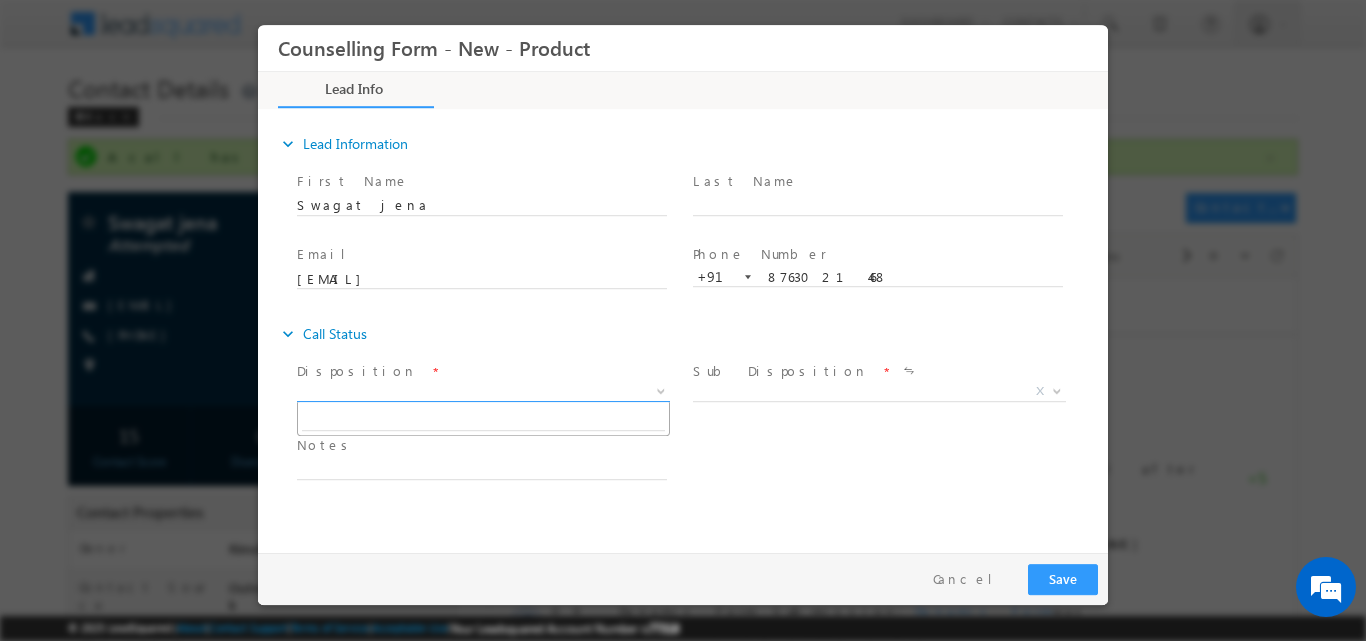 click at bounding box center [659, 390] 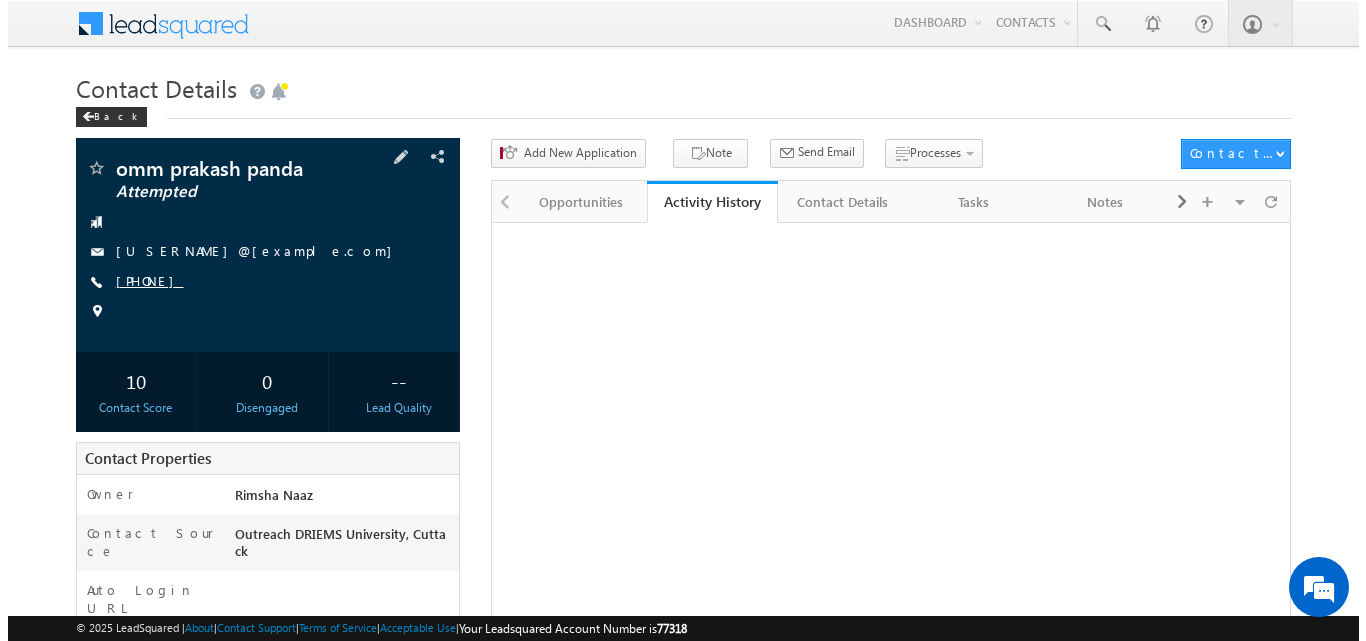 scroll, scrollTop: 0, scrollLeft: 0, axis: both 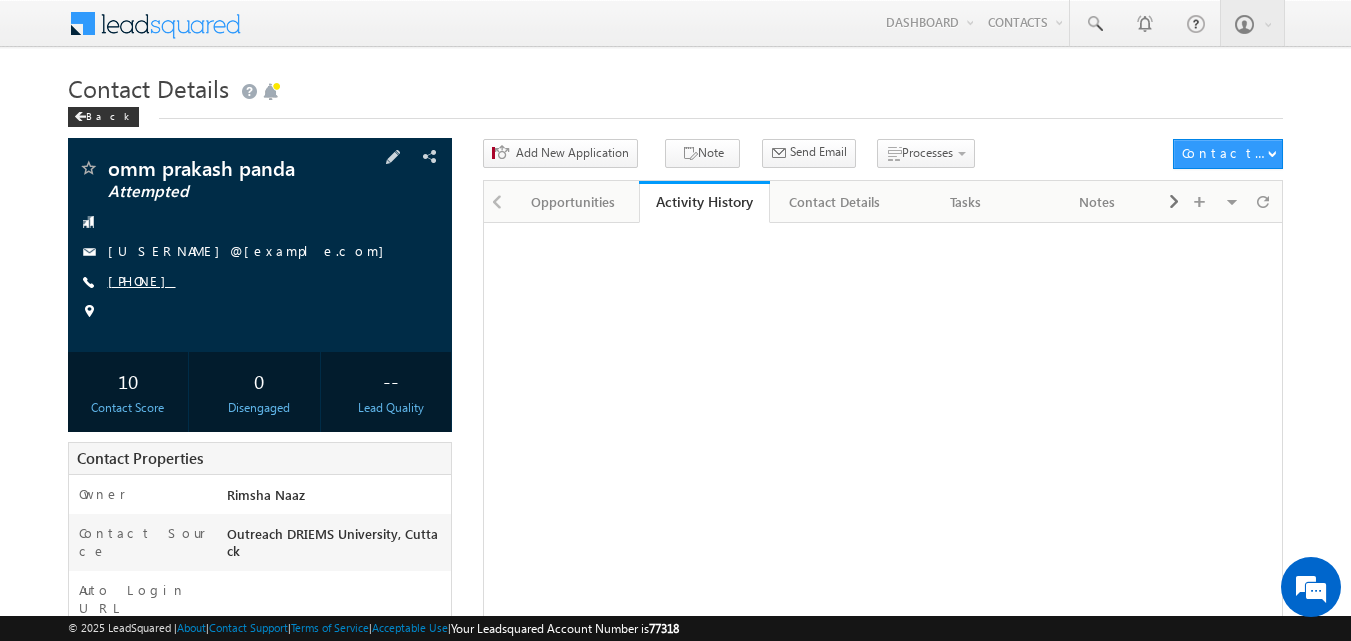 click on "[PHONE]" at bounding box center (142, 280) 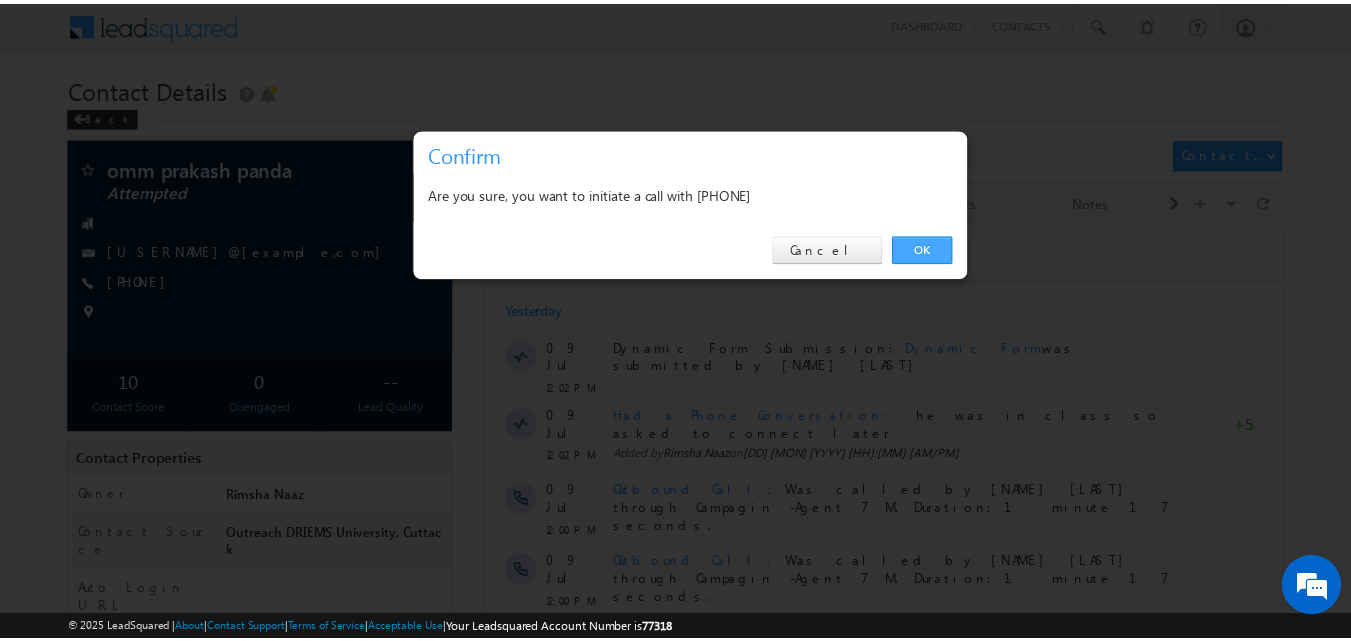 scroll, scrollTop: 0, scrollLeft: 0, axis: both 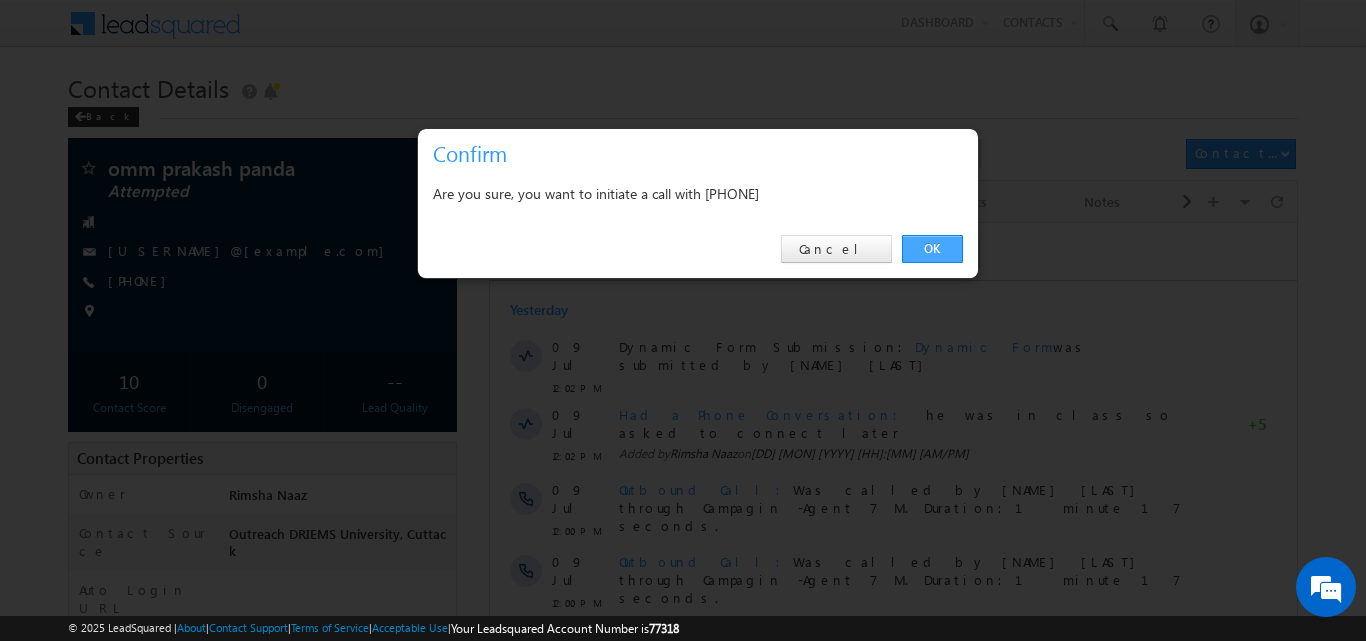 click on "OK" at bounding box center (932, 249) 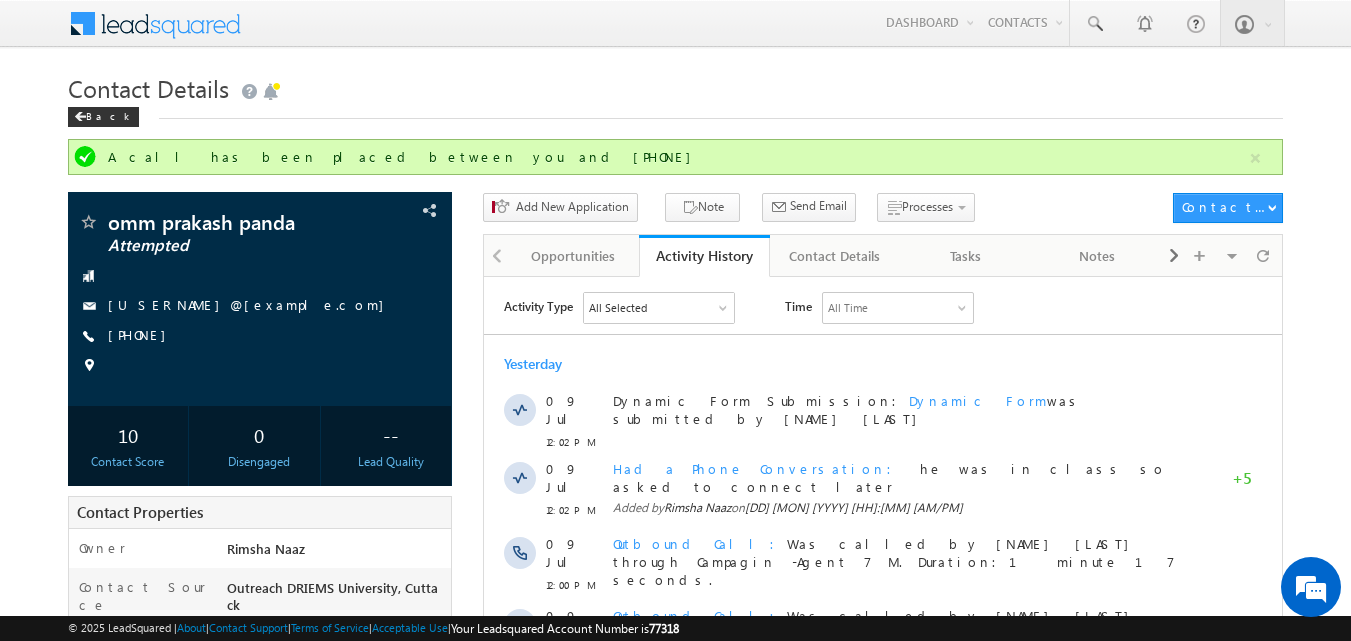 scroll, scrollTop: 0, scrollLeft: 0, axis: both 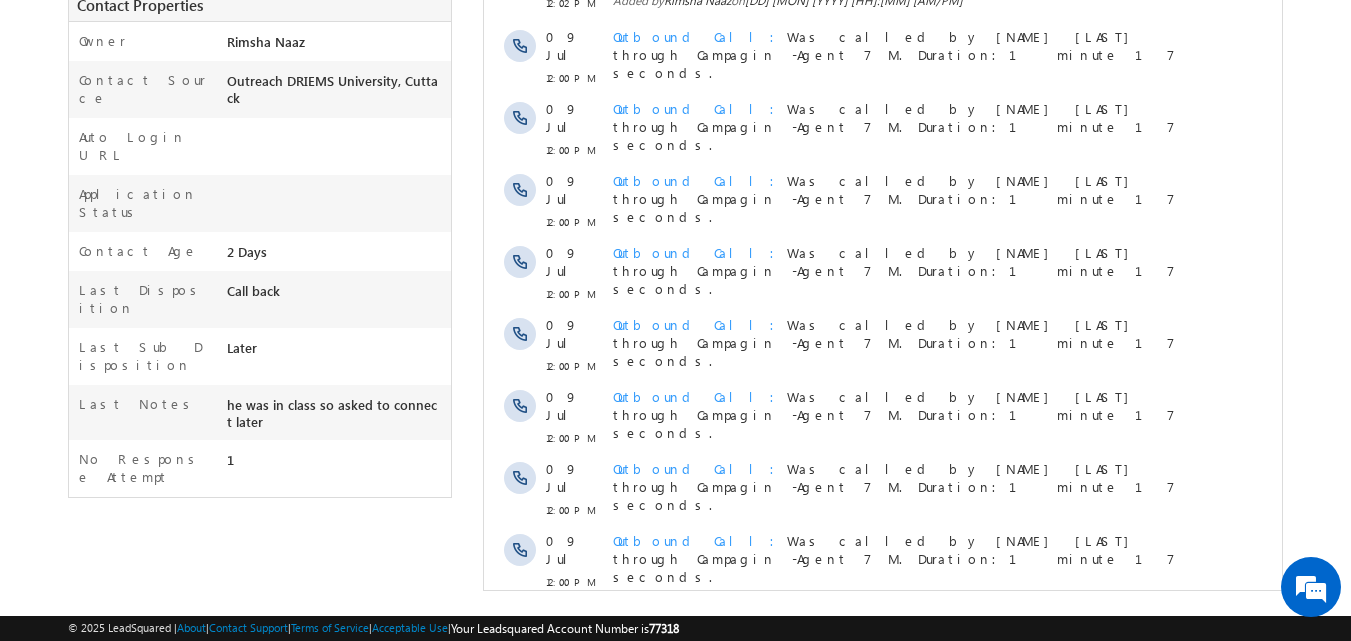 click on "Show More" at bounding box center (883, 630) 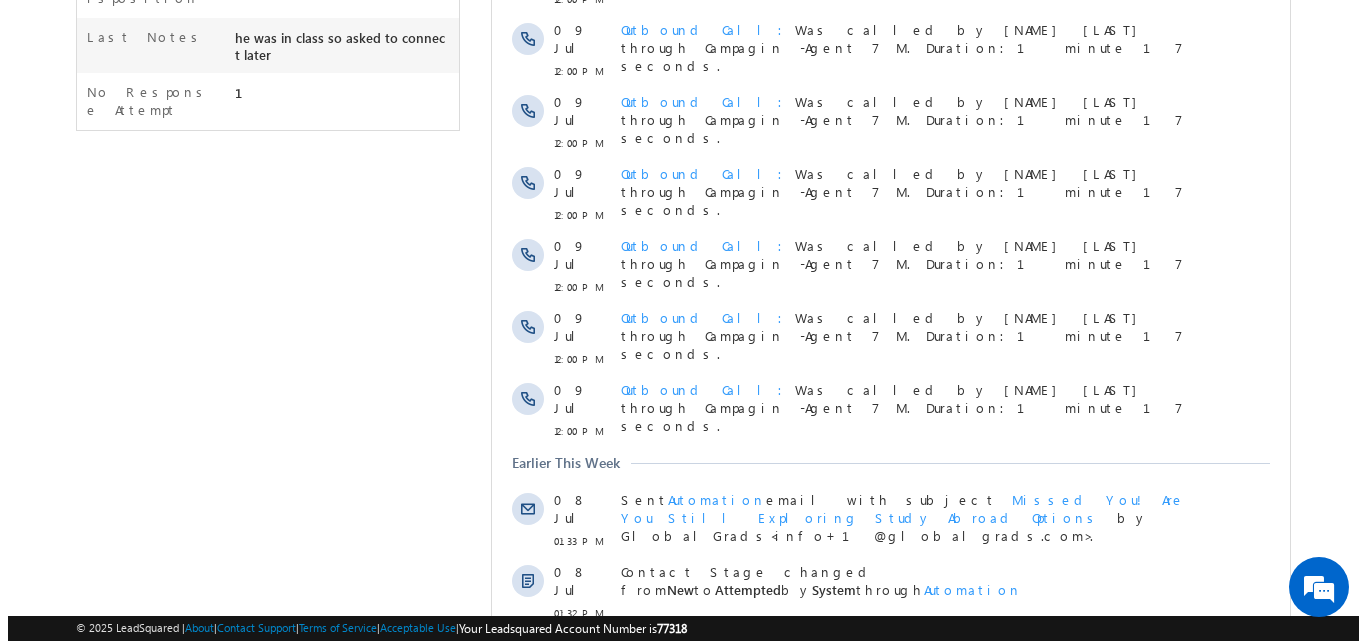 scroll, scrollTop: 0, scrollLeft: 0, axis: both 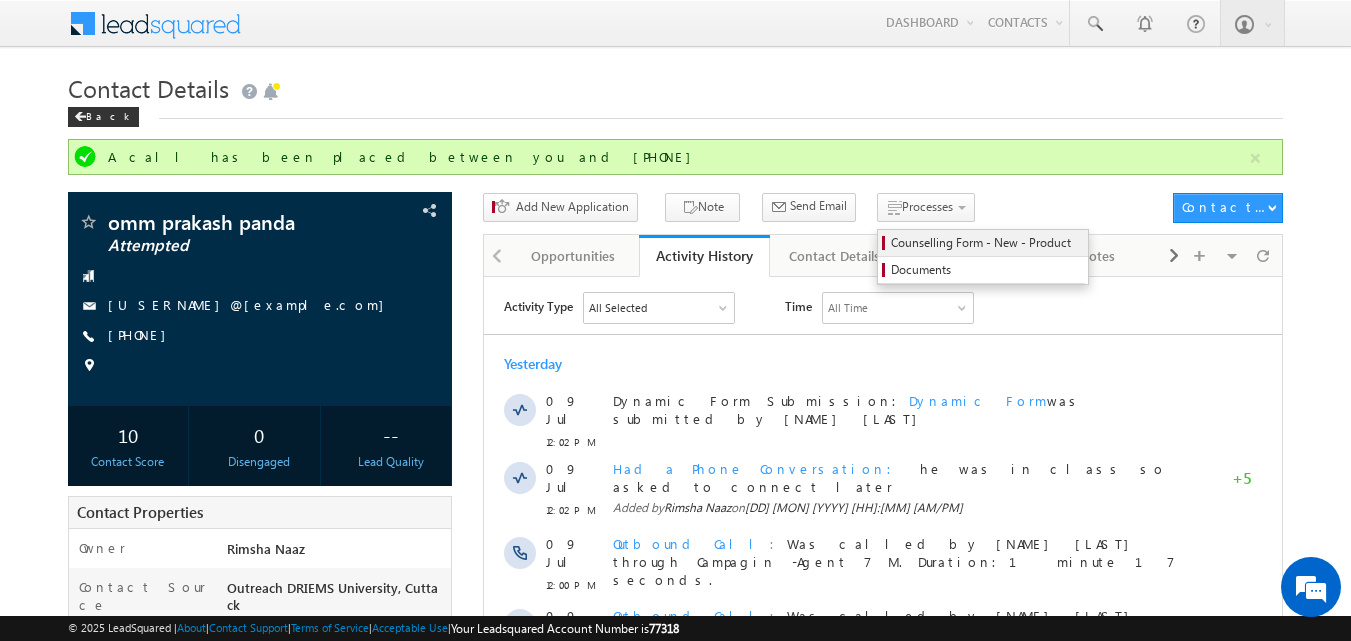 click on "Counselling Form - New - Product" at bounding box center [986, 243] 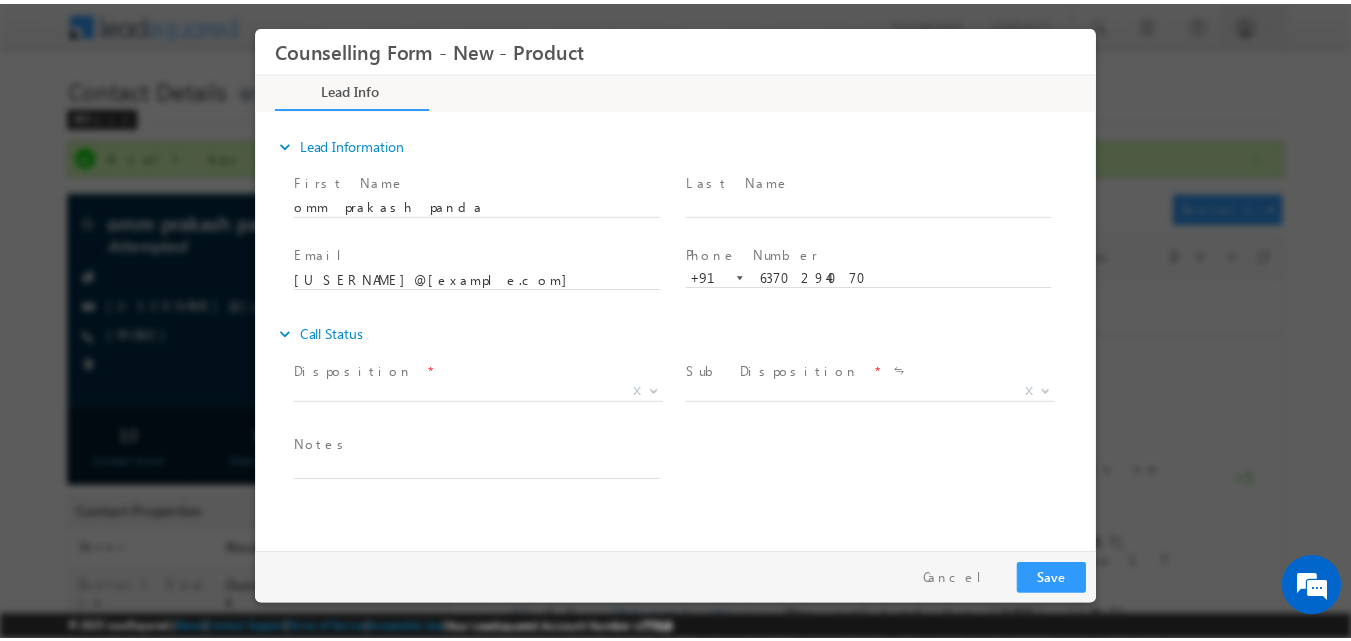 scroll, scrollTop: 0, scrollLeft: 0, axis: both 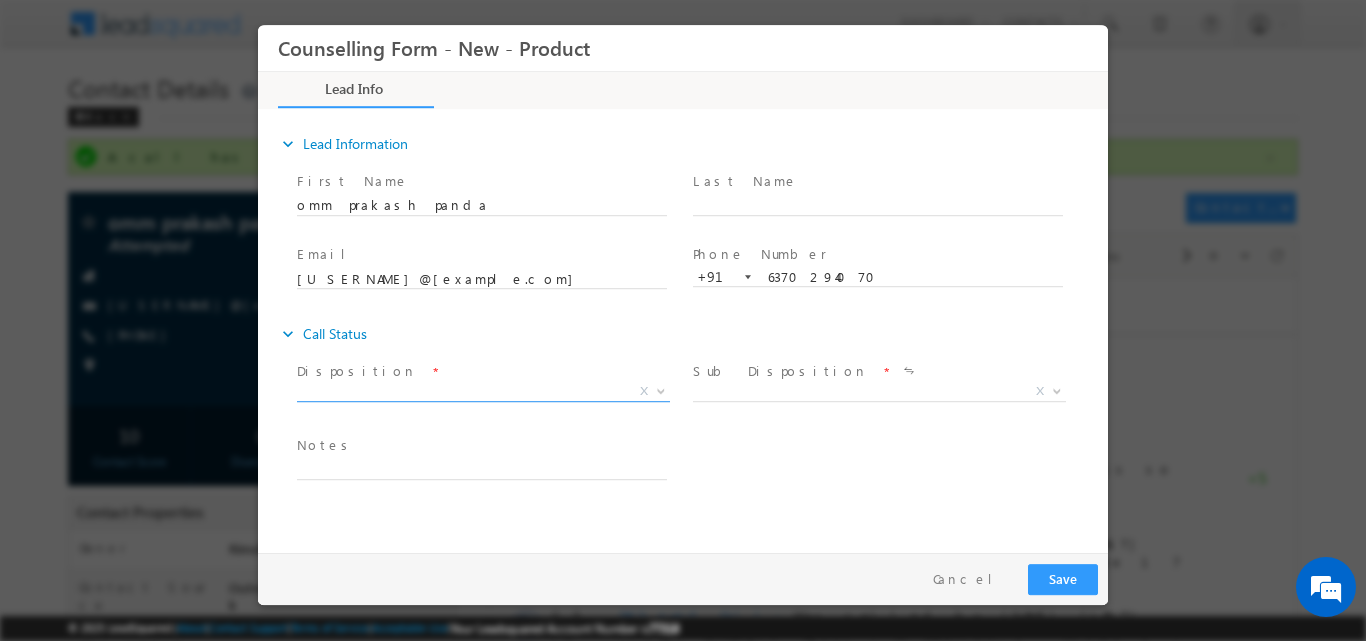 click at bounding box center [659, 390] 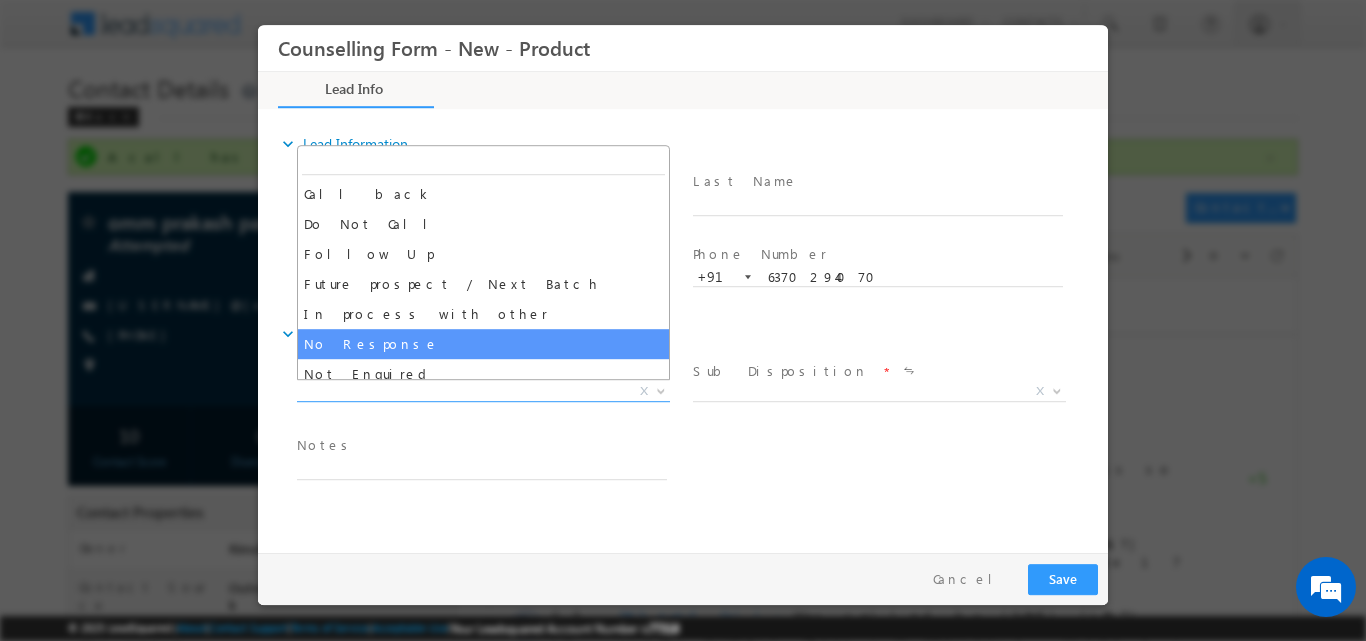 select on "No Response" 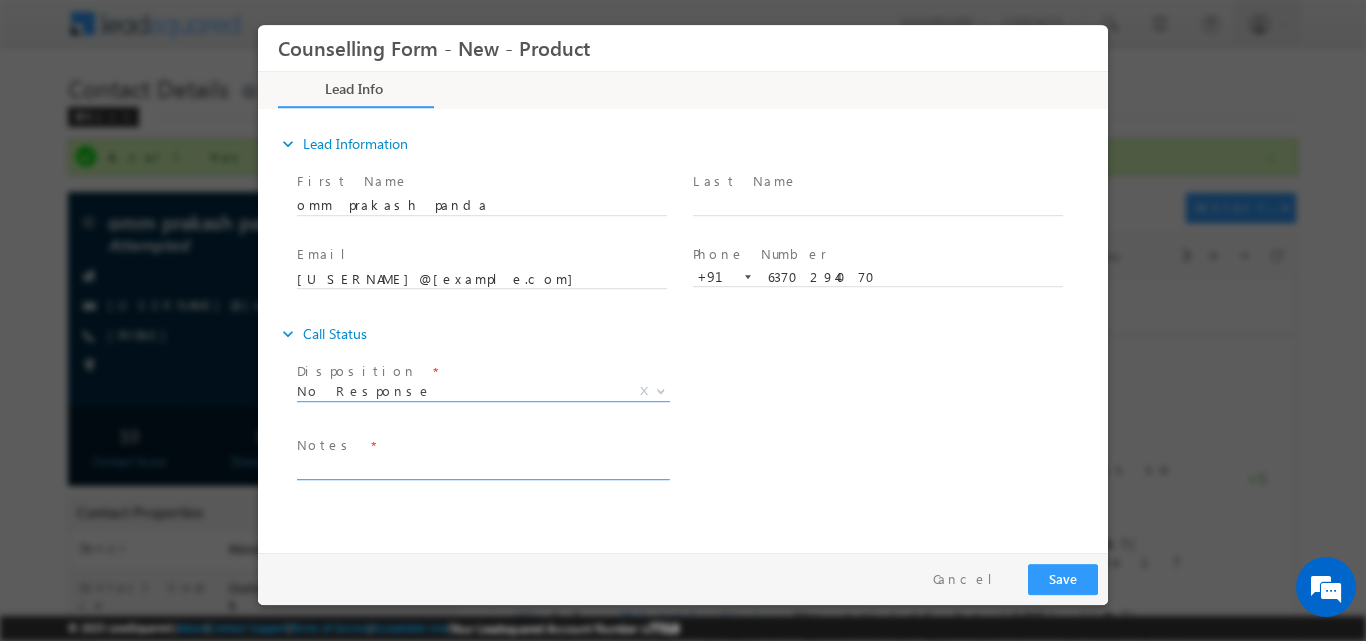 click at bounding box center [482, 467] 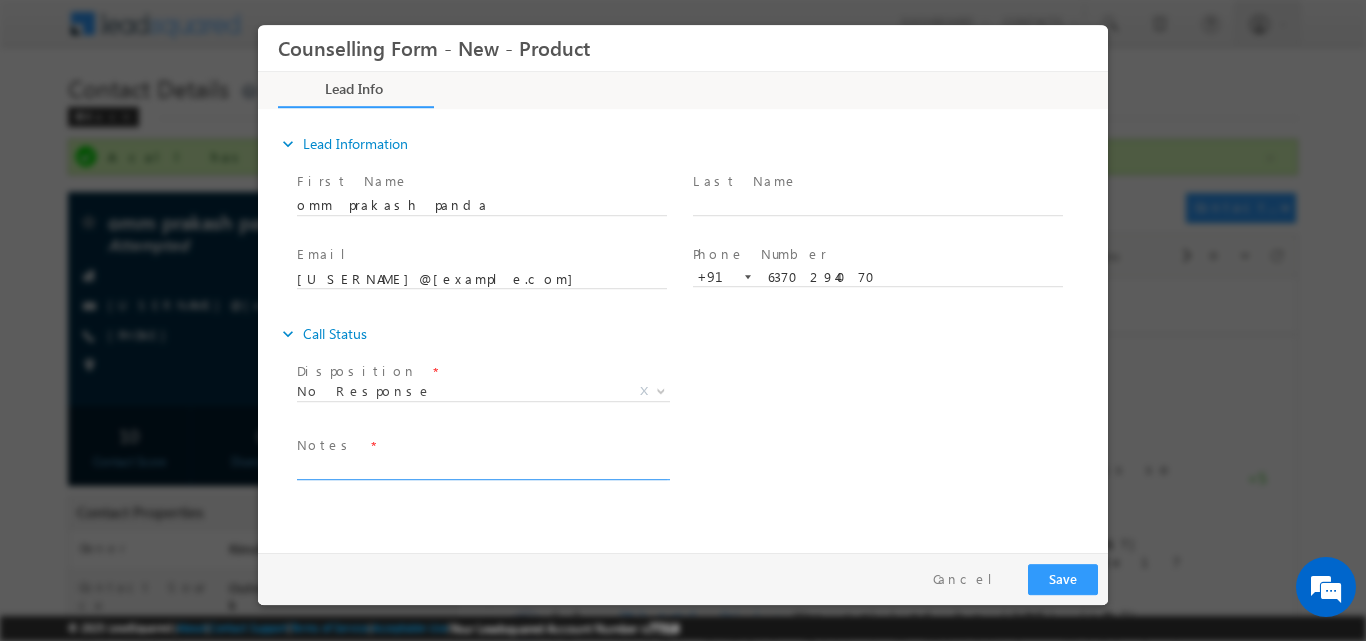 paste on "Hung up the call after hearing Amity University" 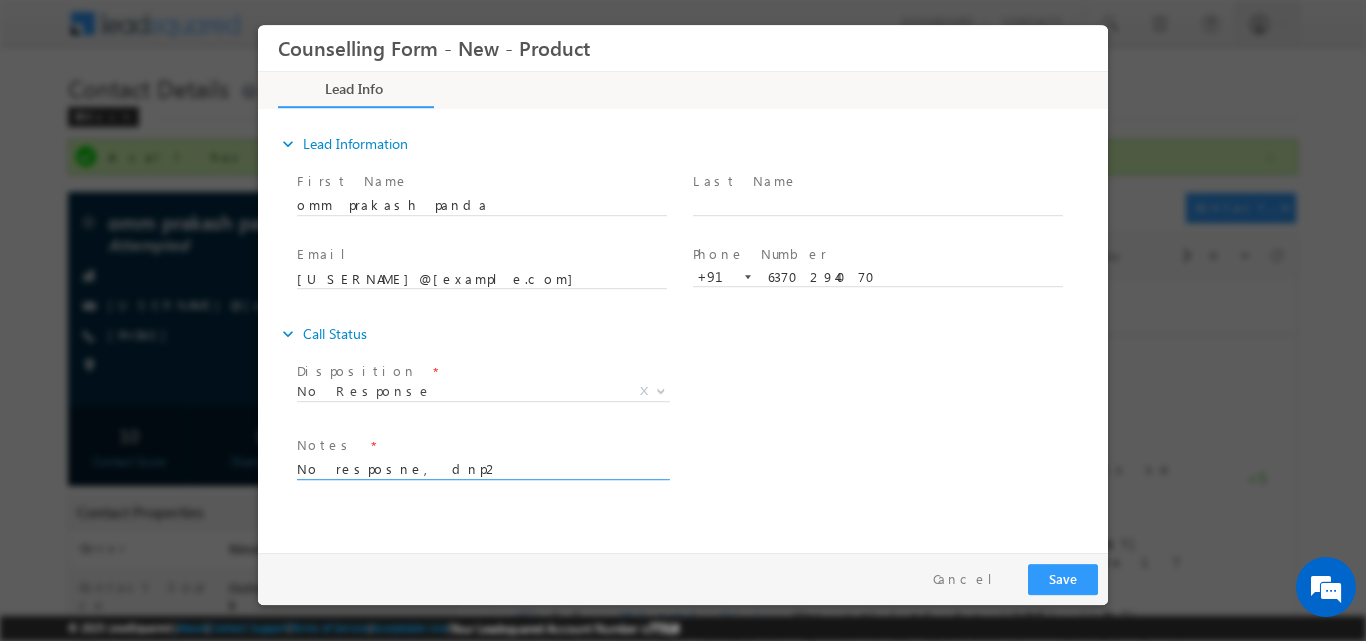 click on "No resposne, dnp2" at bounding box center (482, 467) 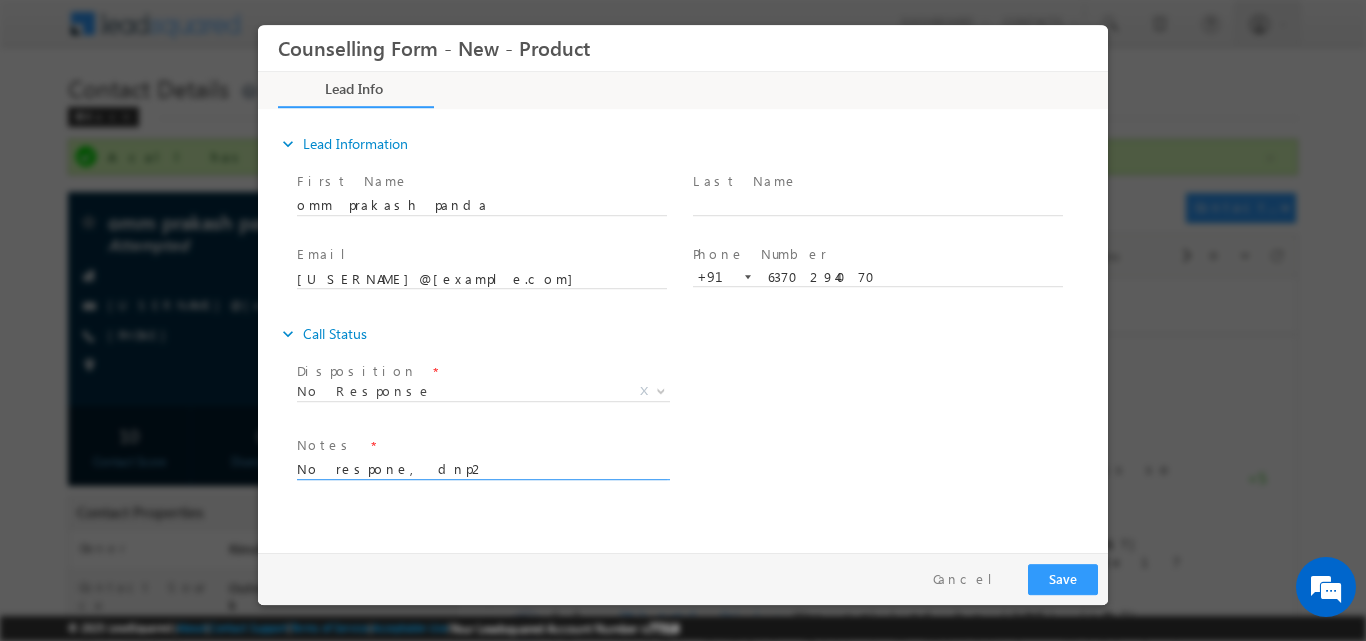 click on "No respone, dnp2" at bounding box center (482, 467) 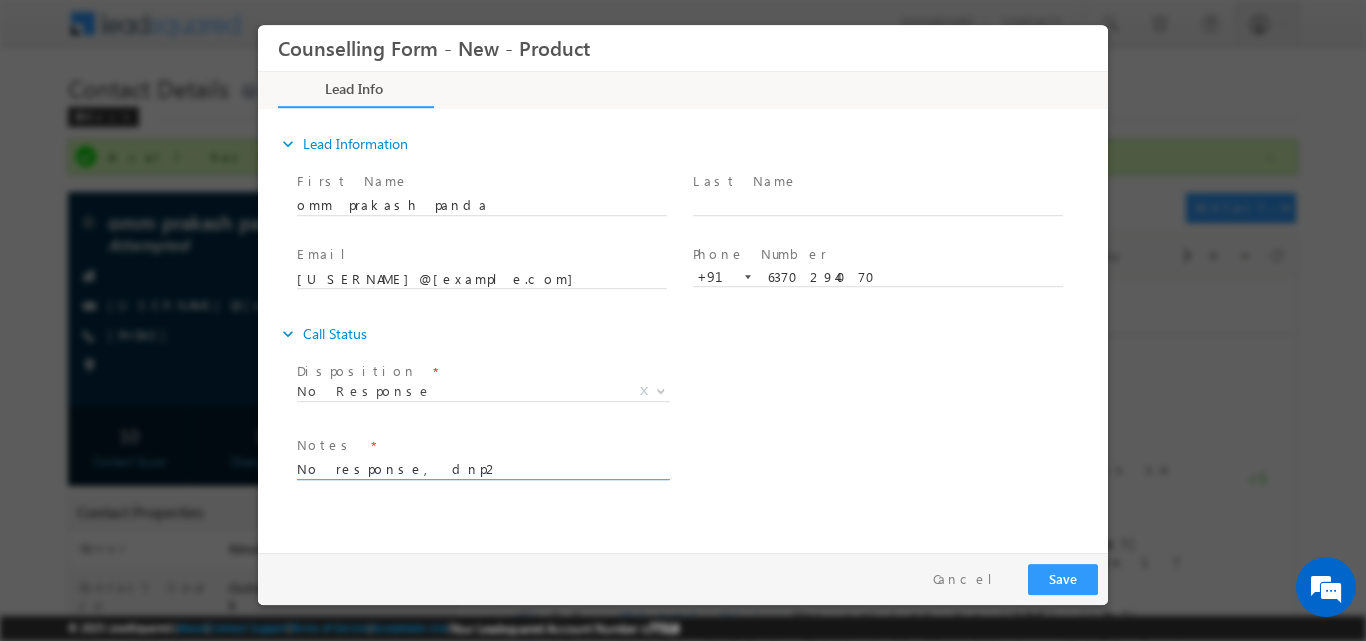 type on "No response, dnp2" 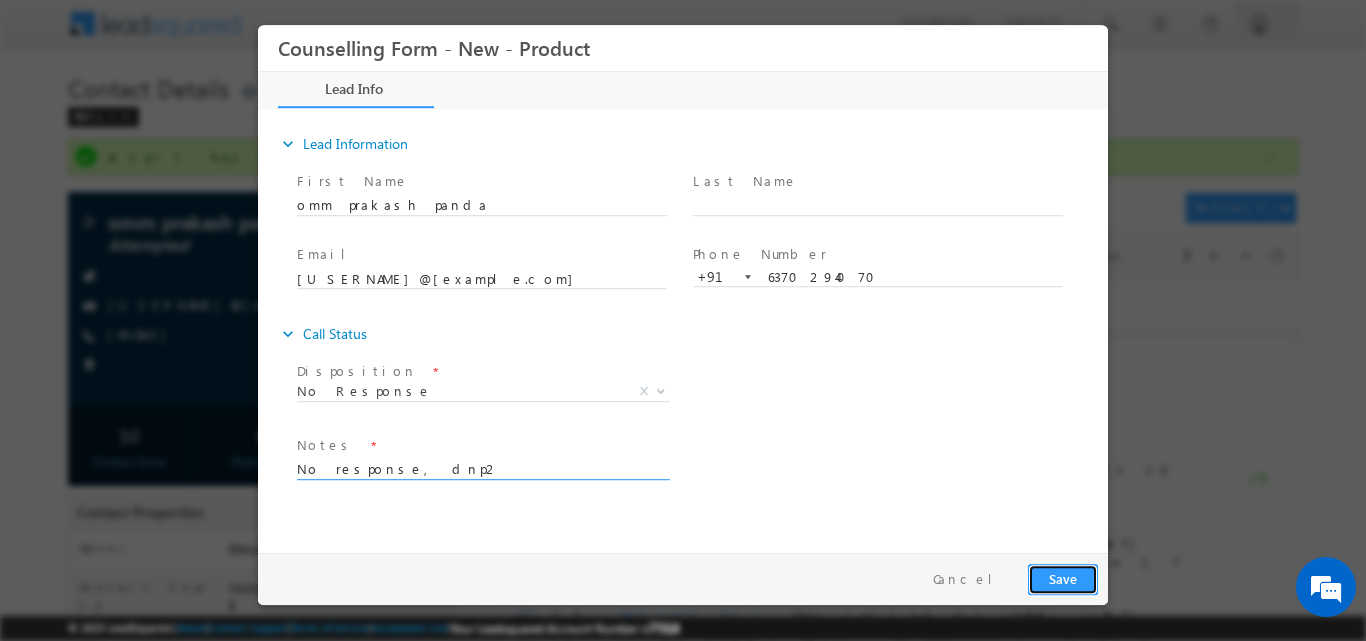 click on "Save" at bounding box center [1063, 578] 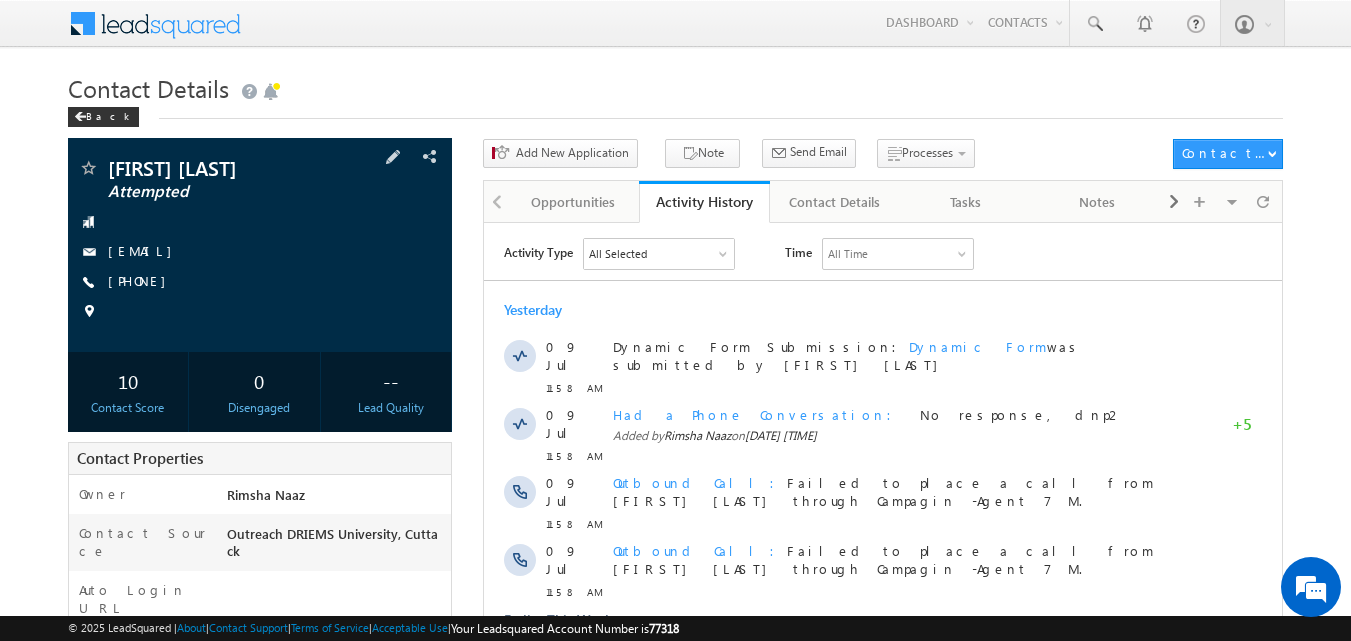 scroll, scrollTop: 0, scrollLeft: 0, axis: both 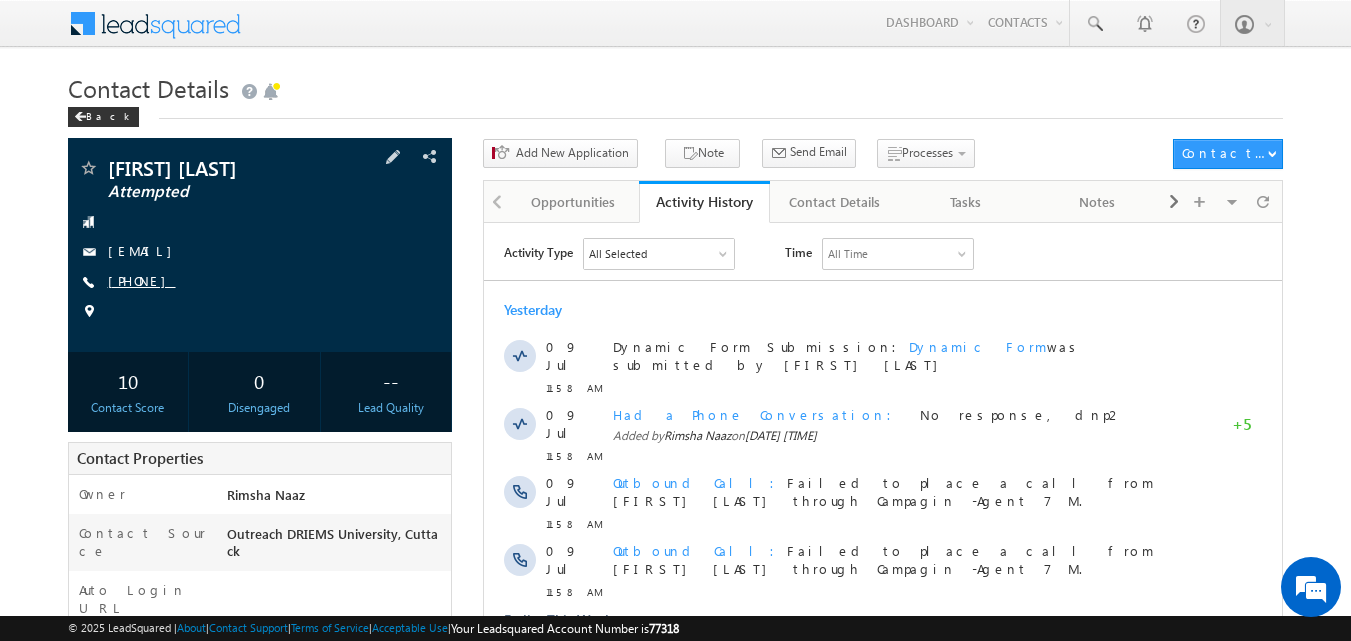 click on "[PHONE]" at bounding box center (142, 280) 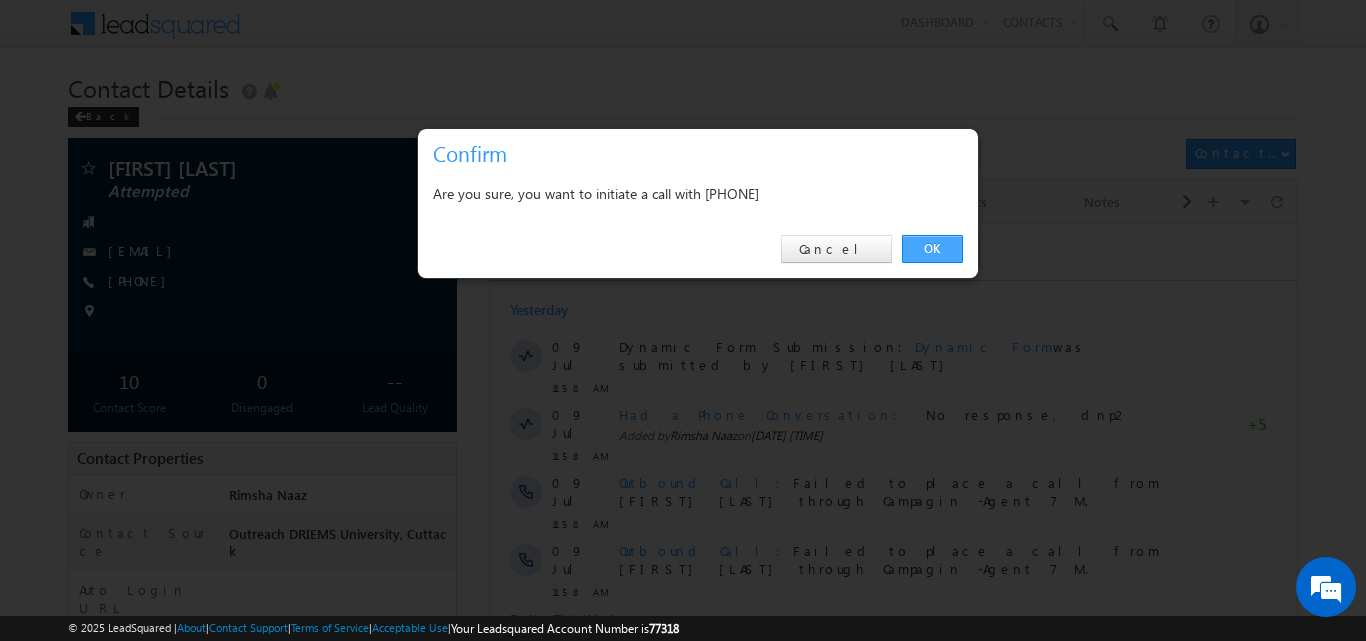 click on "OK" at bounding box center (932, 249) 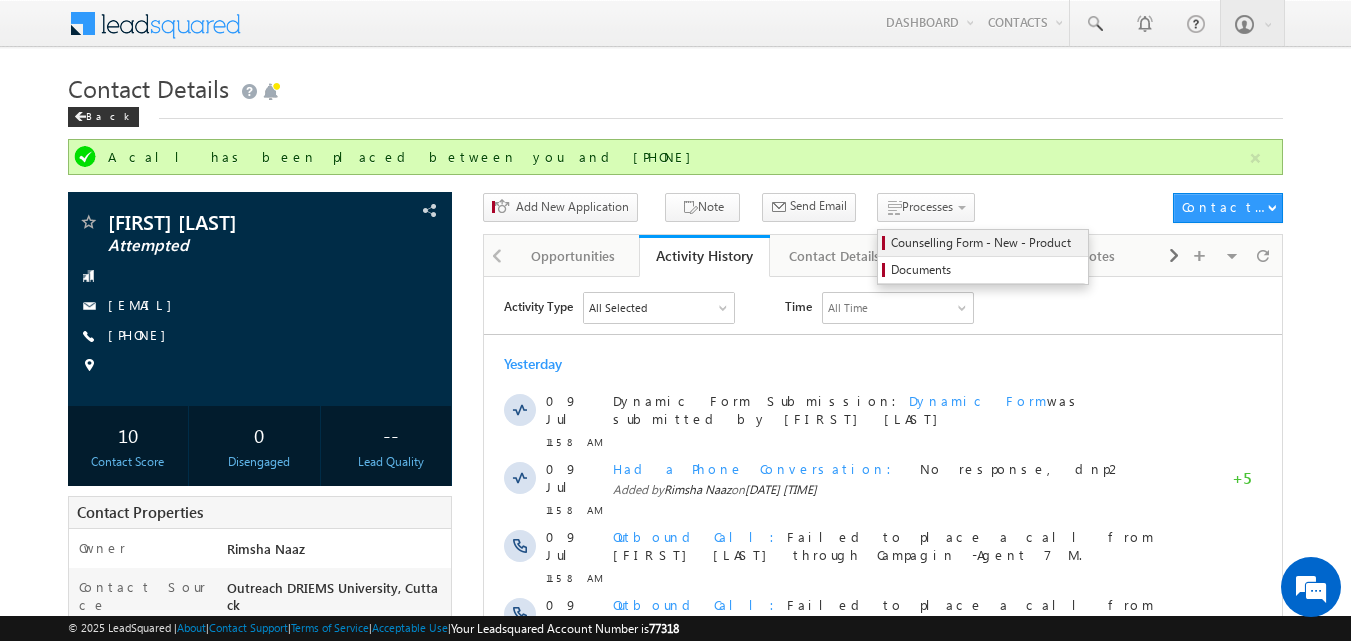 click on "Counselling Form - New - Product" at bounding box center (986, 243) 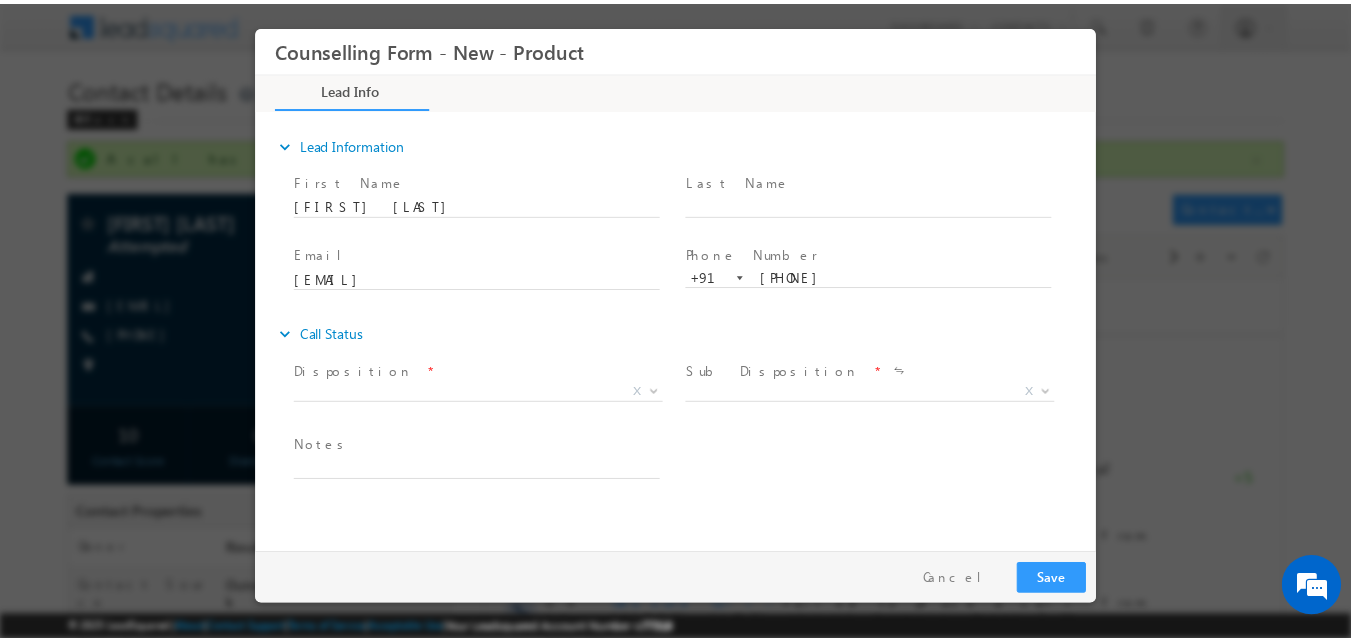 scroll, scrollTop: 0, scrollLeft: 0, axis: both 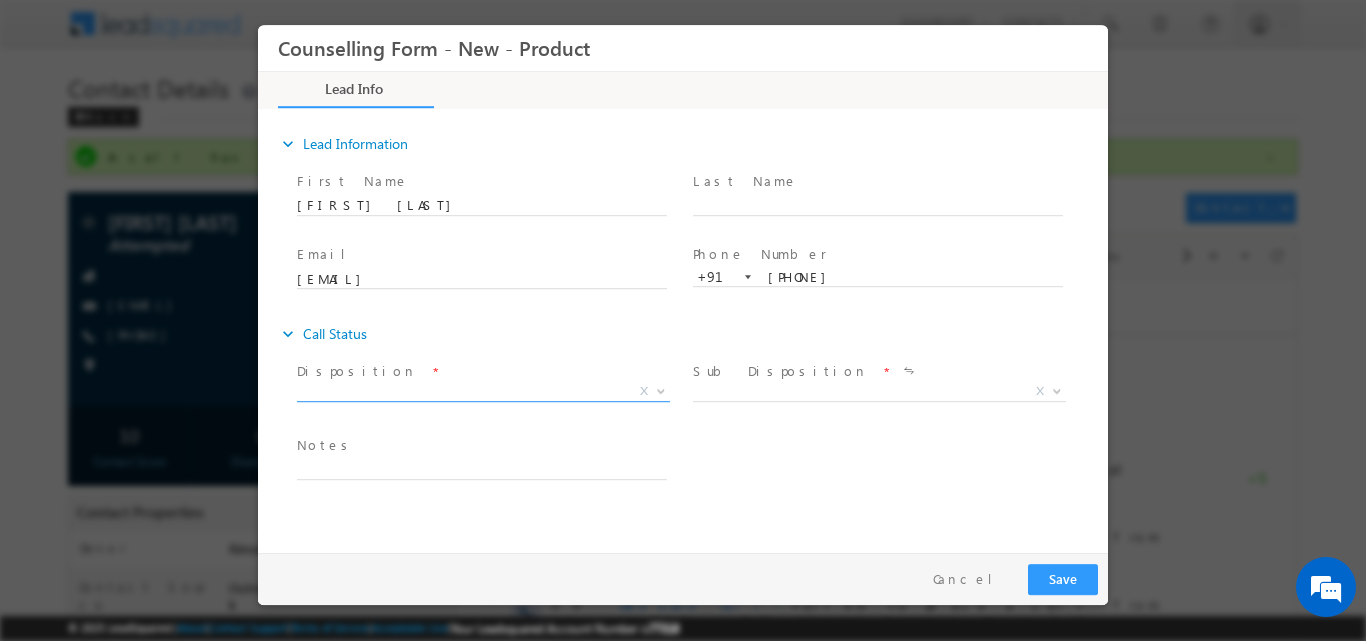 click at bounding box center [659, 390] 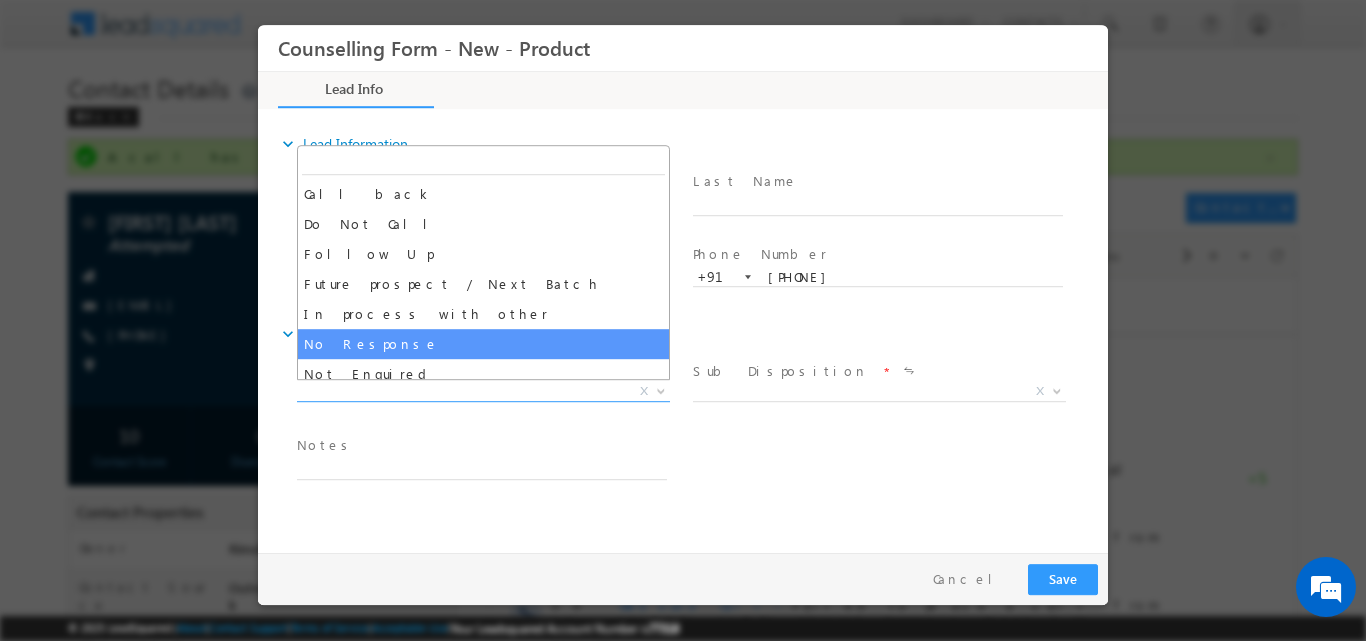 select on "No Response" 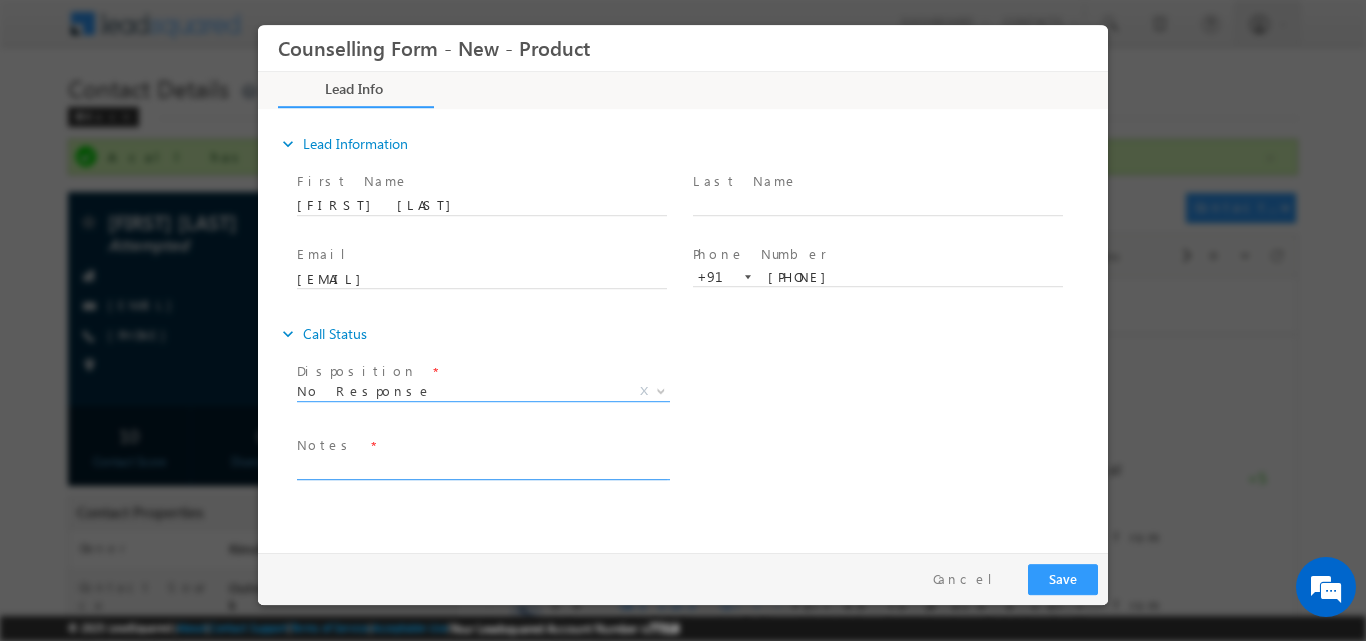 click at bounding box center (482, 467) 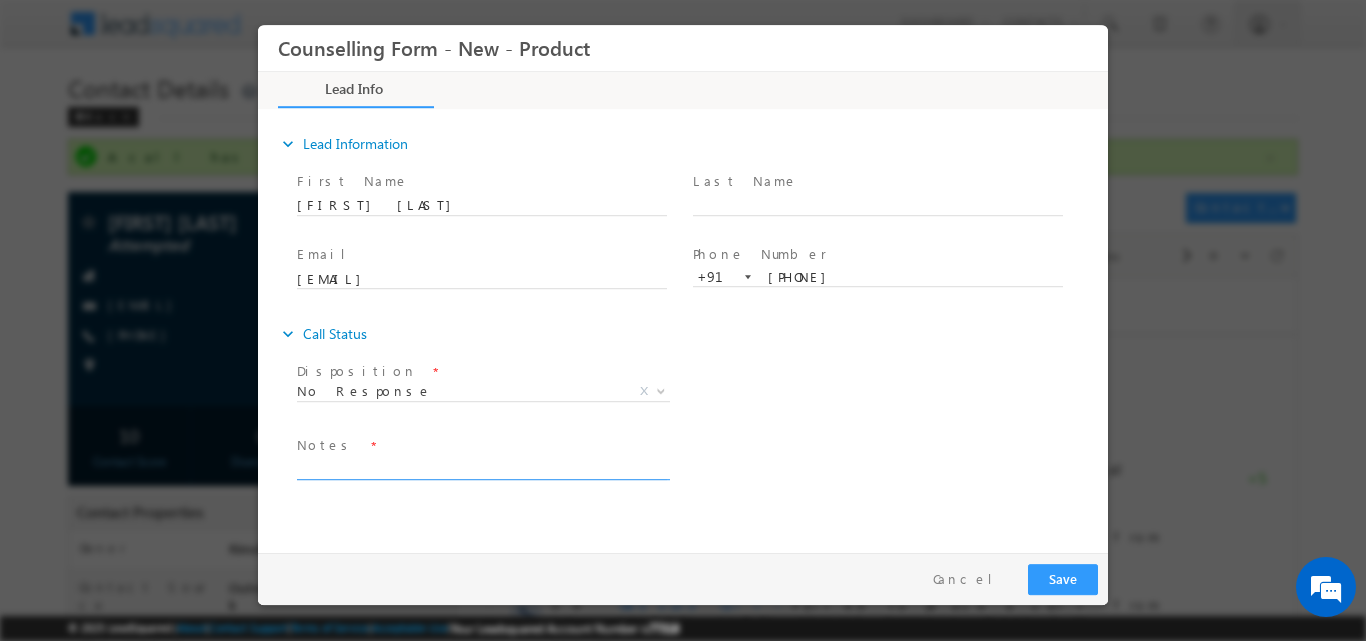 paste on "Hung up the call after hearing Amity University" 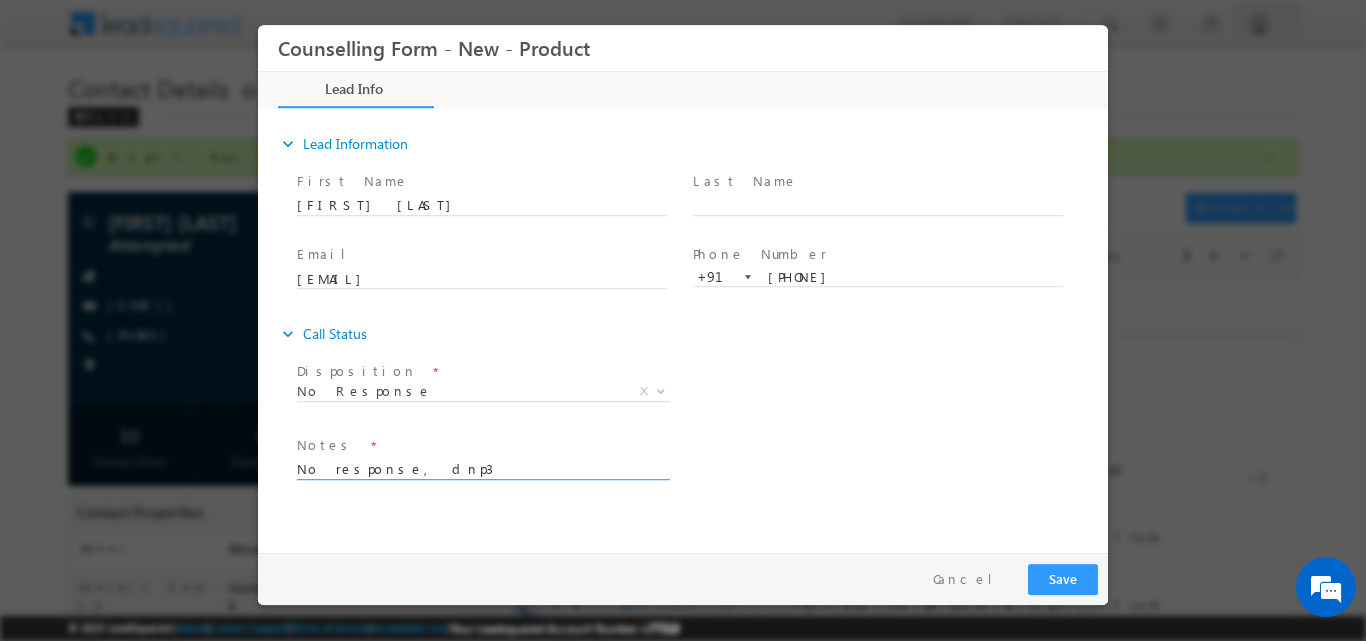 type on "No response, dnp3" 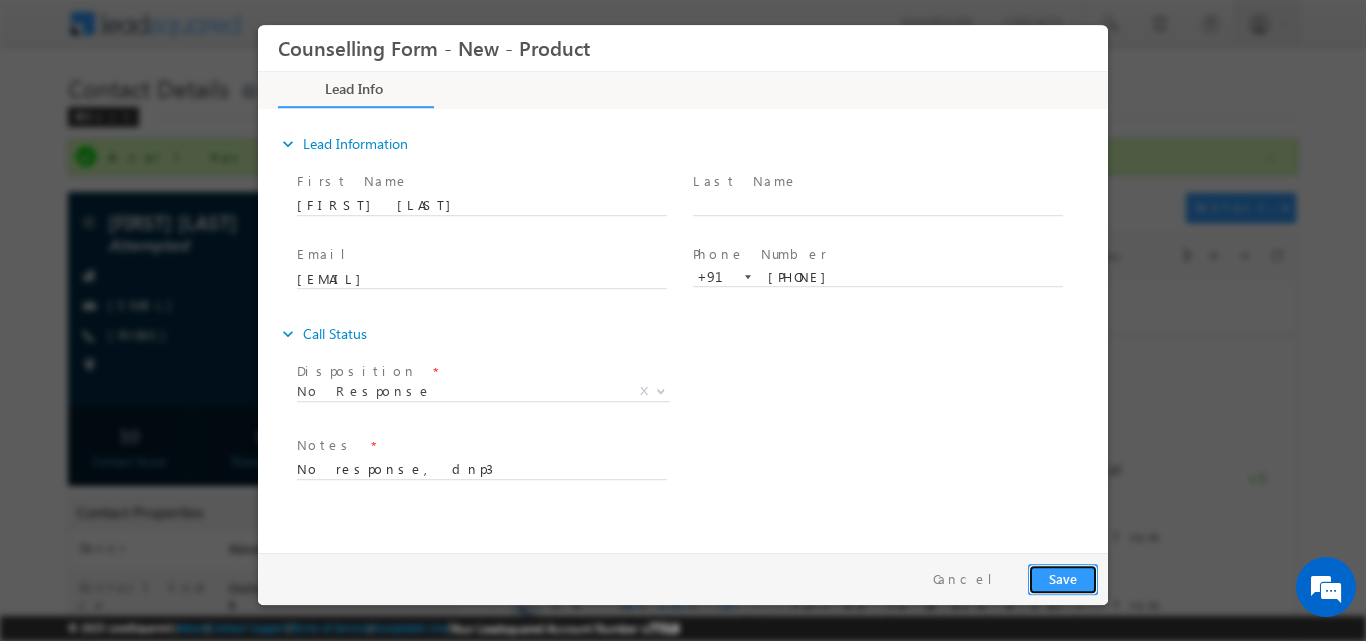 click on "Save" at bounding box center [1063, 578] 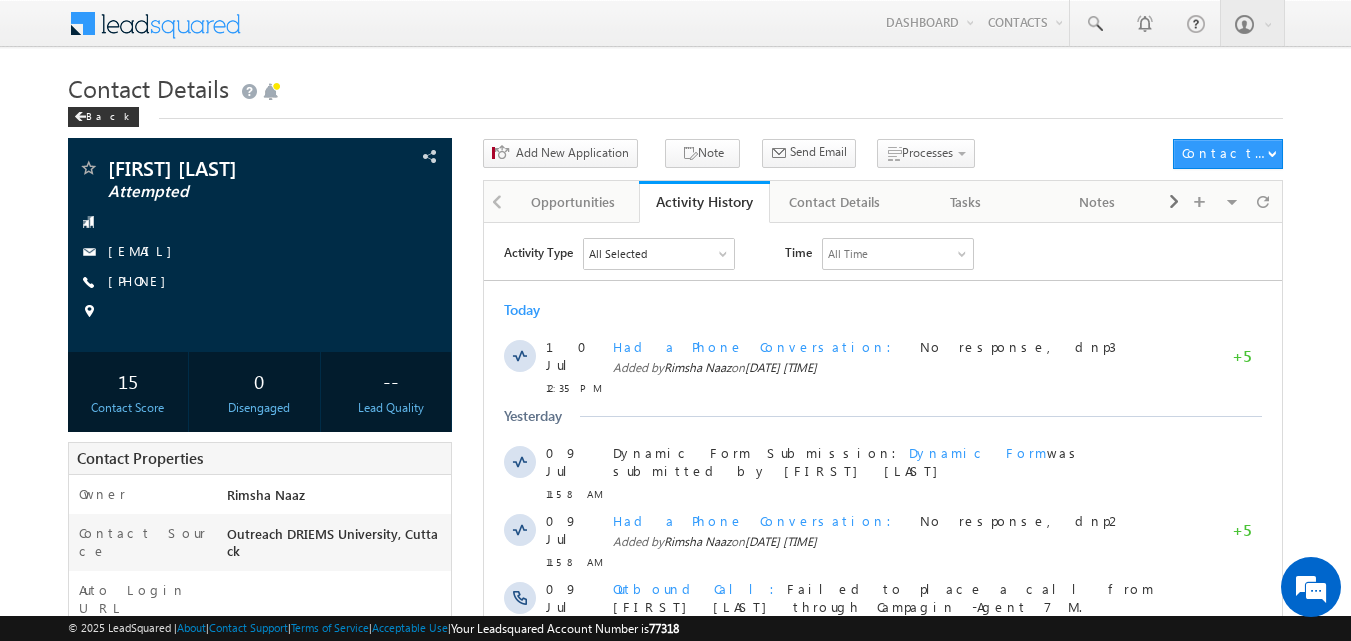 scroll, scrollTop: 0, scrollLeft: 0, axis: both 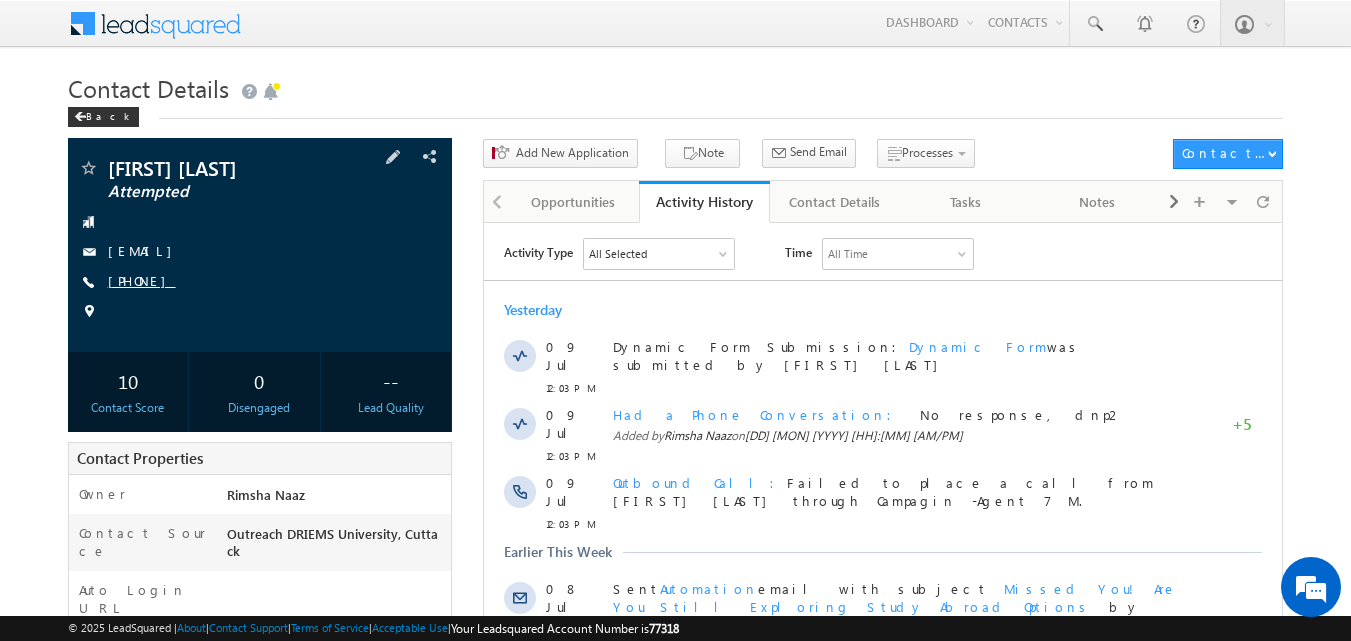 click on "[PHONE]" at bounding box center [142, 280] 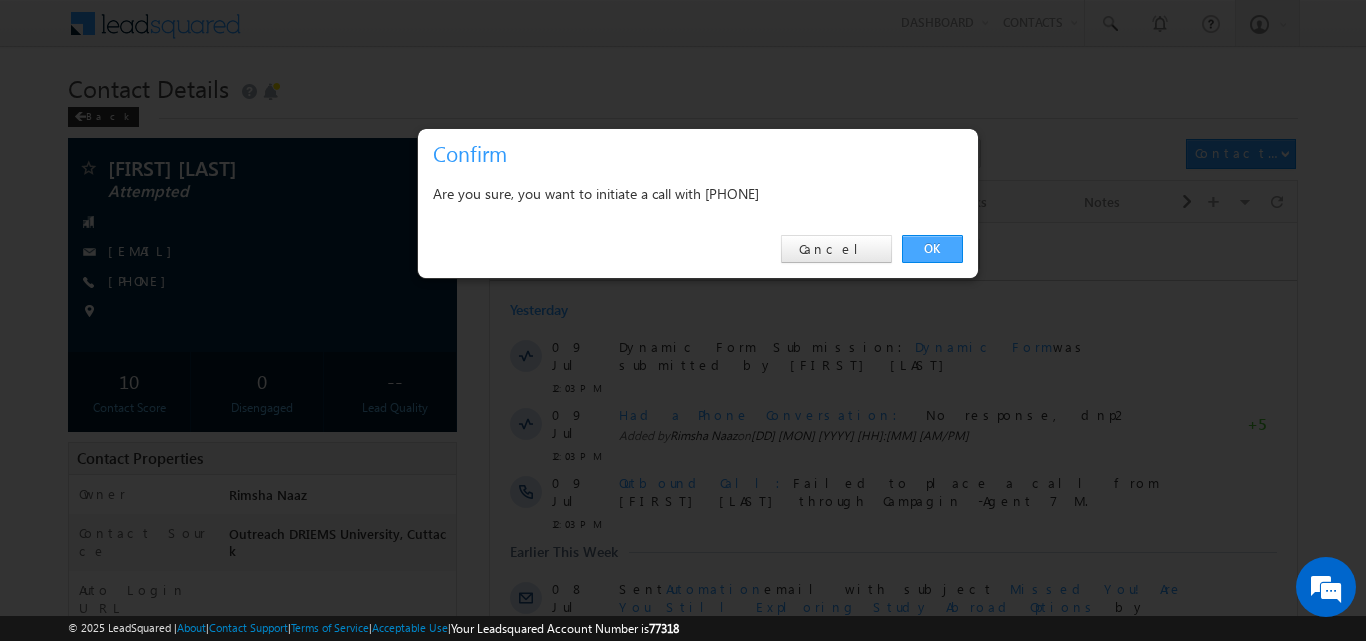 click on "OK" at bounding box center [932, 249] 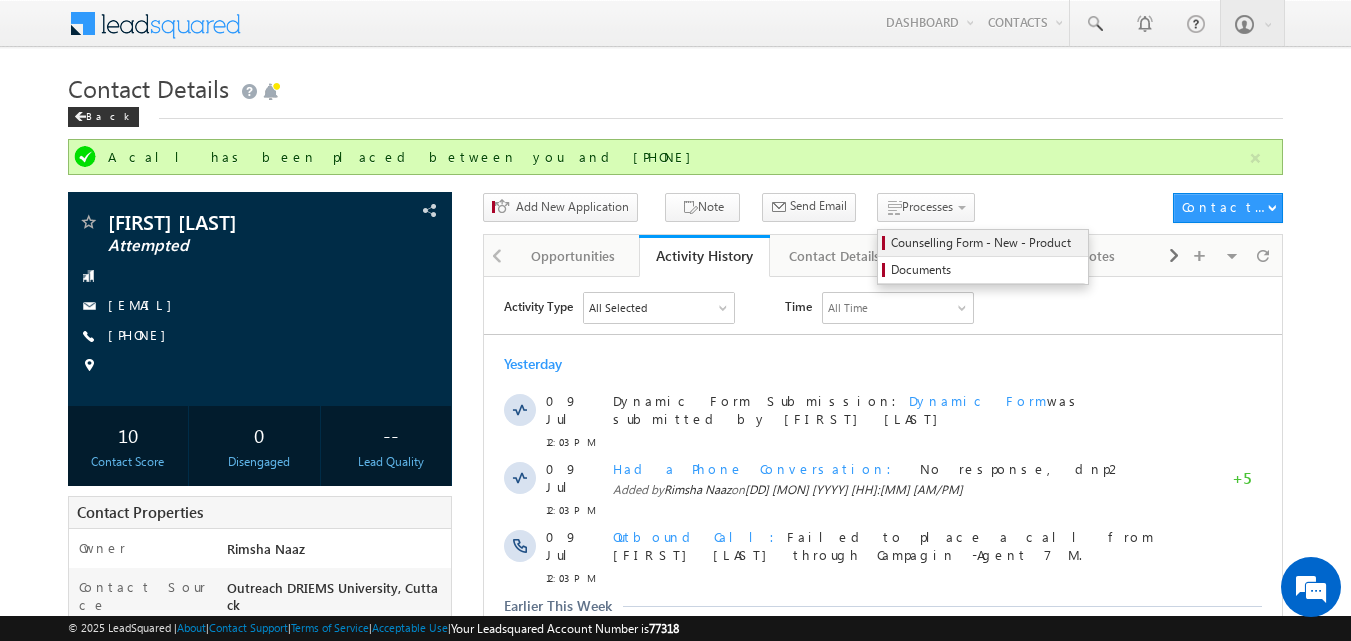 click on "Counselling Form - New - Product" at bounding box center [986, 243] 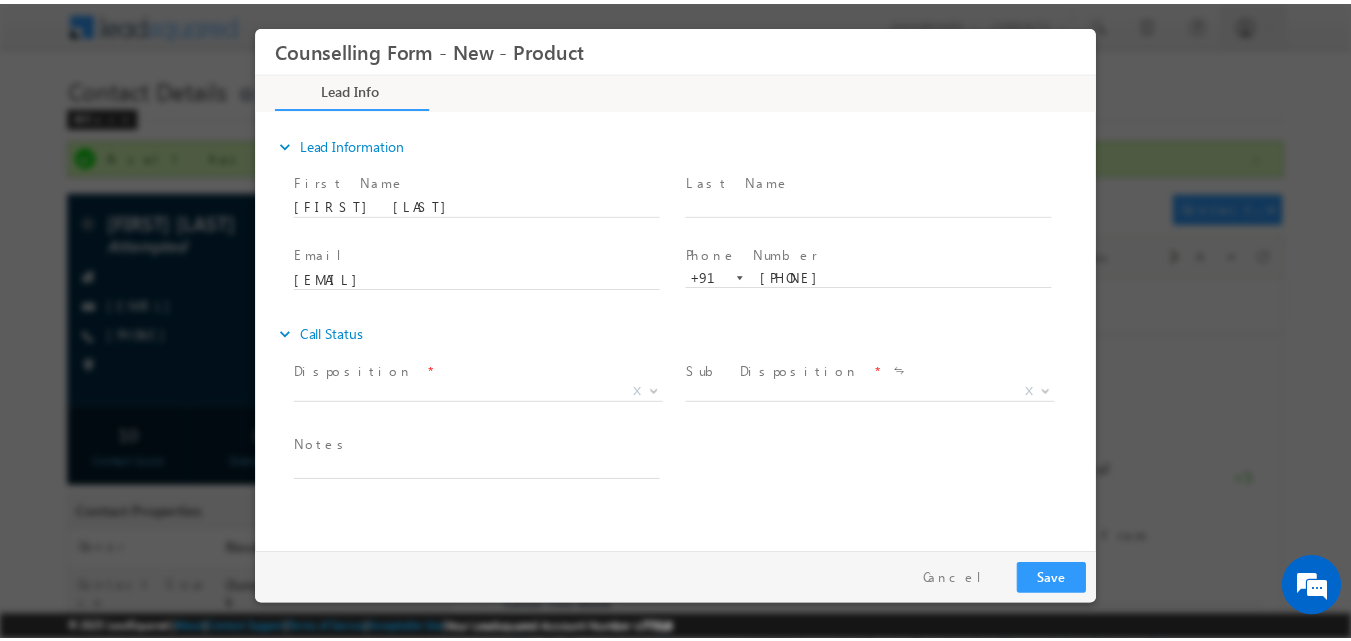 scroll, scrollTop: 0, scrollLeft: 0, axis: both 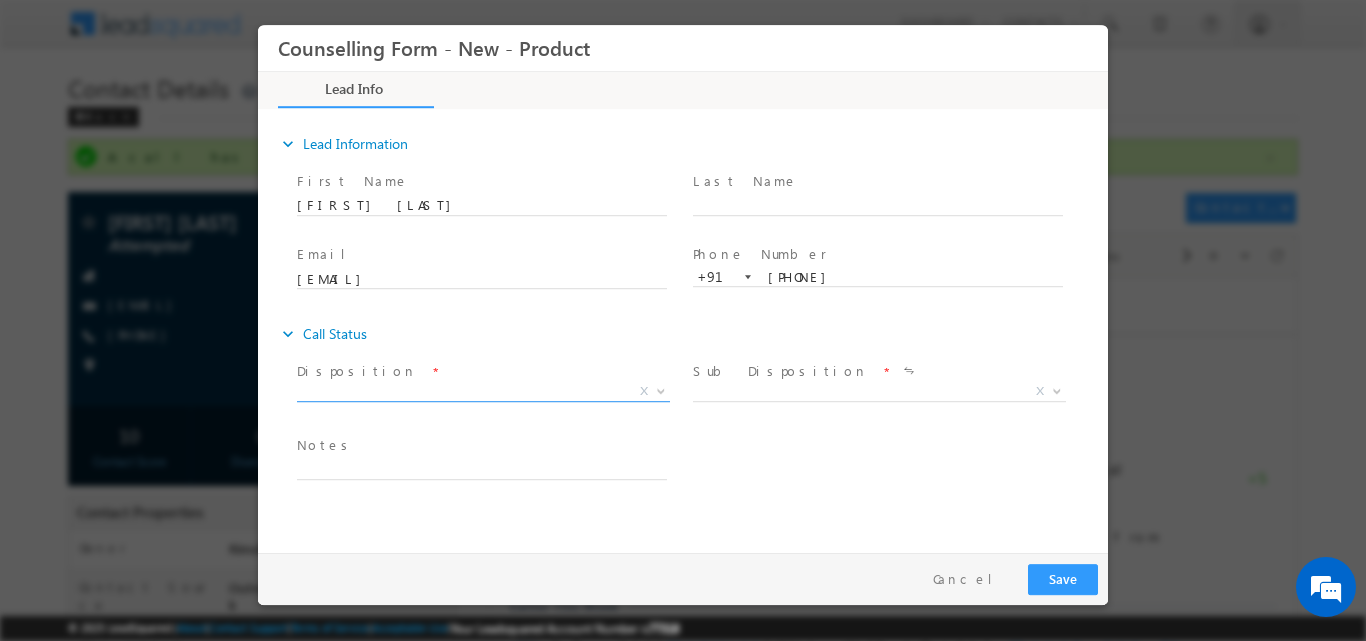 click at bounding box center (659, 390) 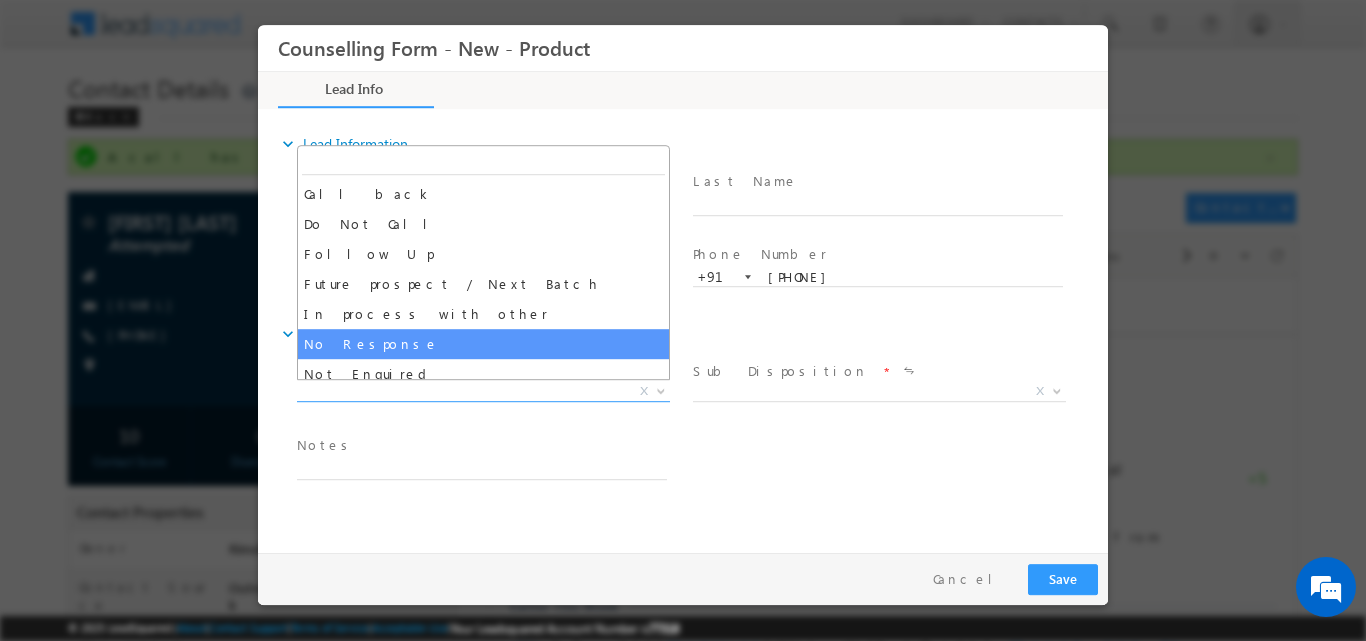 select on "No Response" 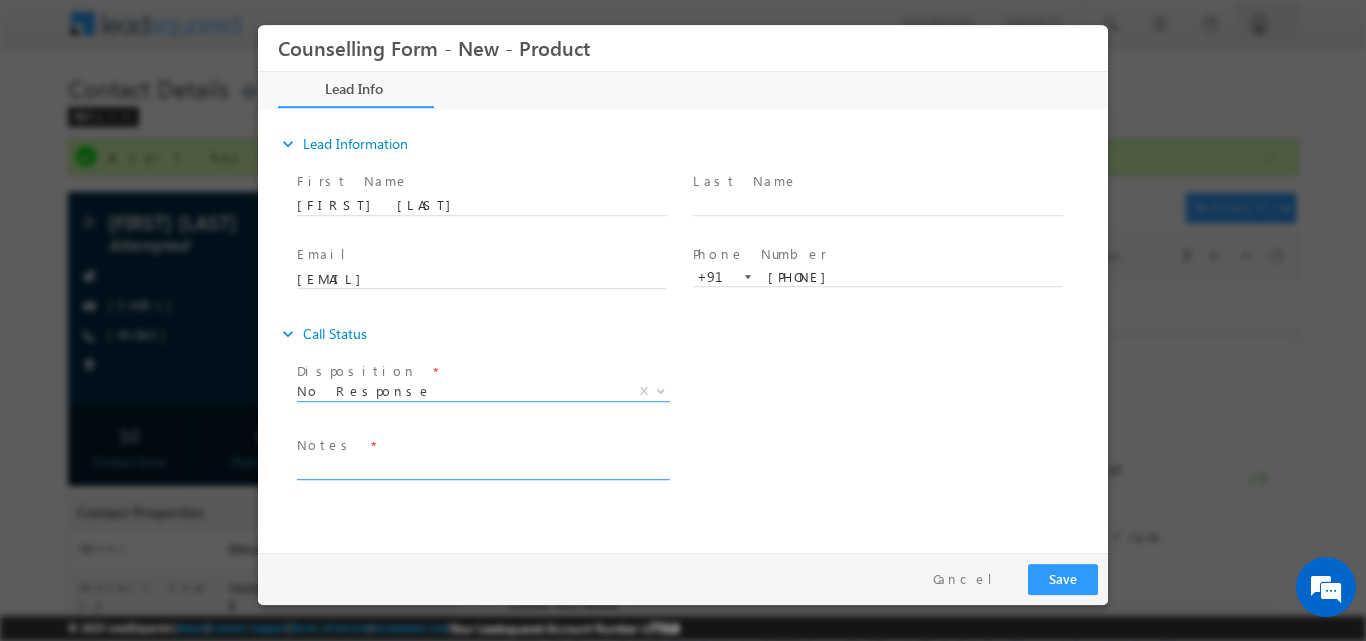 click at bounding box center (482, 467) 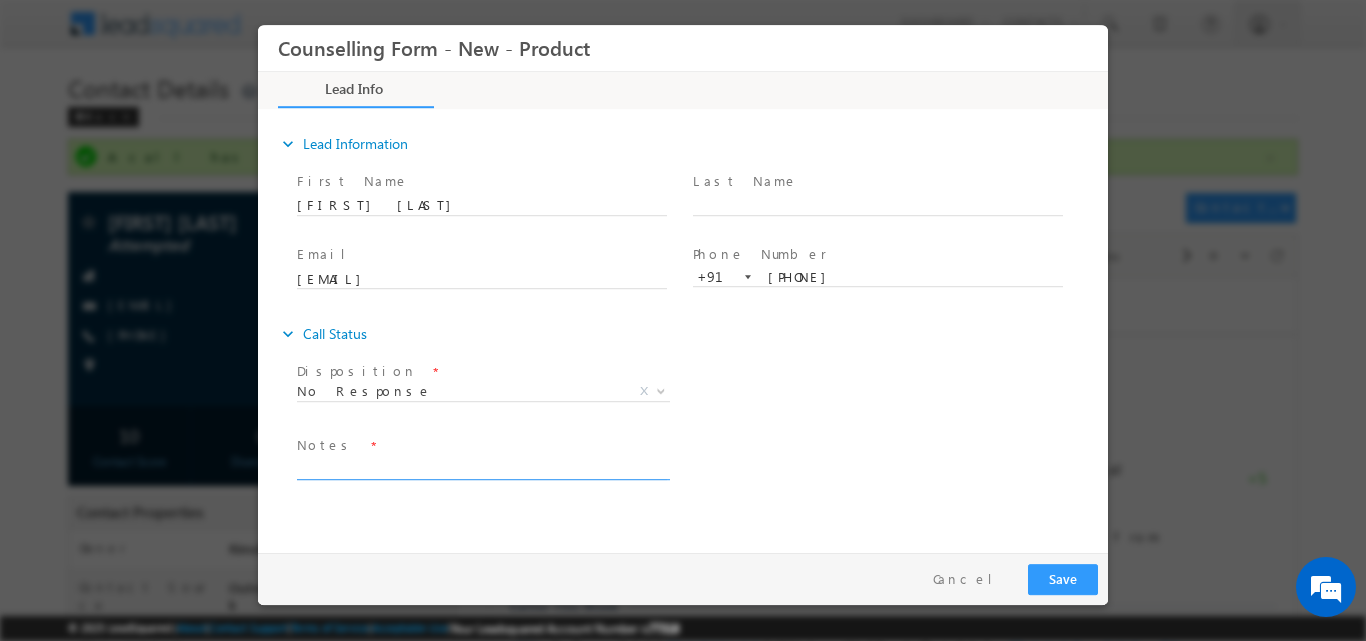paste on "No response, dnp" 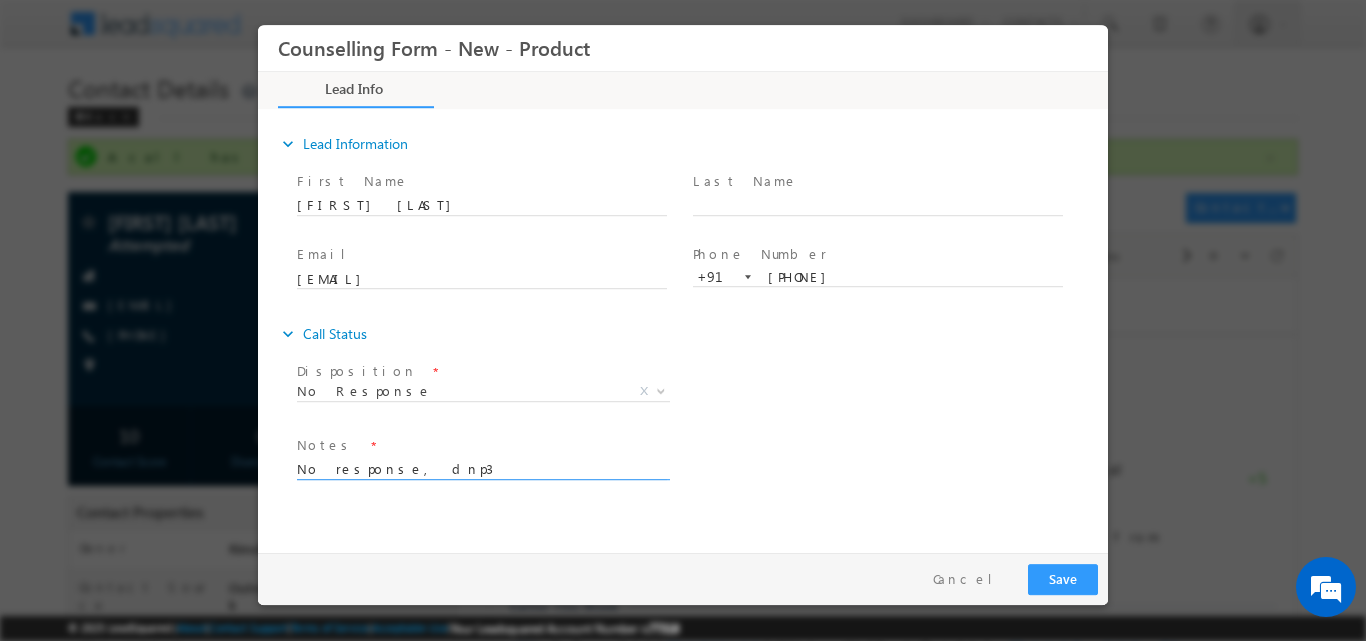 type on "No response, dnp3" 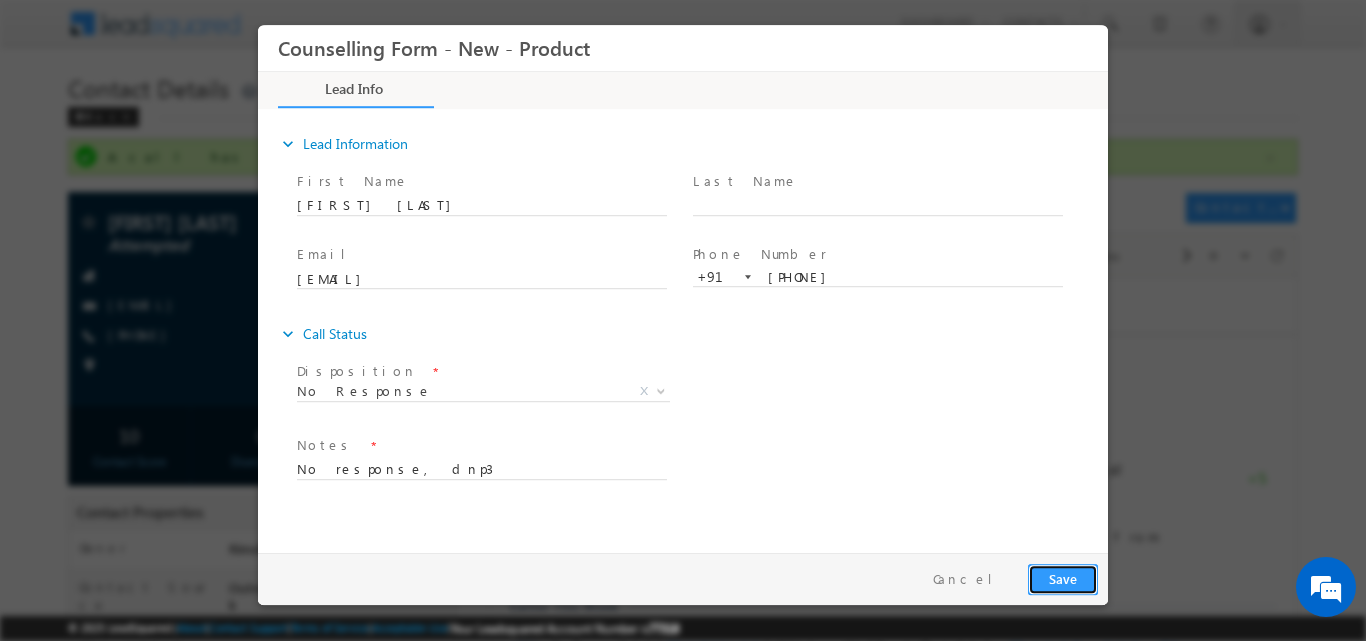 click on "Save" at bounding box center [1063, 578] 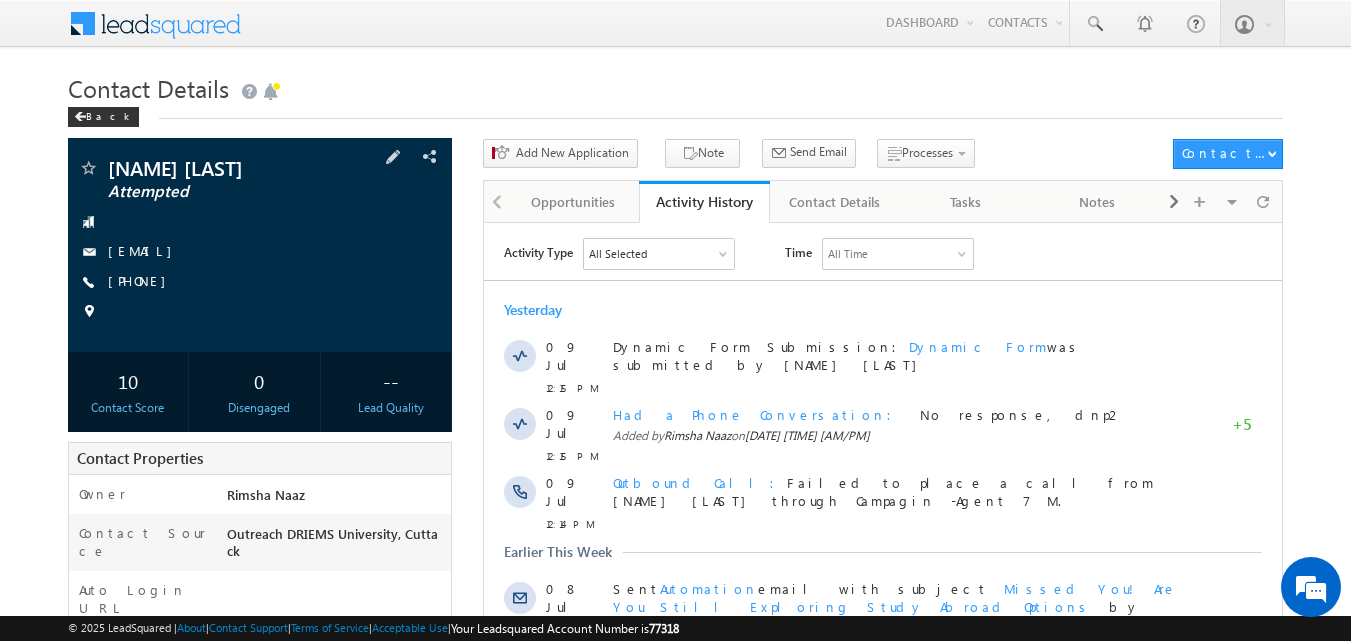 scroll, scrollTop: 0, scrollLeft: 0, axis: both 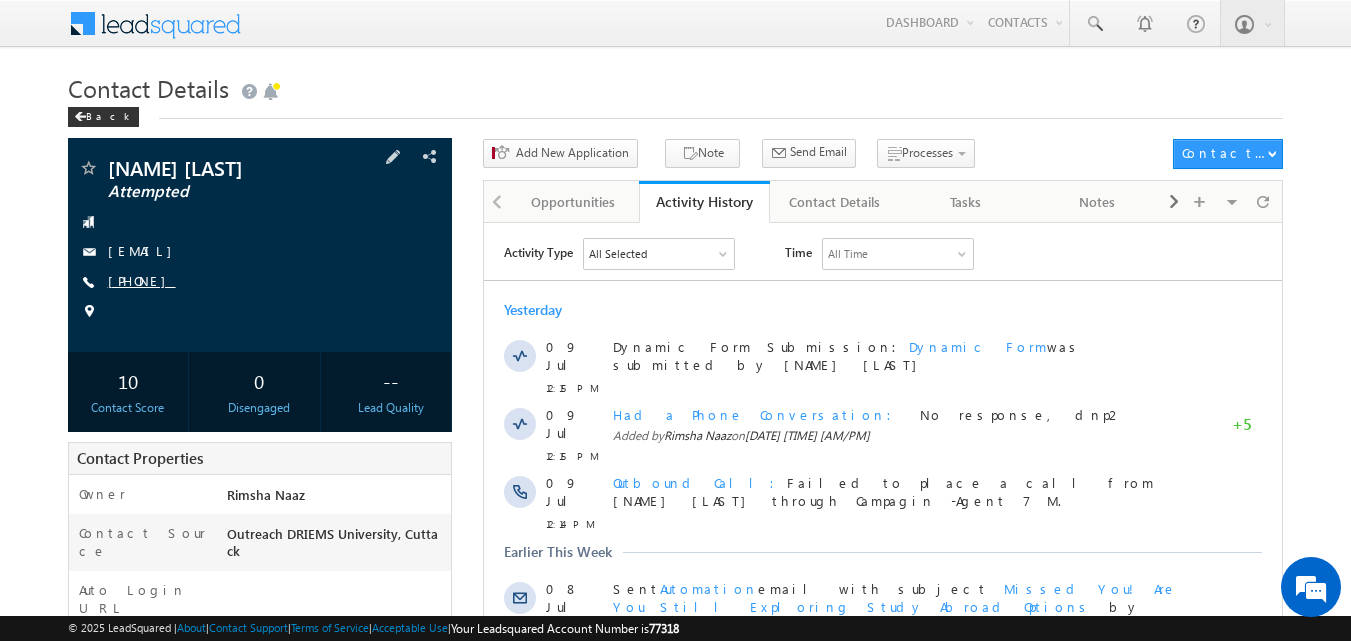click on "+91-7855013152" at bounding box center (142, 280) 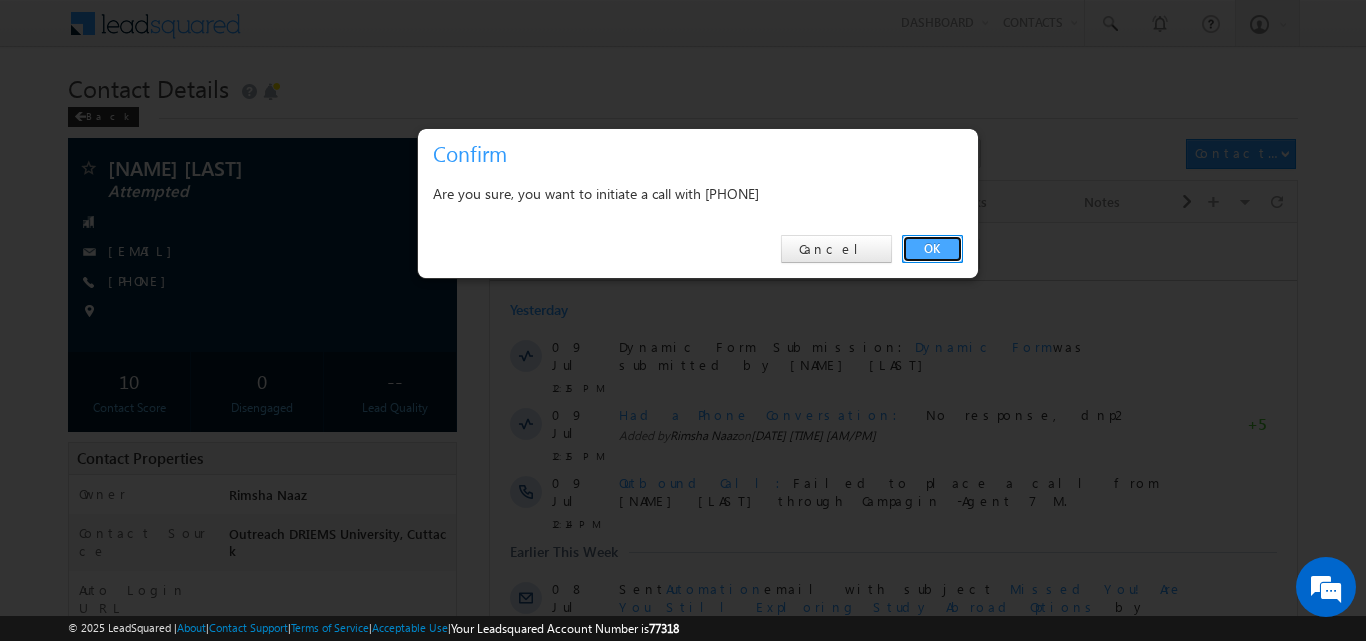 click on "OK" at bounding box center [932, 249] 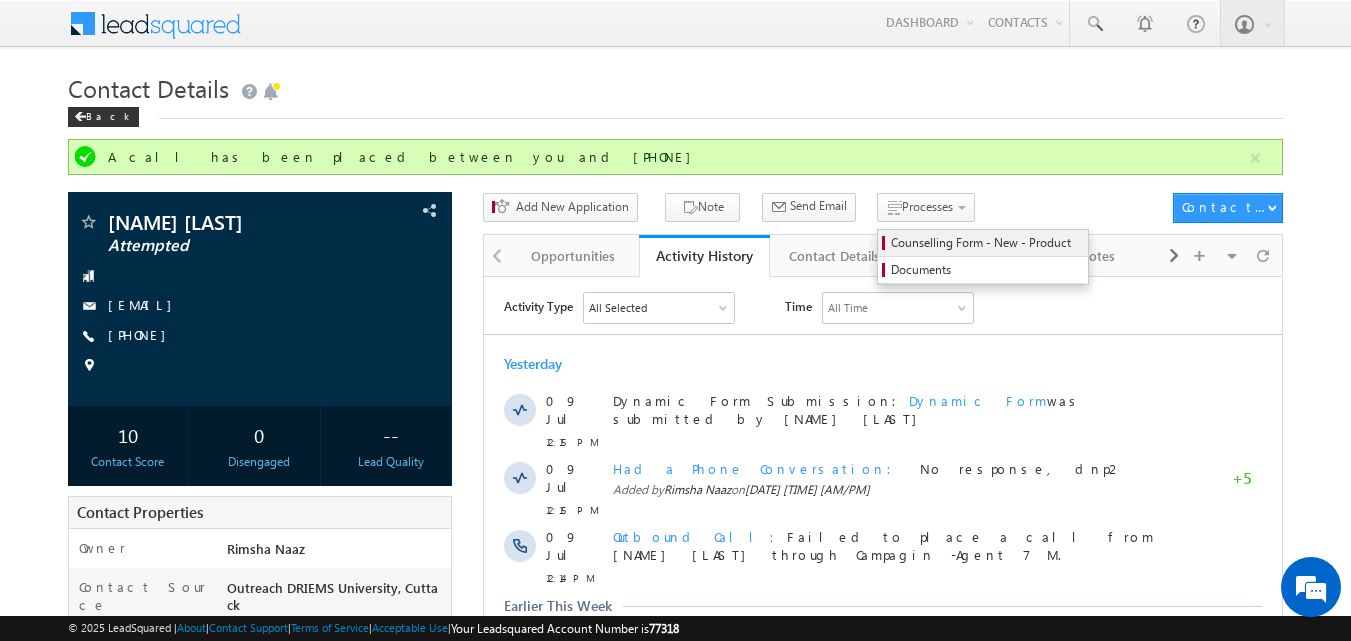 click on "Counselling Form - New - Product" at bounding box center (986, 243) 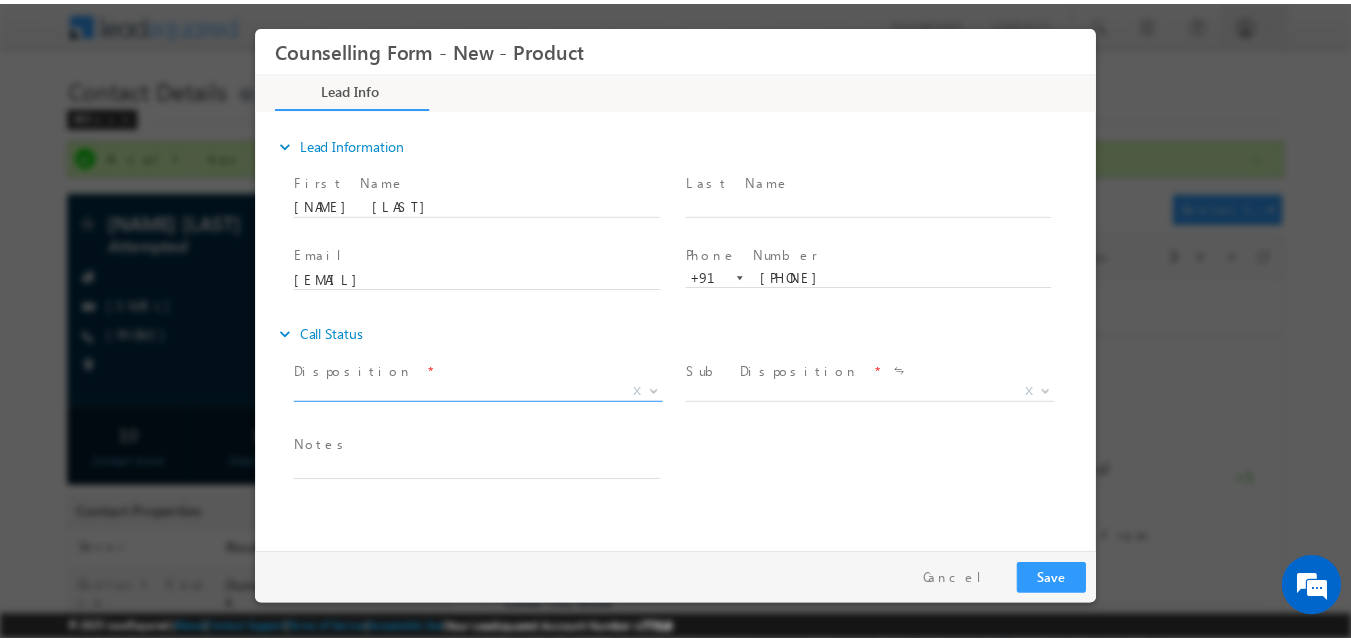 scroll, scrollTop: 0, scrollLeft: 0, axis: both 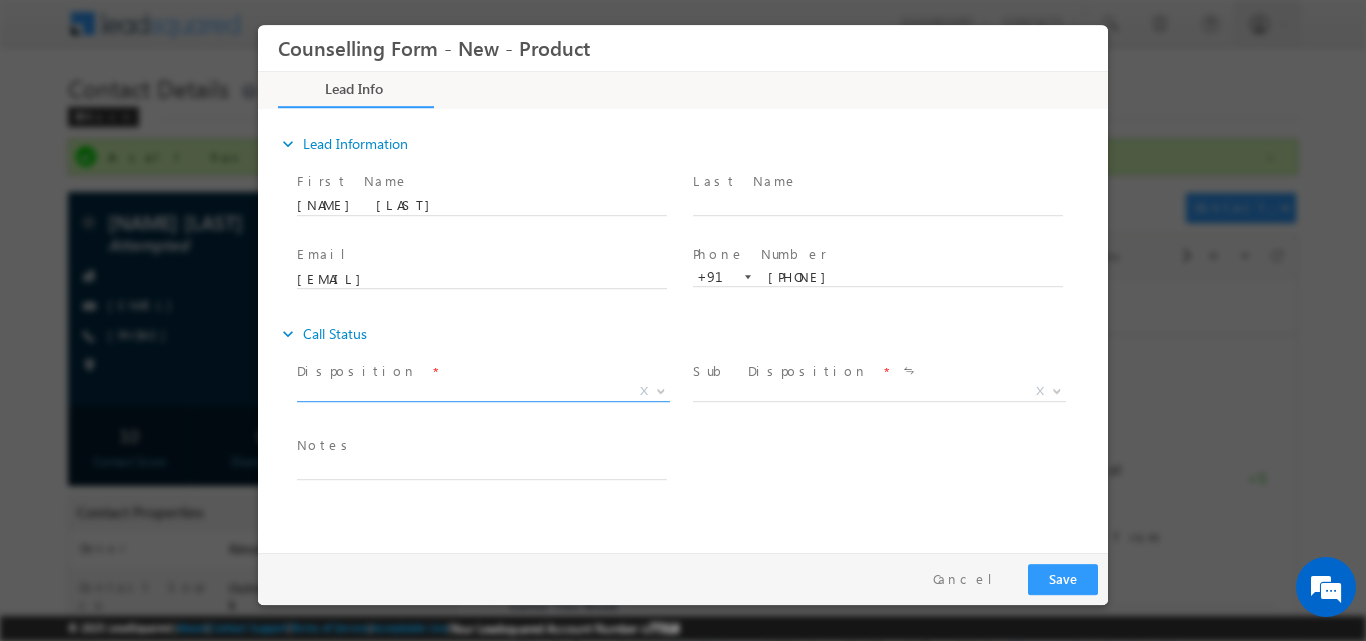 click at bounding box center [659, 390] 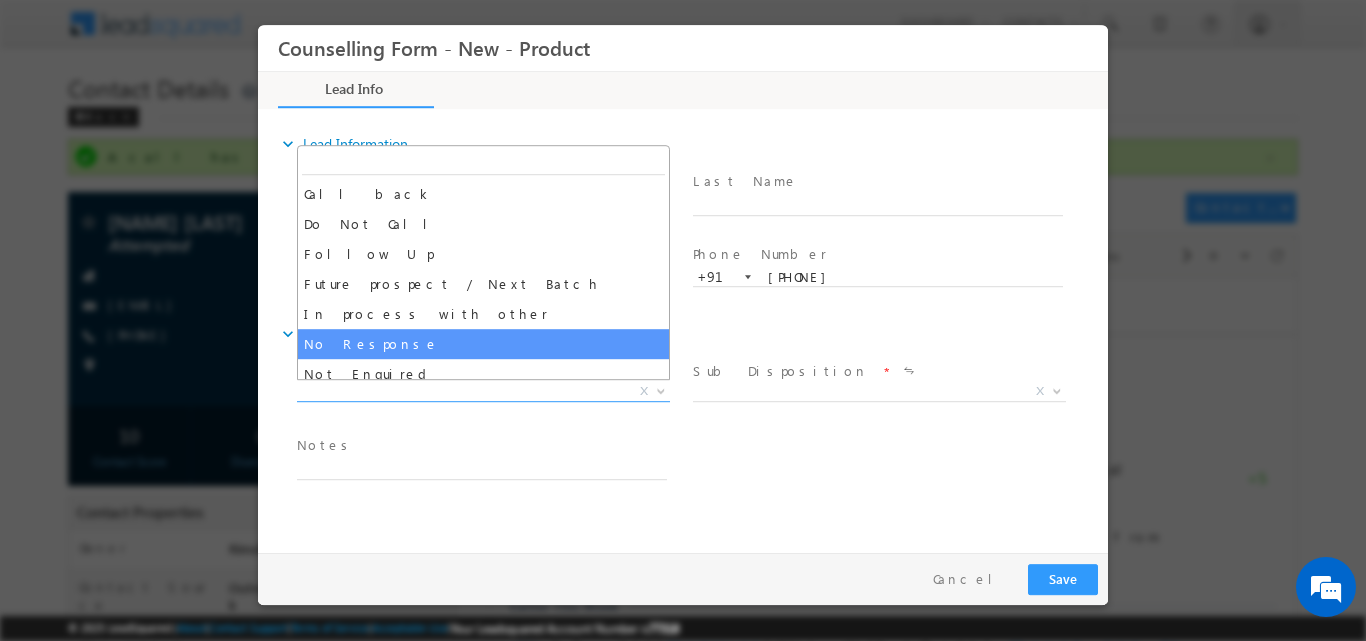 select on "No Response" 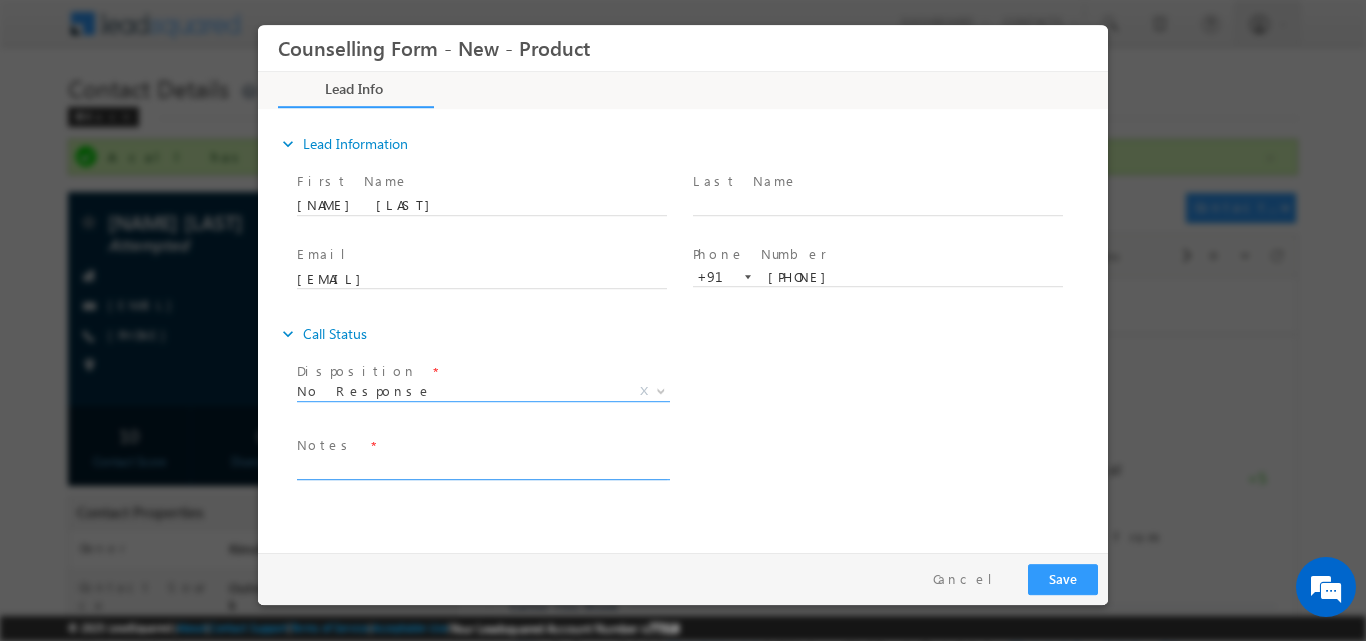click at bounding box center (482, 467) 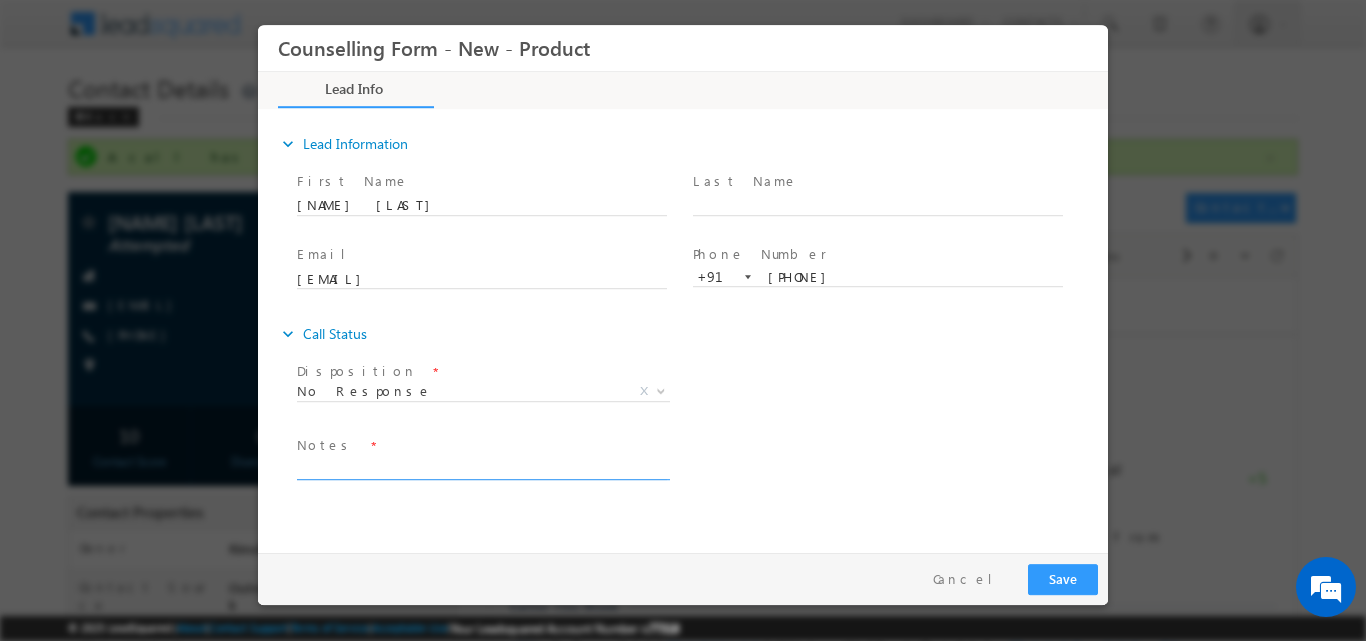 paste on "No response, dnp" 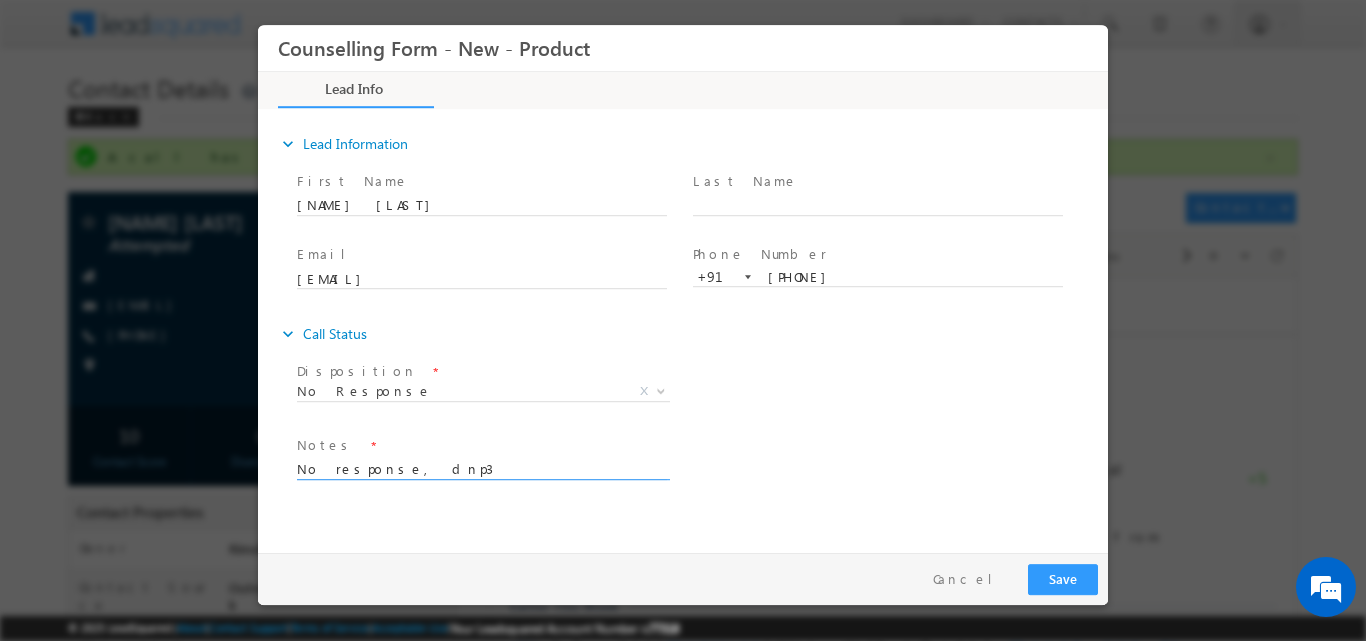 type on "No response, dnp3" 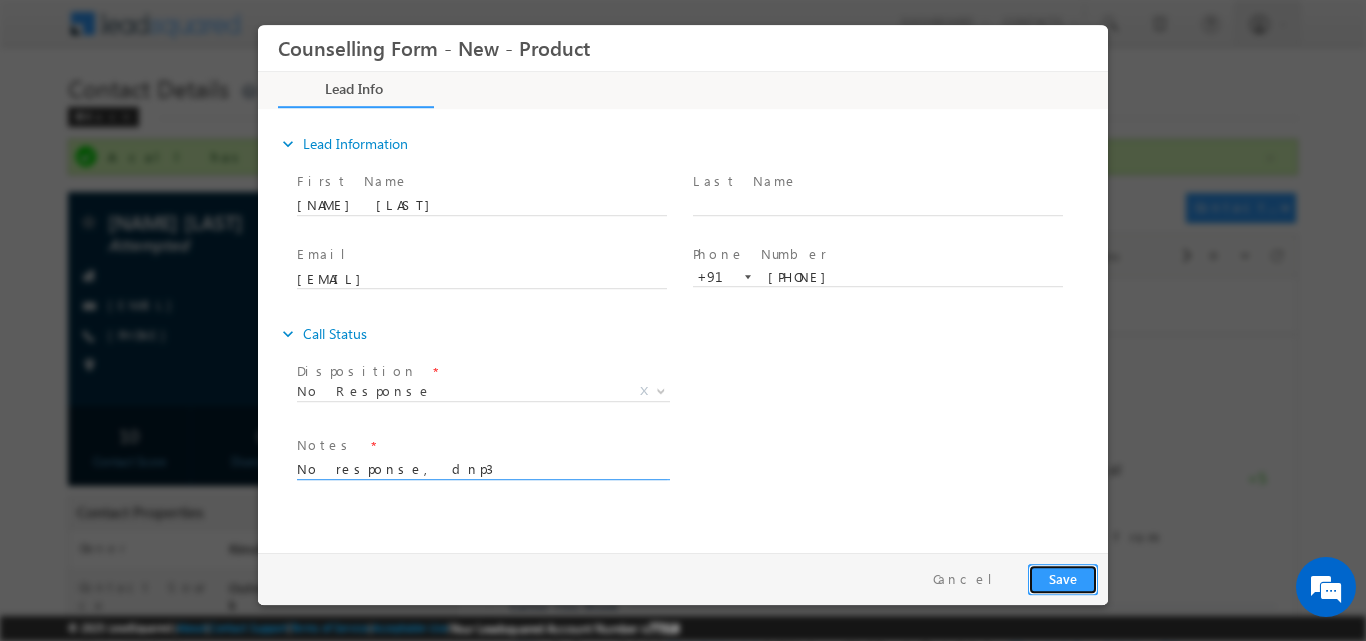 click on "Save" at bounding box center (1063, 578) 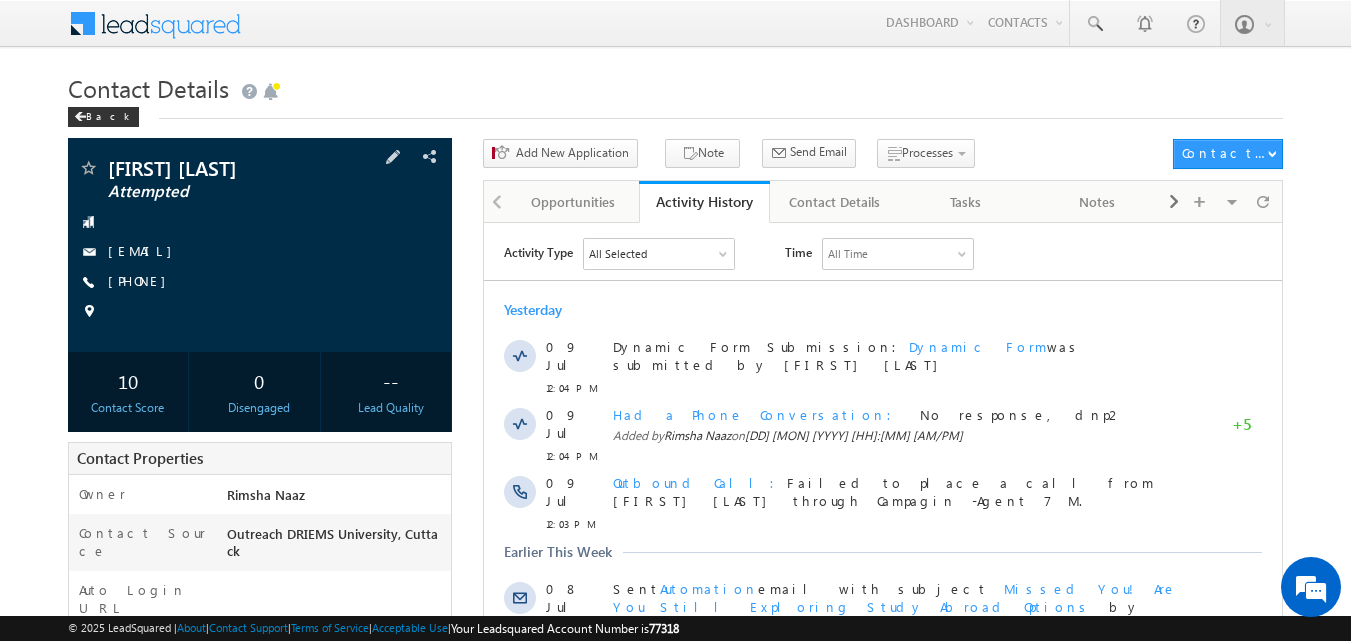 scroll, scrollTop: 0, scrollLeft: 0, axis: both 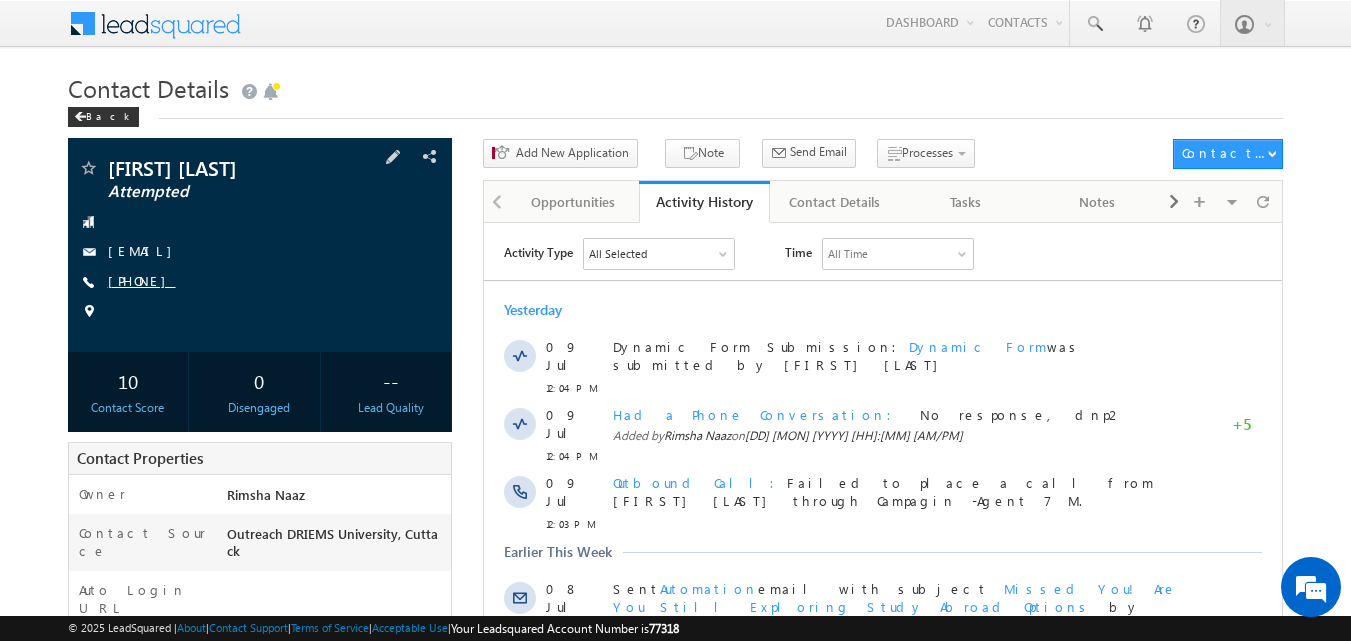 click on "[PHONE]" at bounding box center [142, 280] 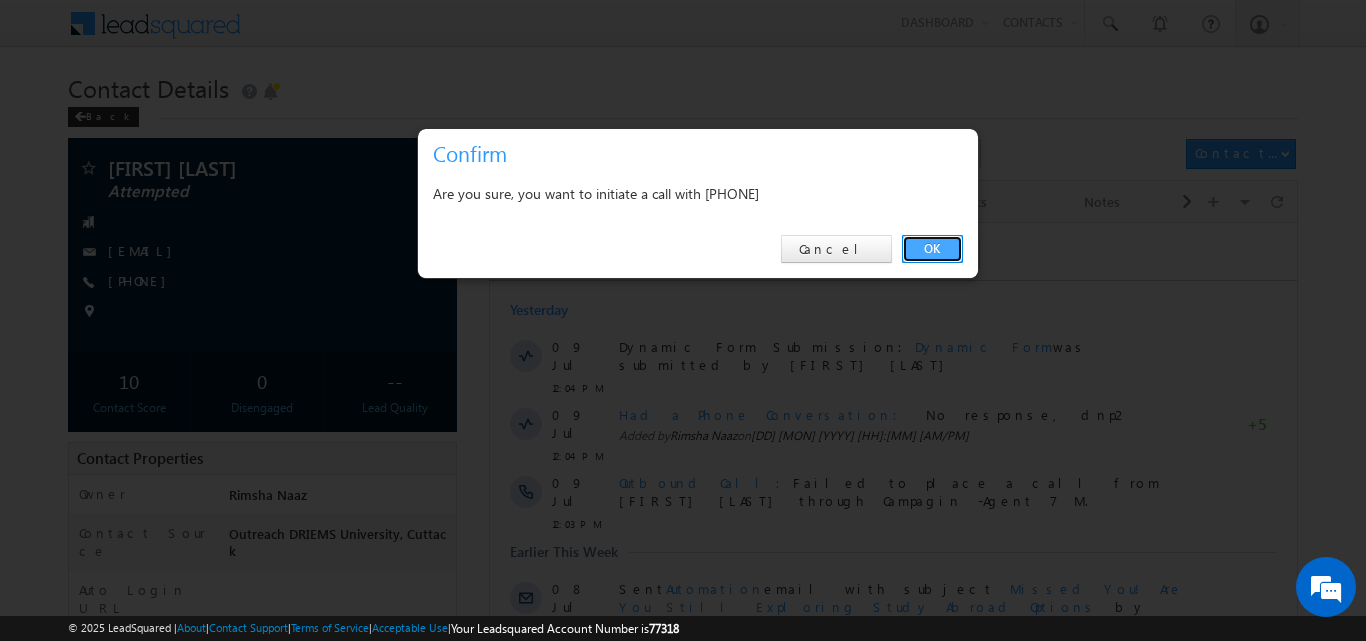click on "OK" at bounding box center (932, 249) 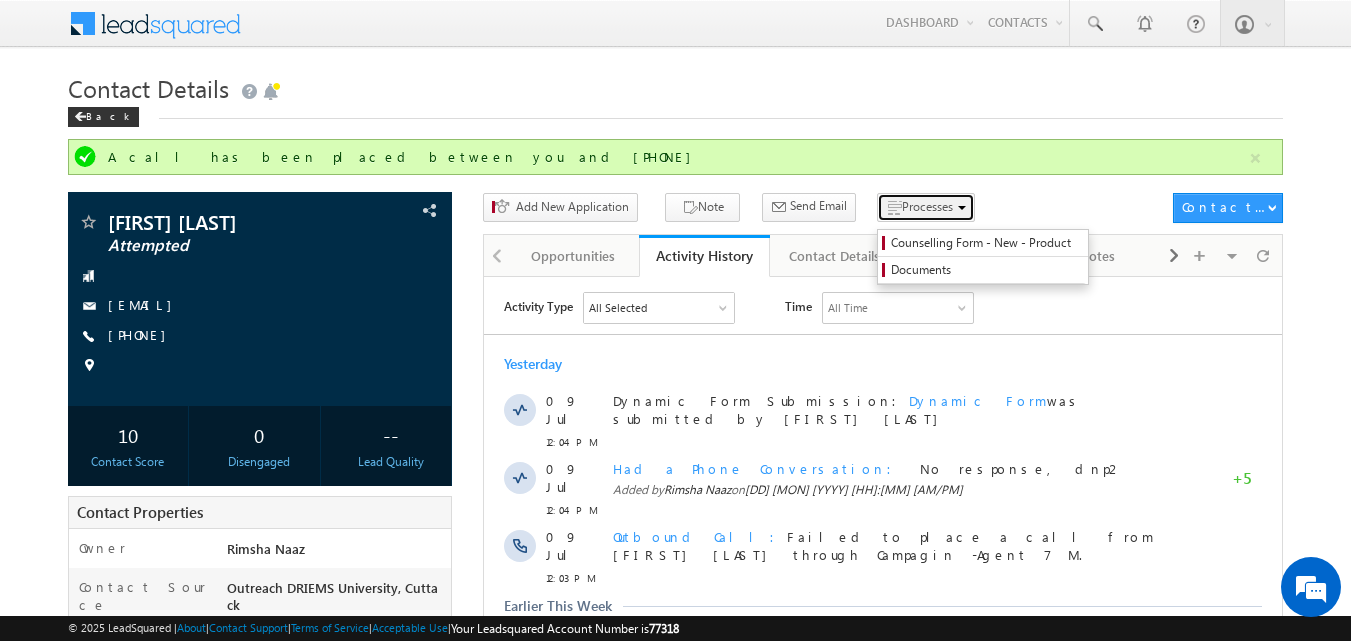 click on "Processes" at bounding box center (927, 206) 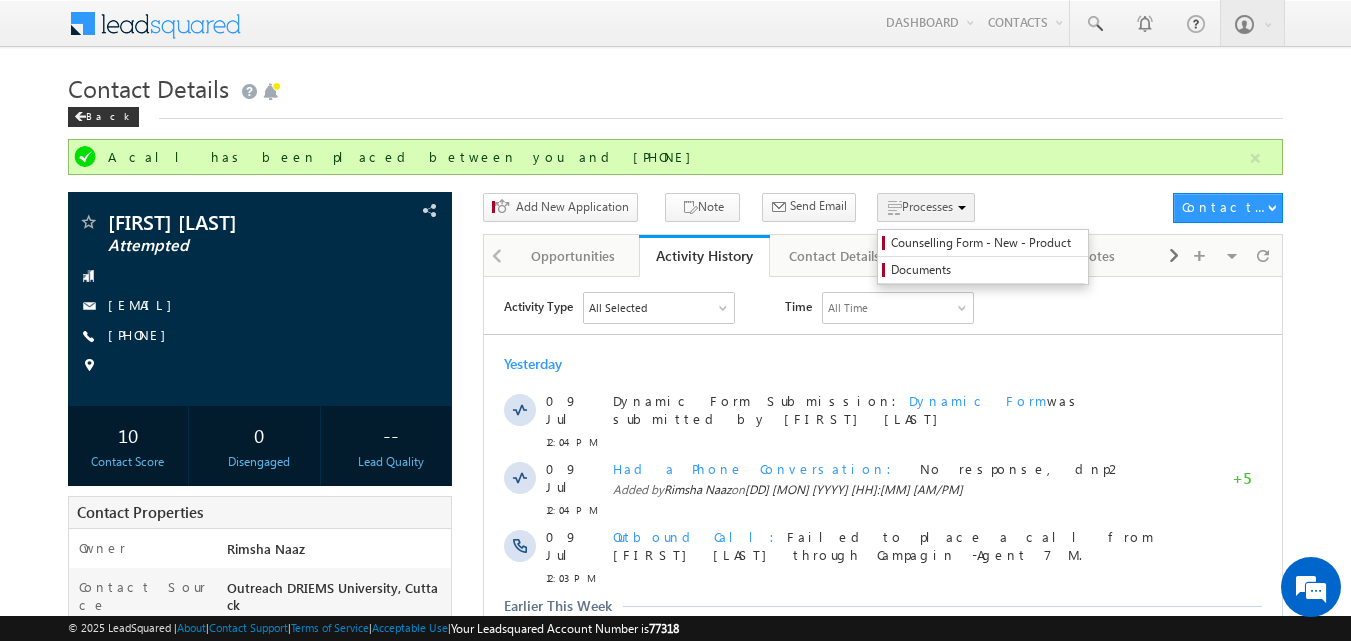 click on "Processes" at bounding box center [927, 206] 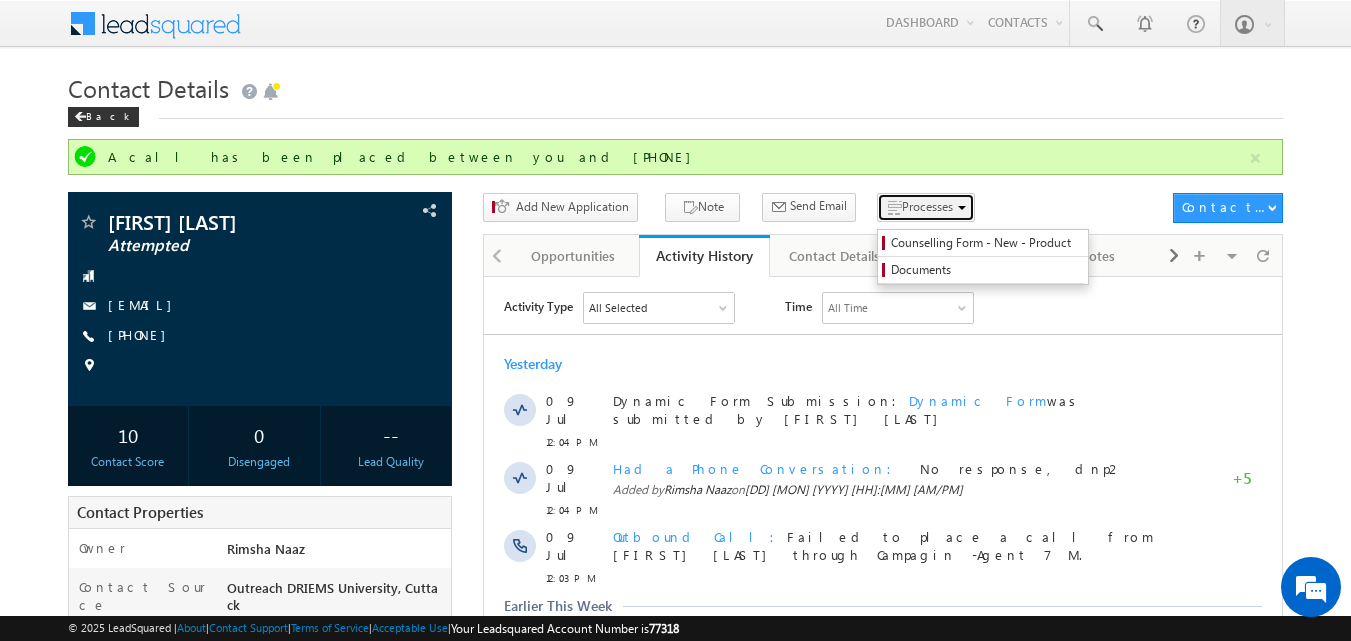 click on "Processes" at bounding box center [927, 206] 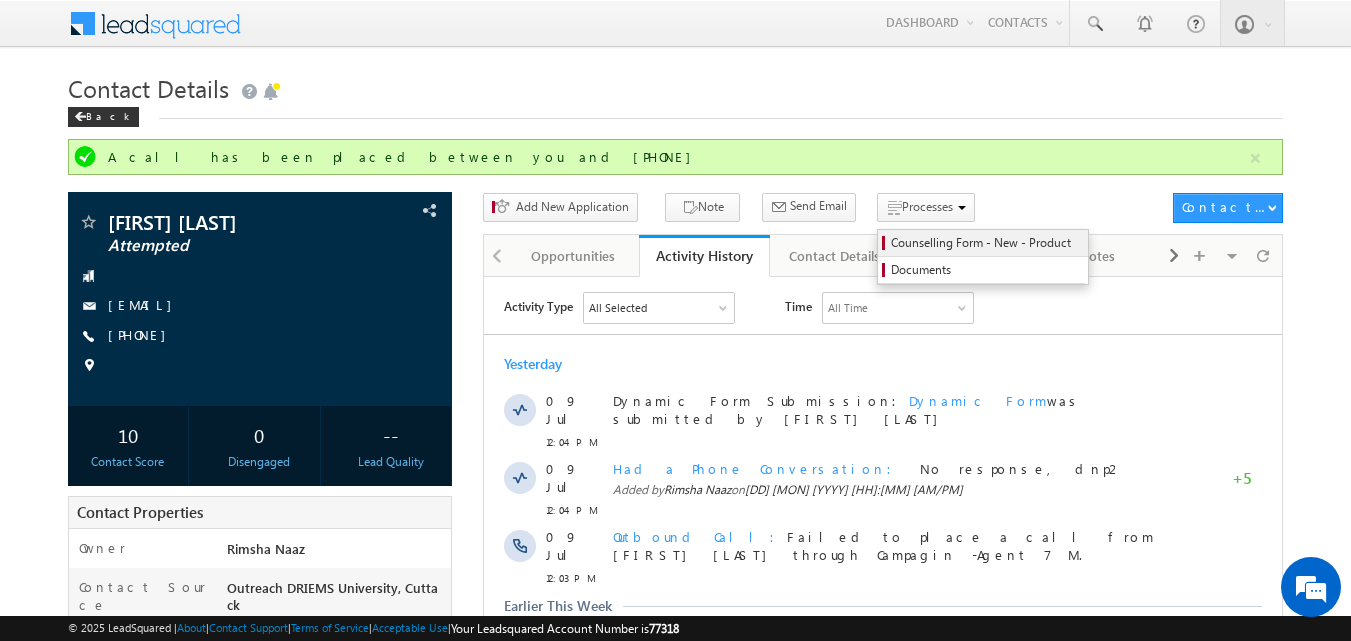 click on "Counselling Form - New - Product" at bounding box center [986, 243] 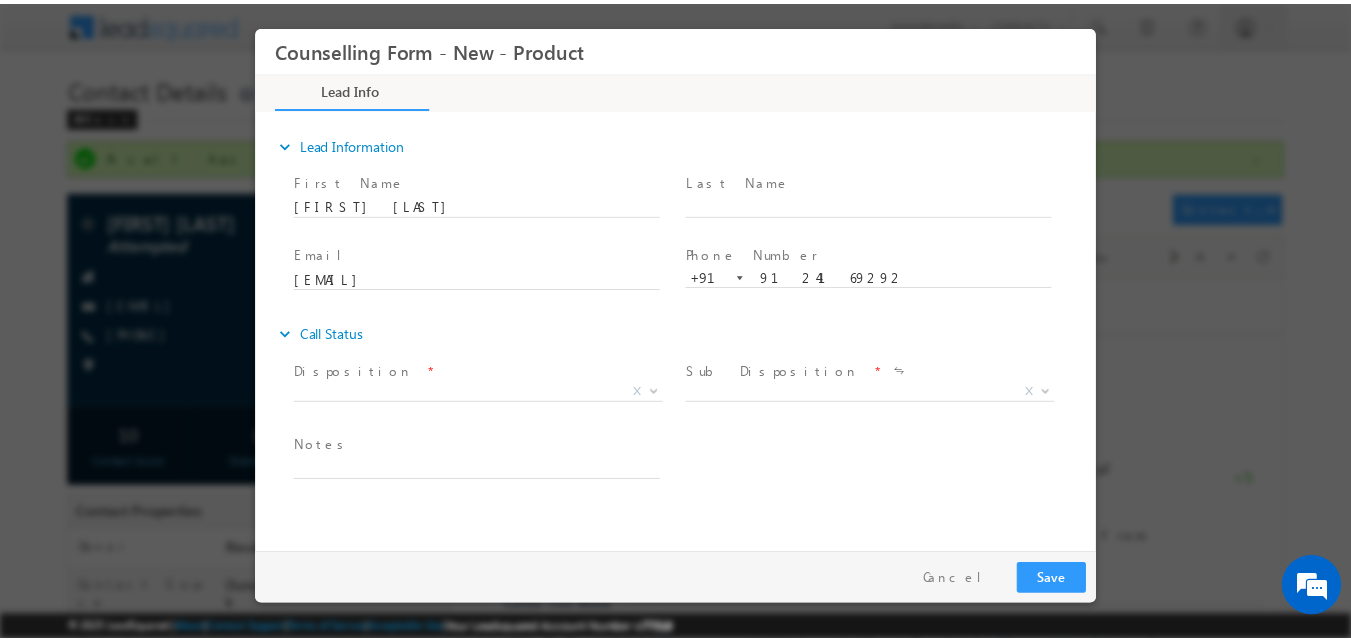 scroll, scrollTop: 0, scrollLeft: 0, axis: both 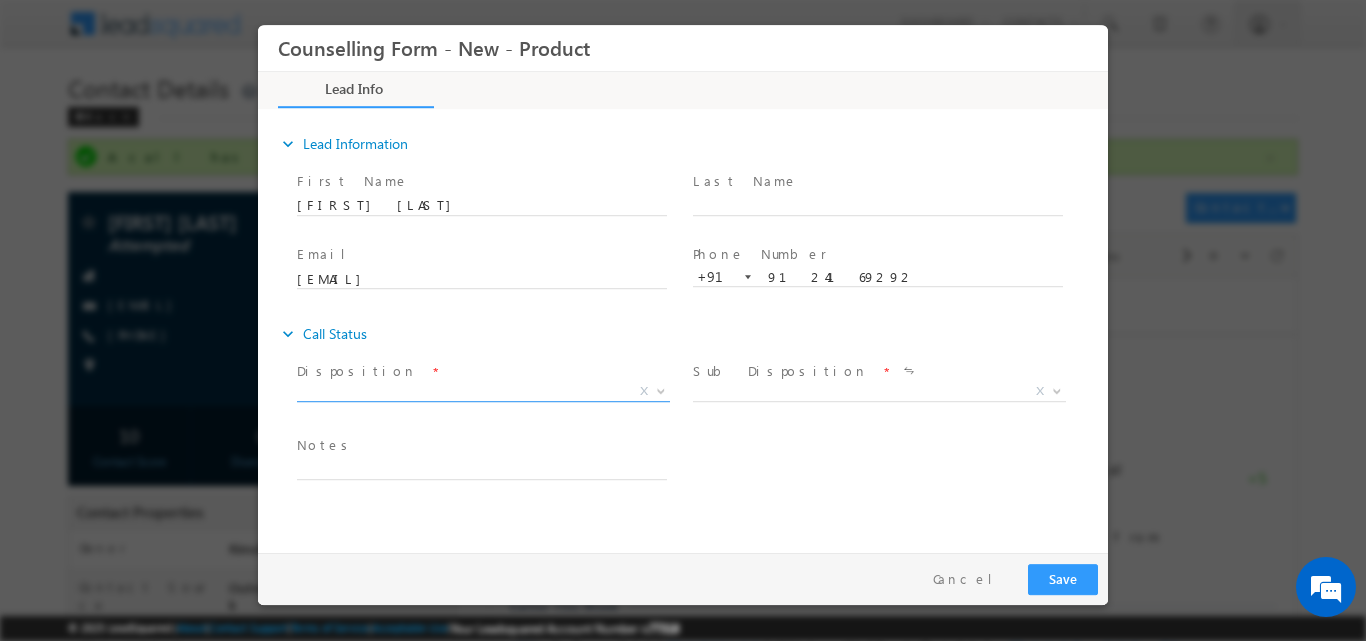 click at bounding box center [659, 390] 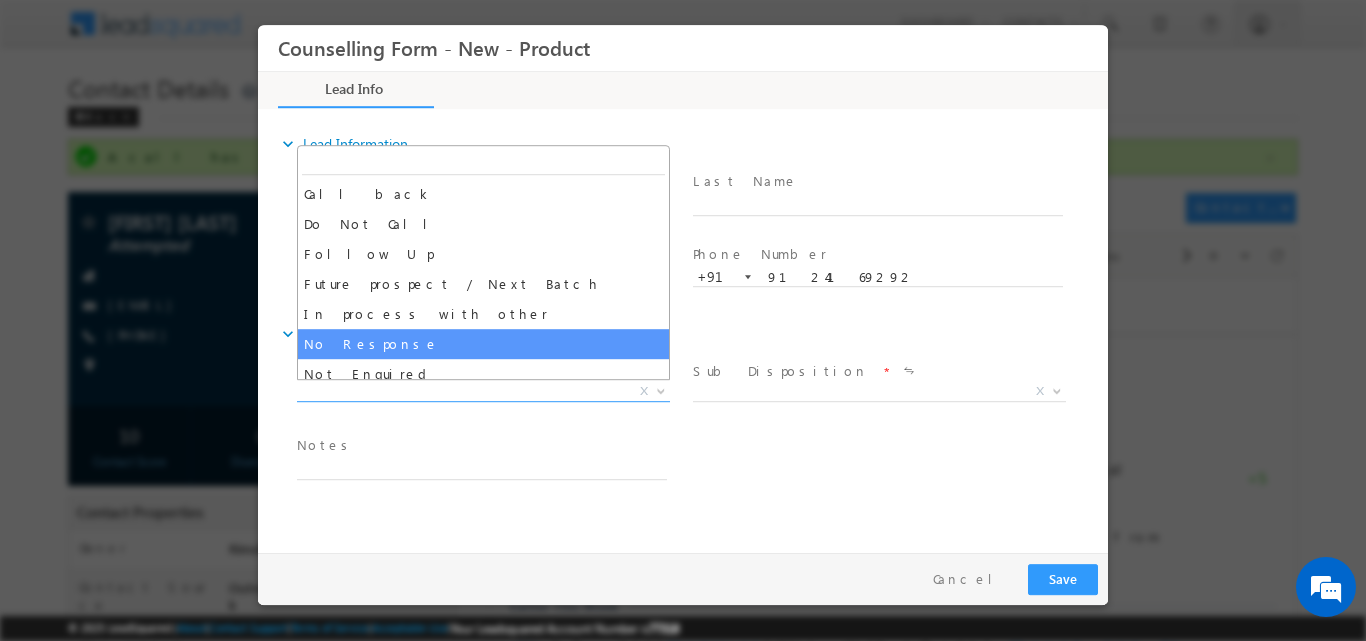 select on "No Response" 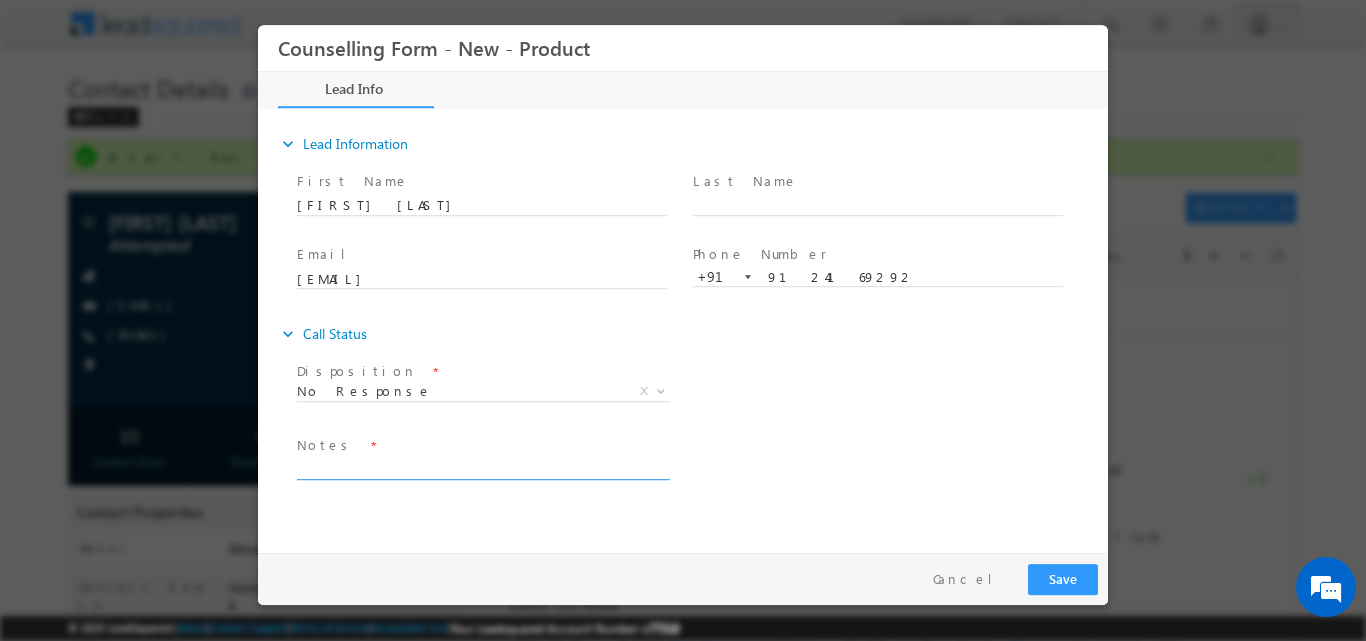 click at bounding box center (482, 467) 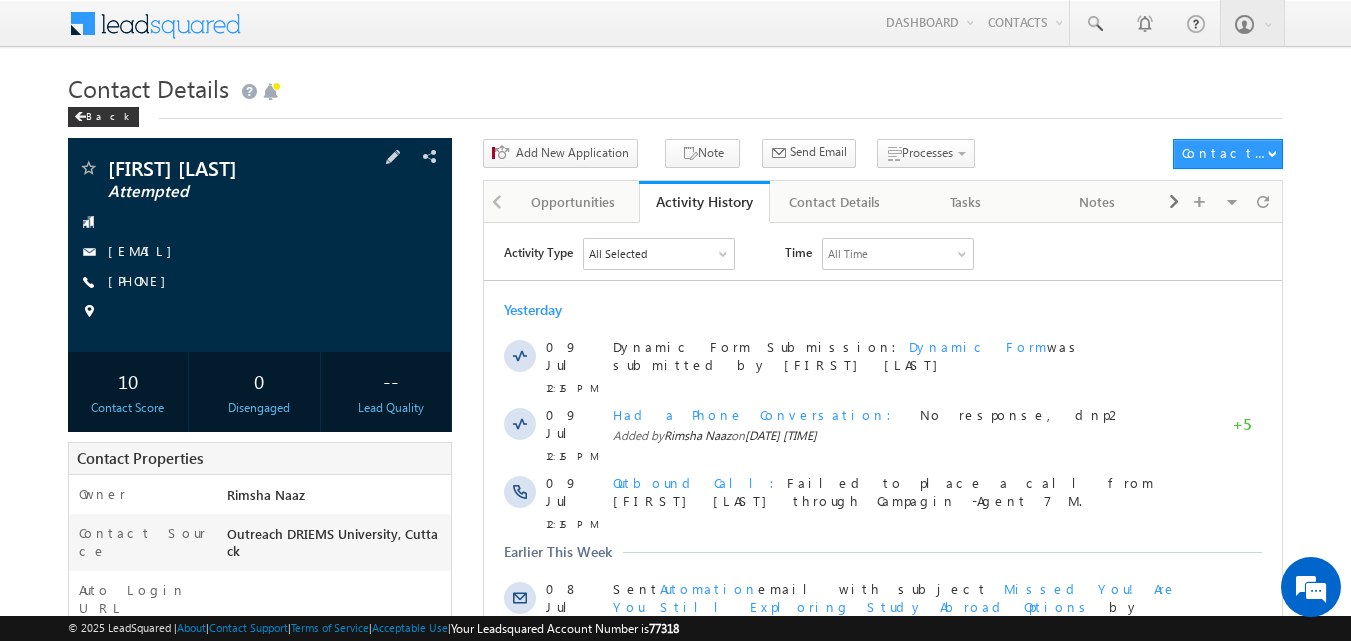 scroll, scrollTop: 0, scrollLeft: 0, axis: both 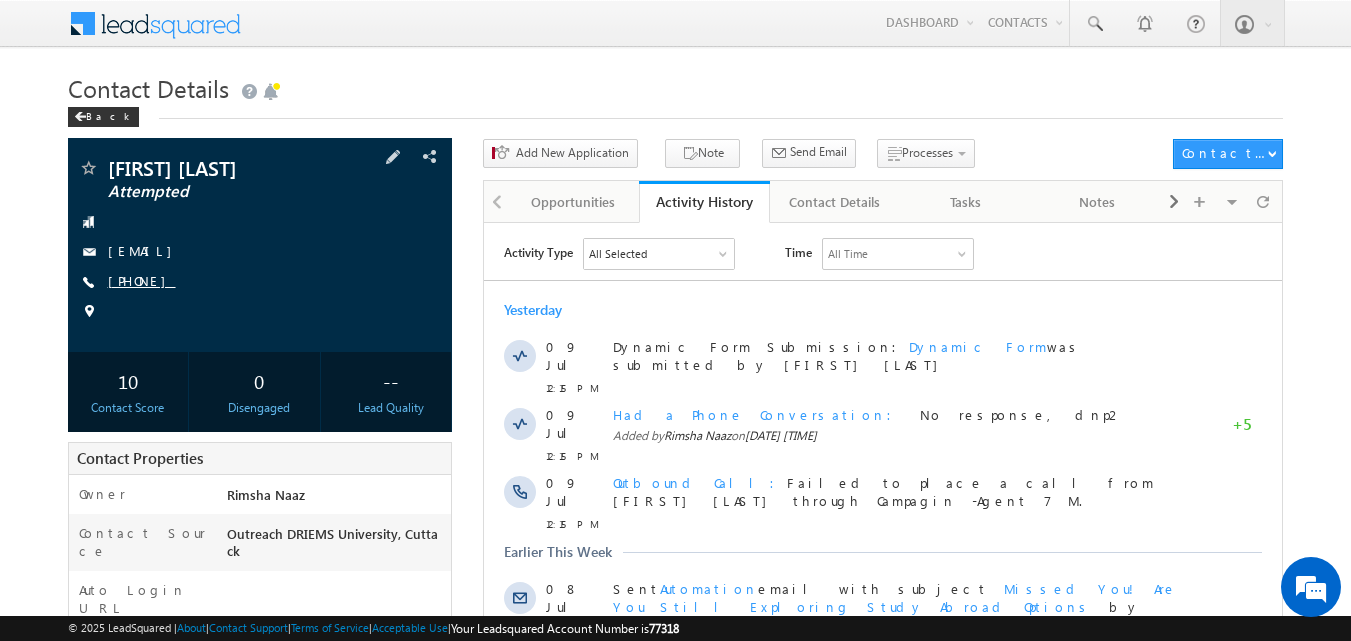 click on "[PHONE]" at bounding box center (142, 280) 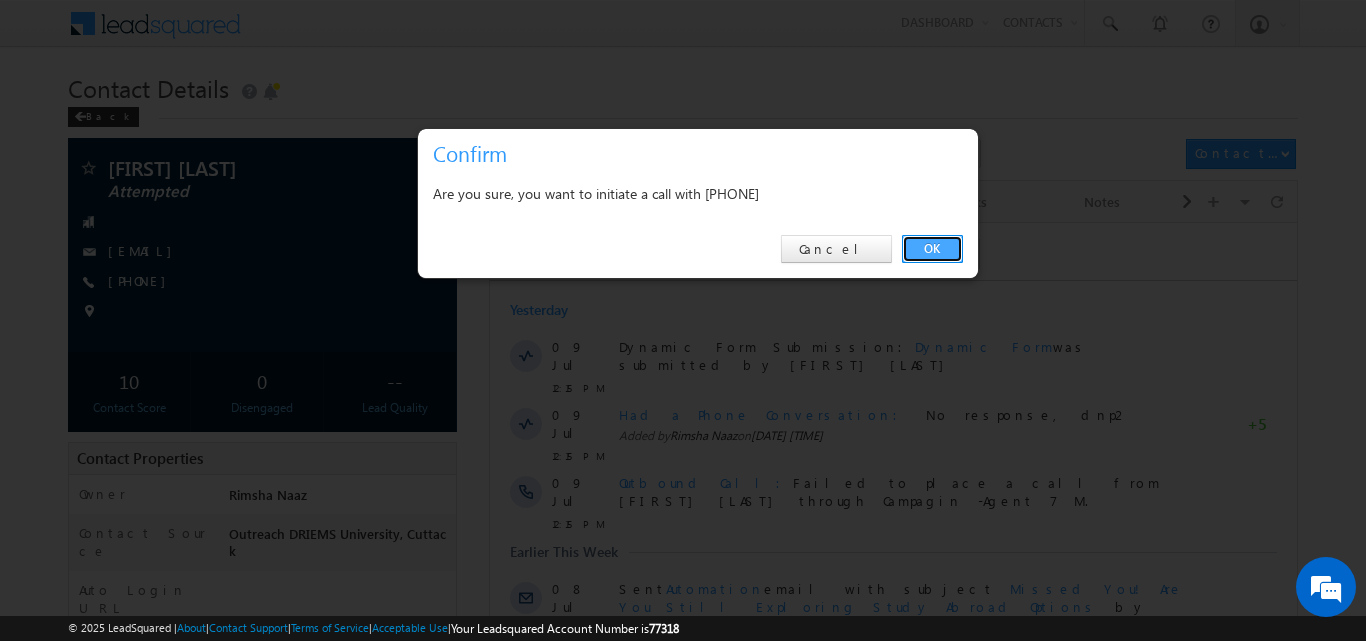 click on "OK" at bounding box center [932, 249] 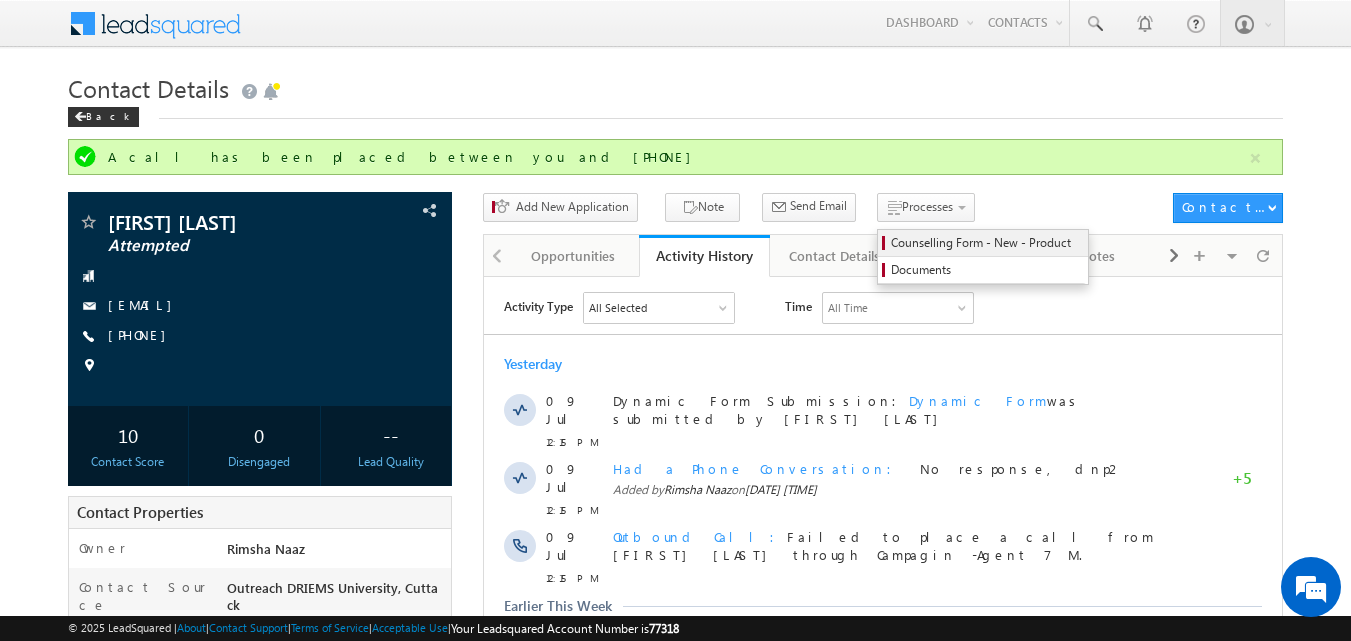 click on "Counselling Form - New - Product" at bounding box center [986, 243] 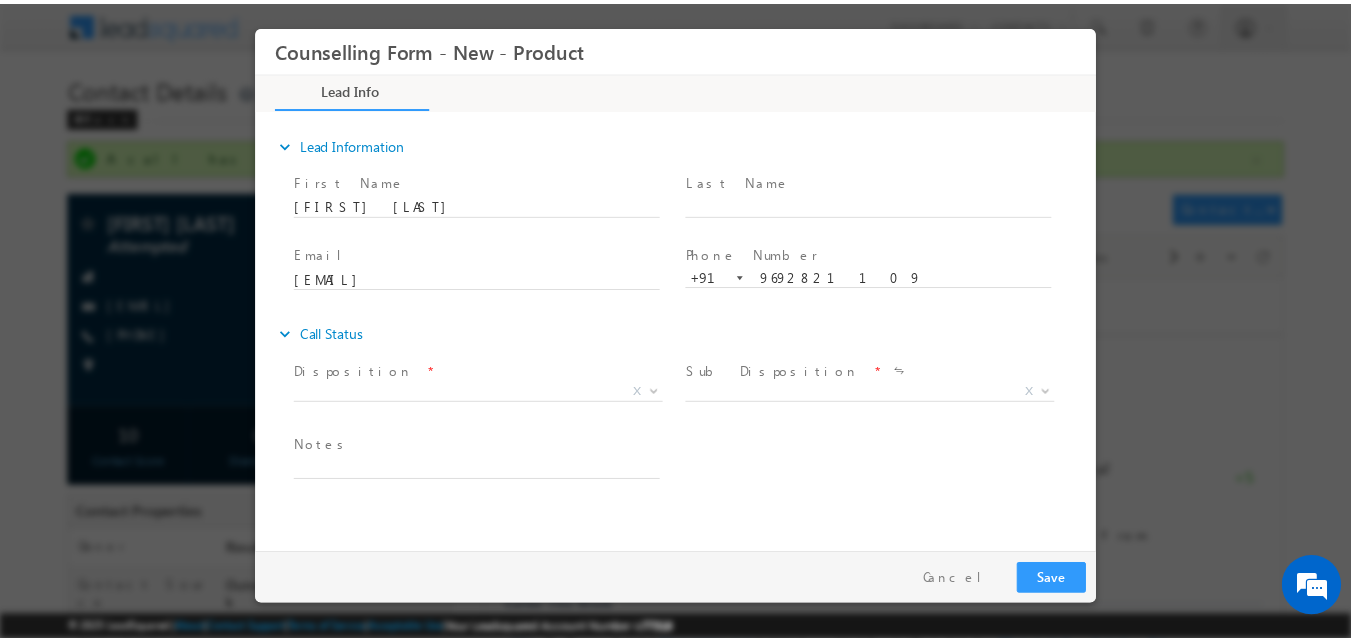 scroll, scrollTop: 0, scrollLeft: 0, axis: both 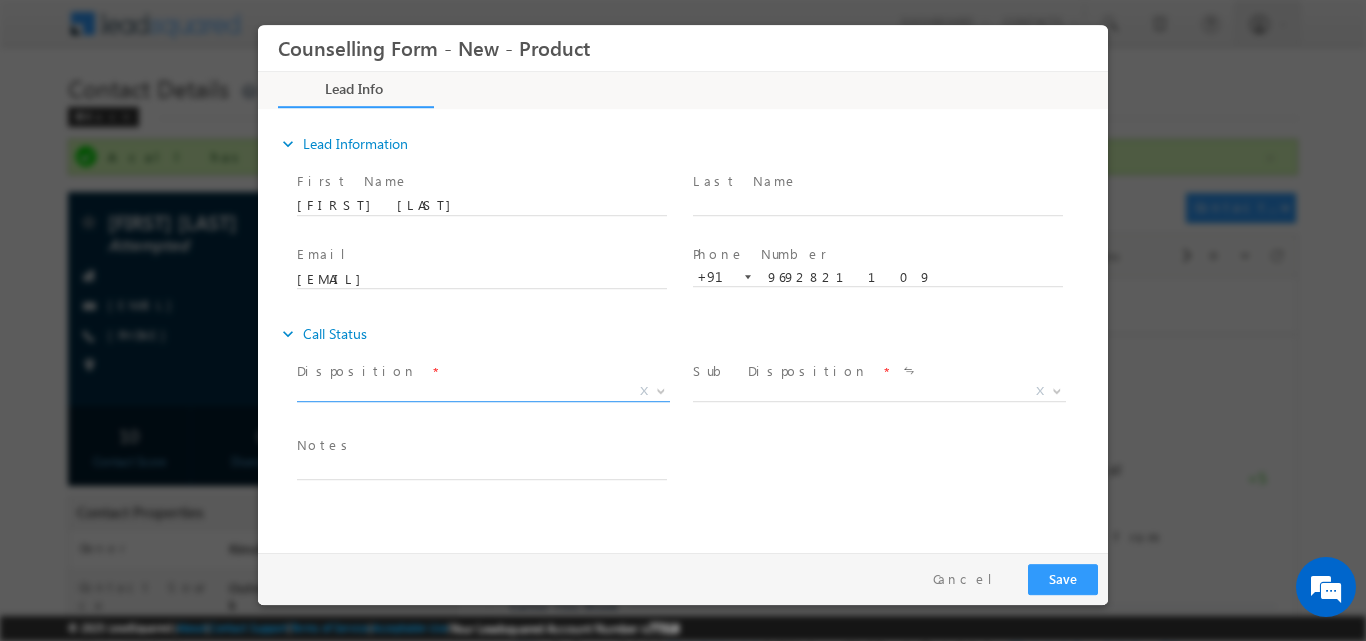 click at bounding box center [659, 390] 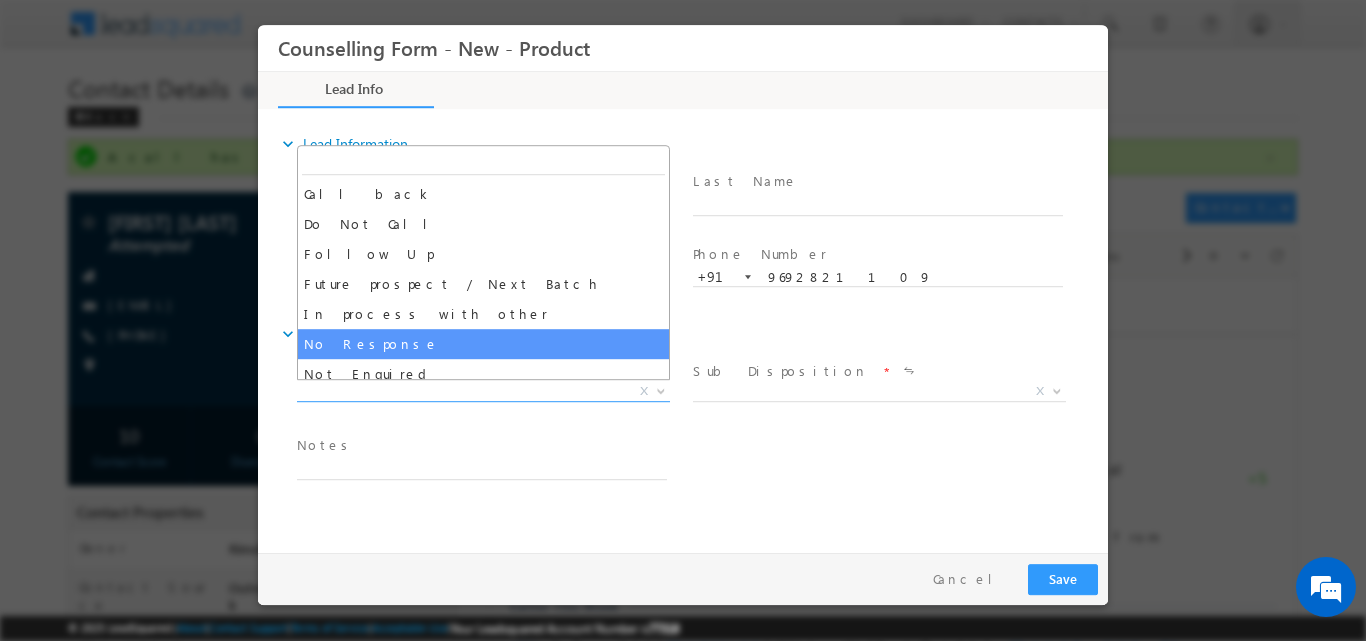select on "No Response" 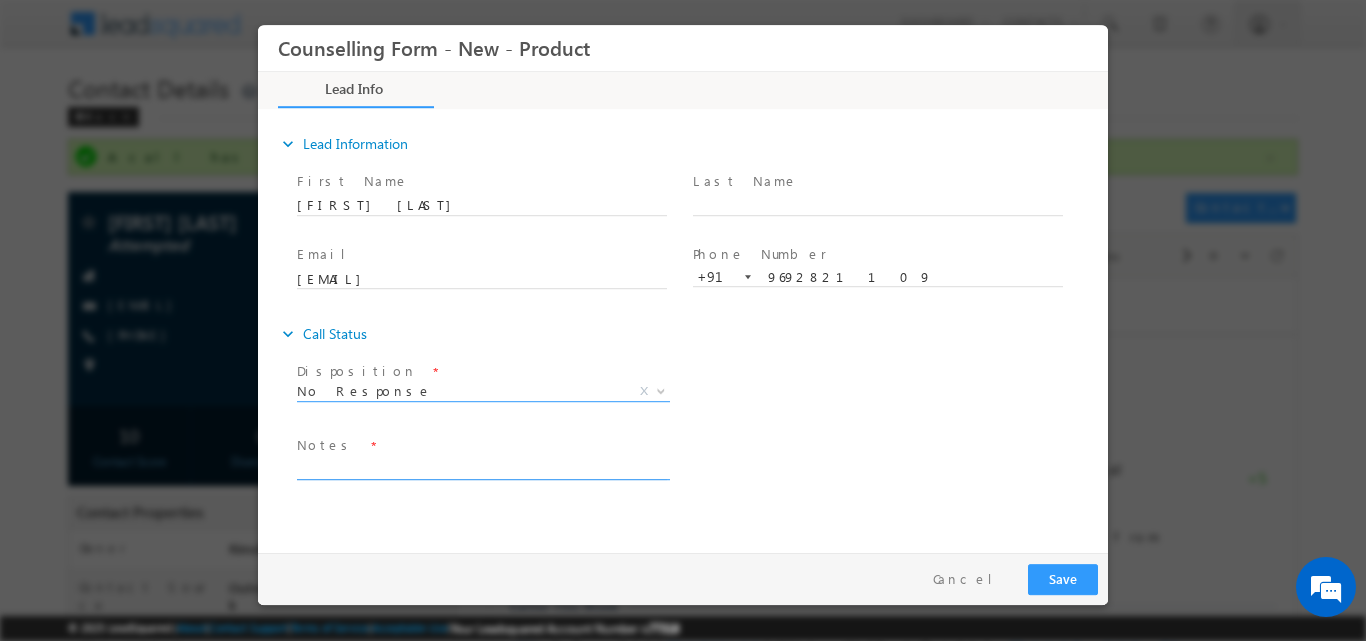 click at bounding box center [482, 467] 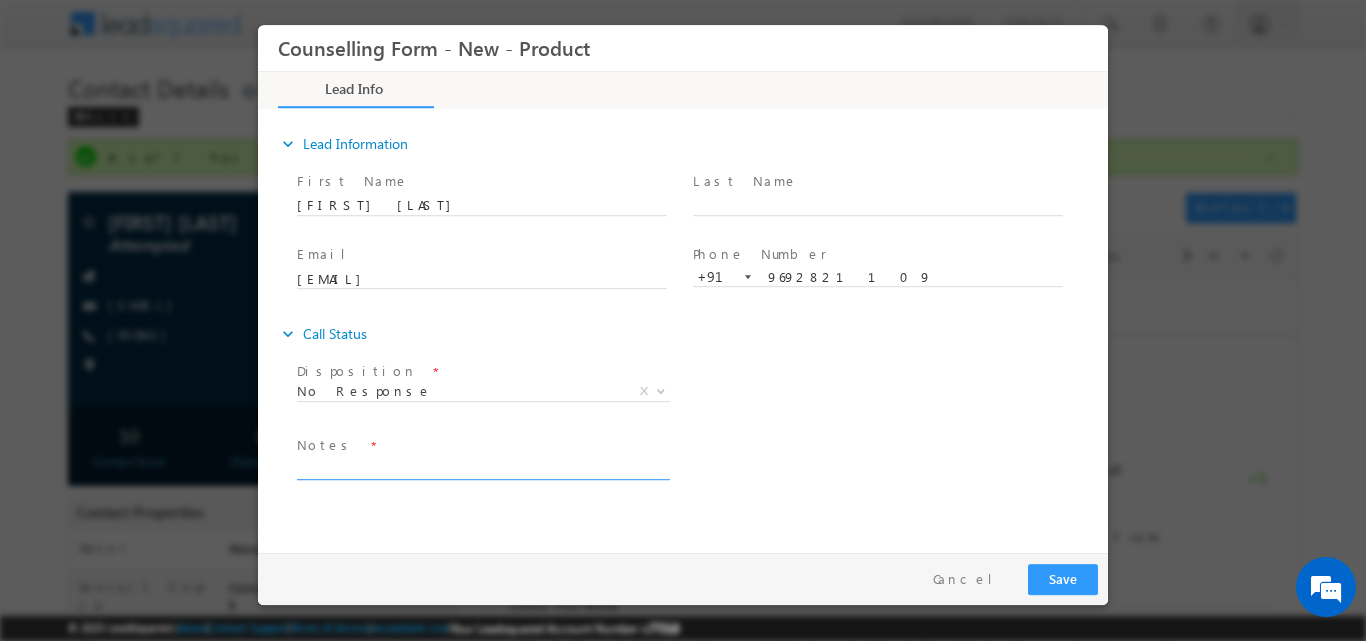 paste on "No response, dnp" 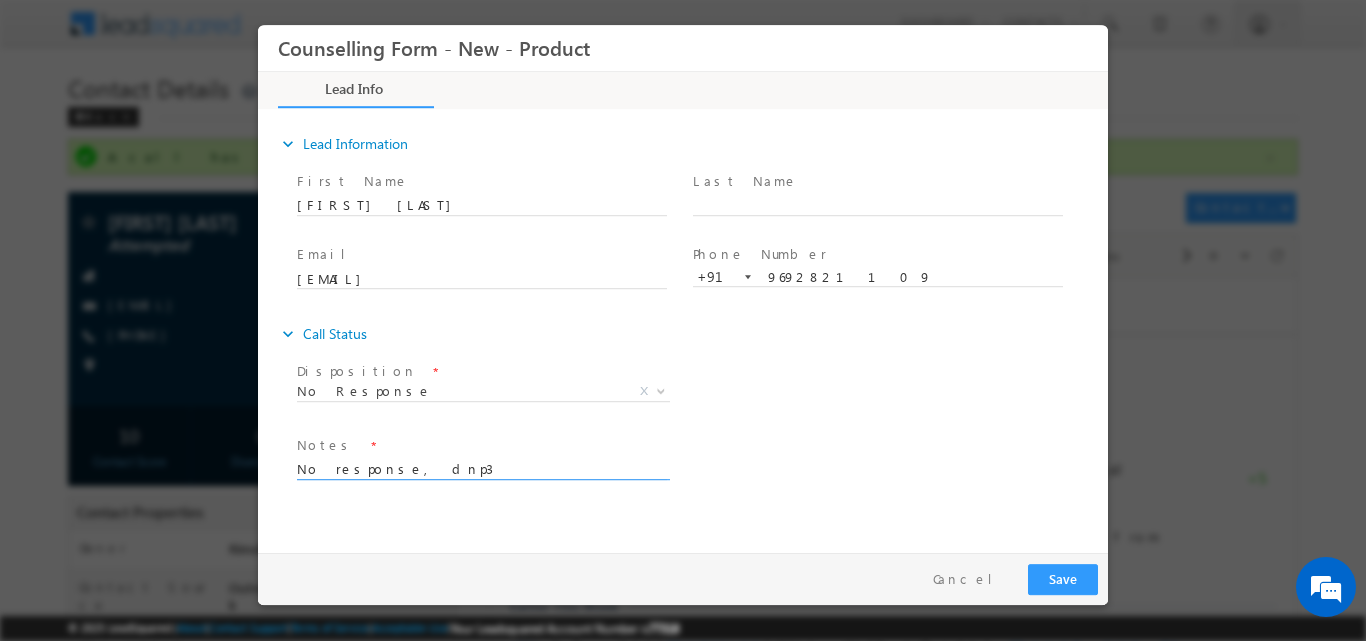 type on "No response, dnp3" 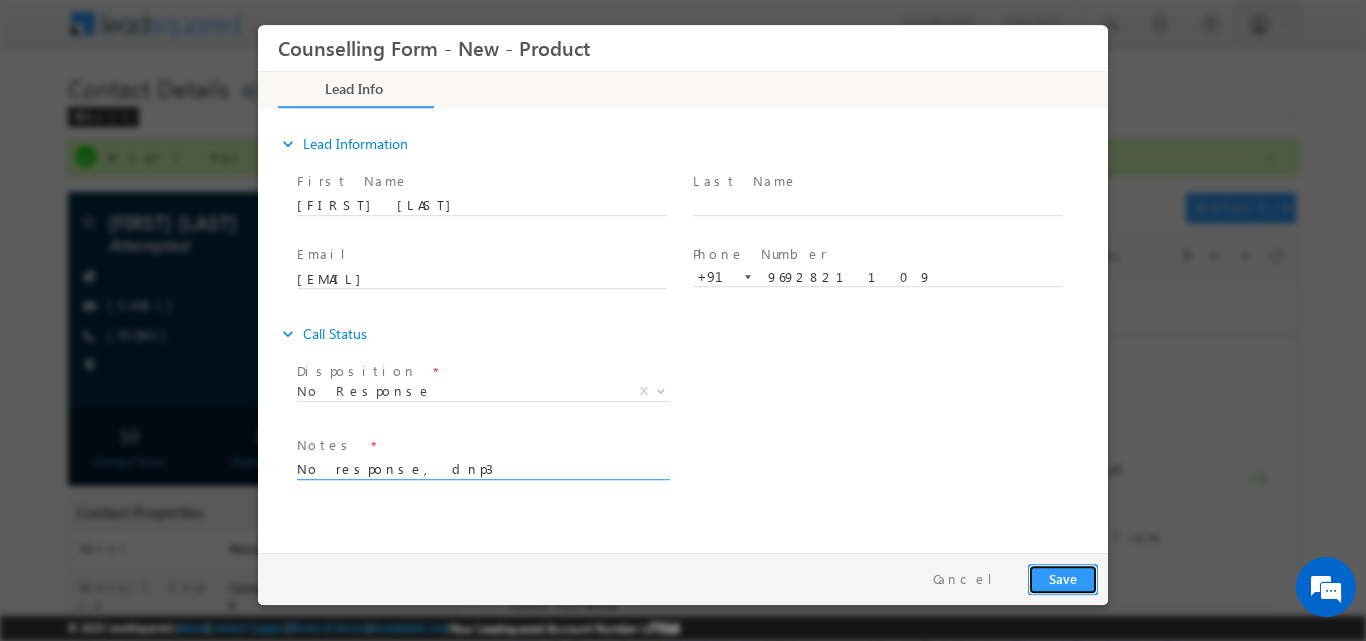 click on "Save" at bounding box center [1063, 578] 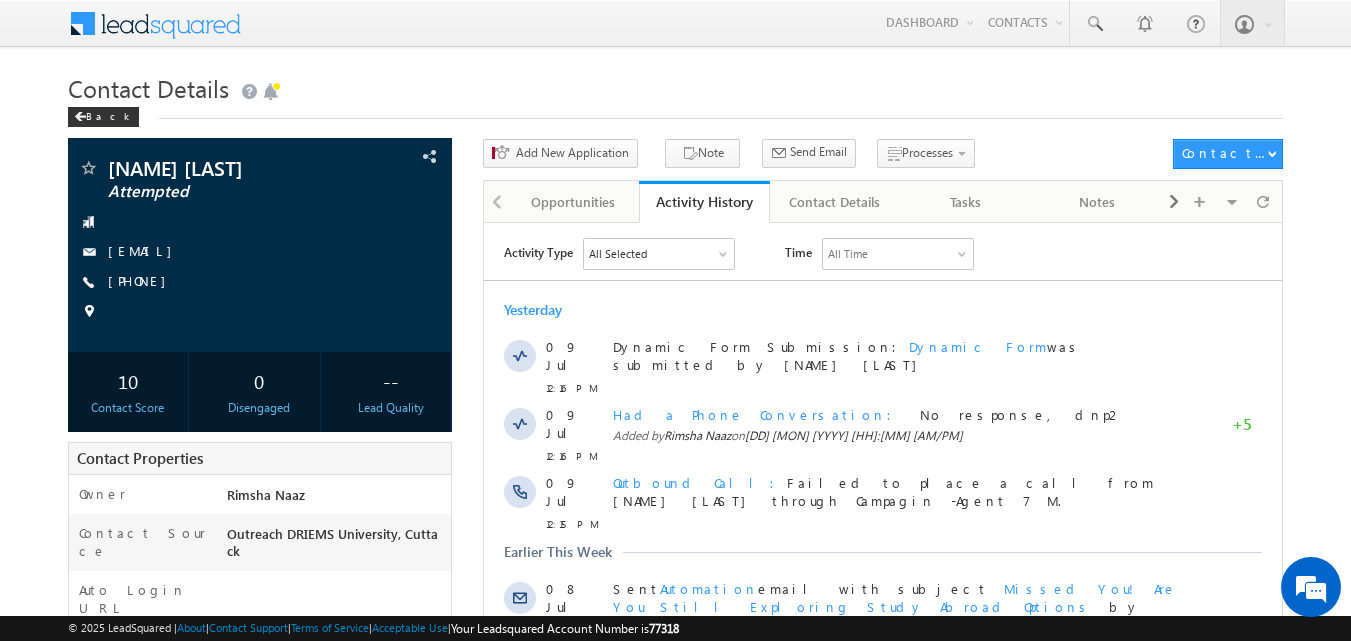 scroll, scrollTop: 0, scrollLeft: 0, axis: both 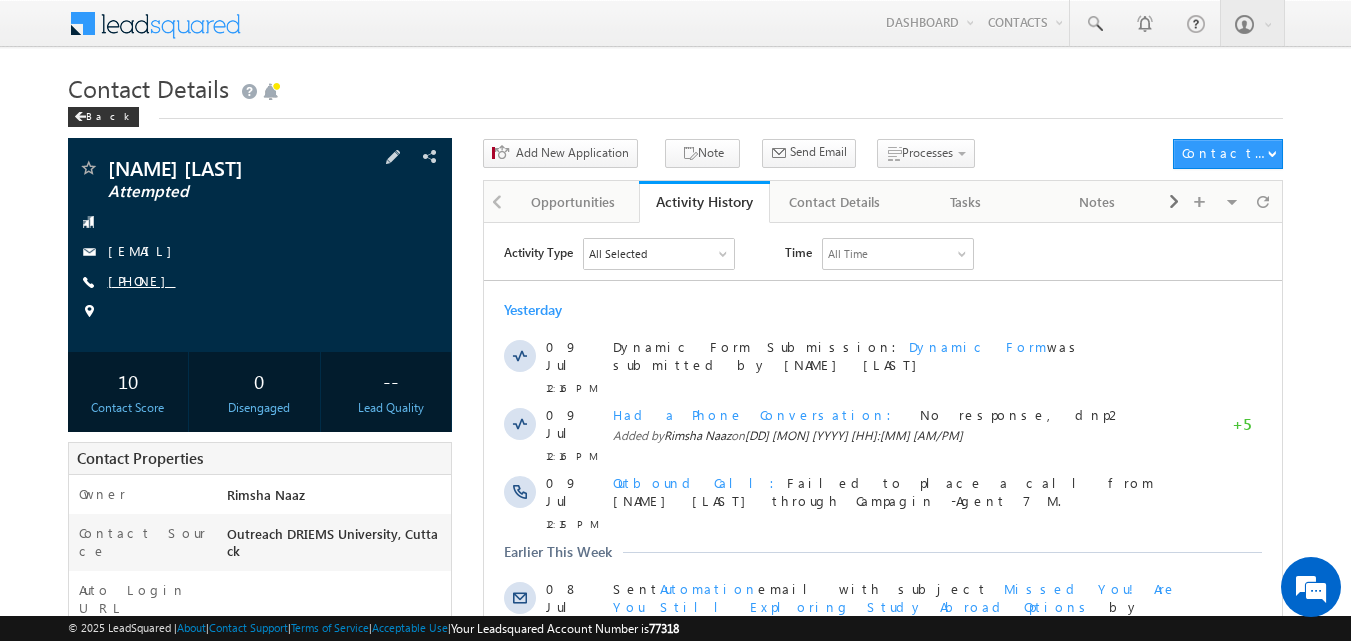 click on "[PHONE]" at bounding box center [142, 280] 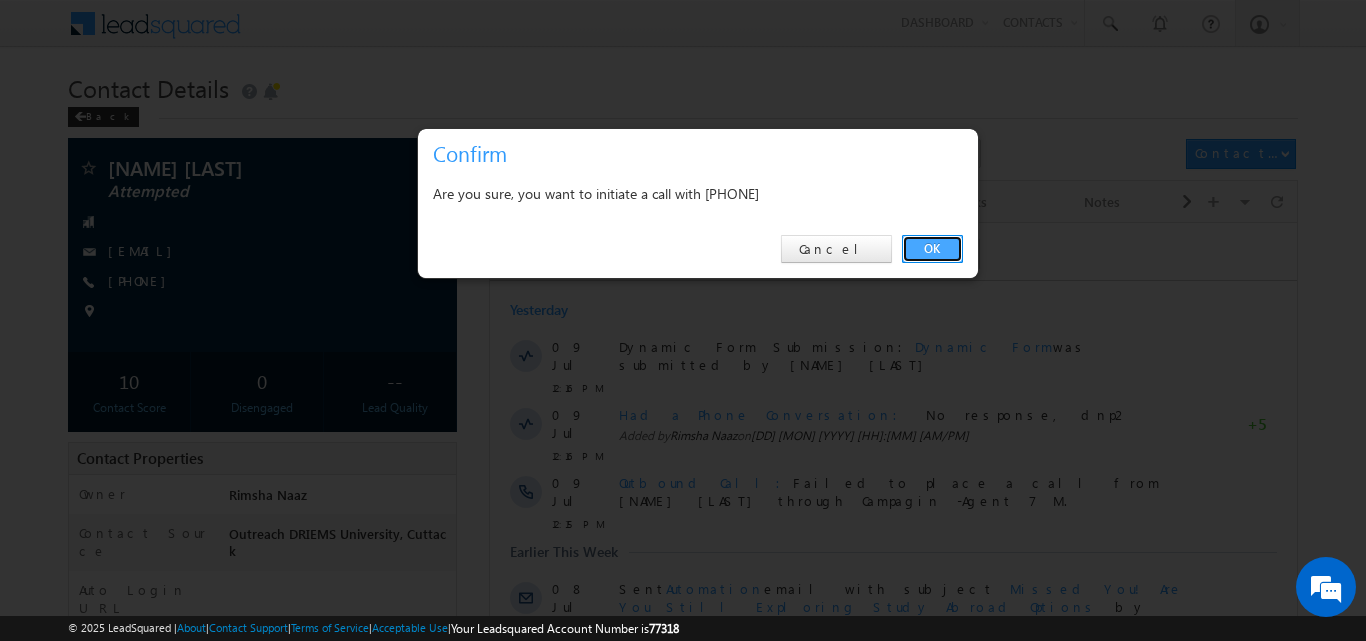 click on "OK" at bounding box center [932, 249] 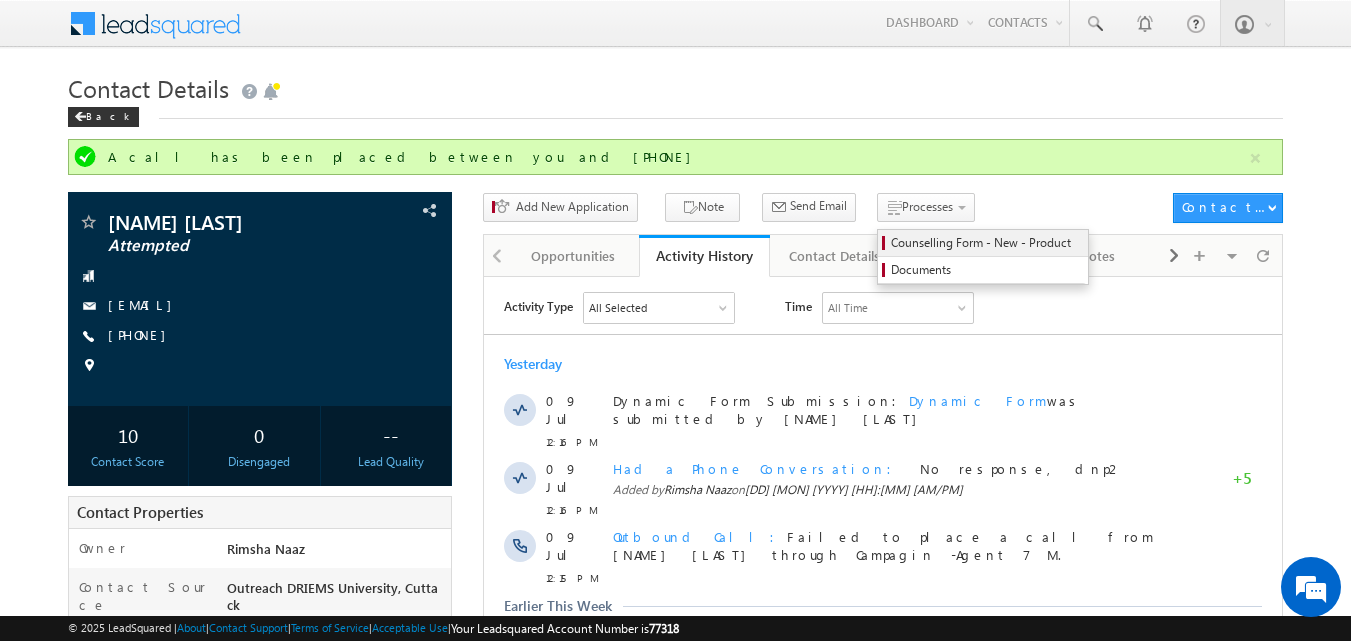 click on "Counselling Form - New - Product" at bounding box center [986, 243] 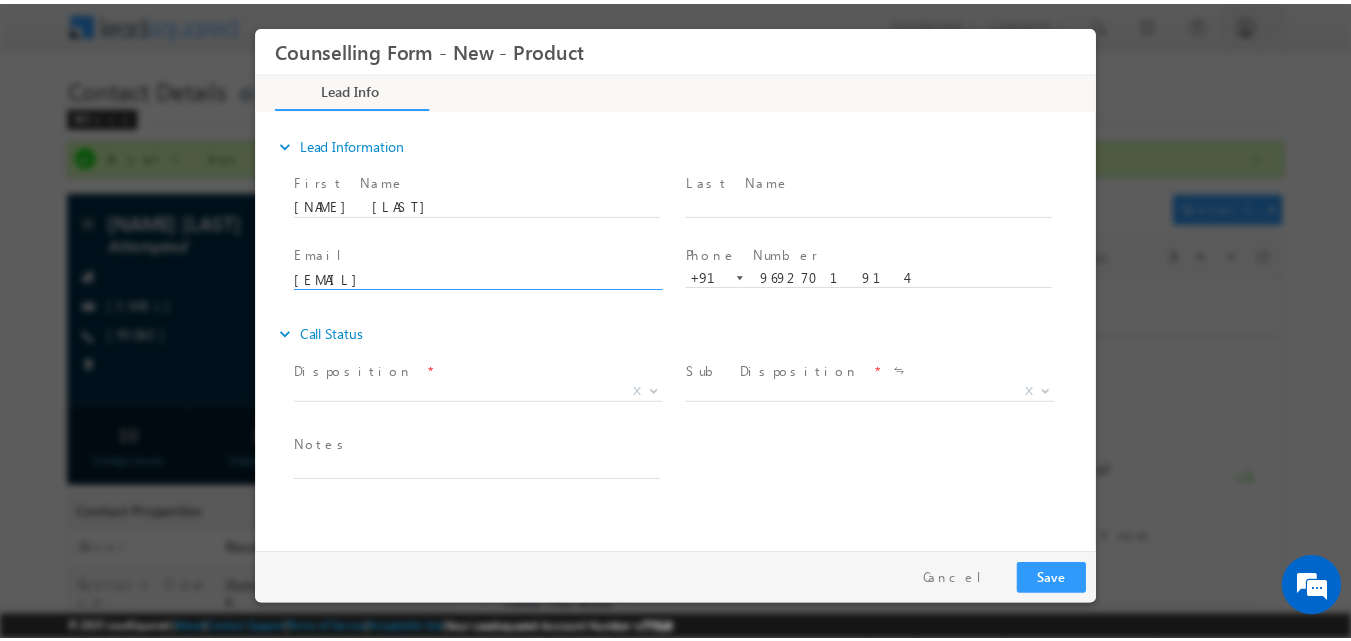scroll, scrollTop: 0, scrollLeft: 0, axis: both 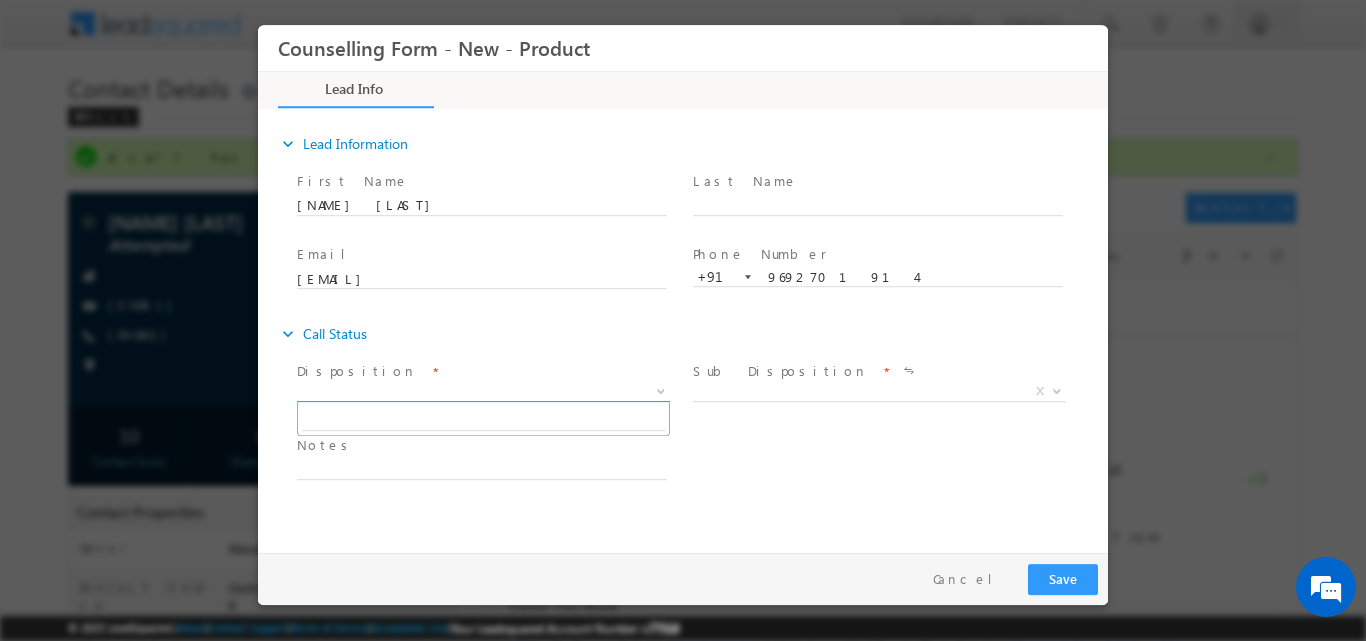 click at bounding box center (661, 389) 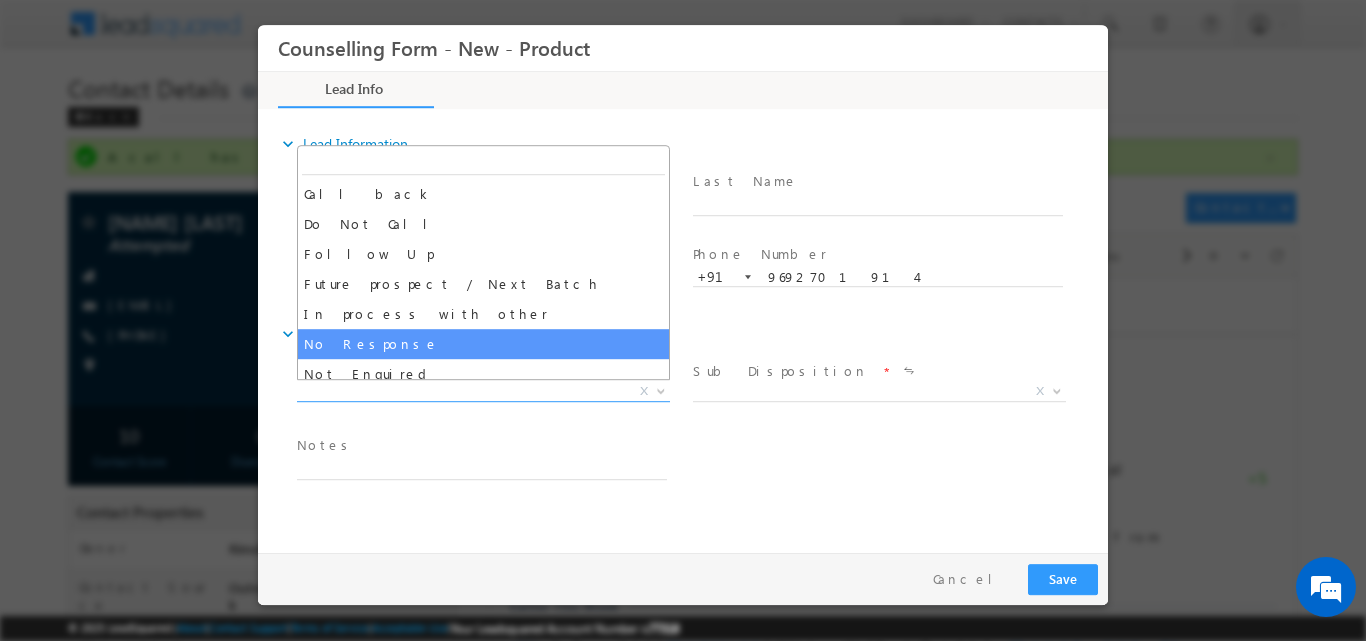 select on "No Response" 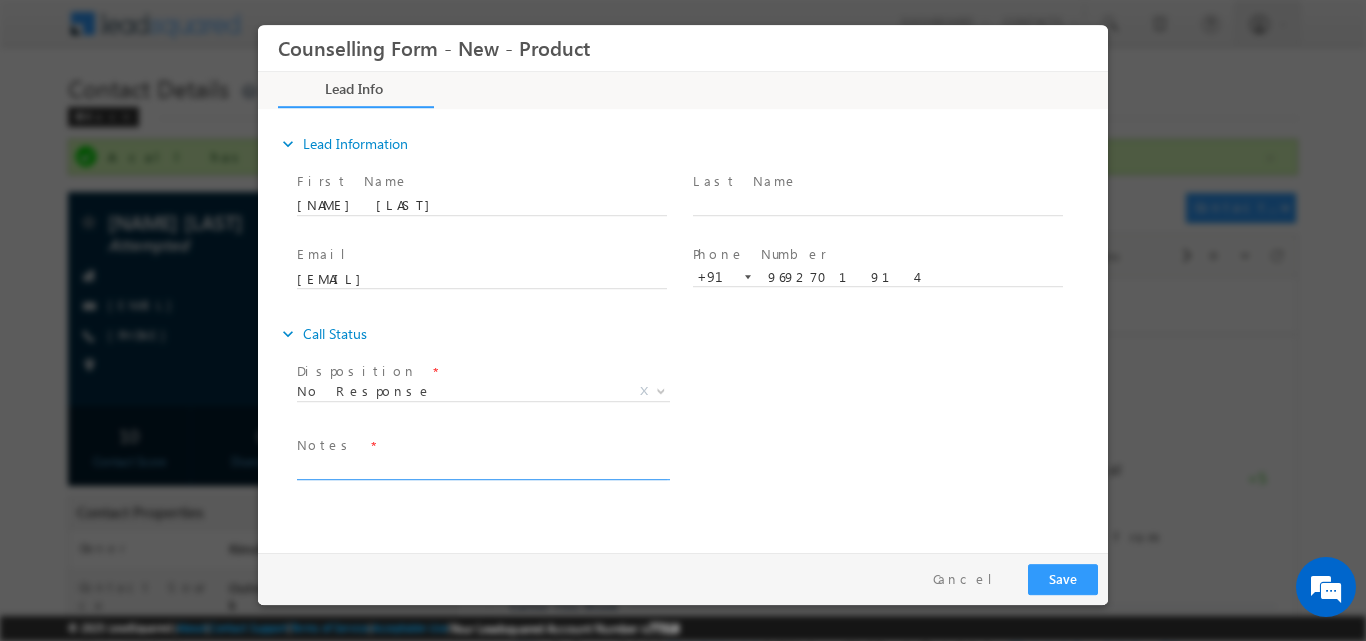 click at bounding box center [482, 467] 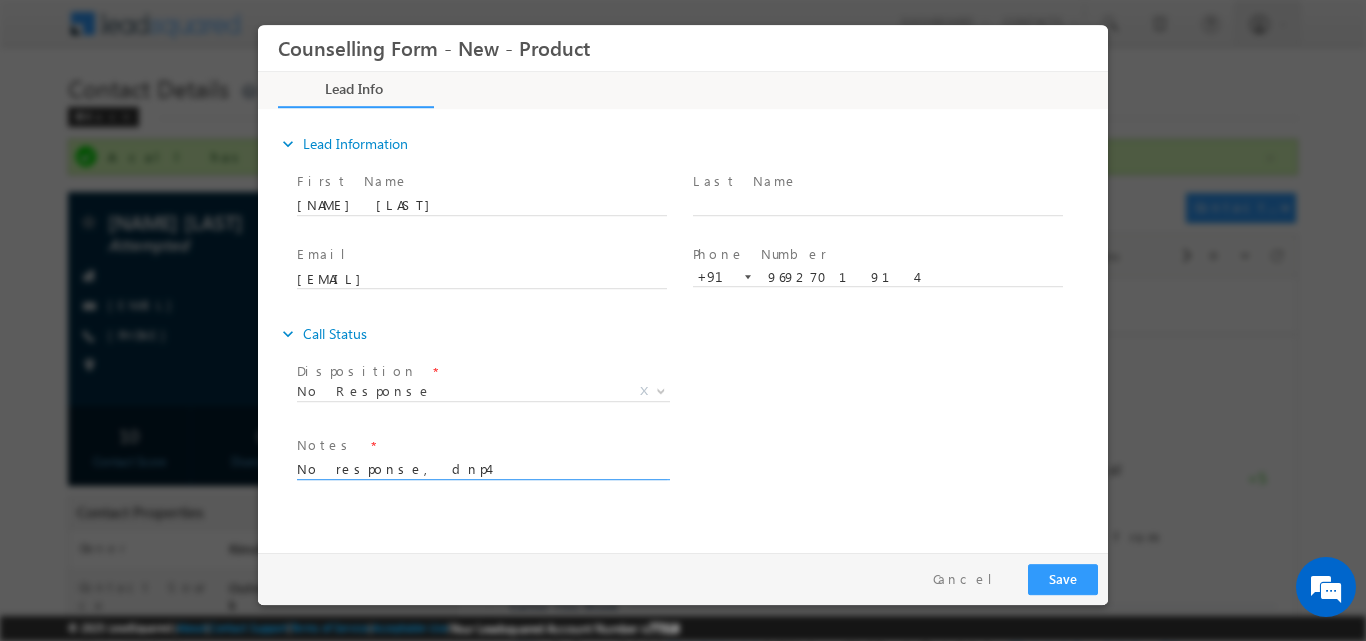 click on "No response, dnp4" at bounding box center (482, 467) 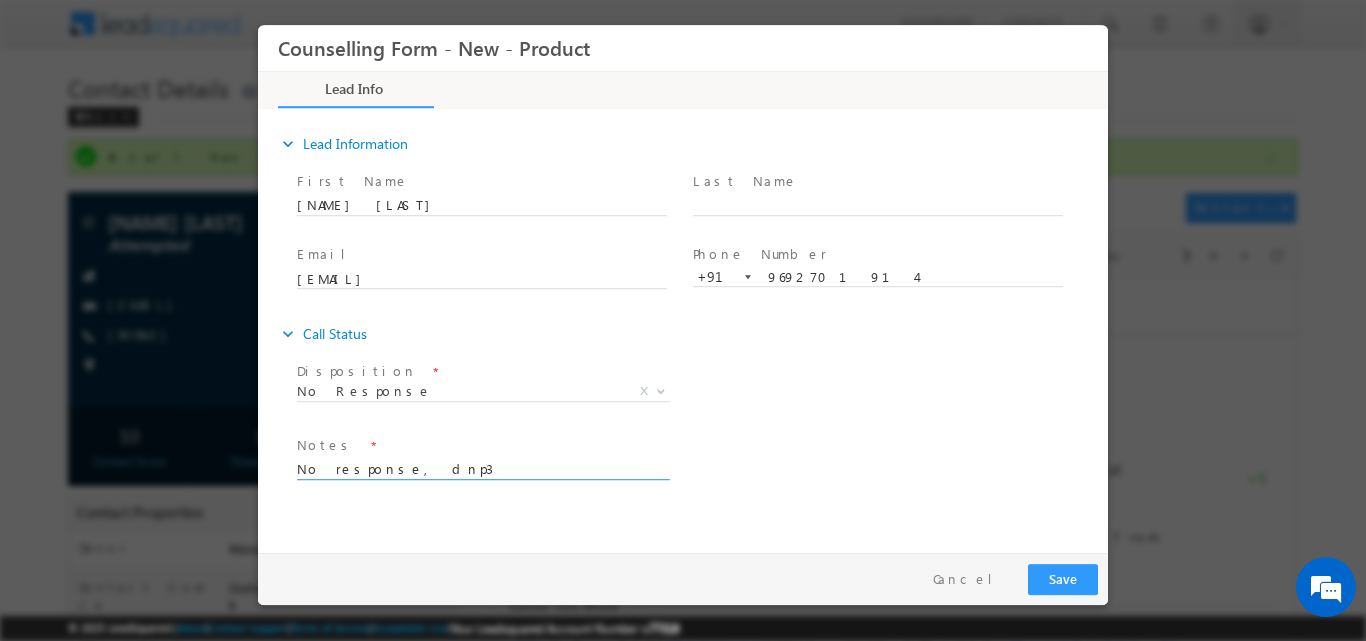 type on "No response, dnp3" 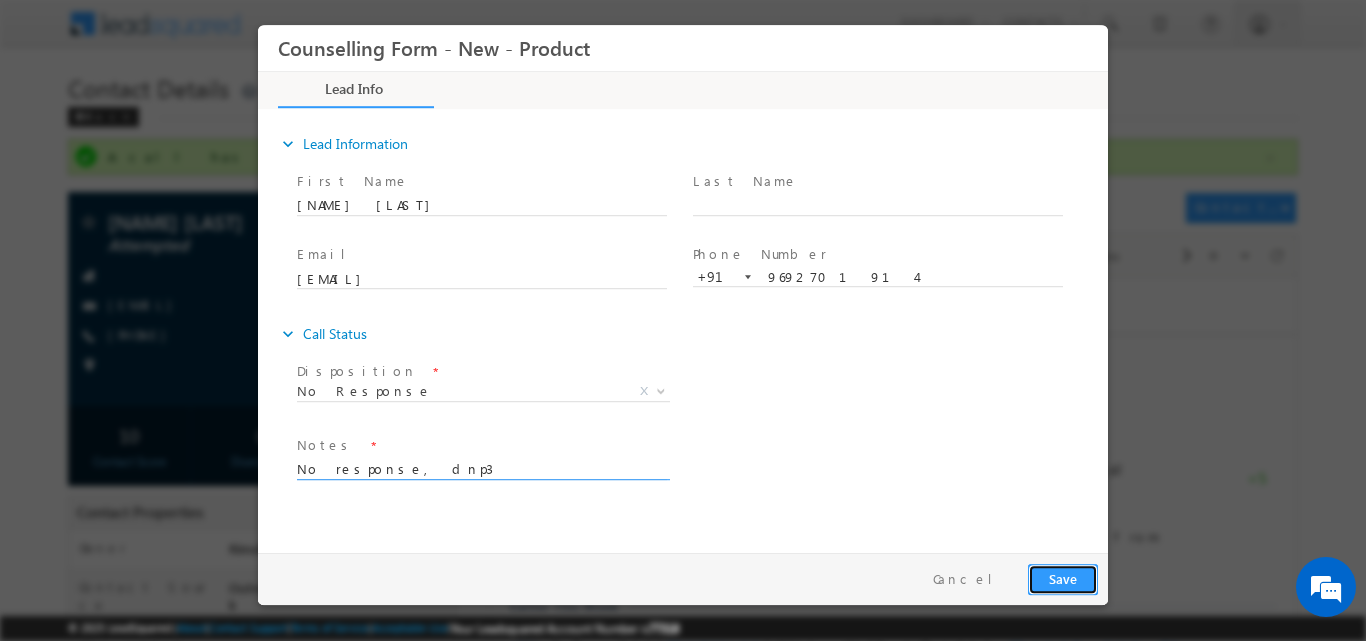 click on "Save" at bounding box center (1063, 578) 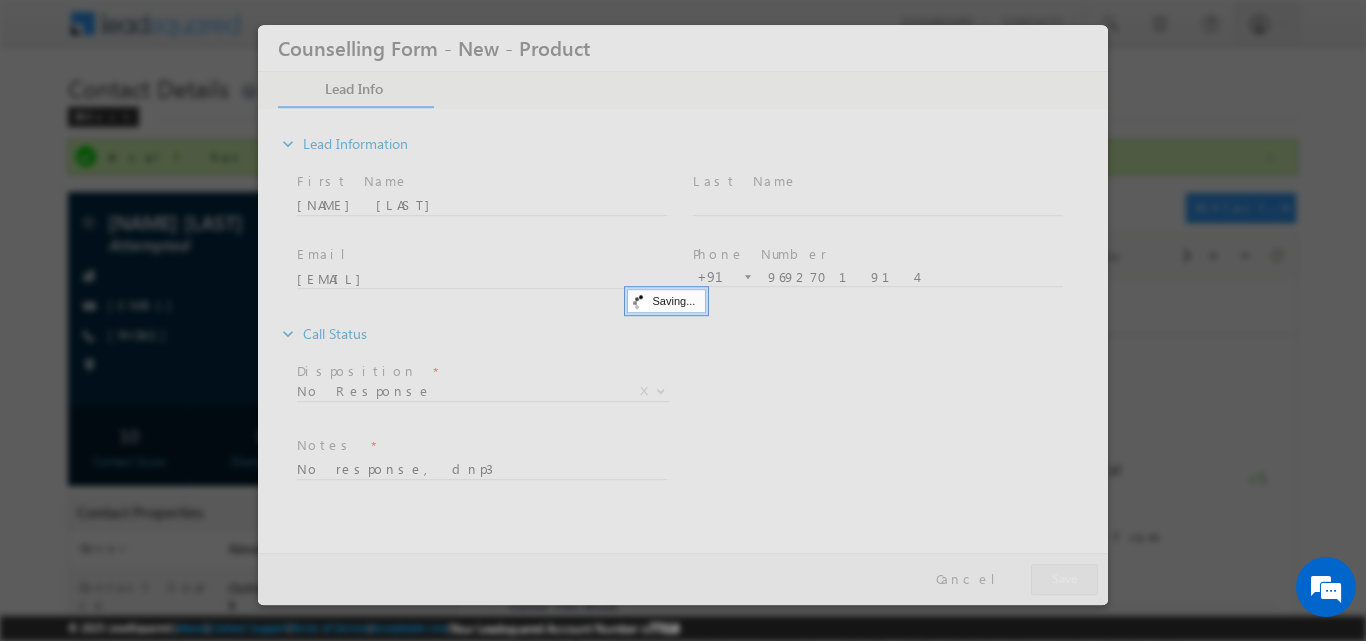 click at bounding box center (683, 314) 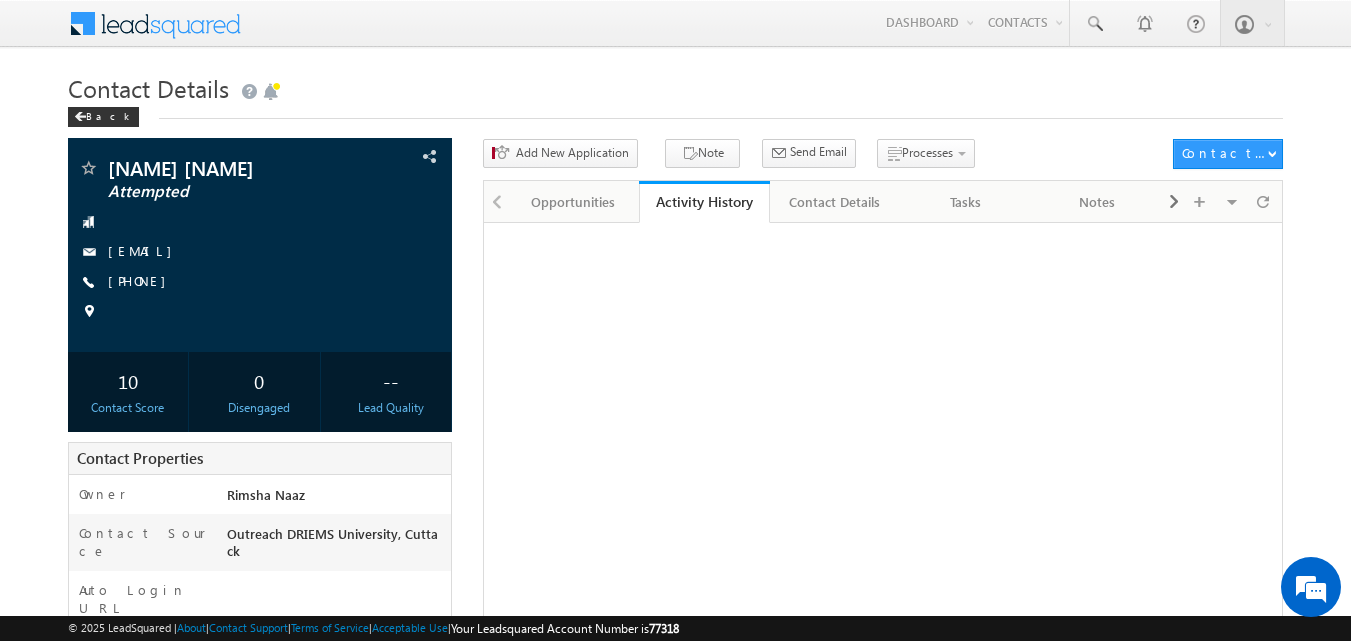 scroll, scrollTop: 0, scrollLeft: 0, axis: both 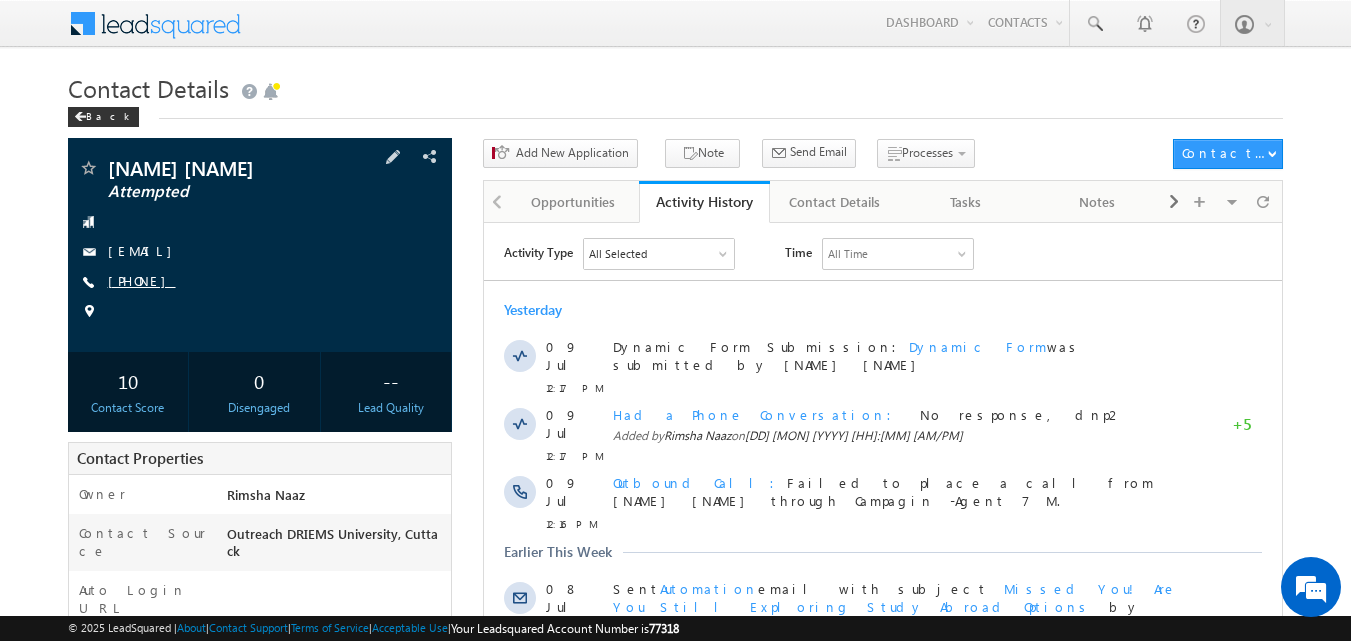 click on "[PHONE]" at bounding box center [142, 280] 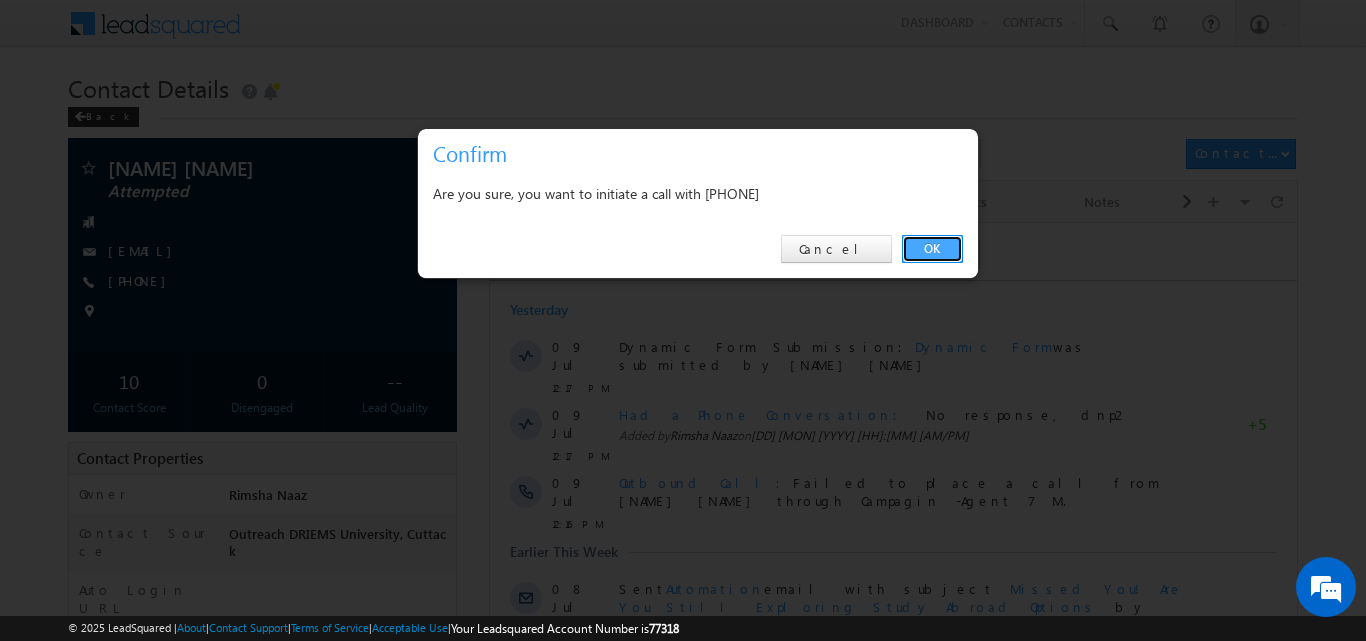 click on "OK" at bounding box center [932, 249] 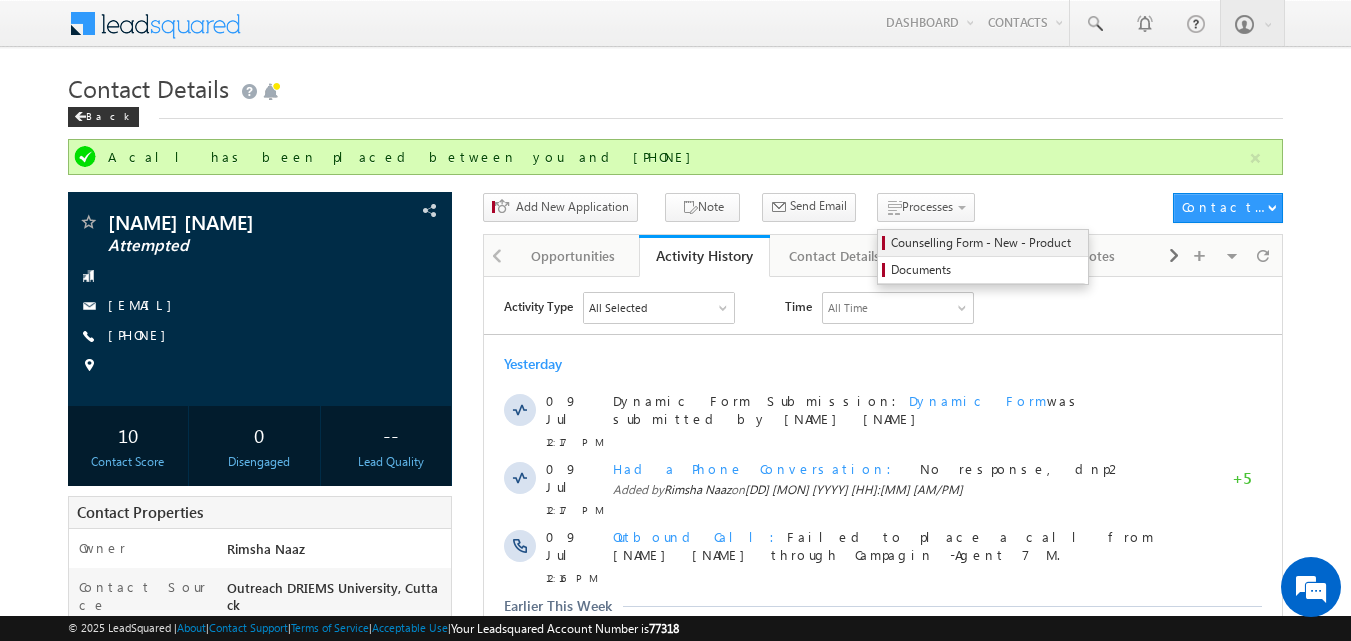 click on "Counselling Form - New - Product" at bounding box center [986, 243] 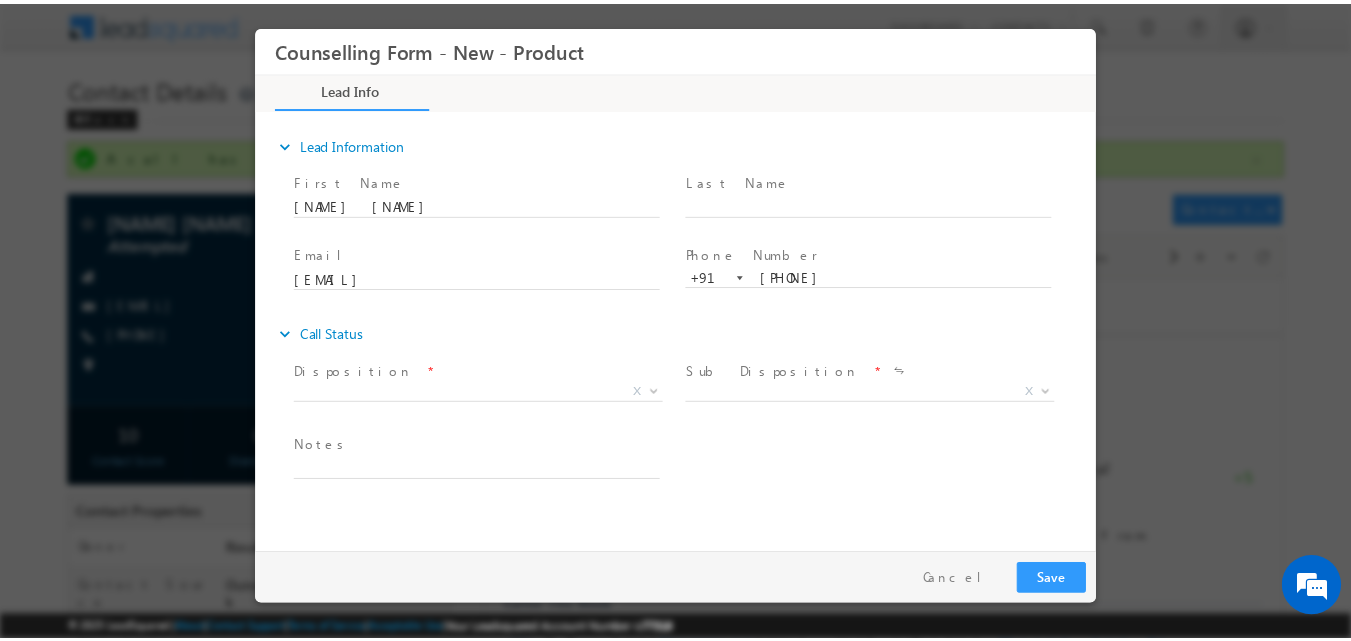 scroll, scrollTop: 0, scrollLeft: 0, axis: both 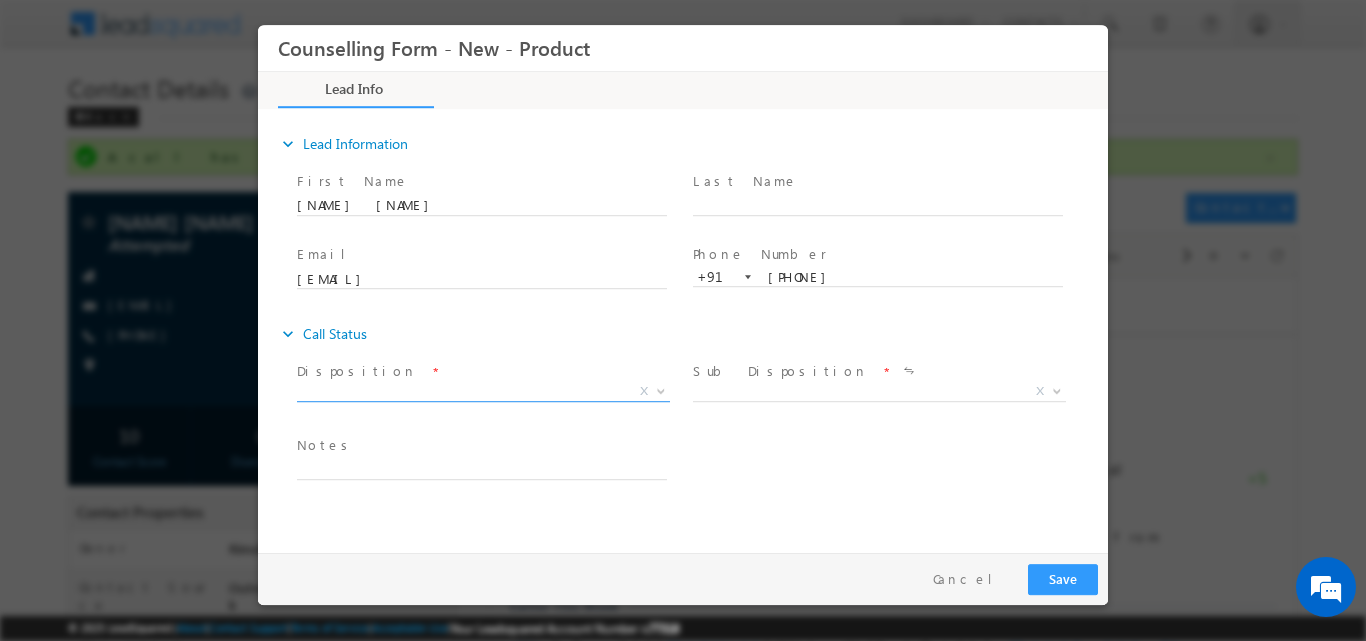 click at bounding box center [661, 389] 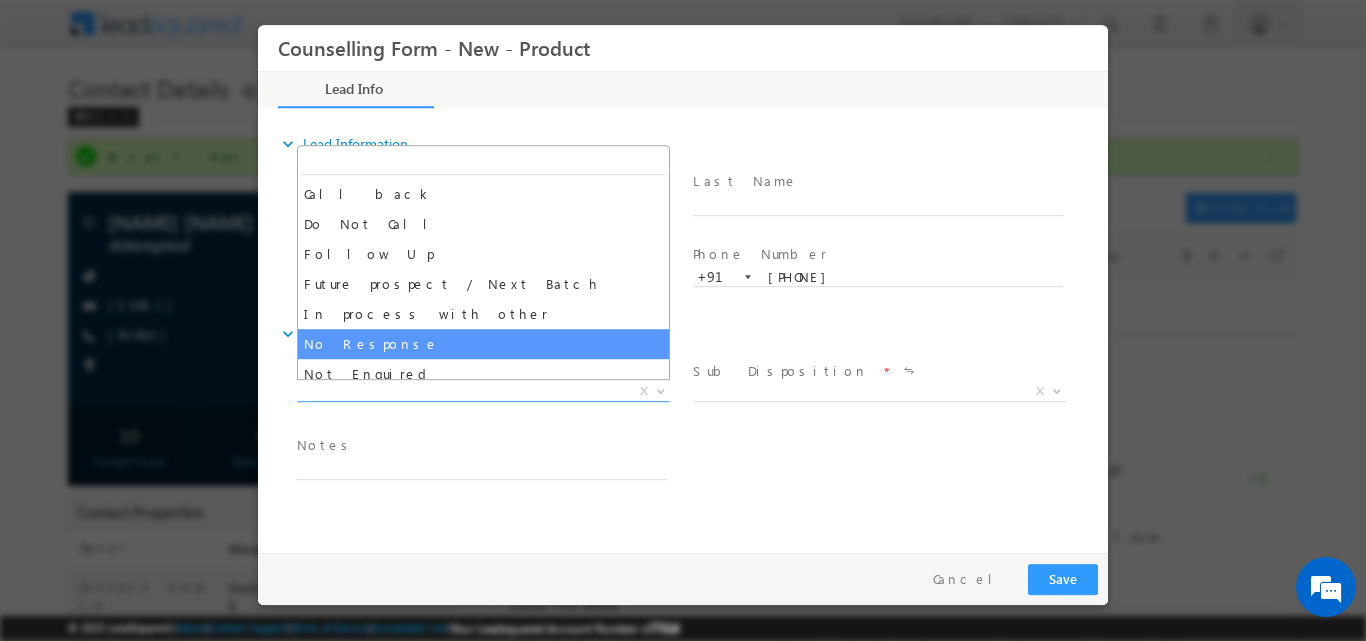 select on "No Response" 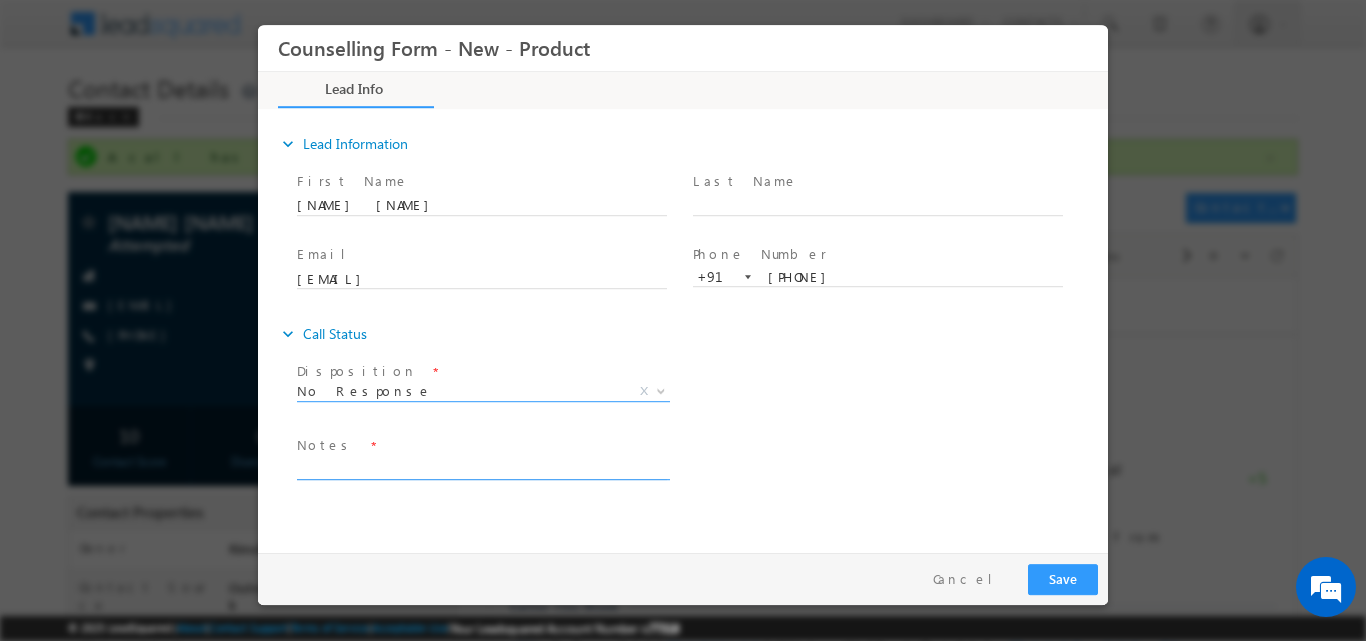 click at bounding box center (482, 467) 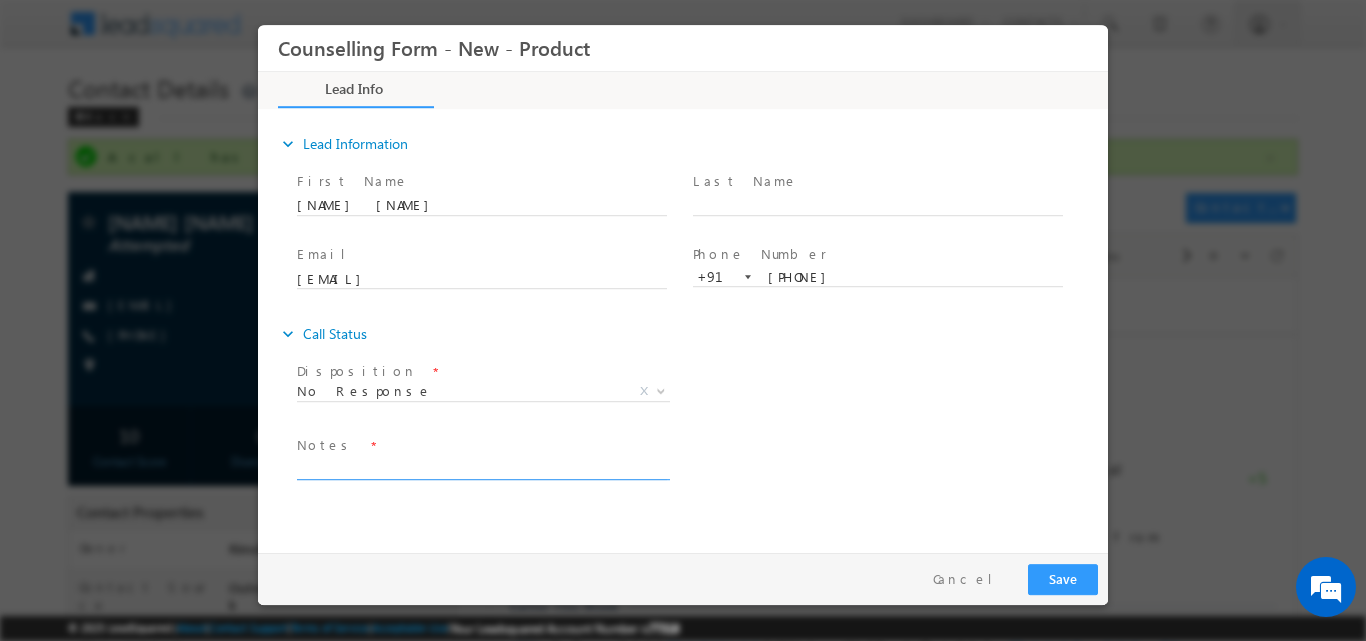 paste on "No response, dnp" 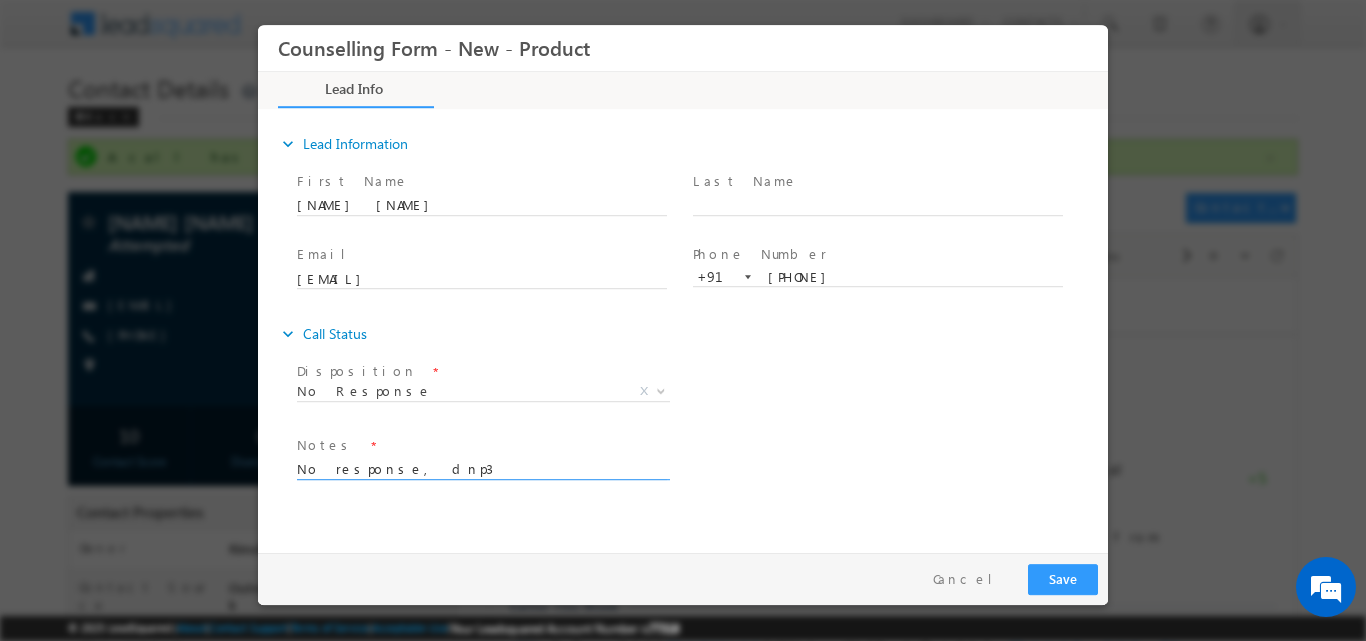 type on "No response, dnp3" 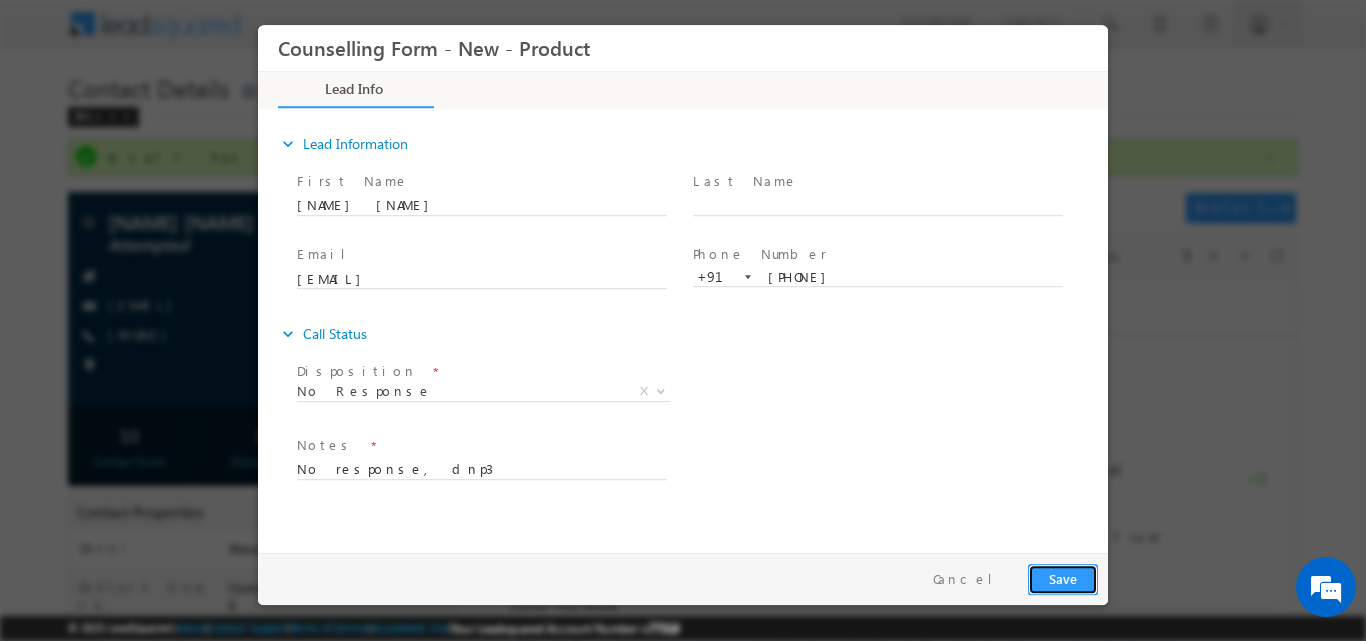 click on "Save" at bounding box center [1063, 578] 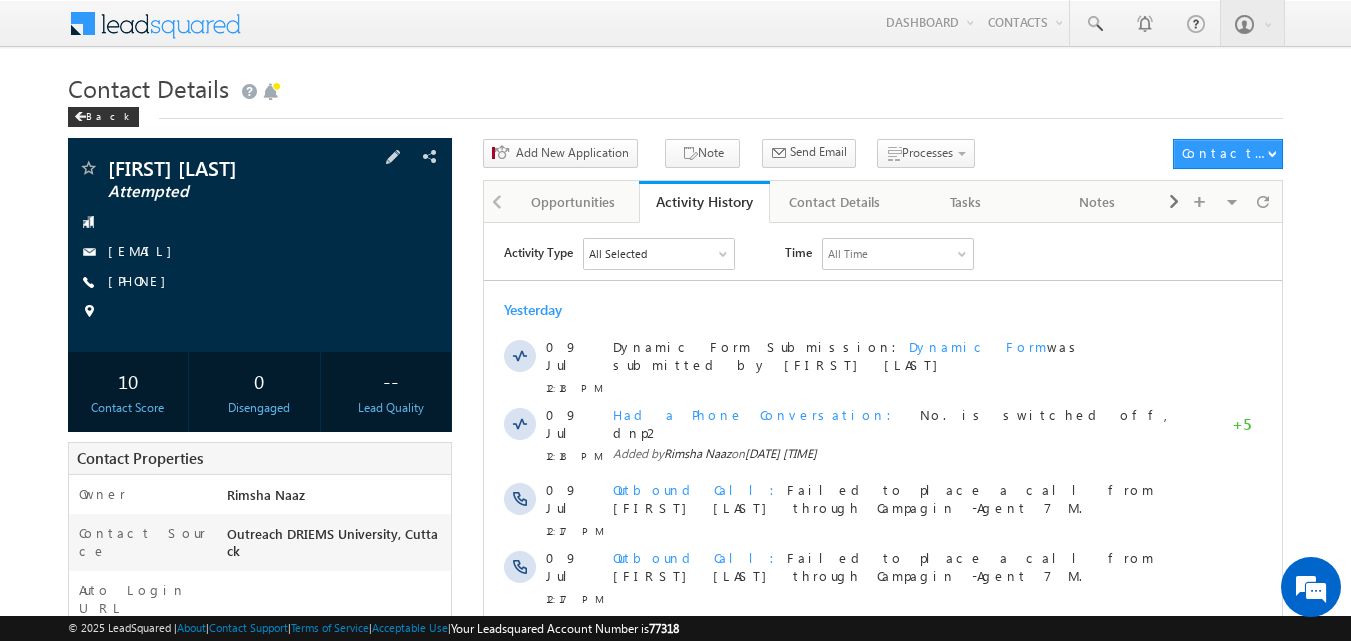 scroll, scrollTop: 0, scrollLeft: 0, axis: both 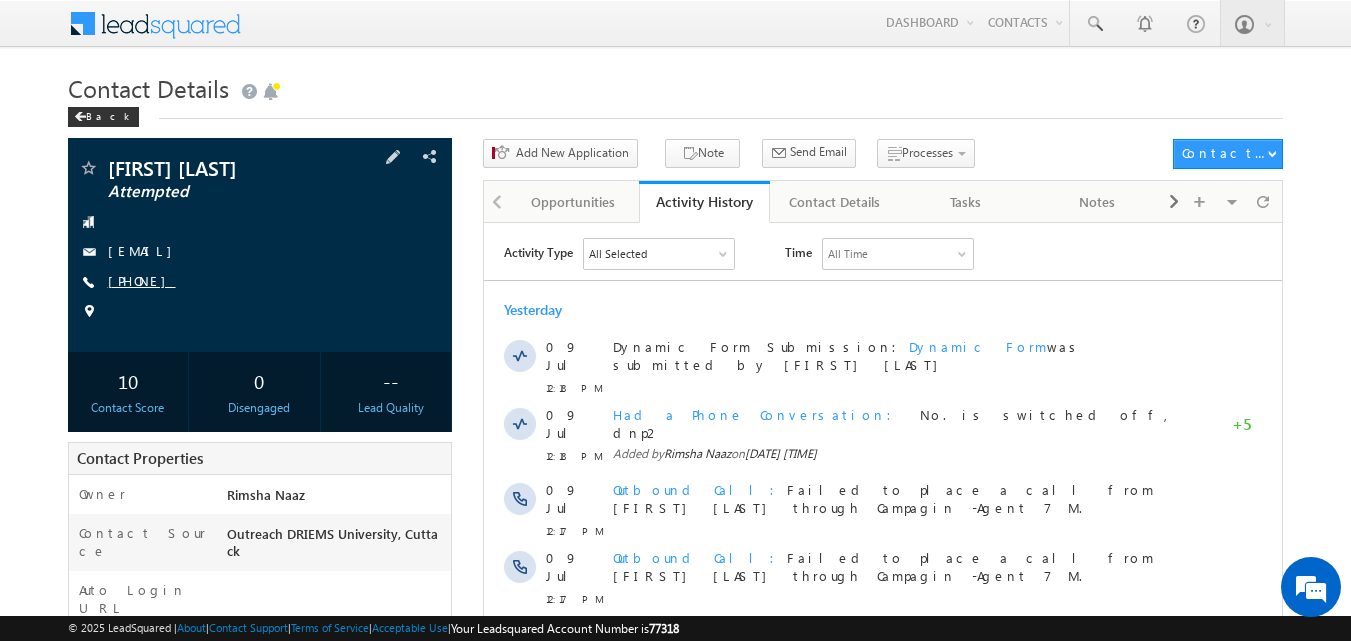 click on "[PHONE]" at bounding box center [142, 280] 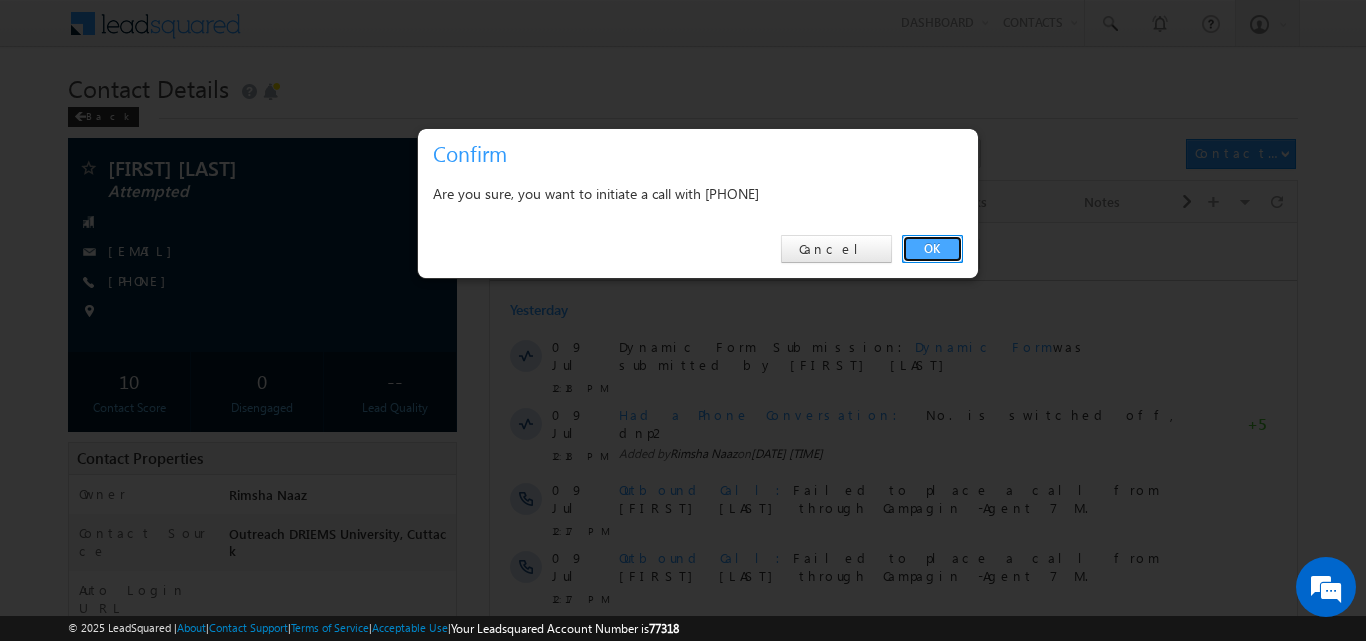 drag, startPoint x: 948, startPoint y: 249, endPoint x: 461, endPoint y: 24, distance: 536.46436 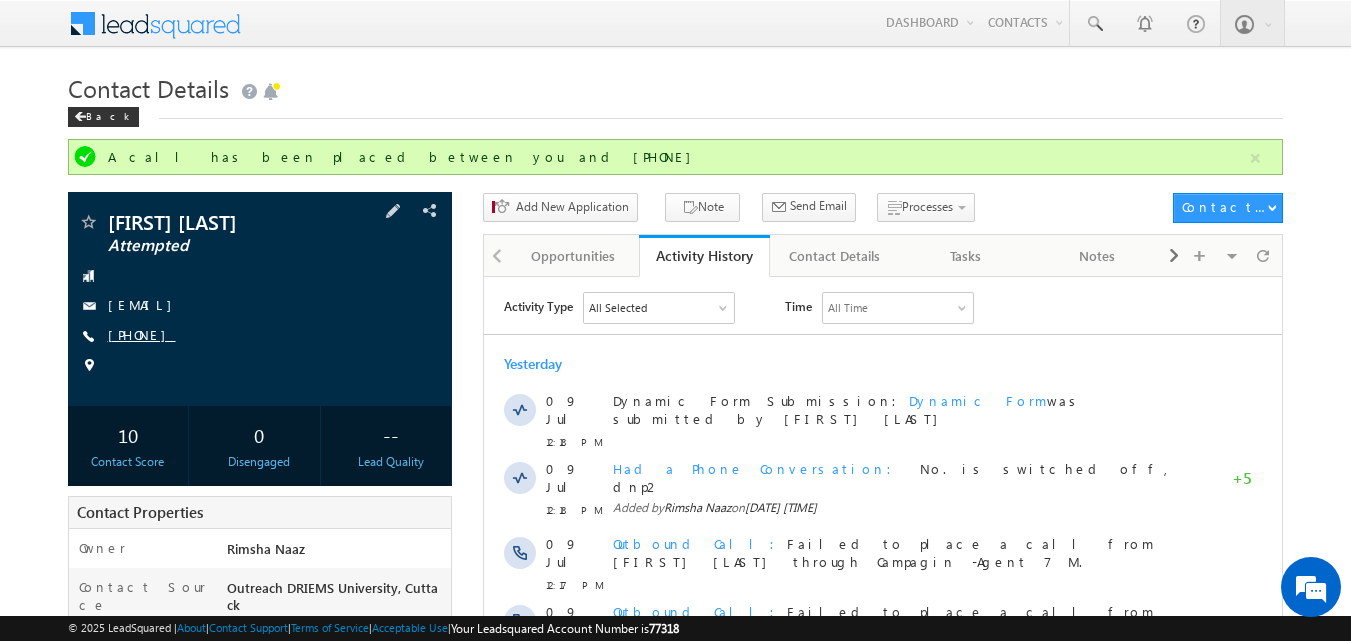 click on "+91-7854967200" at bounding box center (142, 334) 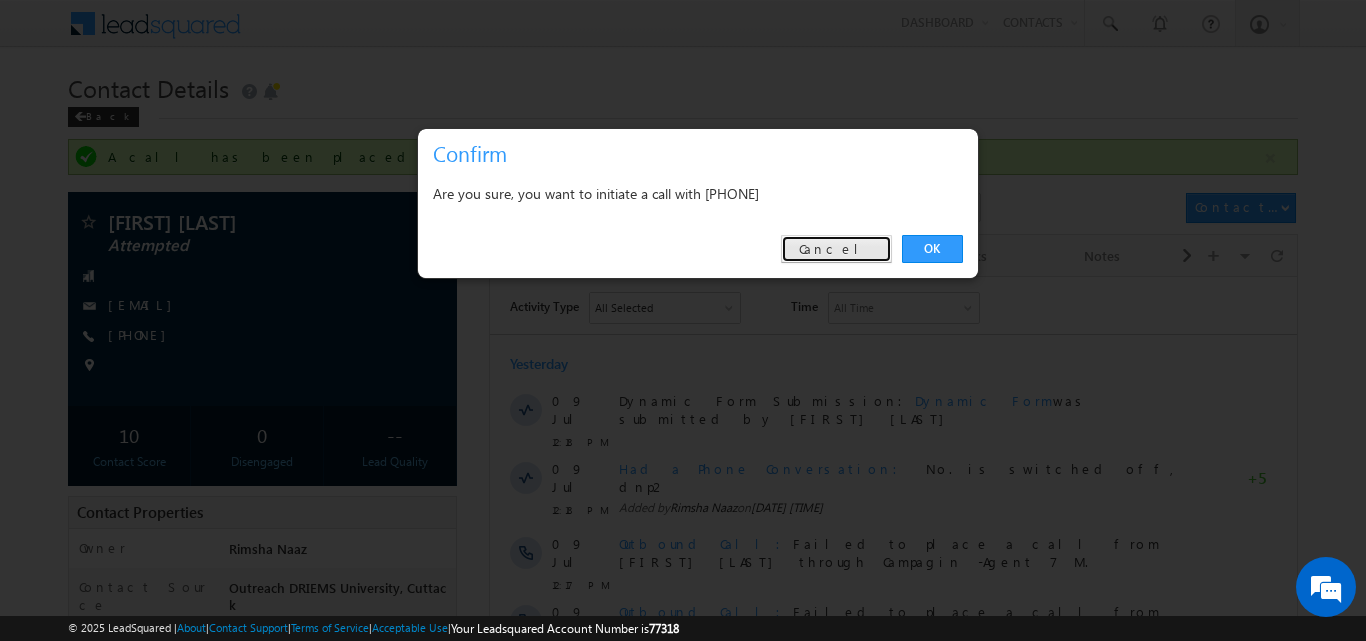 click on "Cancel" at bounding box center (836, 249) 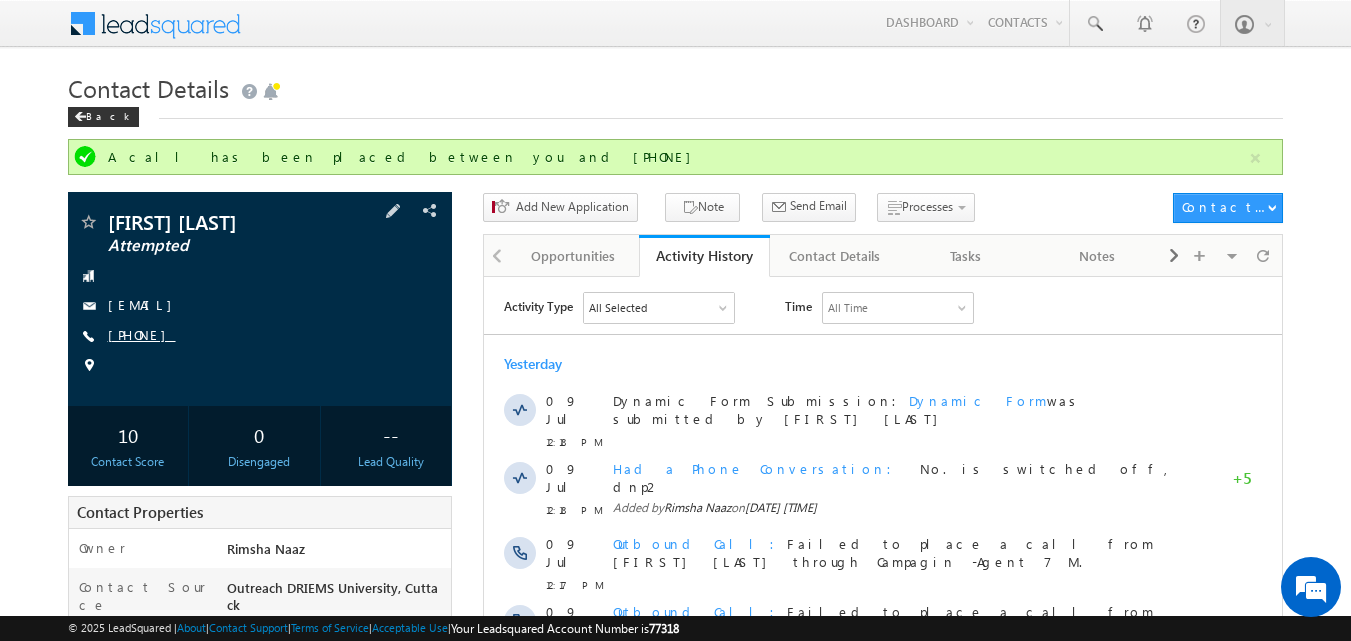 click on "+91-7854967200" at bounding box center [142, 334] 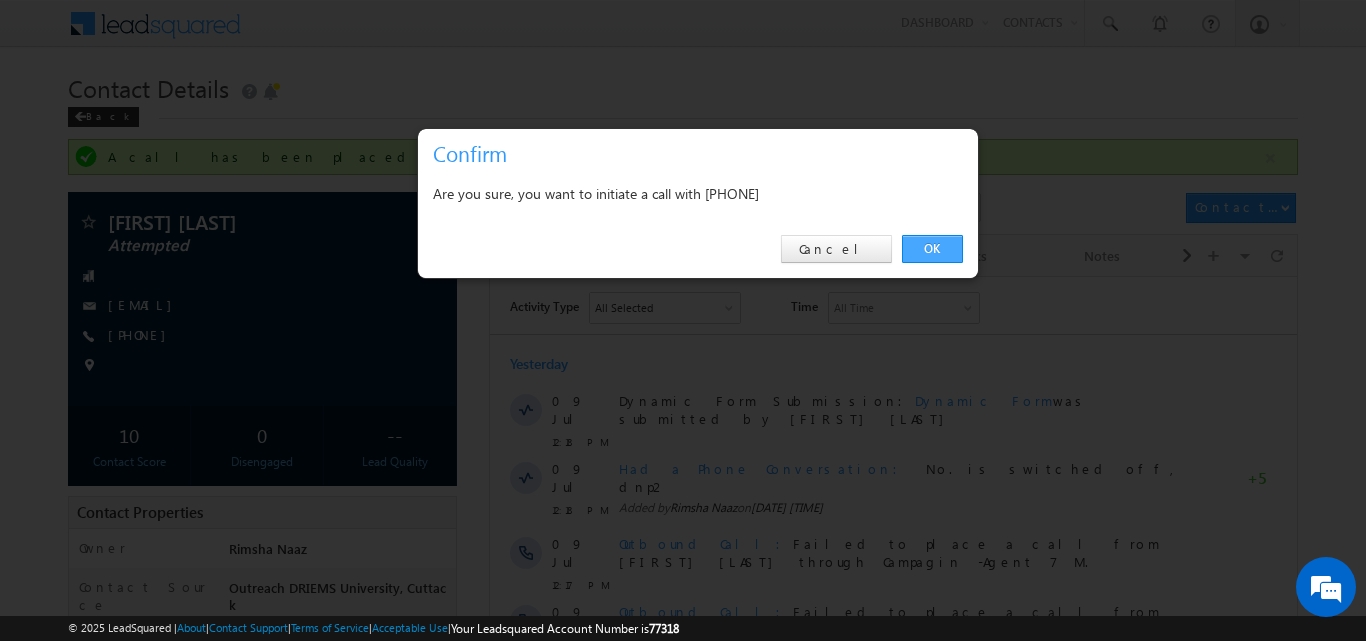 click on "OK" at bounding box center (932, 249) 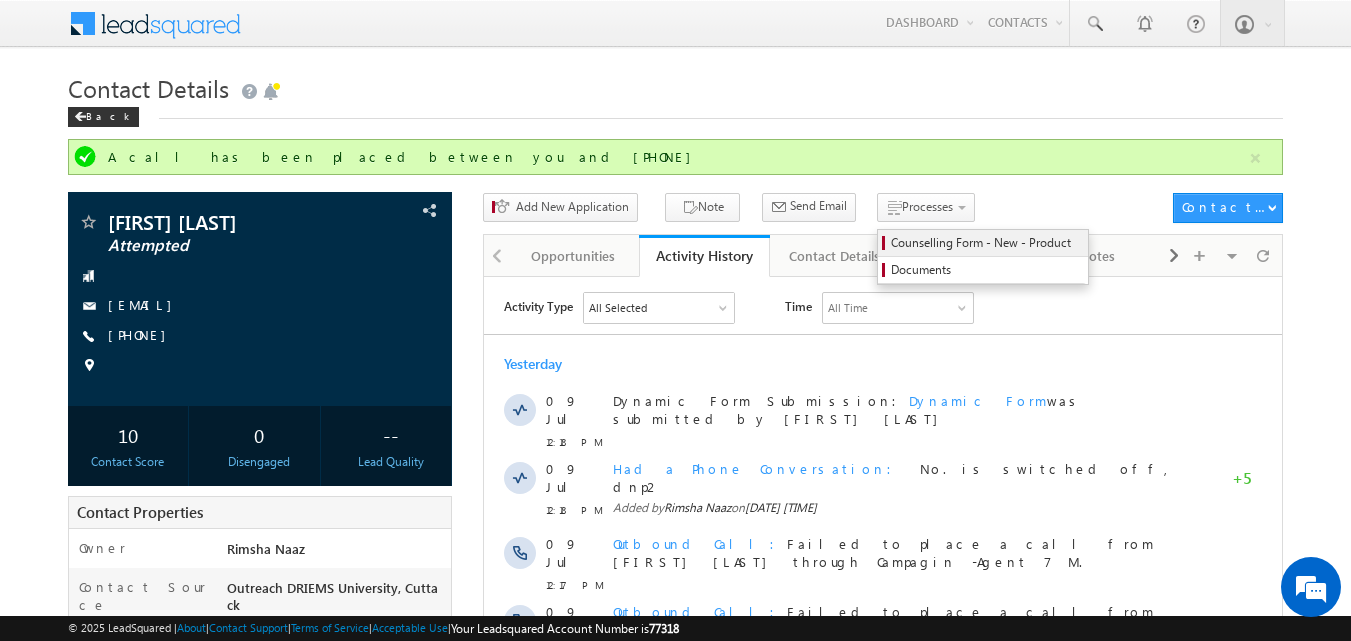 click on "Counselling Form - New - Product" at bounding box center [986, 243] 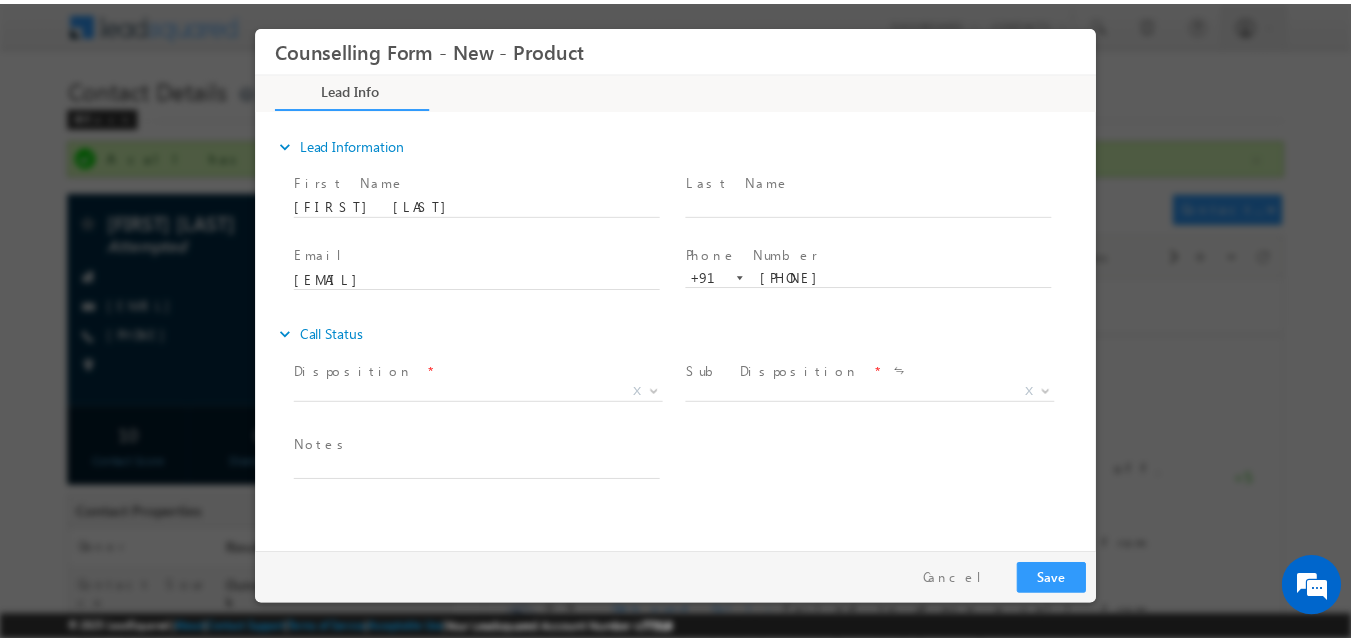 scroll, scrollTop: 0, scrollLeft: 0, axis: both 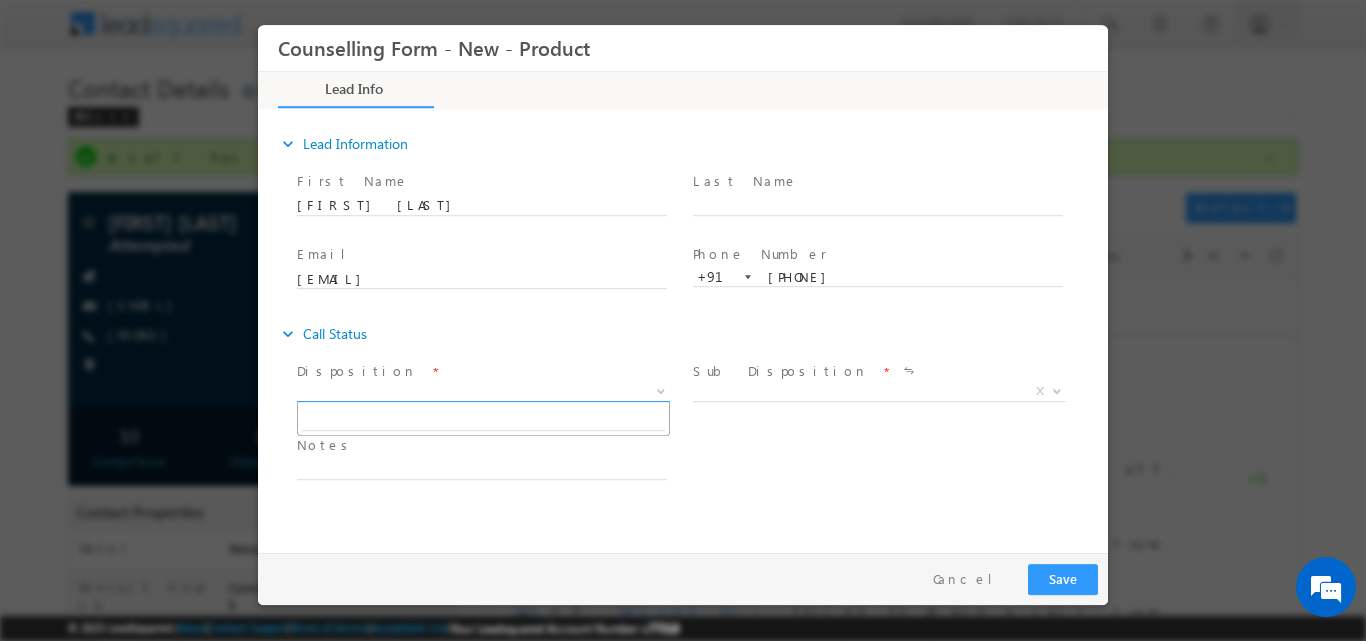 click at bounding box center (659, 390) 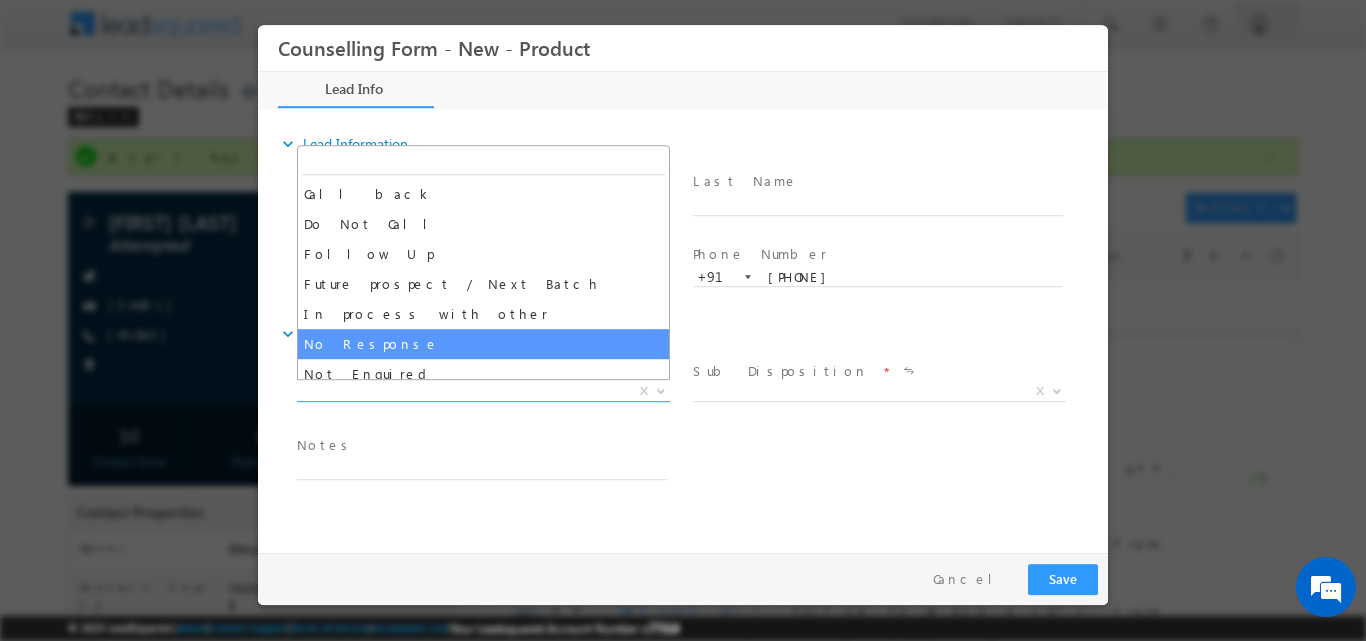 select on "No Response" 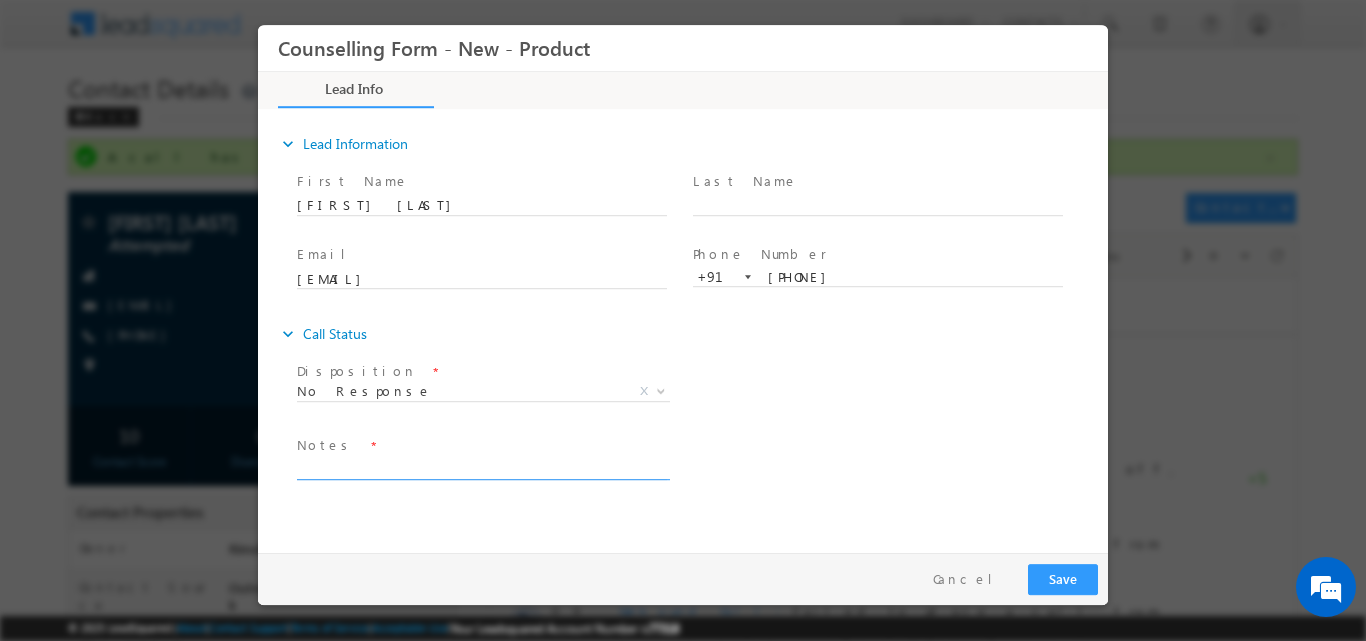 click at bounding box center [482, 467] 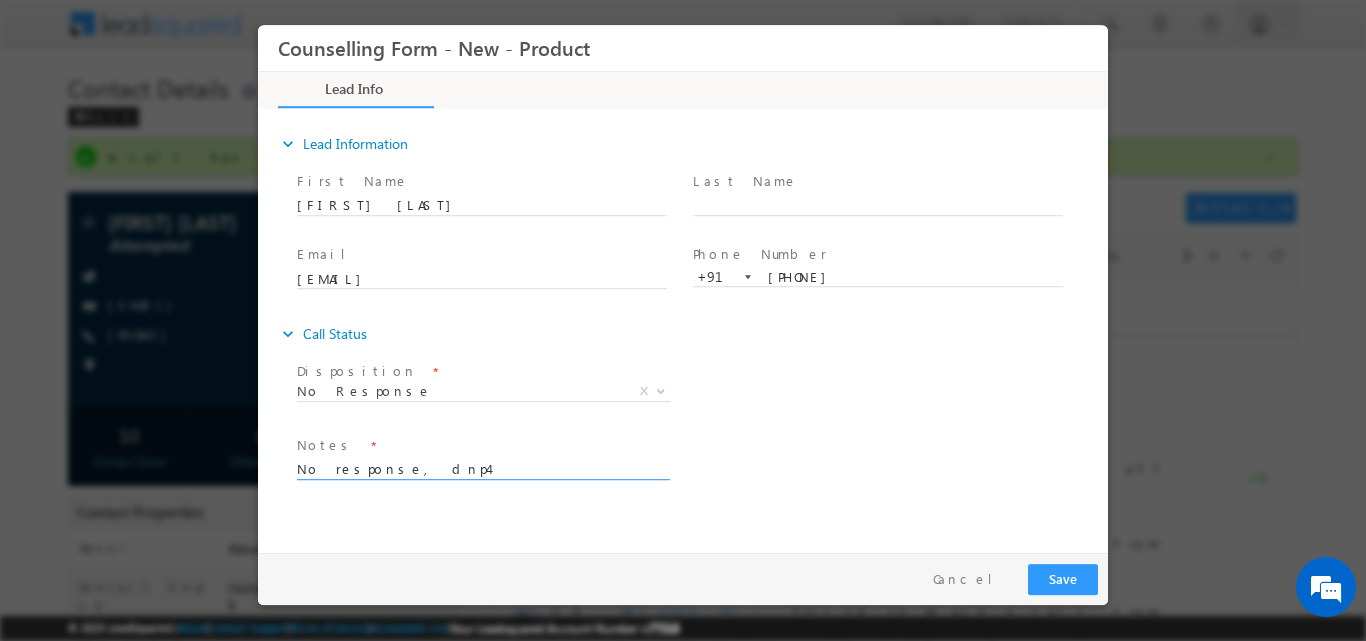 drag, startPoint x: 399, startPoint y: 467, endPoint x: 294, endPoint y: 472, distance: 105.11898 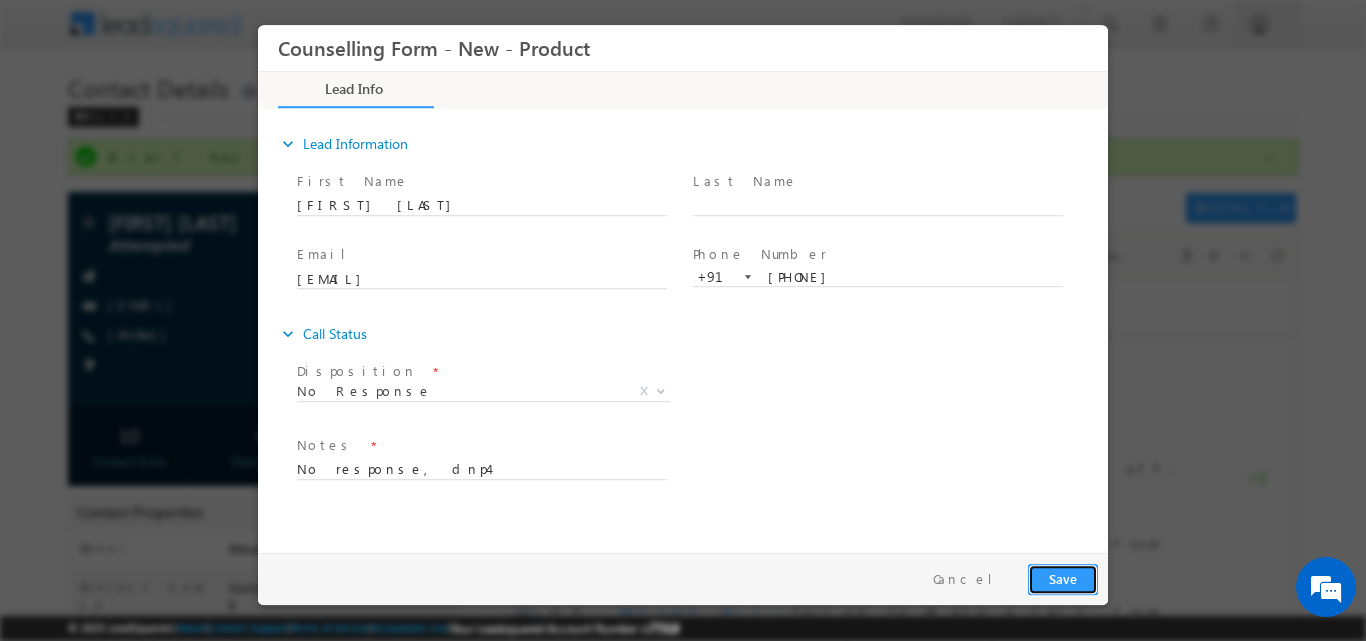 click on "Save" at bounding box center (1063, 578) 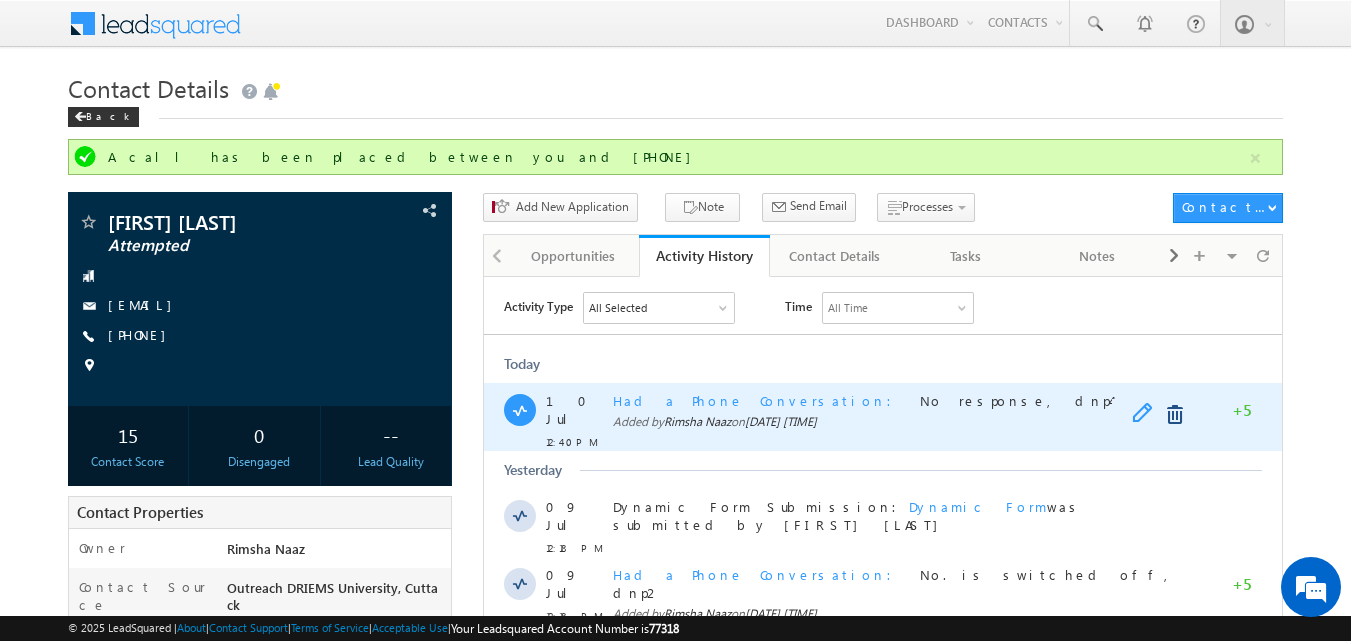 click at bounding box center (1147, 414) 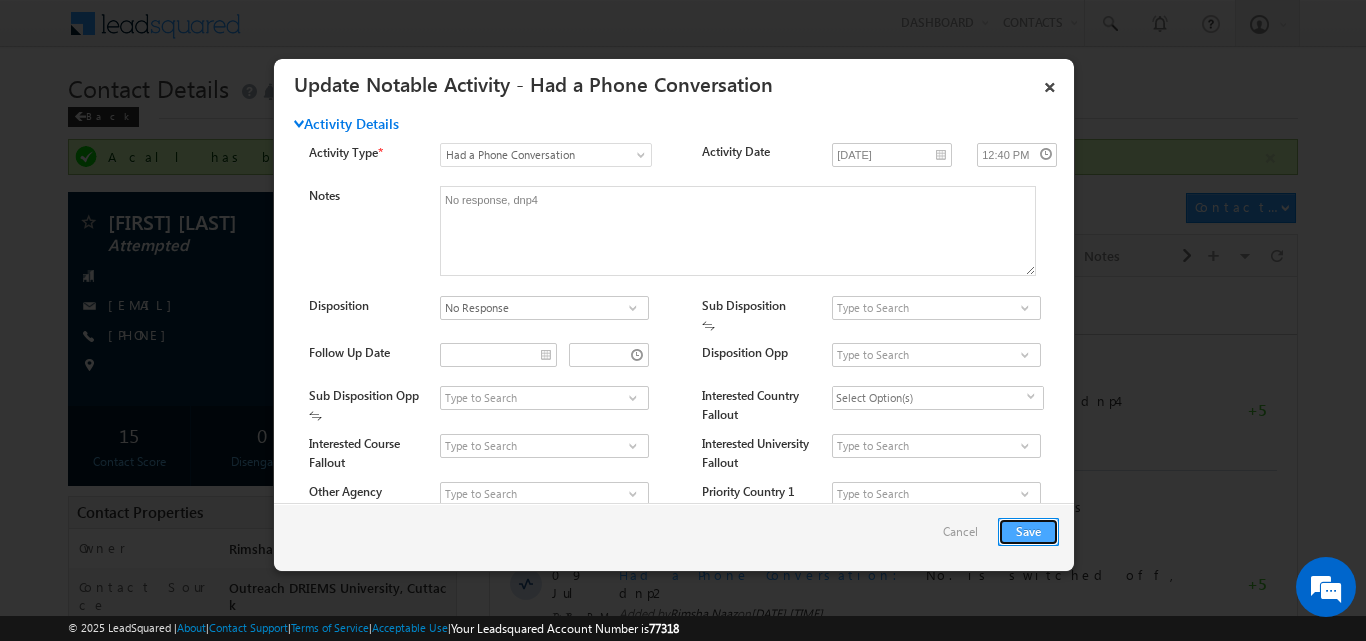 click on "Save" at bounding box center (1028, 532) 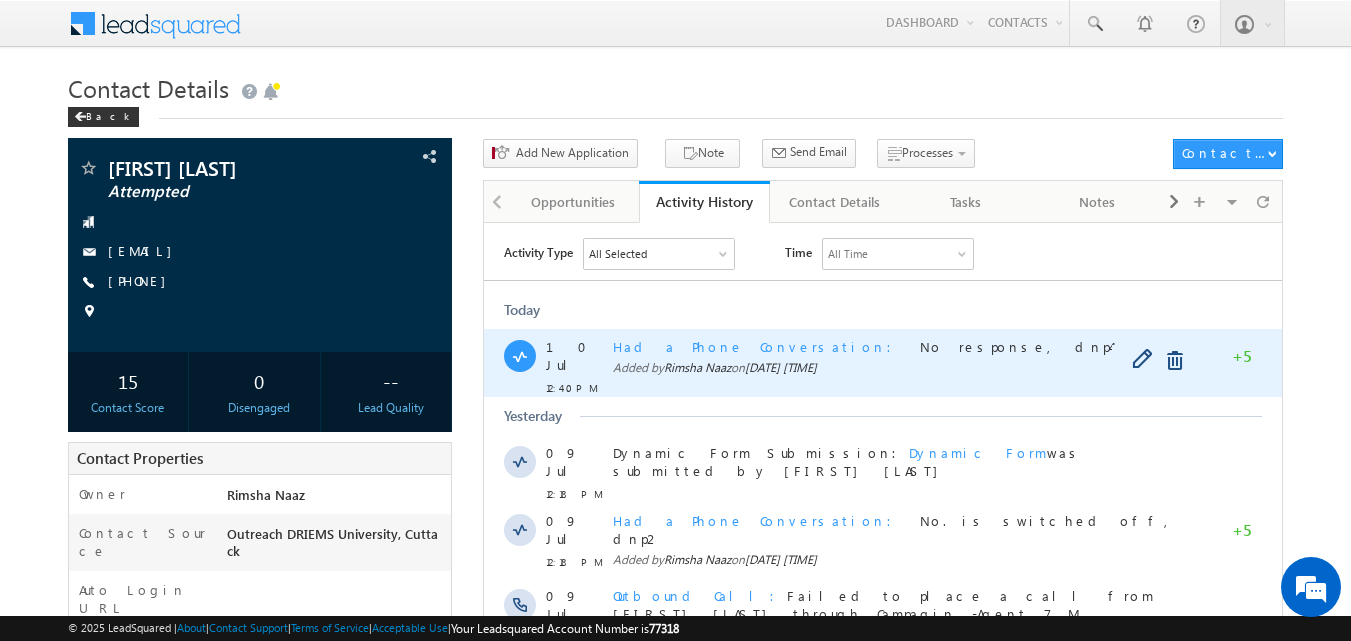 click at bounding box center (1157, 360) 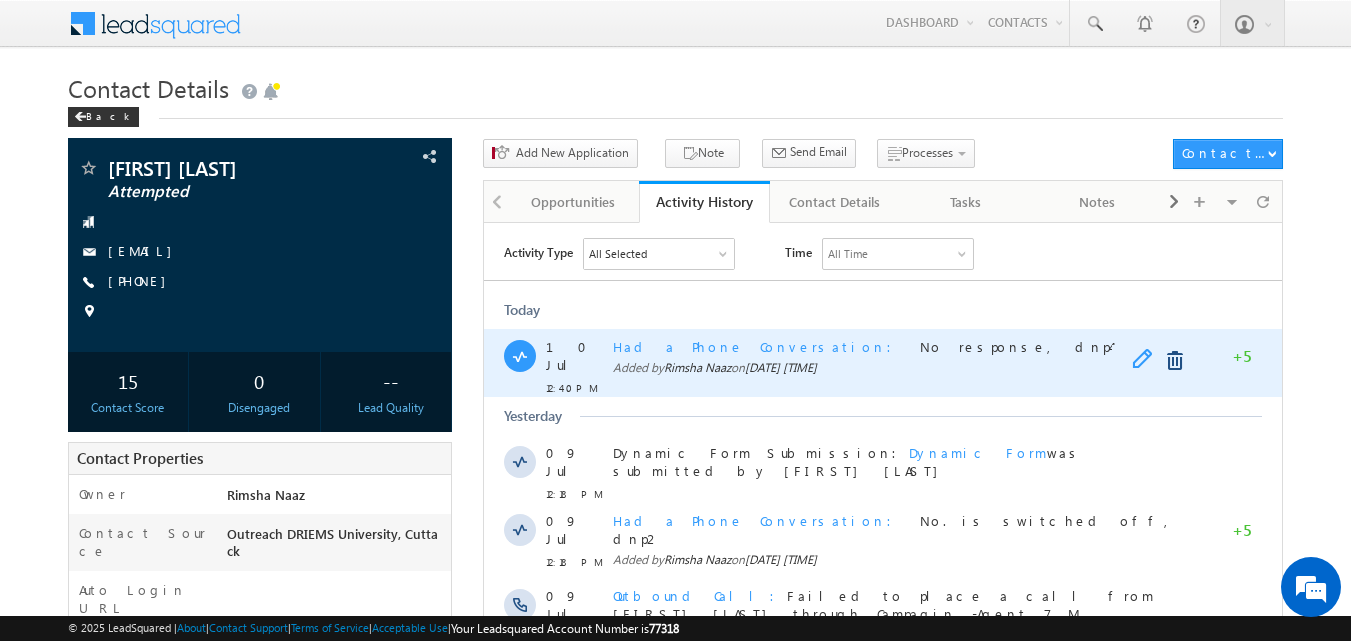 click at bounding box center (1147, 360) 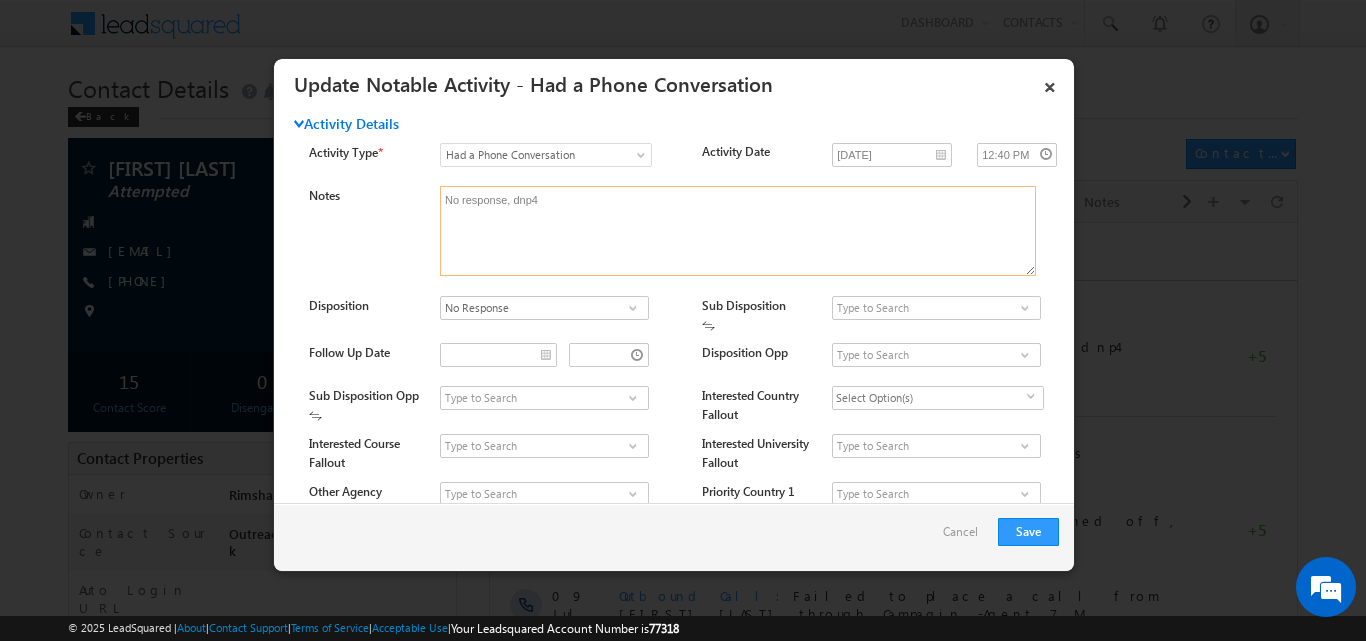 click on "No response, dnp4" at bounding box center (738, 231) 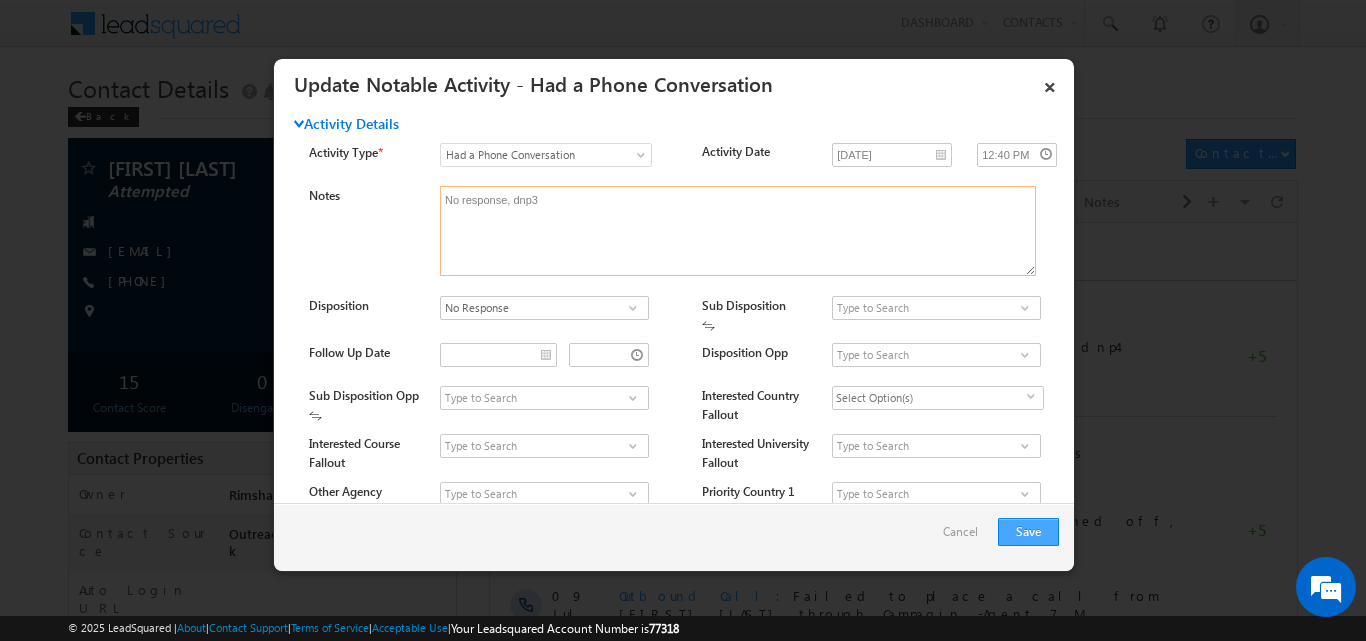 type on "No response, dnp3" 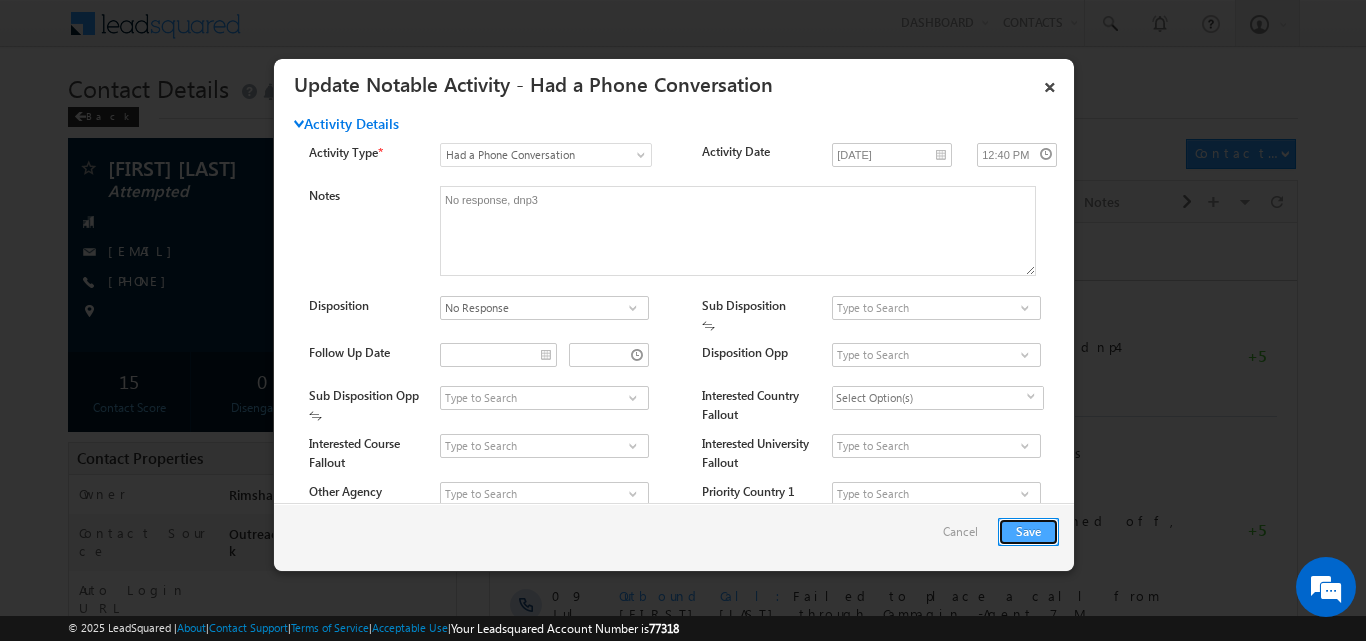 click on "Save" at bounding box center [1028, 532] 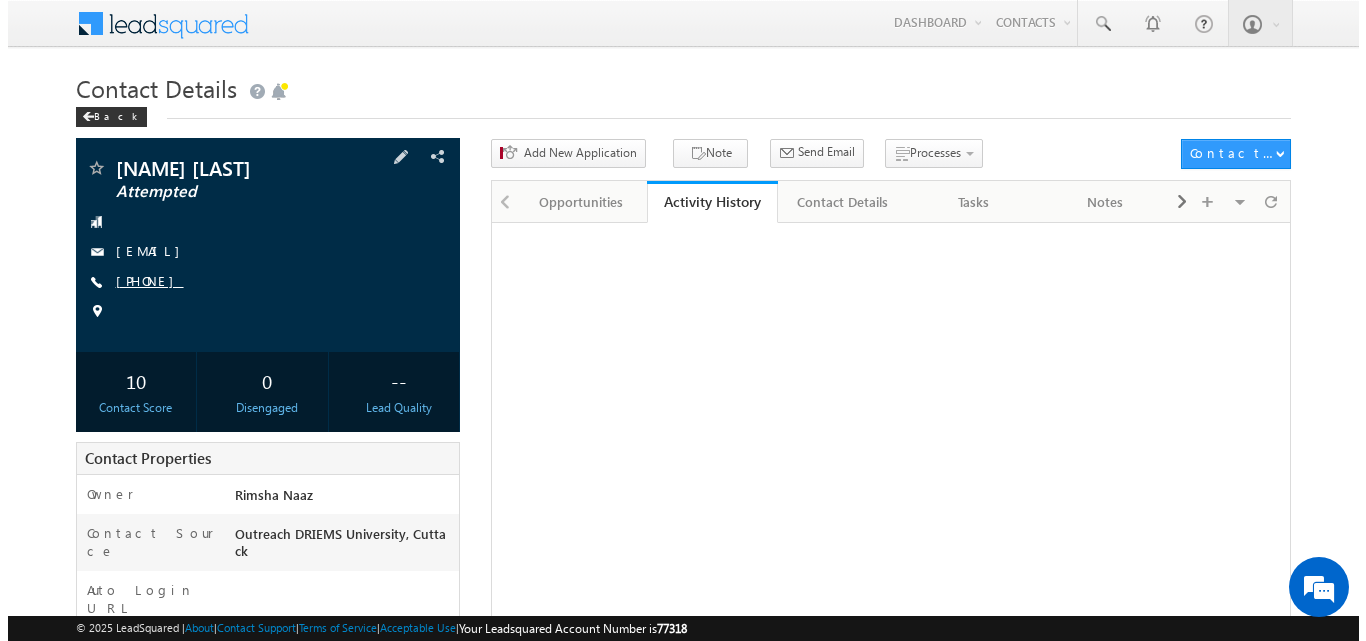 scroll, scrollTop: 0, scrollLeft: 0, axis: both 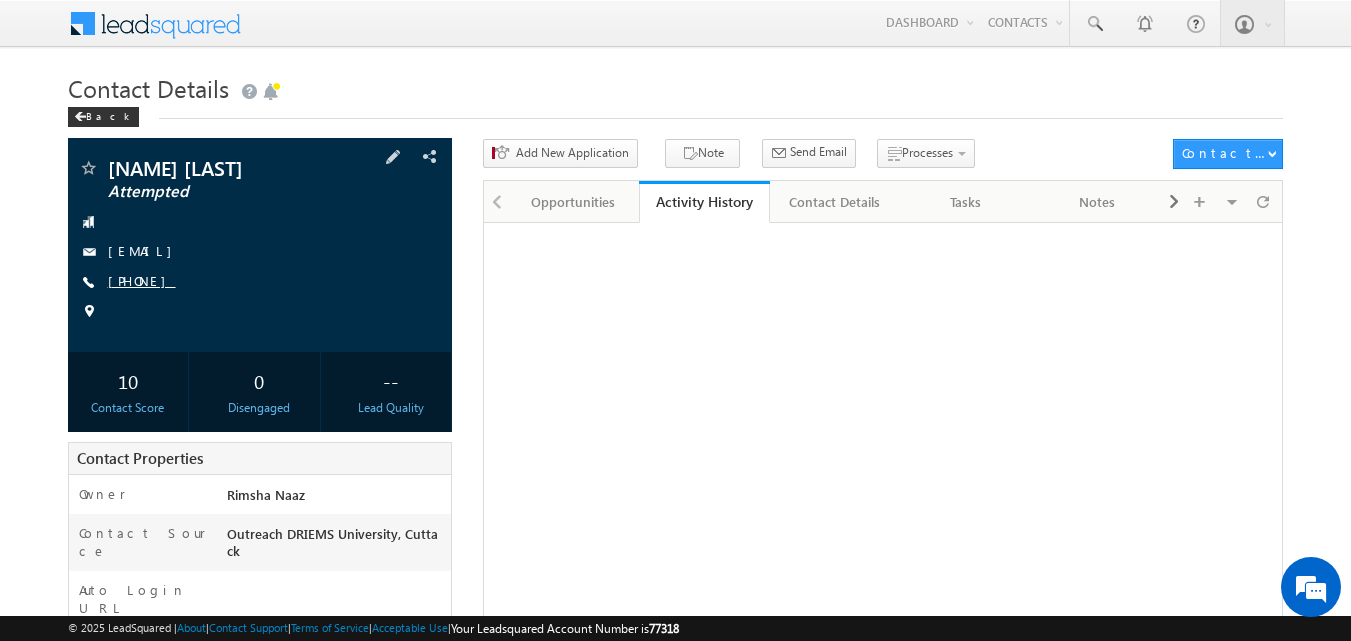 click on "[PHONE]" at bounding box center [142, 280] 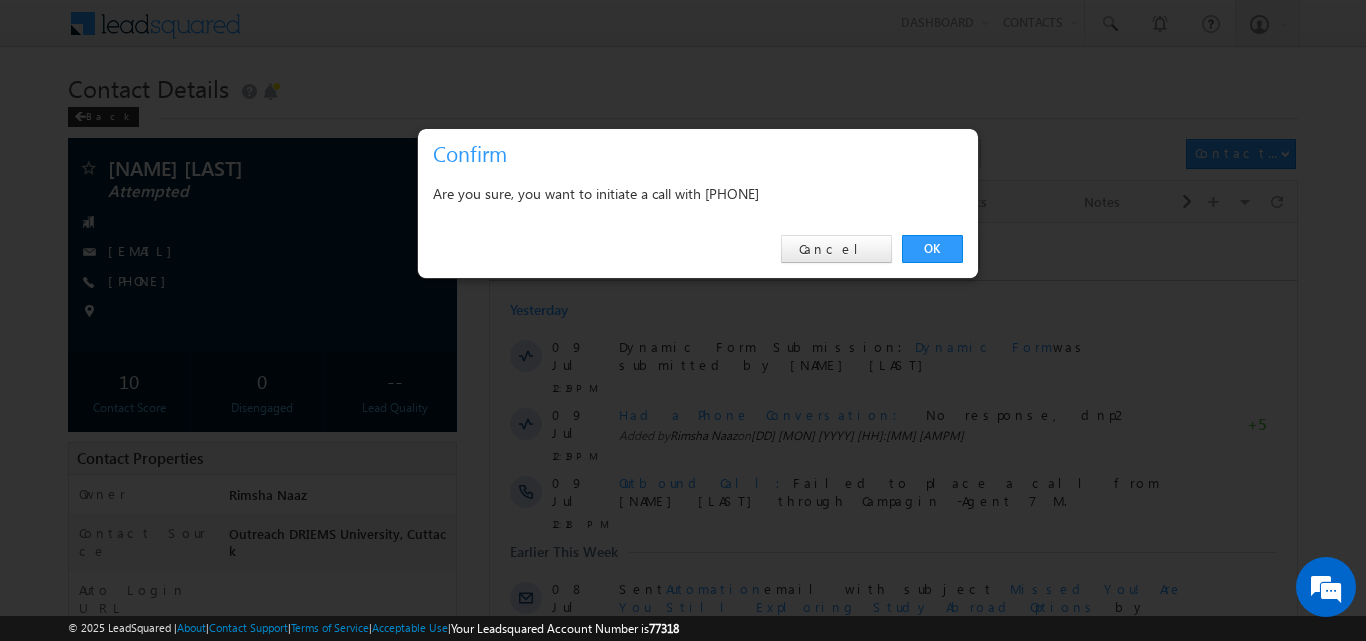 scroll, scrollTop: 0, scrollLeft: 0, axis: both 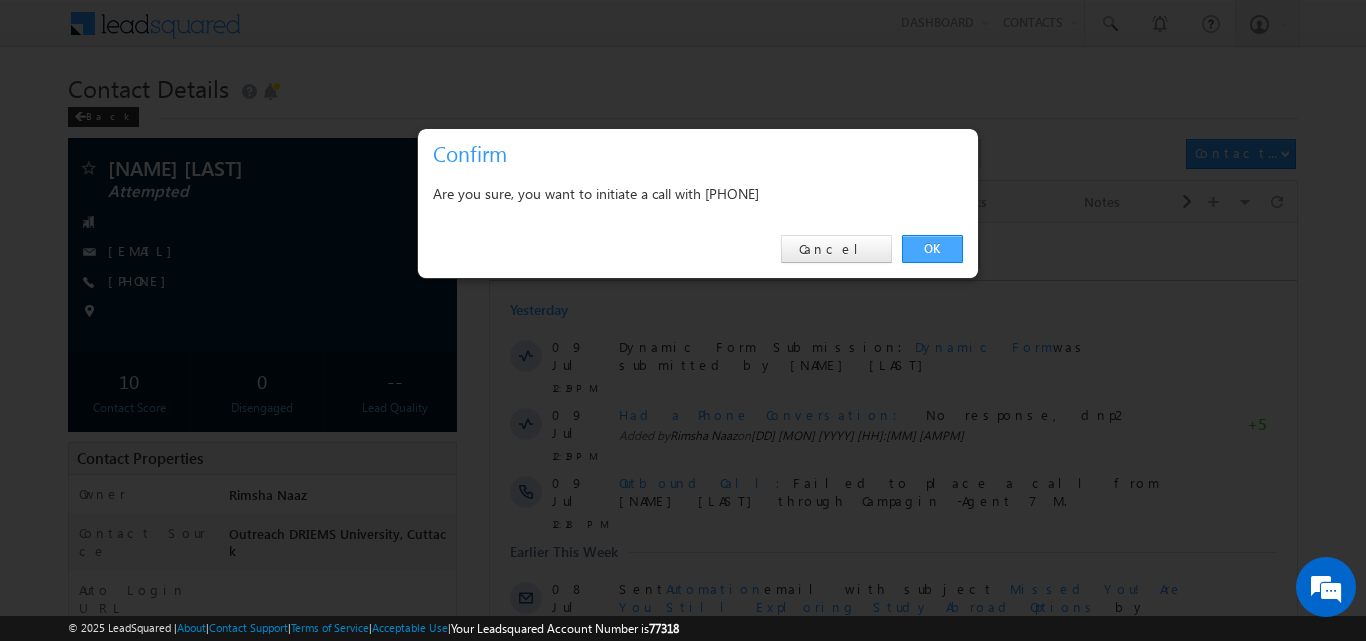 click on "OK" at bounding box center (932, 249) 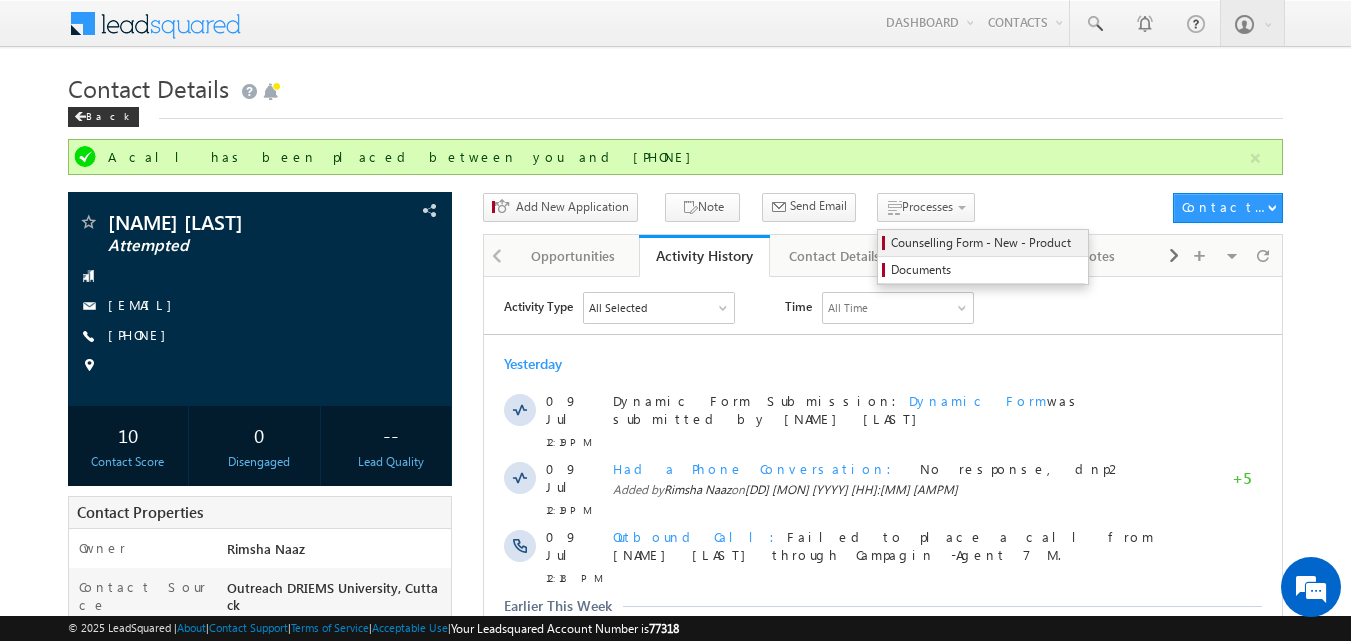 click on "Counselling Form - New - Product" at bounding box center (986, 243) 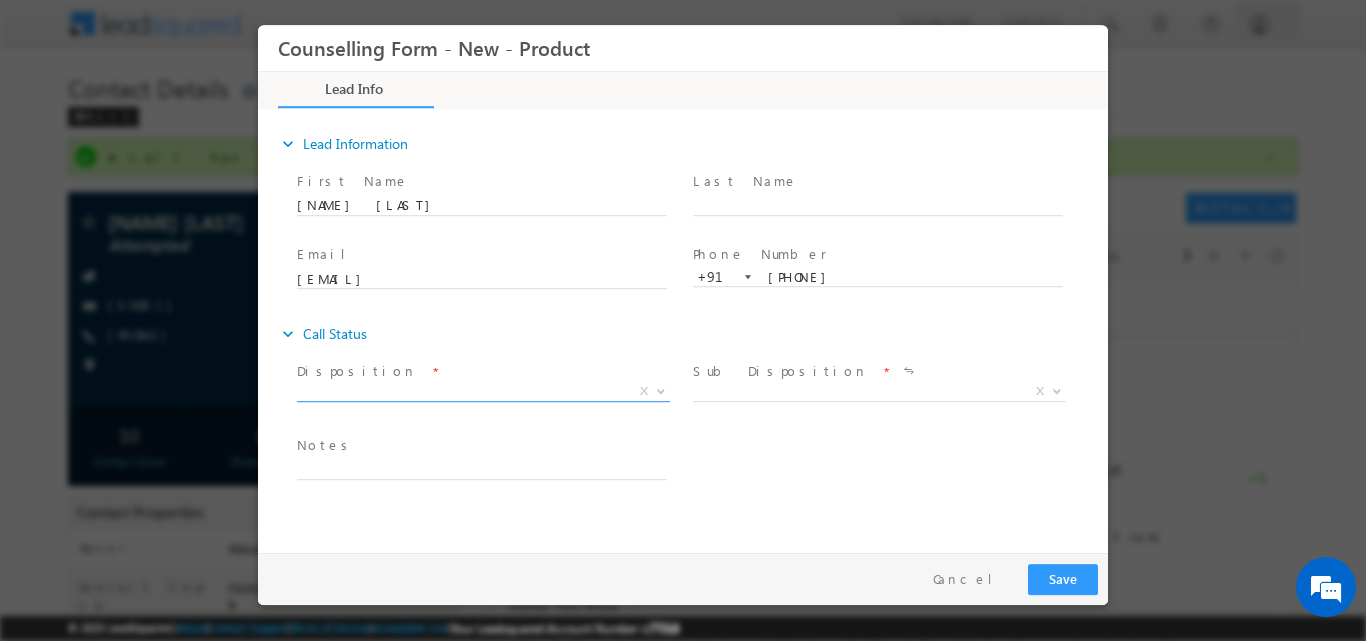 scroll, scrollTop: 0, scrollLeft: 0, axis: both 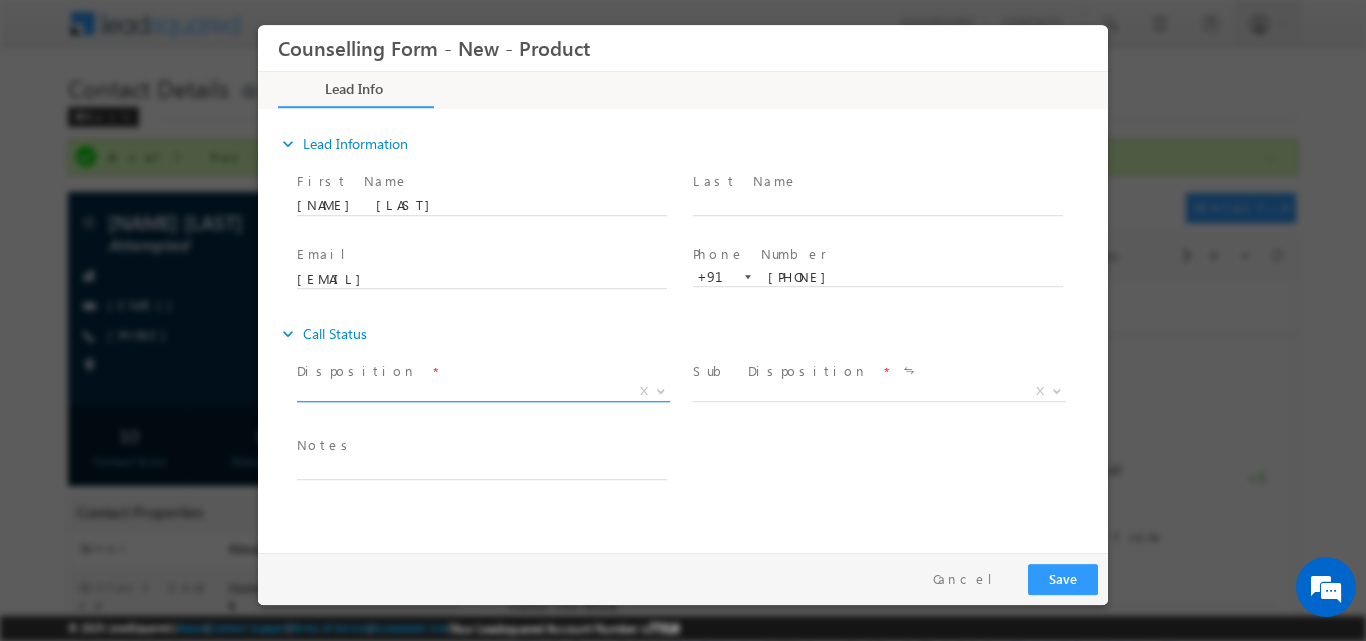 click at bounding box center (661, 389) 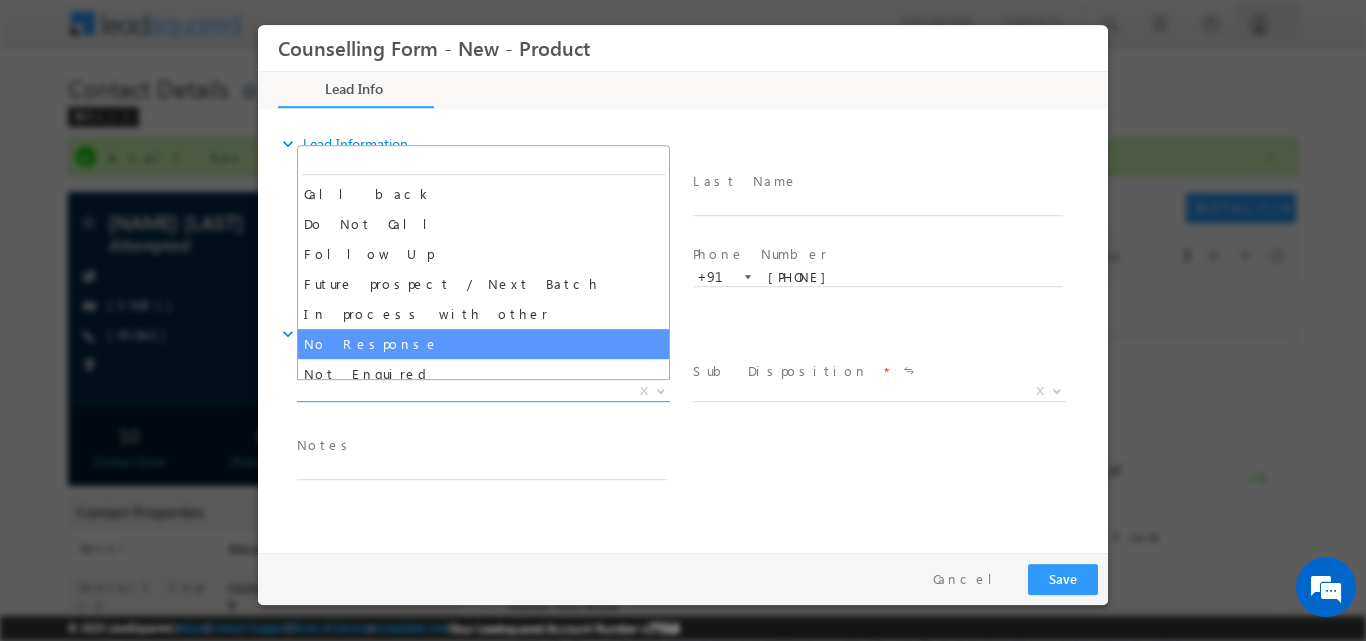select on "No Response" 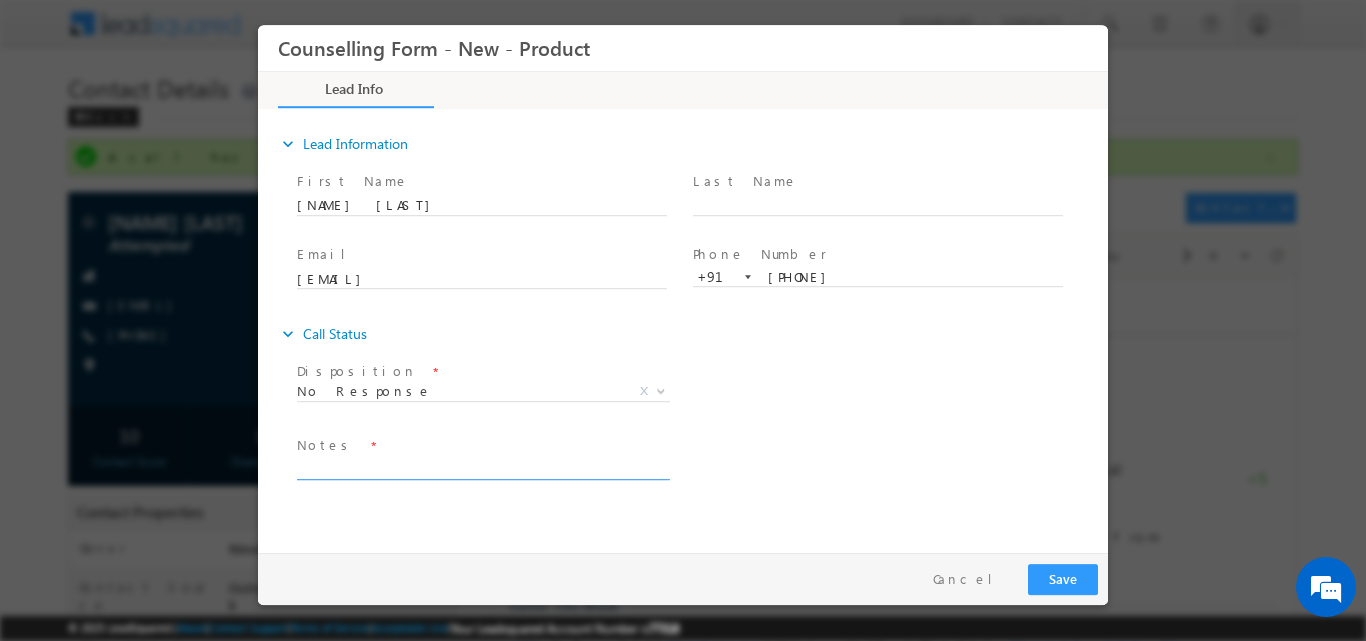 click at bounding box center (482, 467) 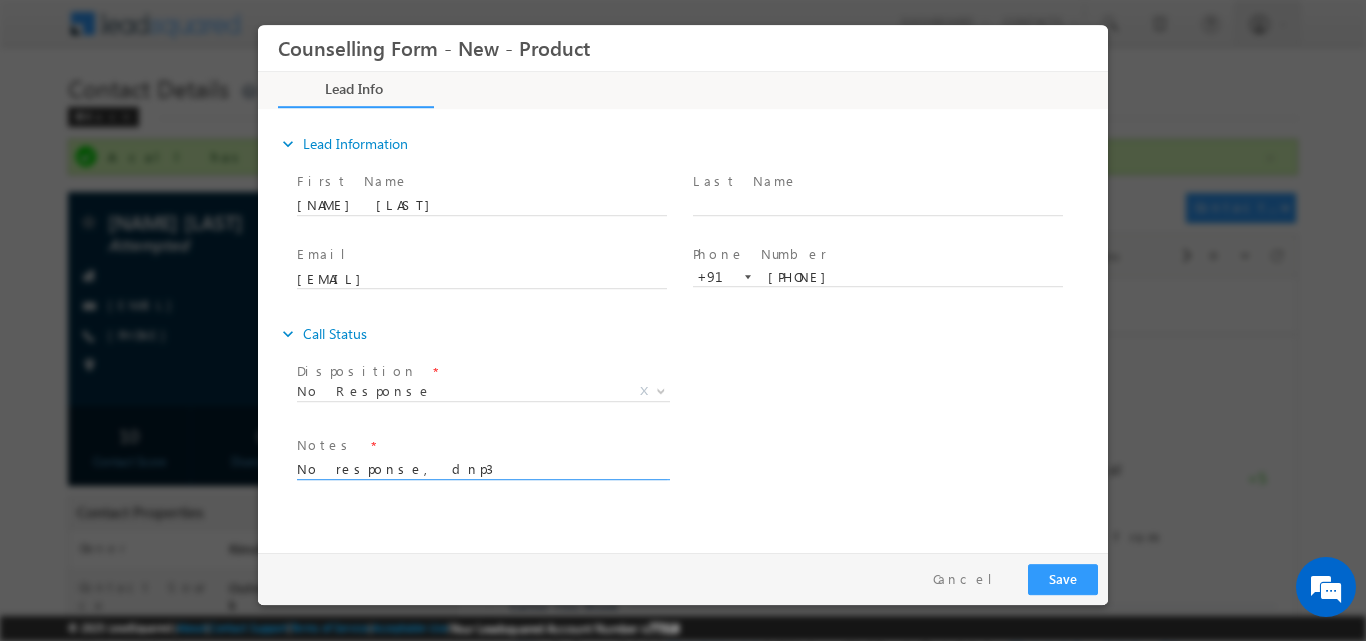 type on "No response, dnp3" 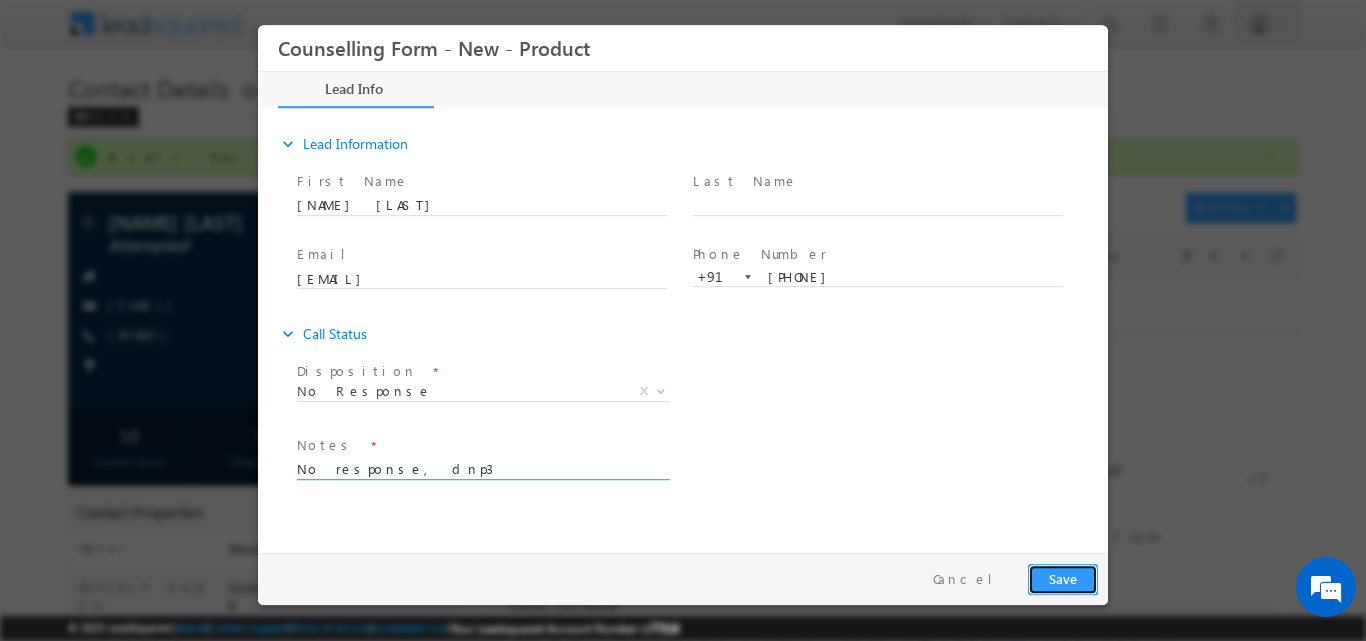 click on "Save" at bounding box center (1063, 578) 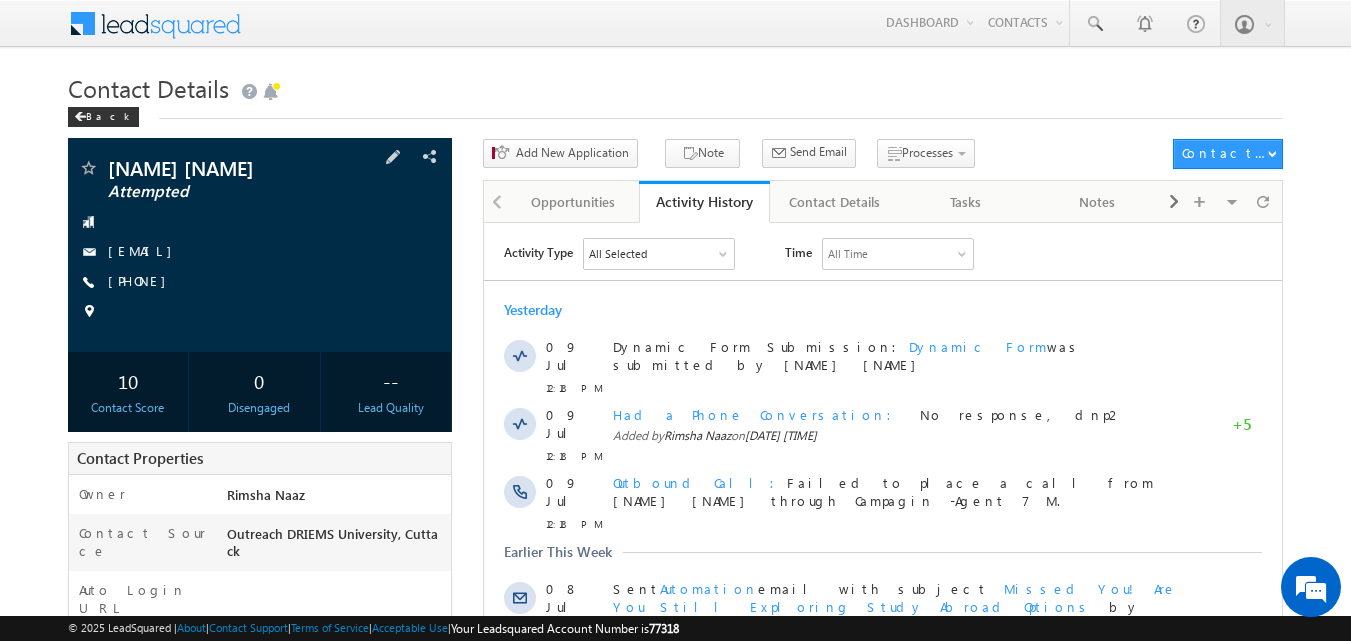 scroll, scrollTop: 0, scrollLeft: 0, axis: both 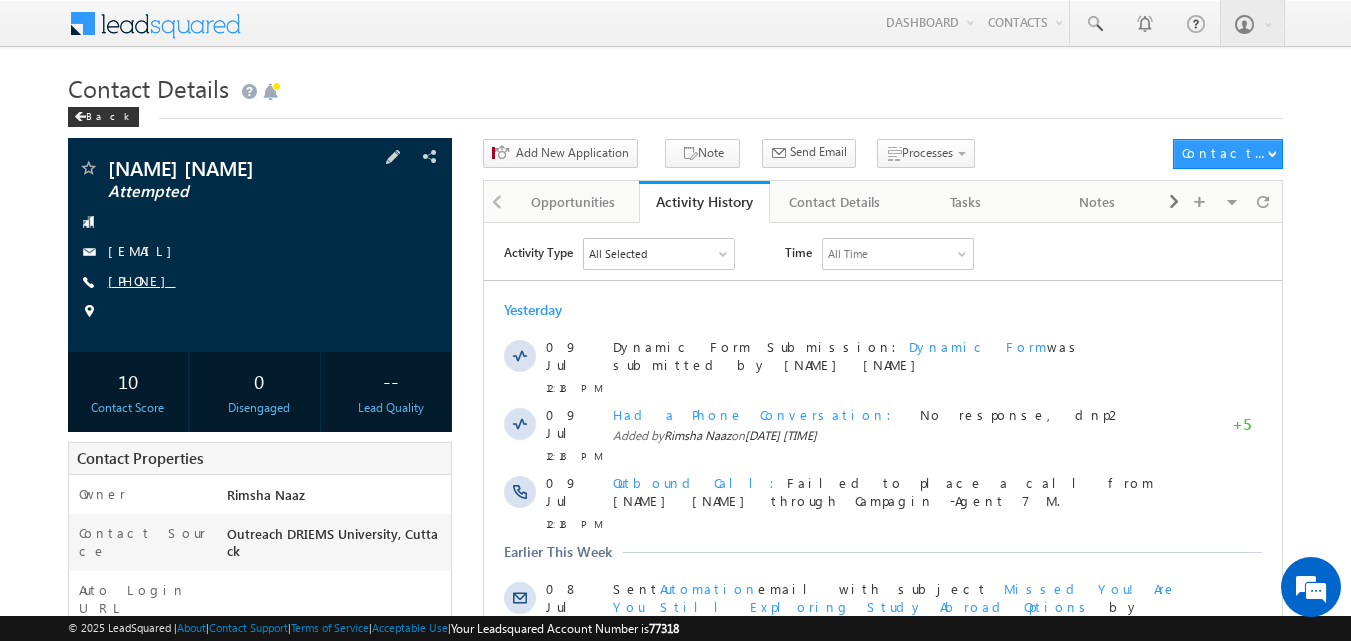 click on "[PHONE]" at bounding box center [142, 280] 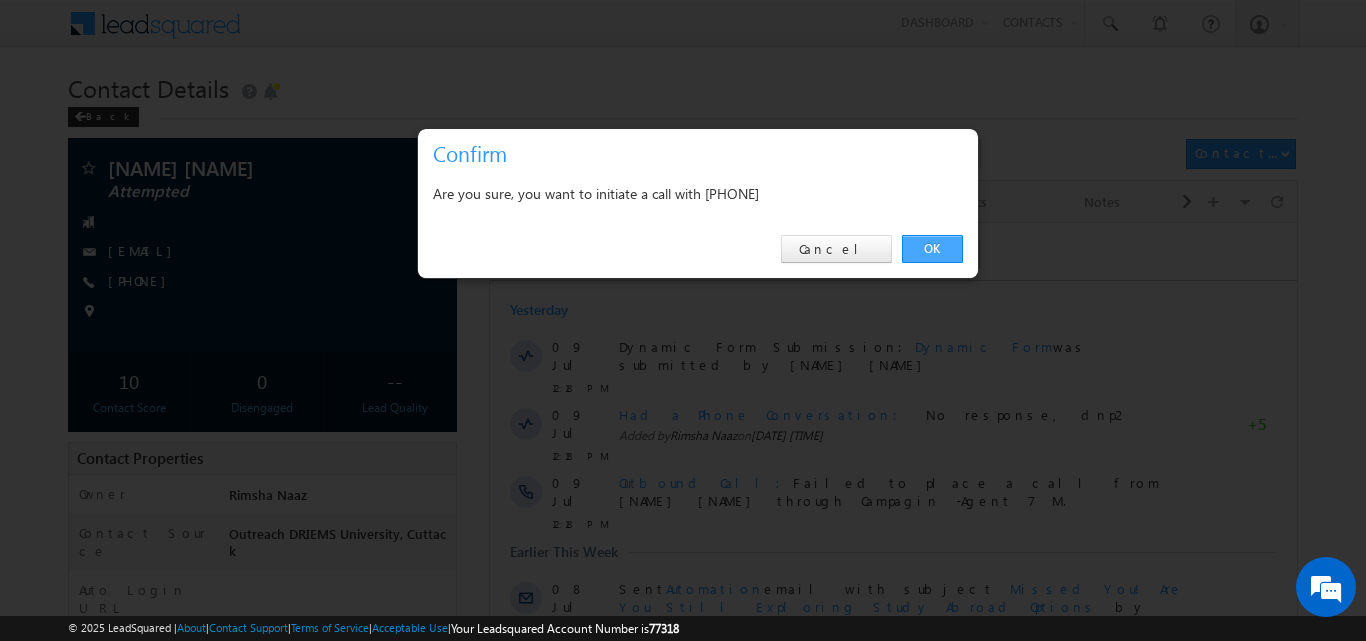 click on "OK" at bounding box center [932, 249] 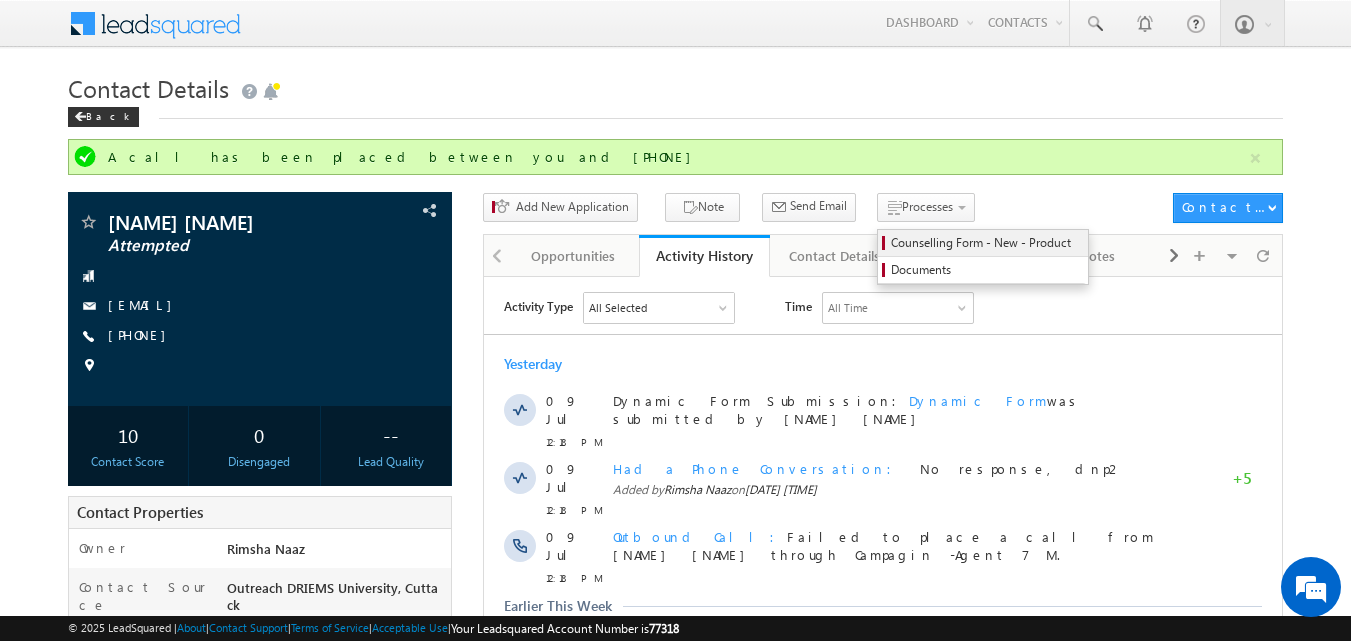 click on "Counselling Form - New - Product" at bounding box center (986, 243) 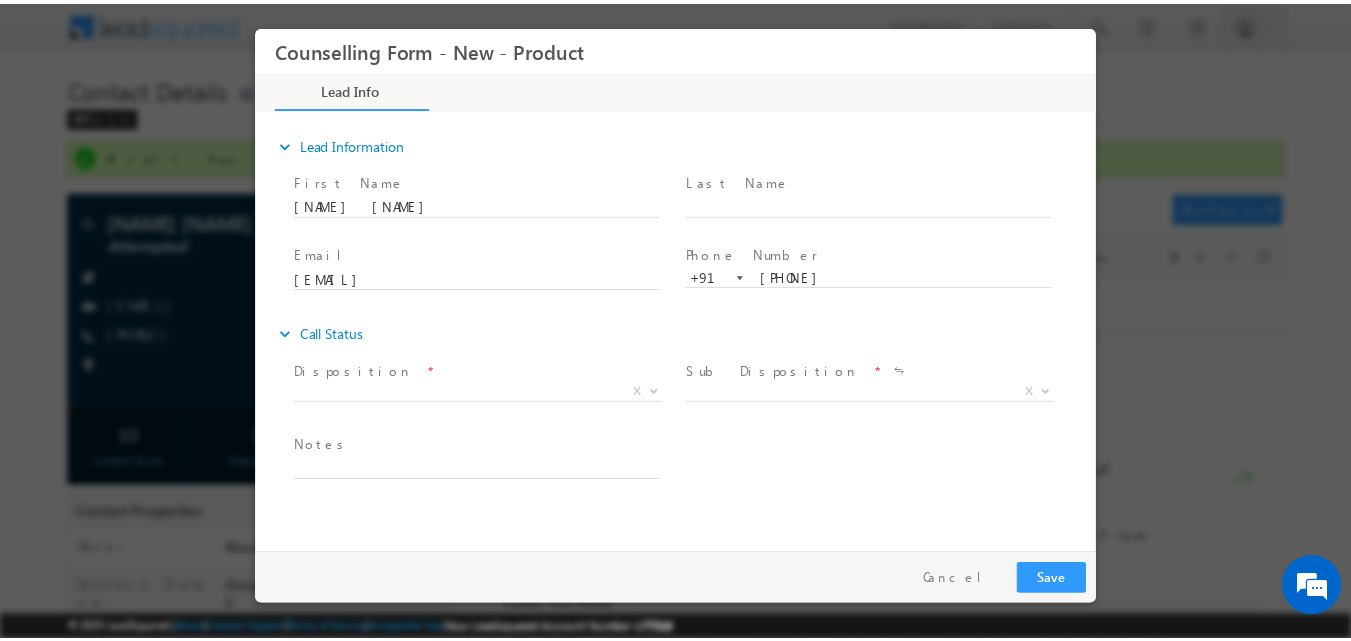 scroll, scrollTop: 0, scrollLeft: 0, axis: both 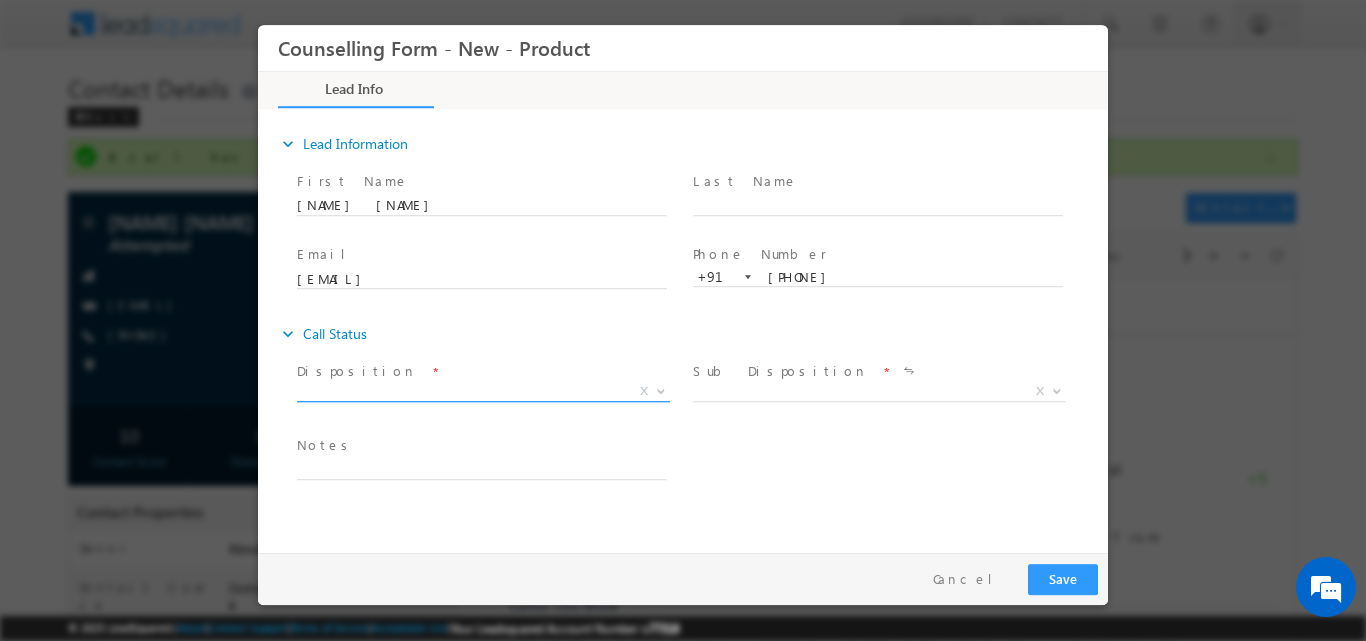 click on "X" at bounding box center (644, 390) 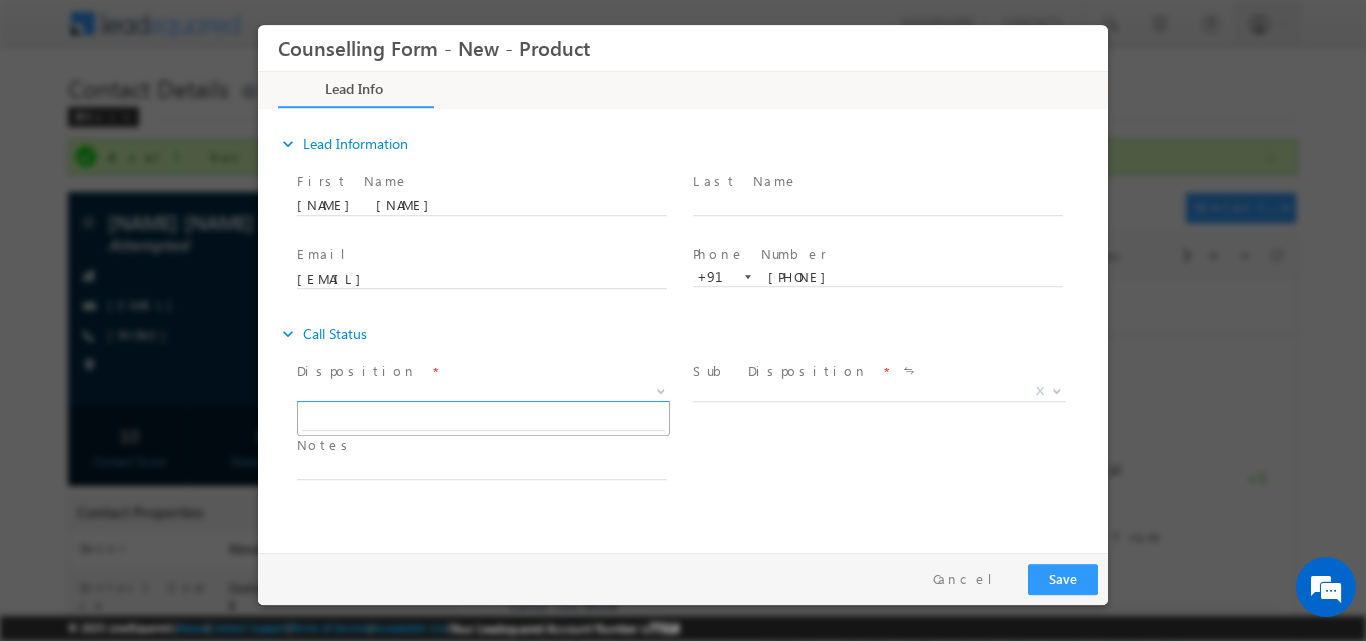 click at bounding box center (661, 389) 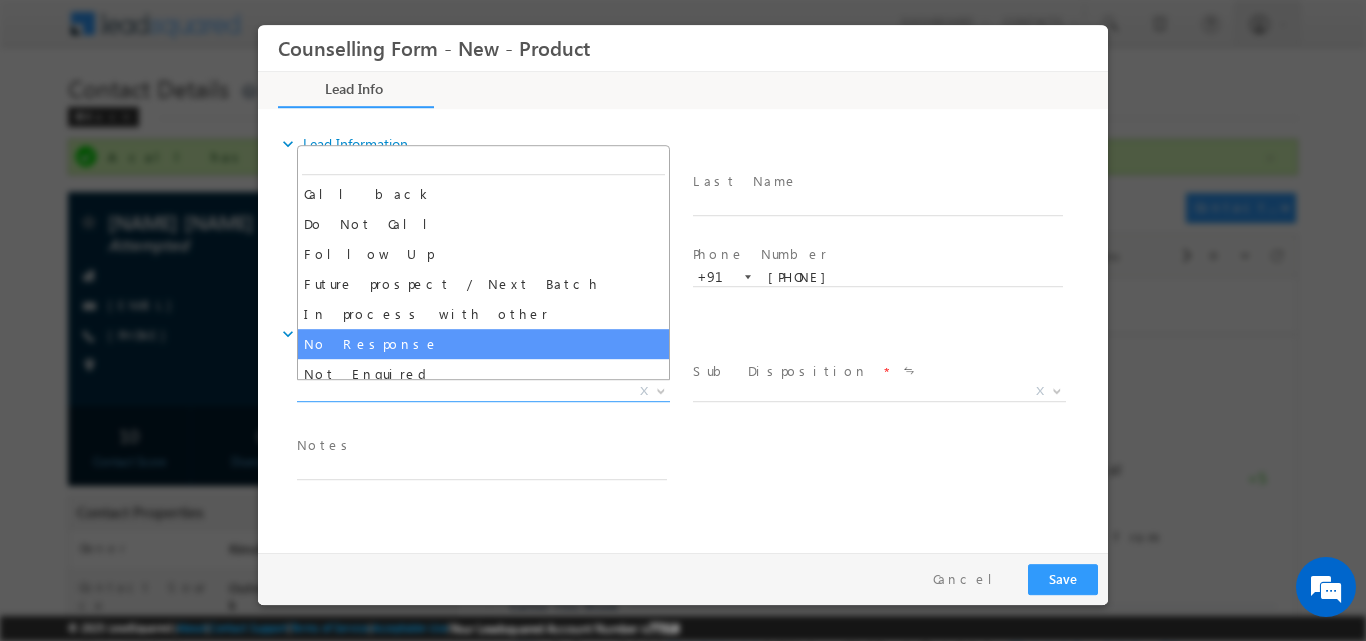 select on "No Response" 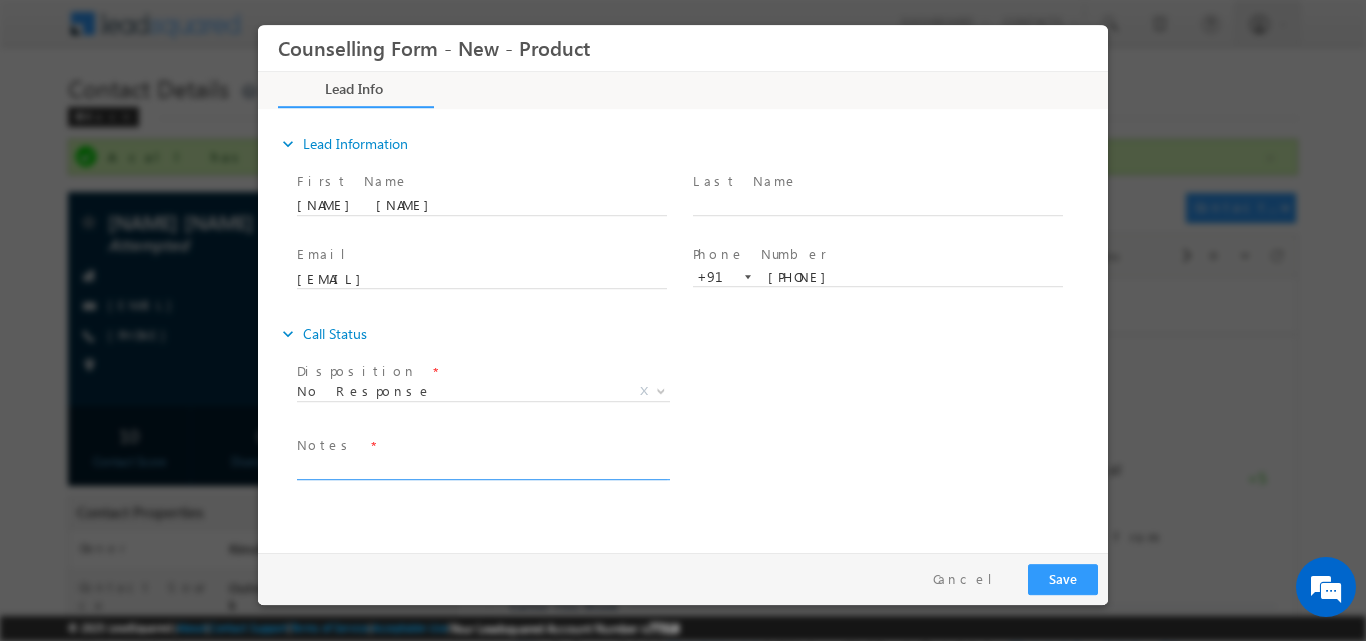 click at bounding box center [482, 467] 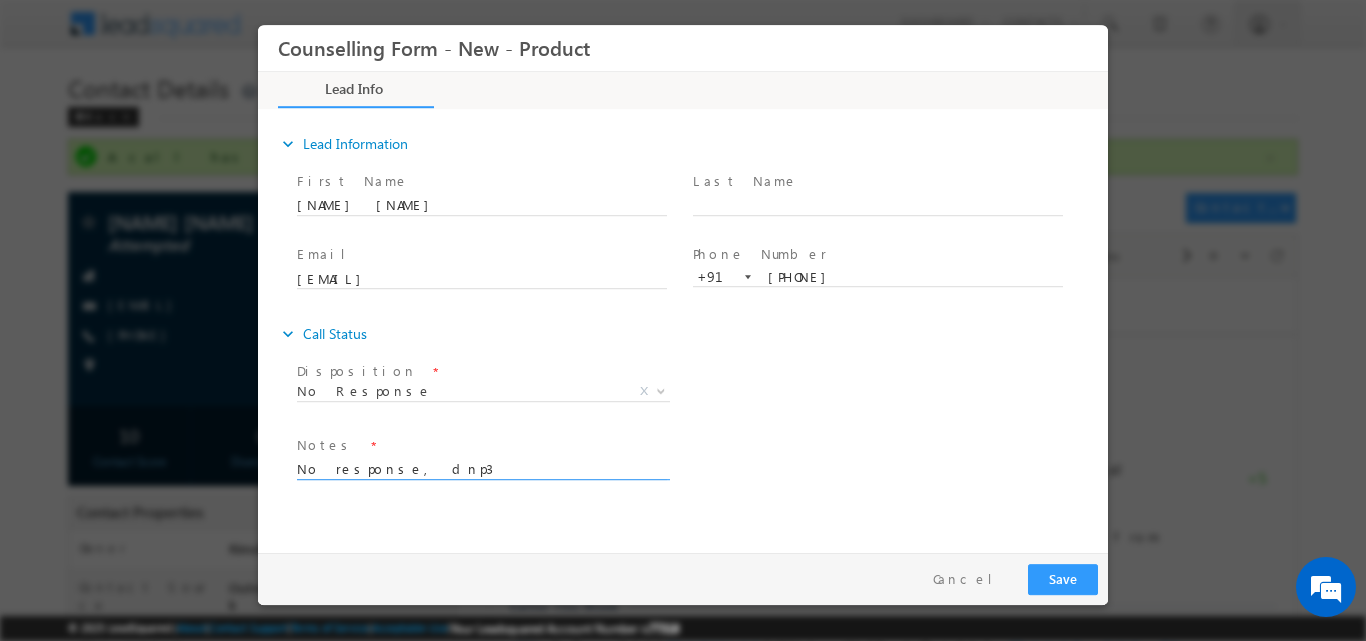 type on "No response, dnp3" 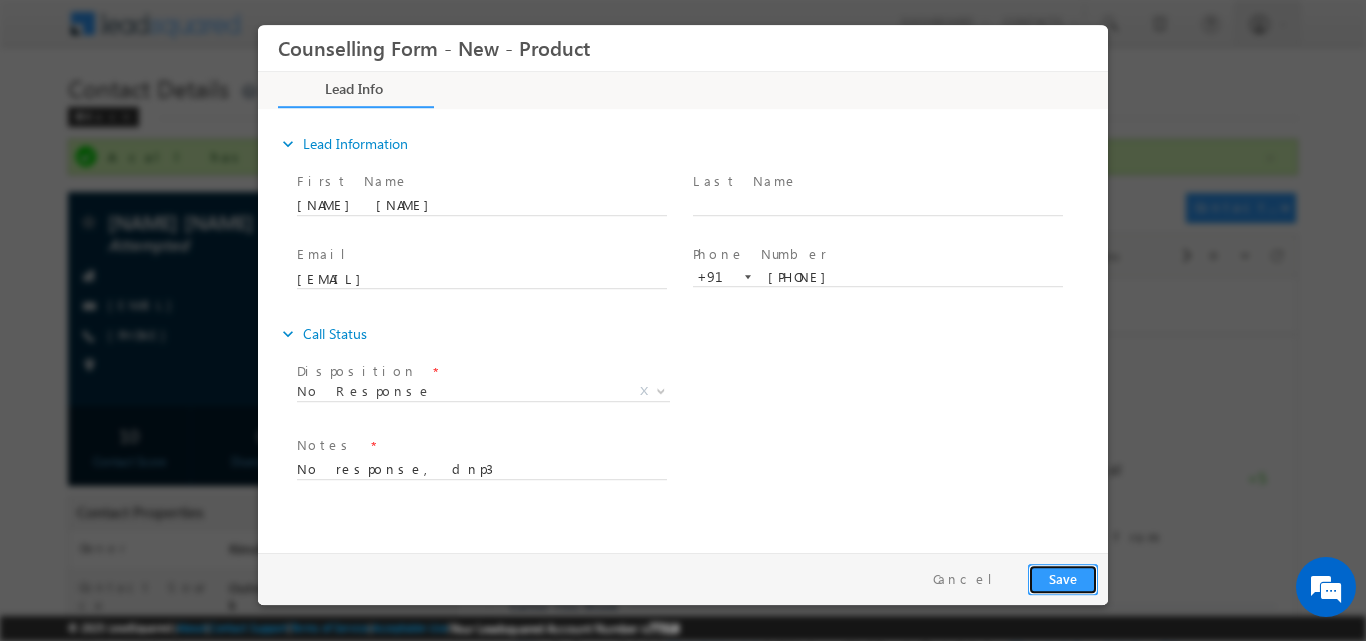 click on "Save" at bounding box center (1063, 578) 